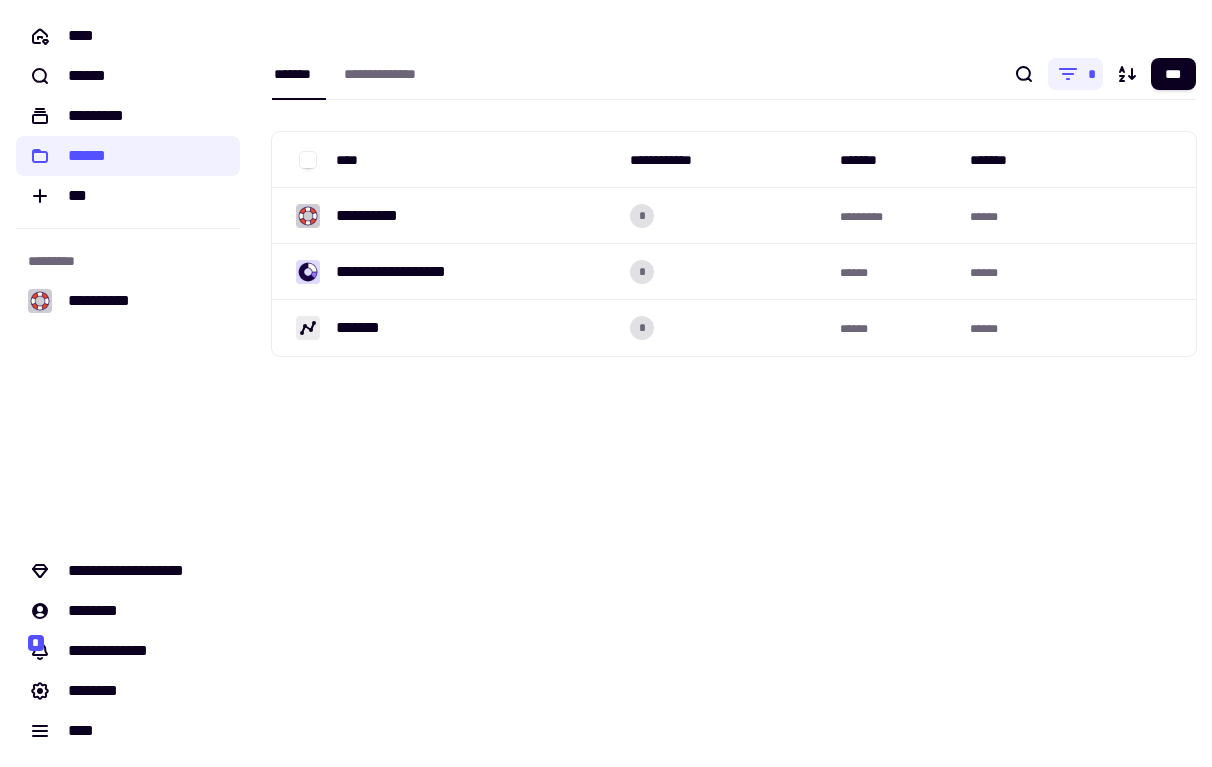 scroll, scrollTop: 0, scrollLeft: 0, axis: both 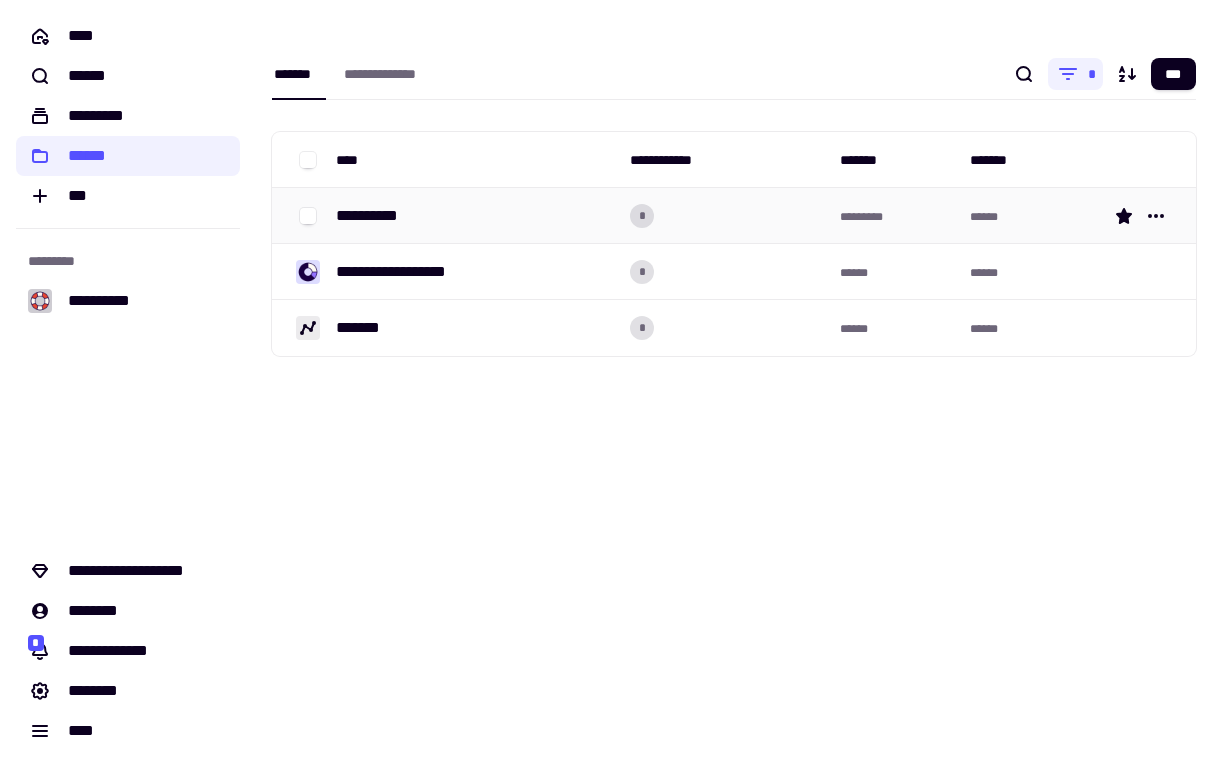 click on "**********" at bounding box center (475, 216) 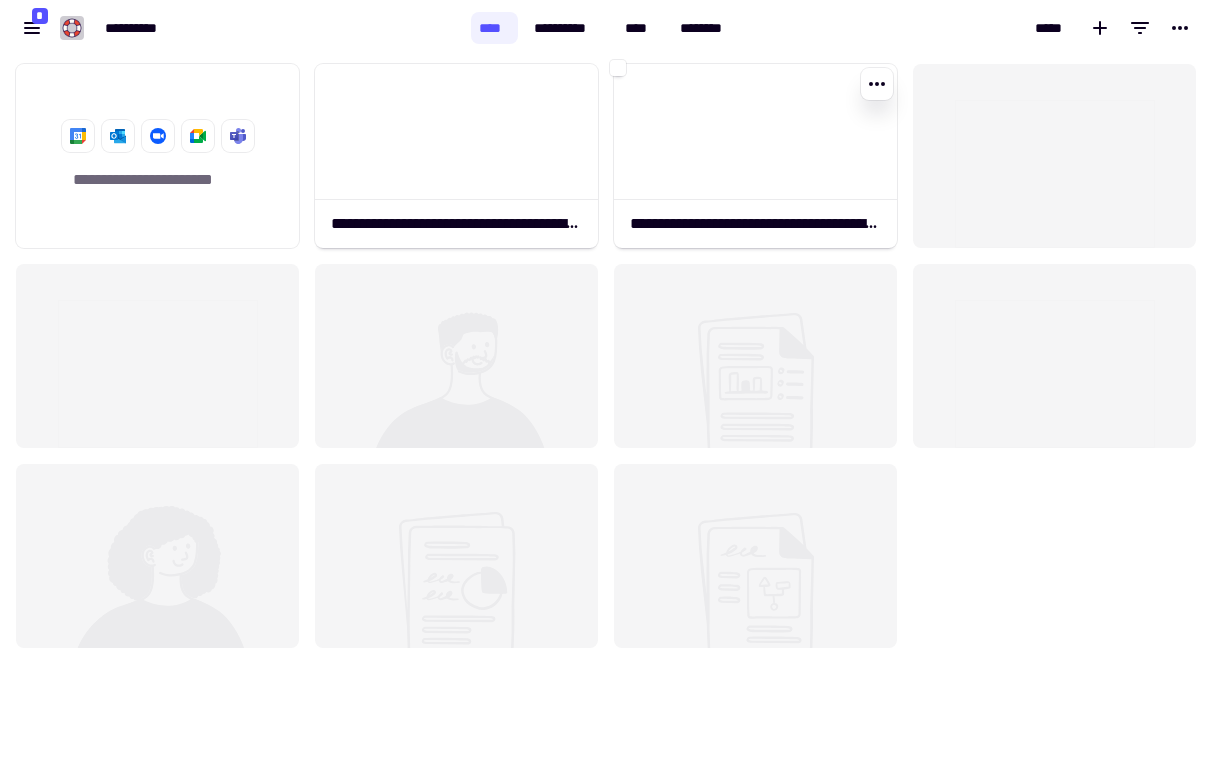 scroll, scrollTop: 1, scrollLeft: 1, axis: both 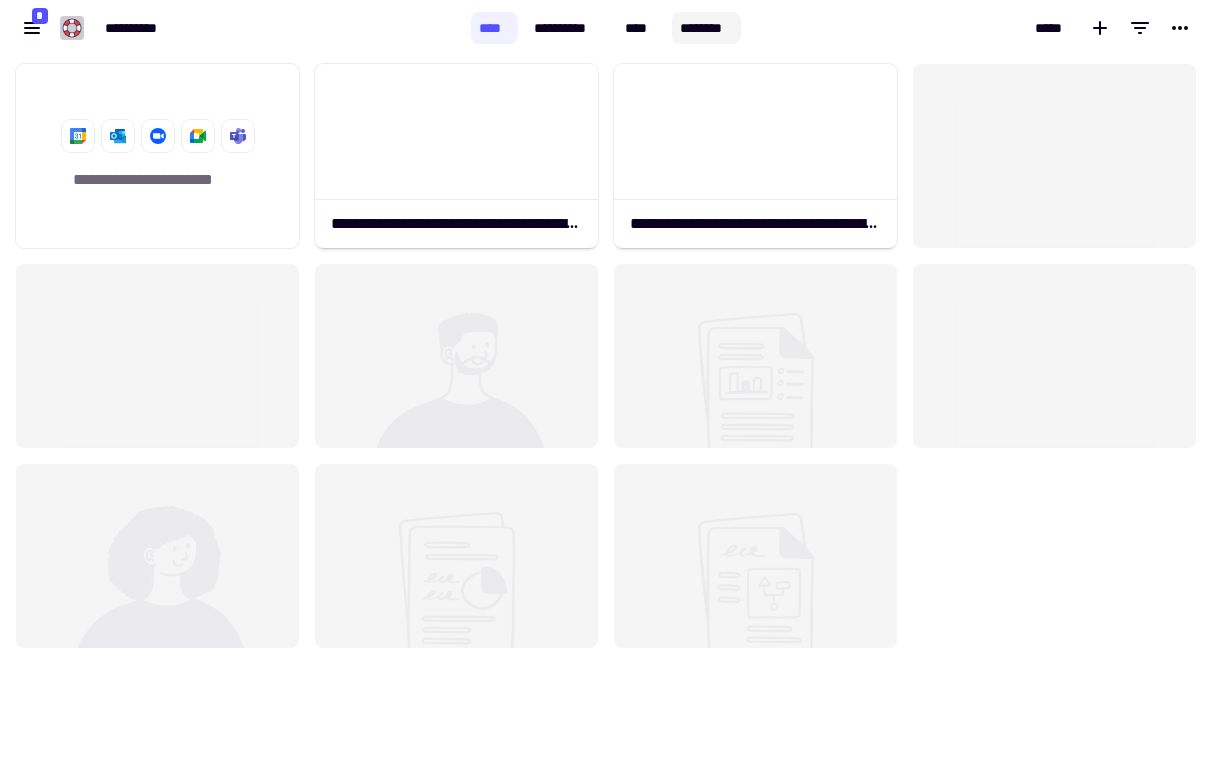 click on "********" 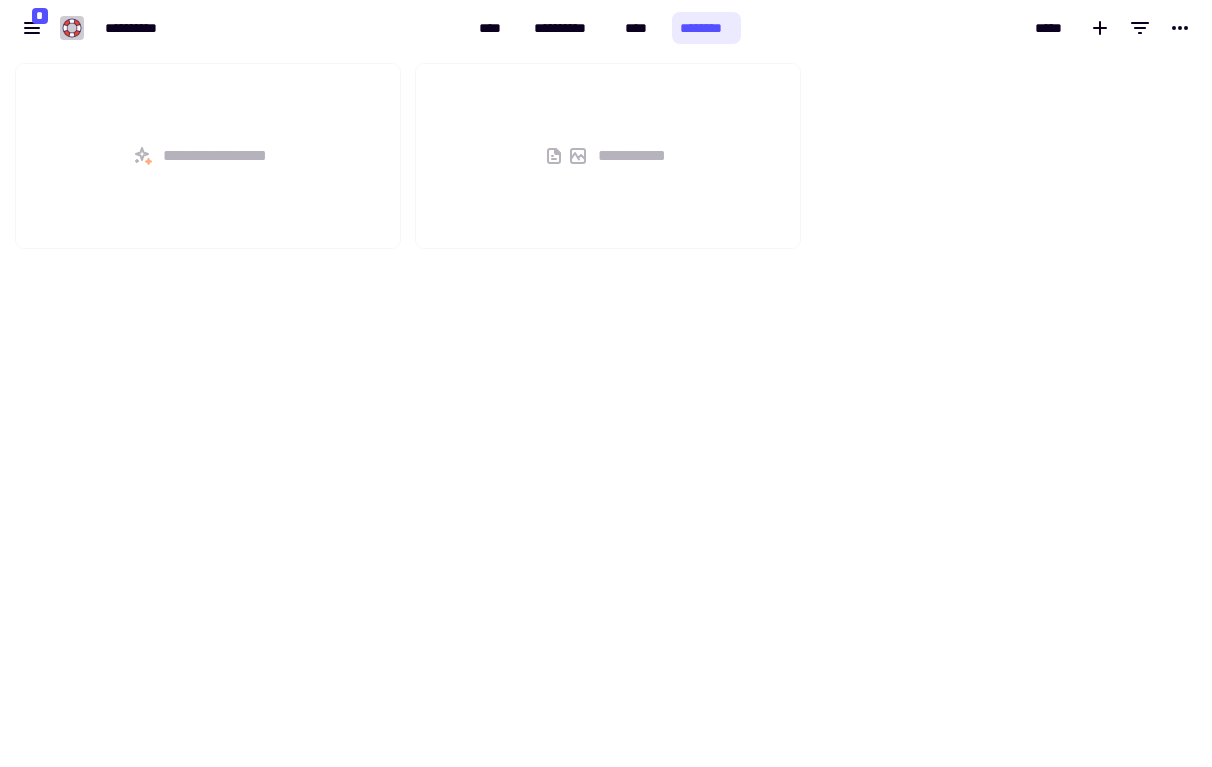 scroll, scrollTop: 1, scrollLeft: 1, axis: both 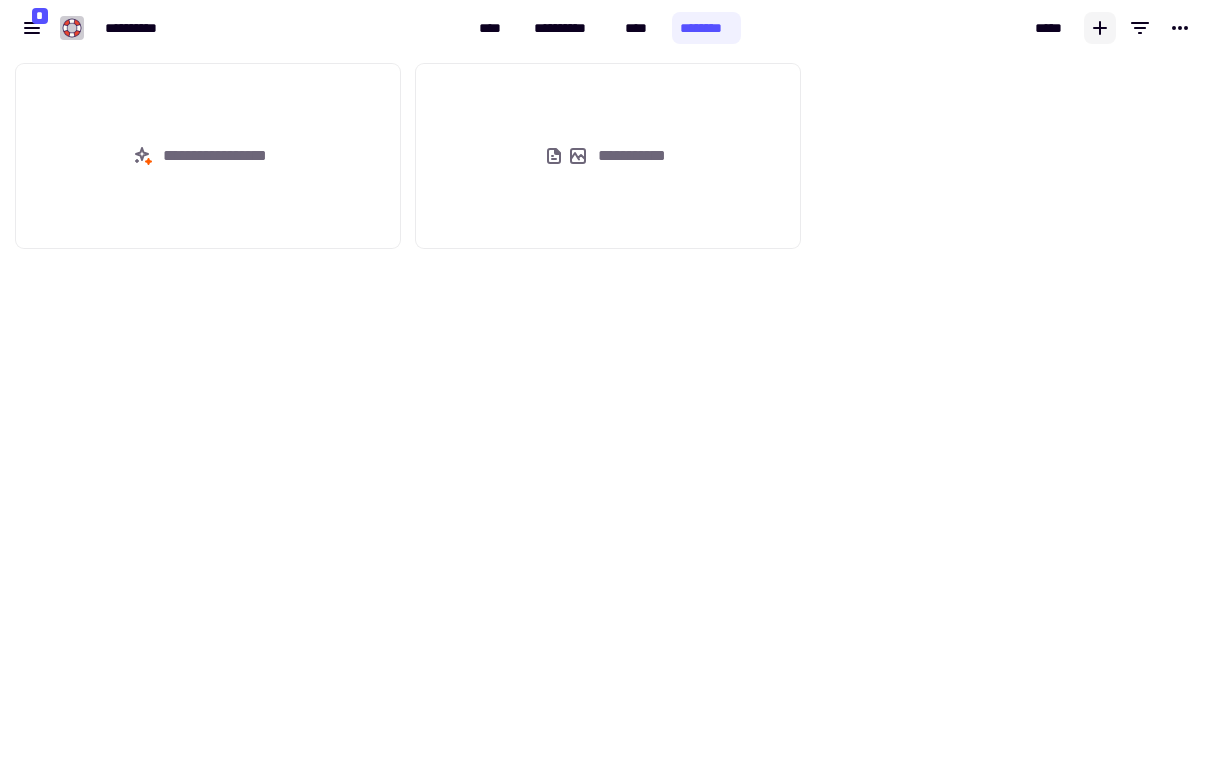 click 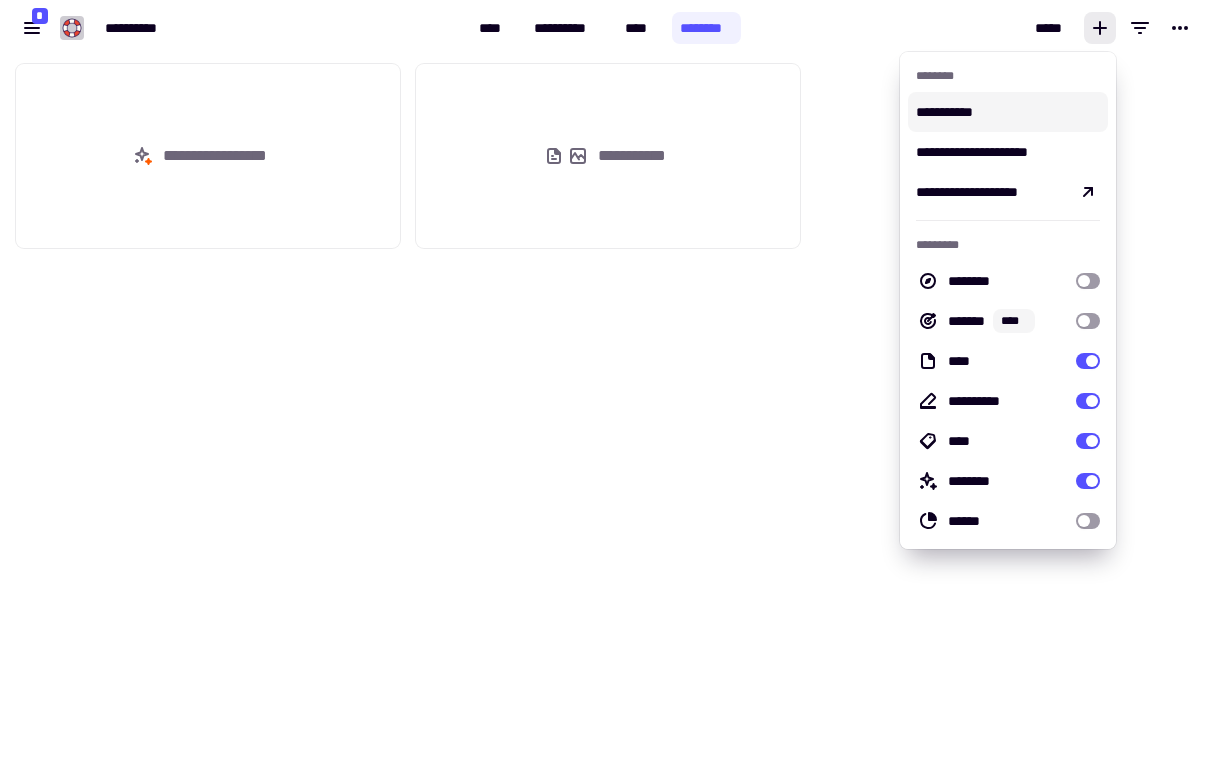 click on "**********" at bounding box center (1008, 112) 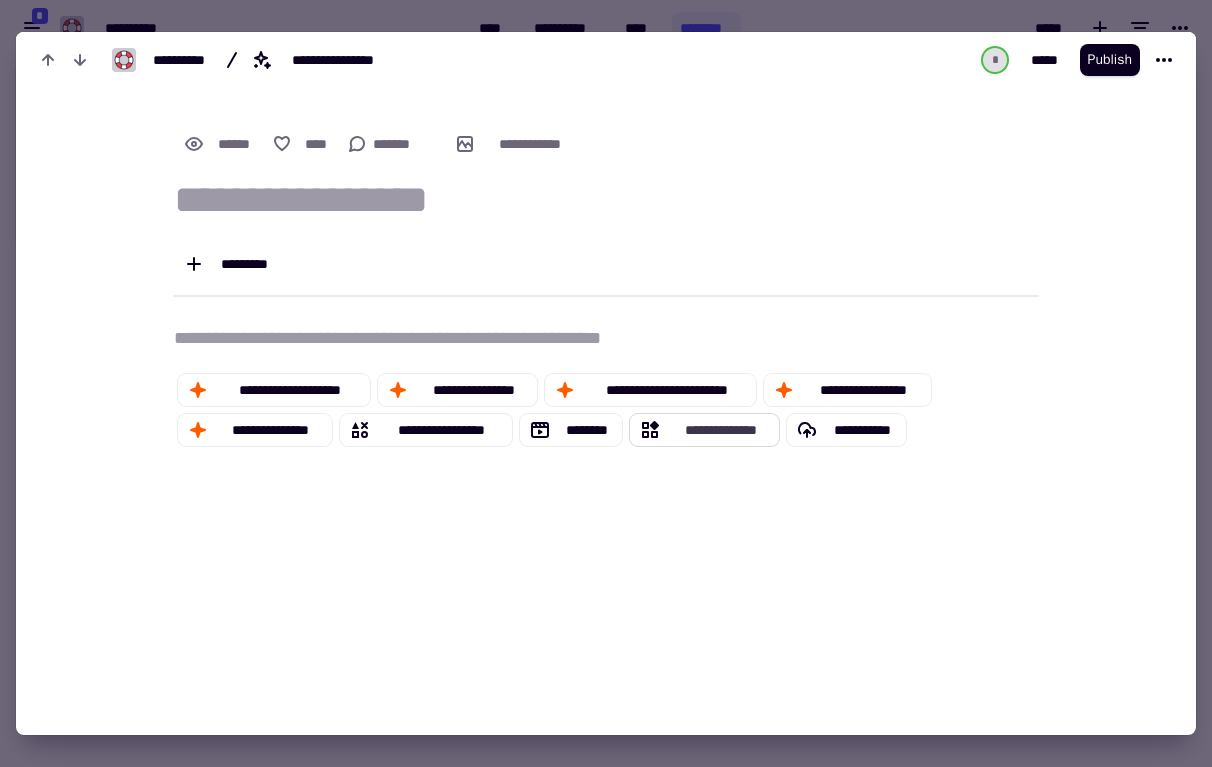 click on "**********" 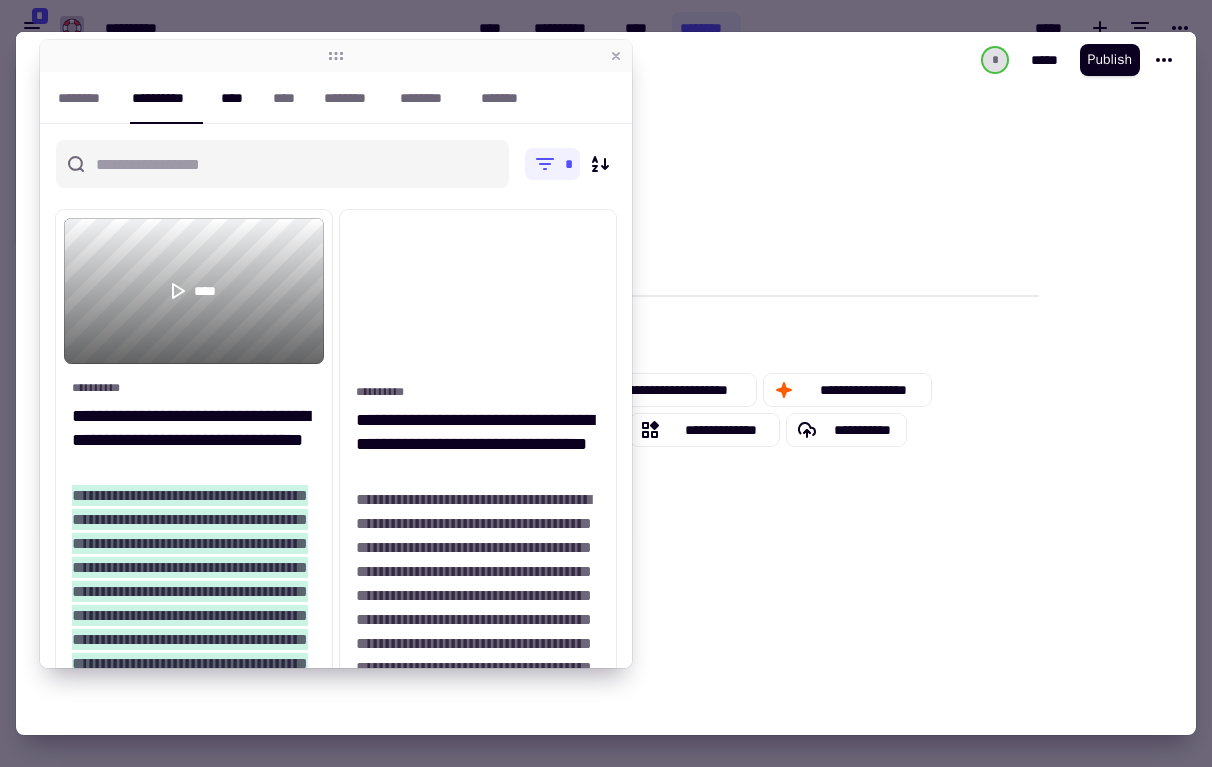 click on "****" at bounding box center (237, 98) 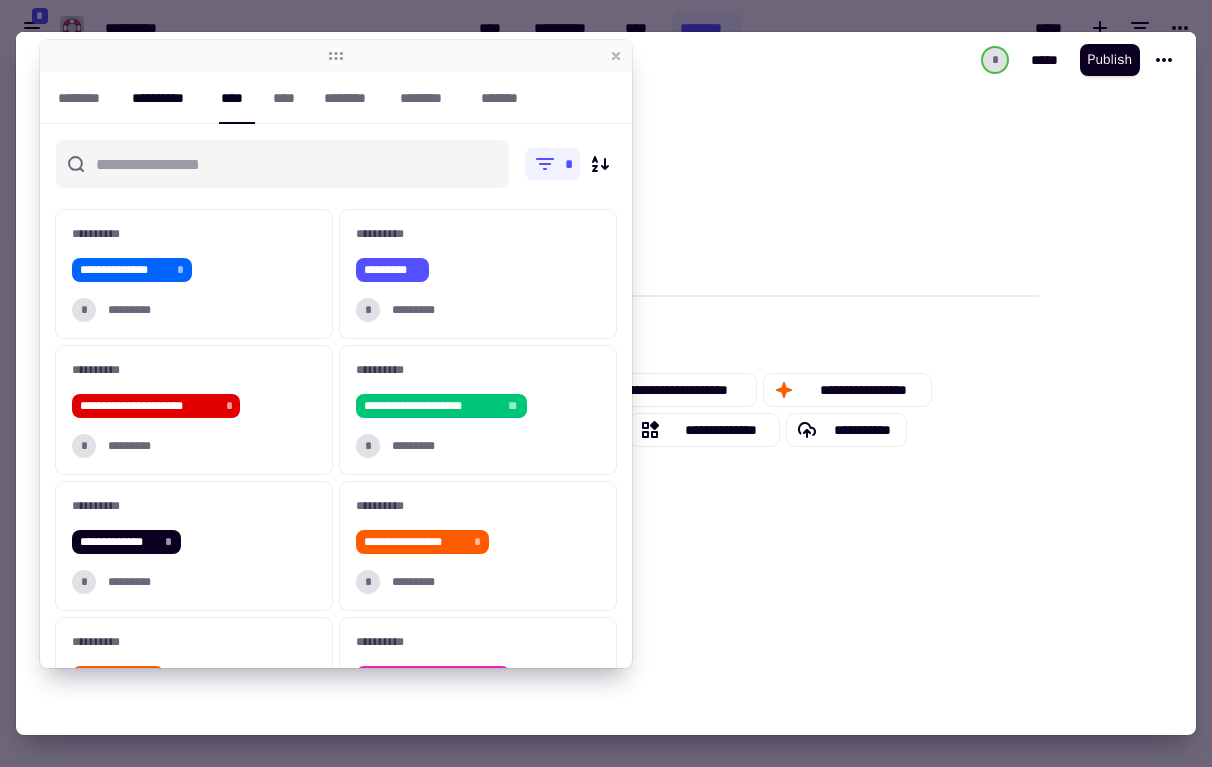 click on "**********" at bounding box center [166, 98] 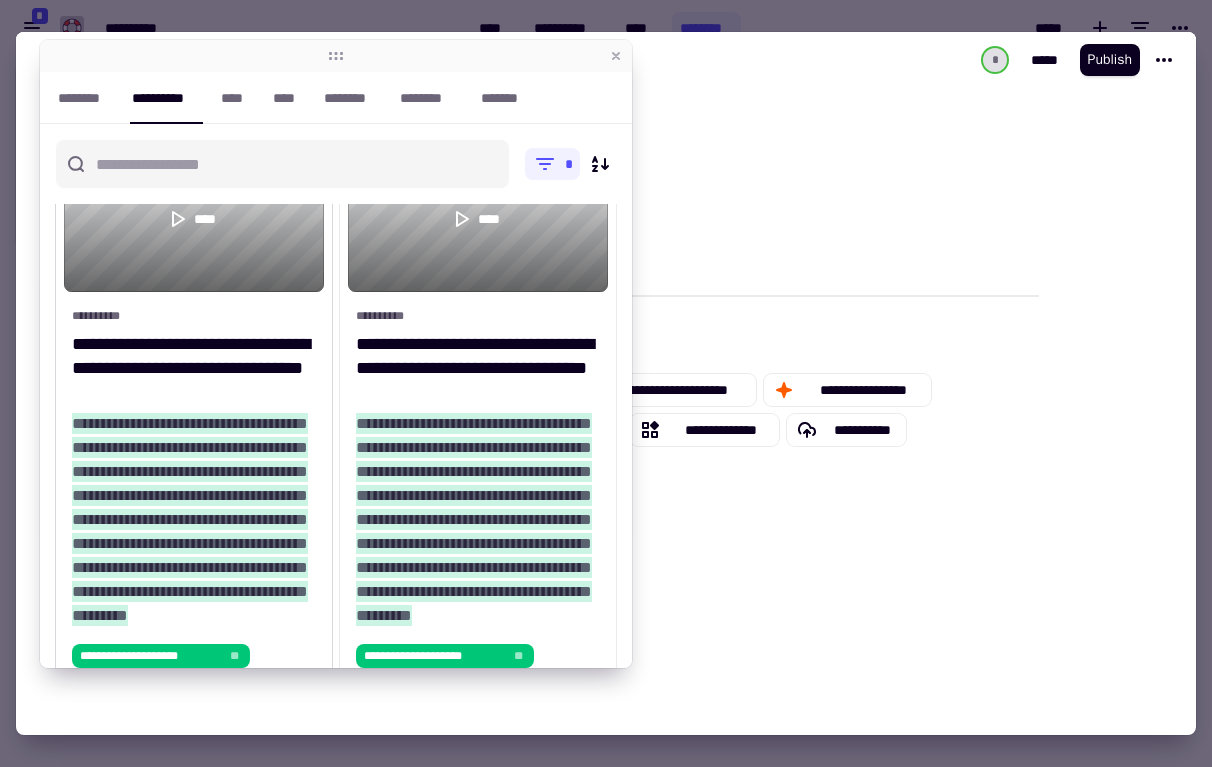 scroll, scrollTop: 0, scrollLeft: 0, axis: both 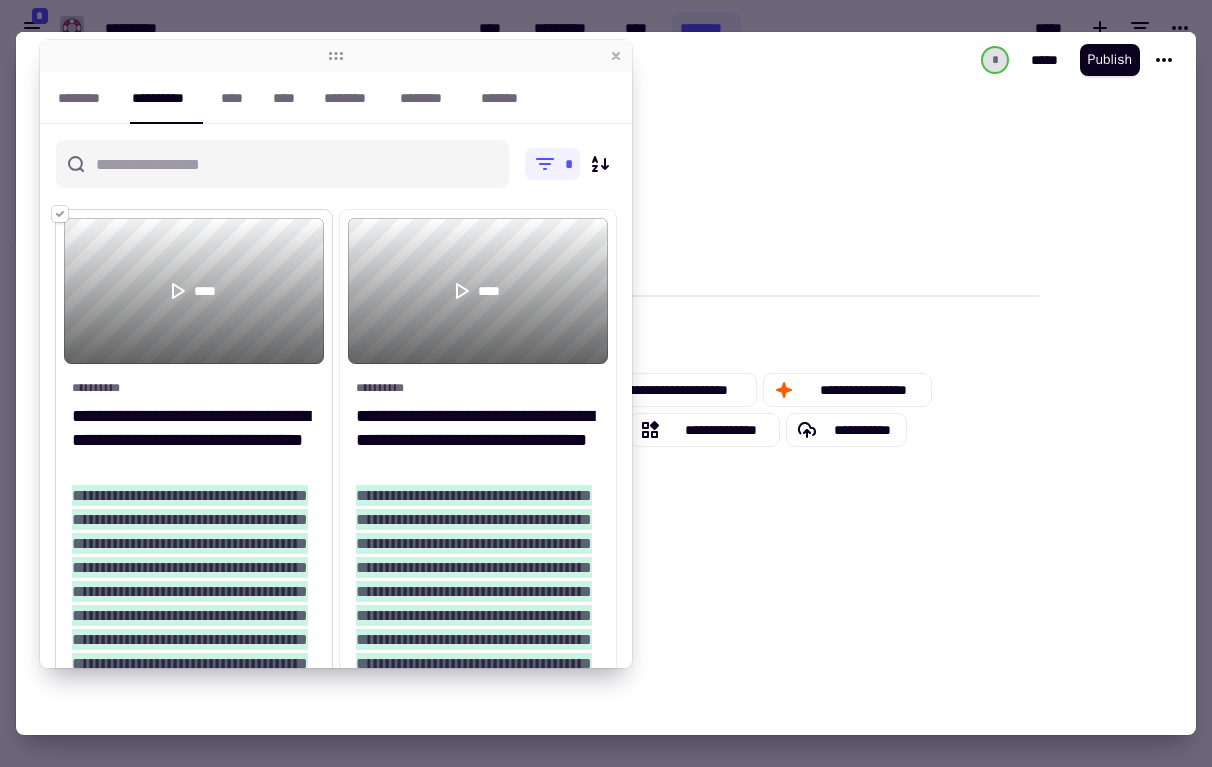 click 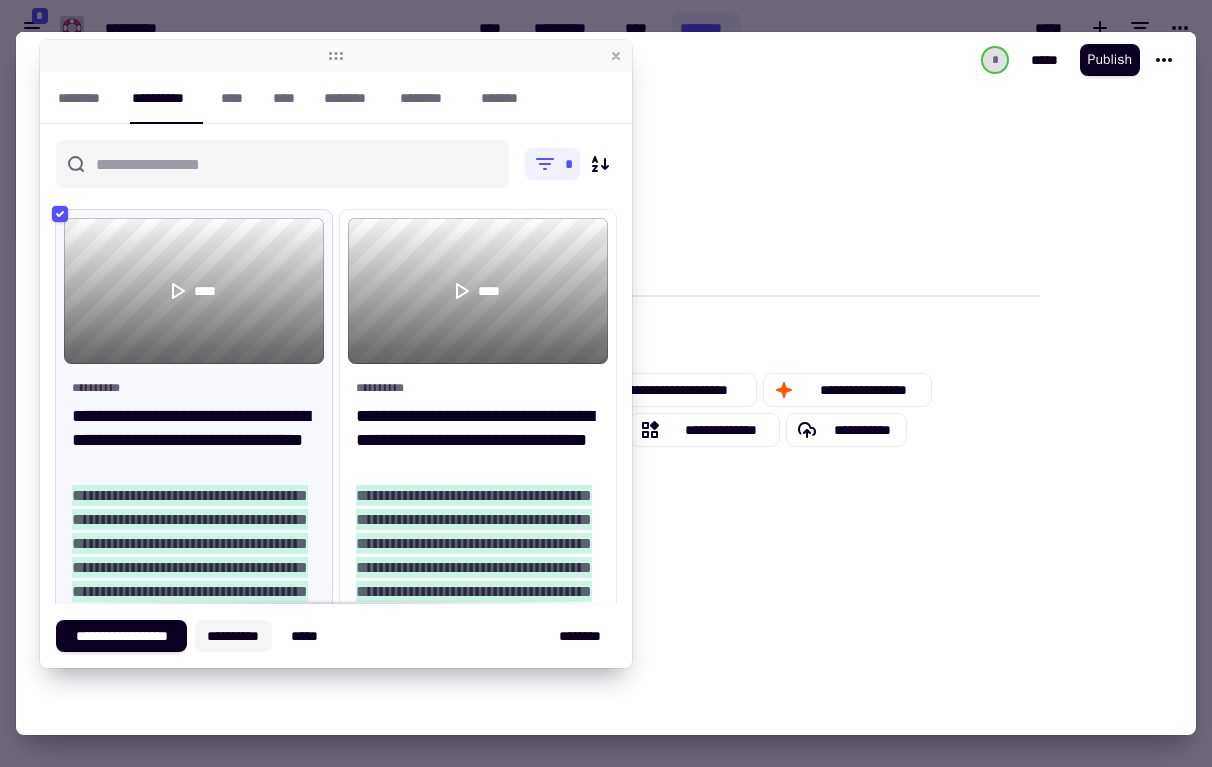 click on "**********" 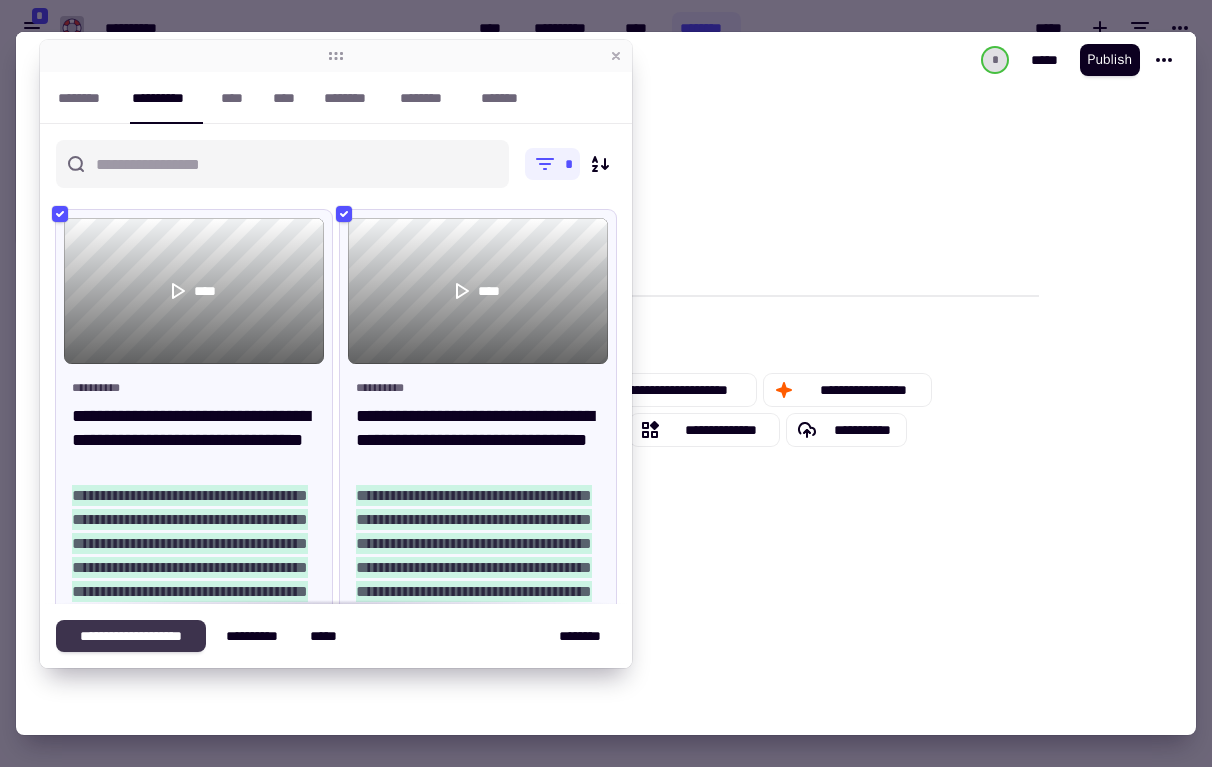 click on "**********" 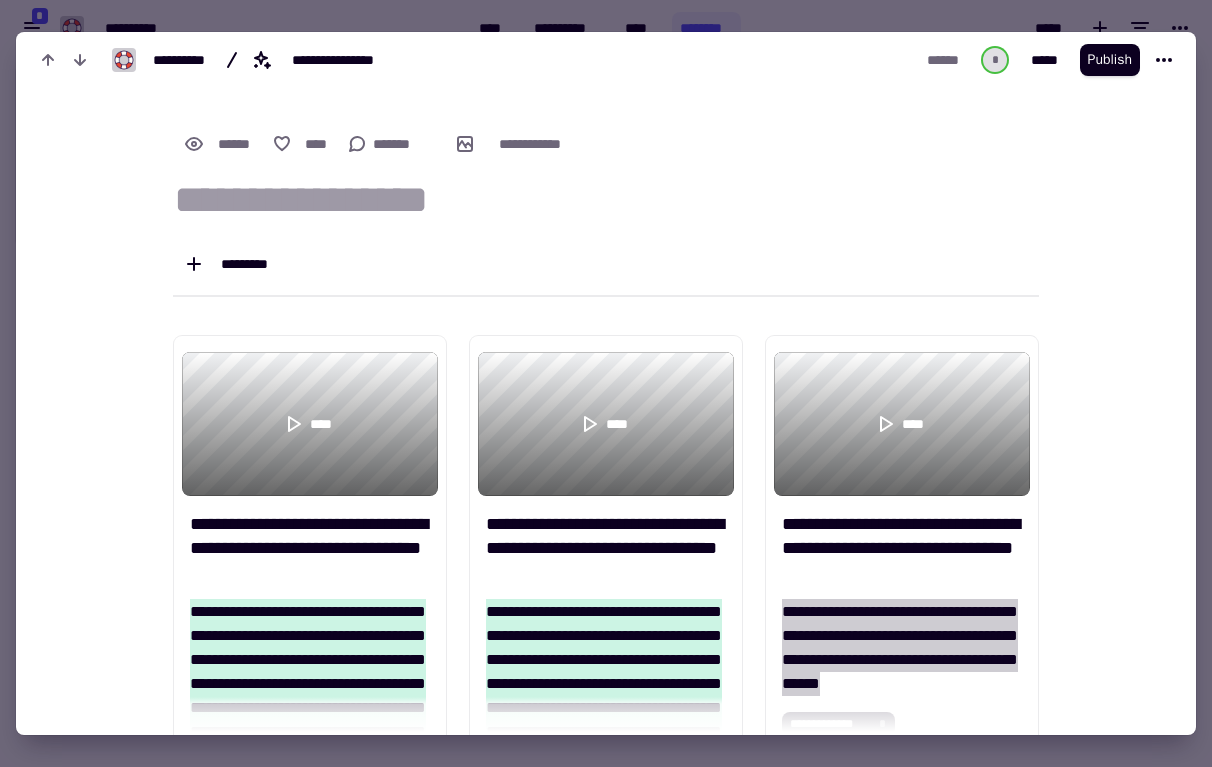 click on "**********" at bounding box center (594, 4328) 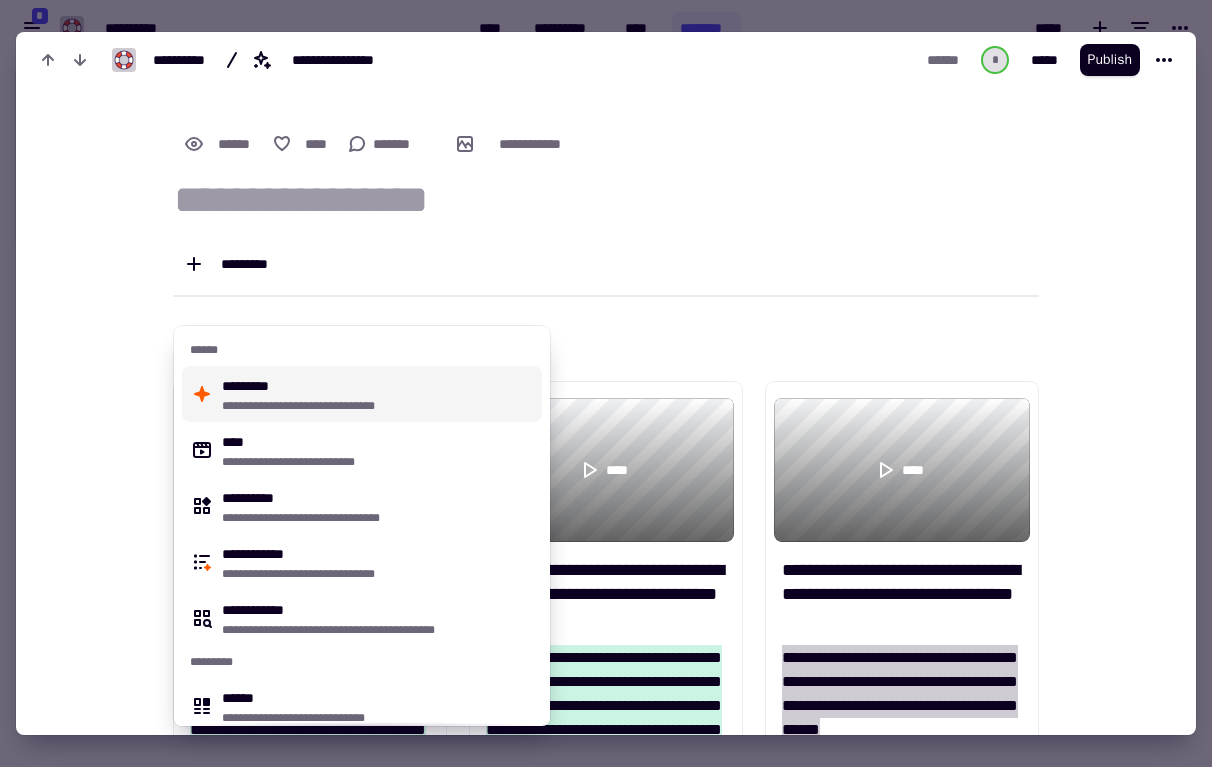 type 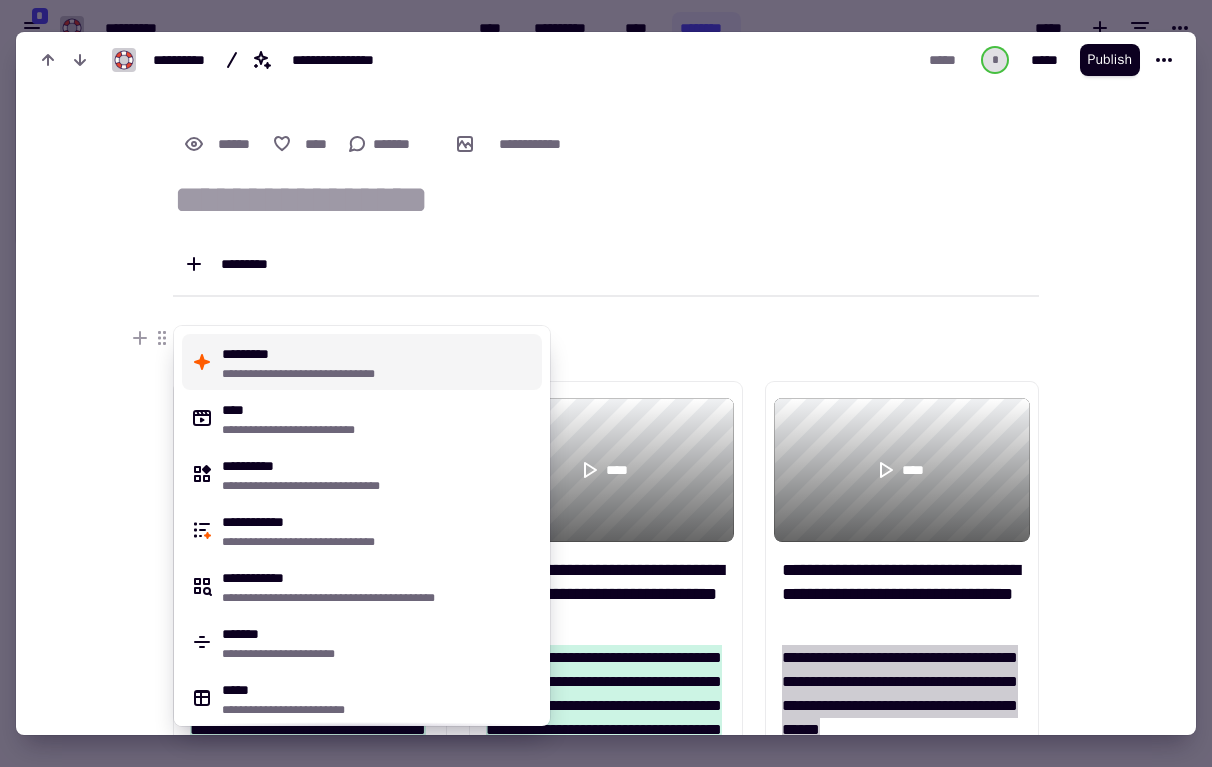 click on "**********" at bounding box center (378, 362) 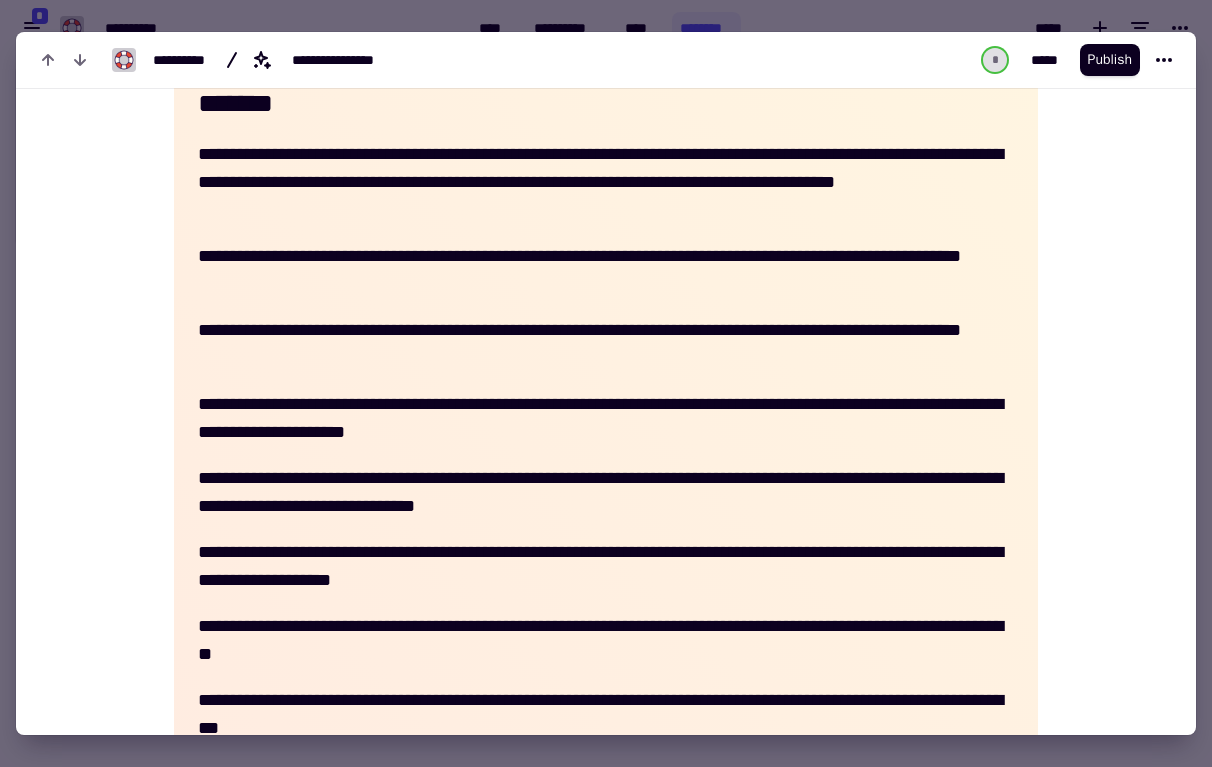 scroll, scrollTop: 264, scrollLeft: 0, axis: vertical 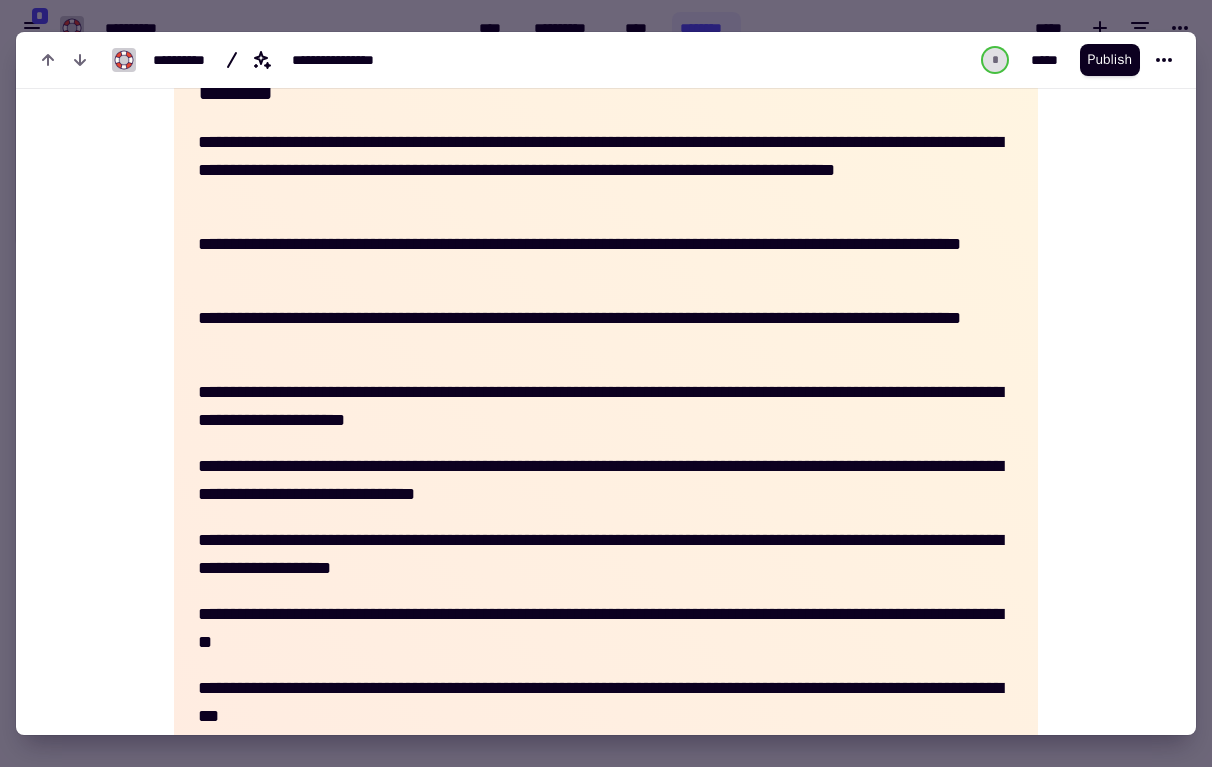 click on "**********" at bounding box center [606, 258] 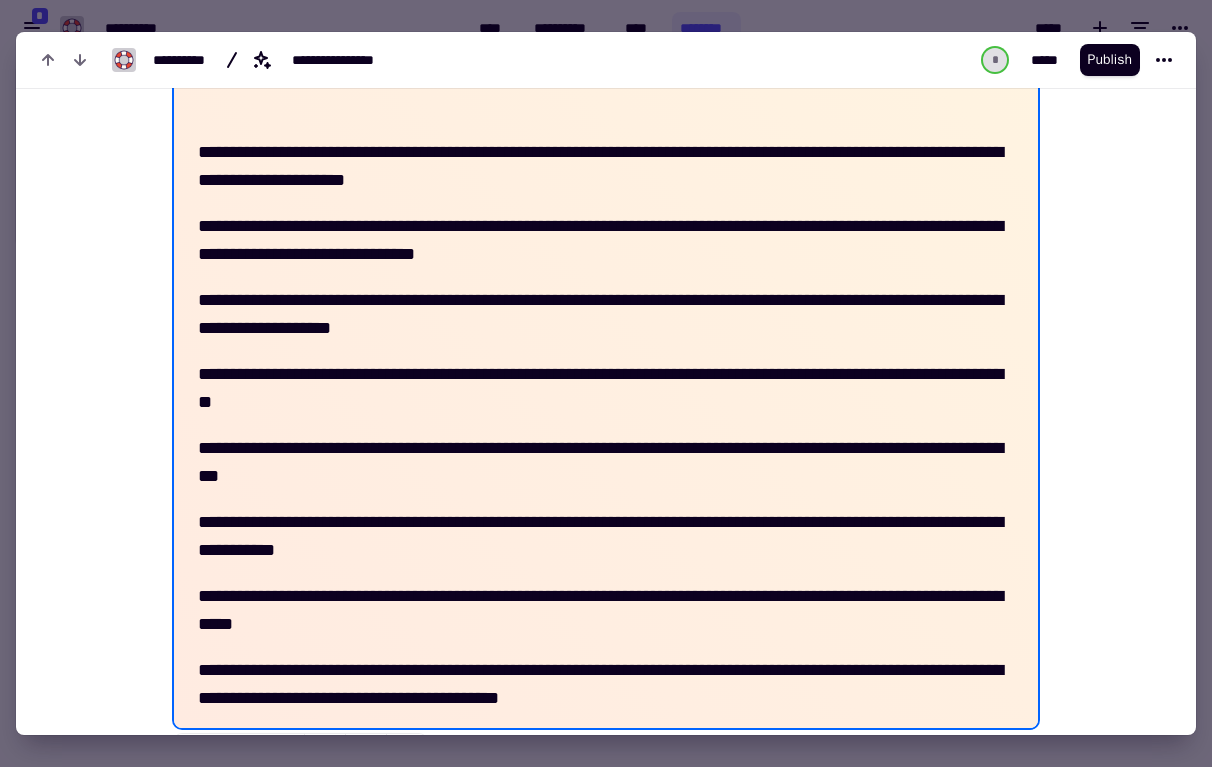 scroll, scrollTop: 499, scrollLeft: 0, axis: vertical 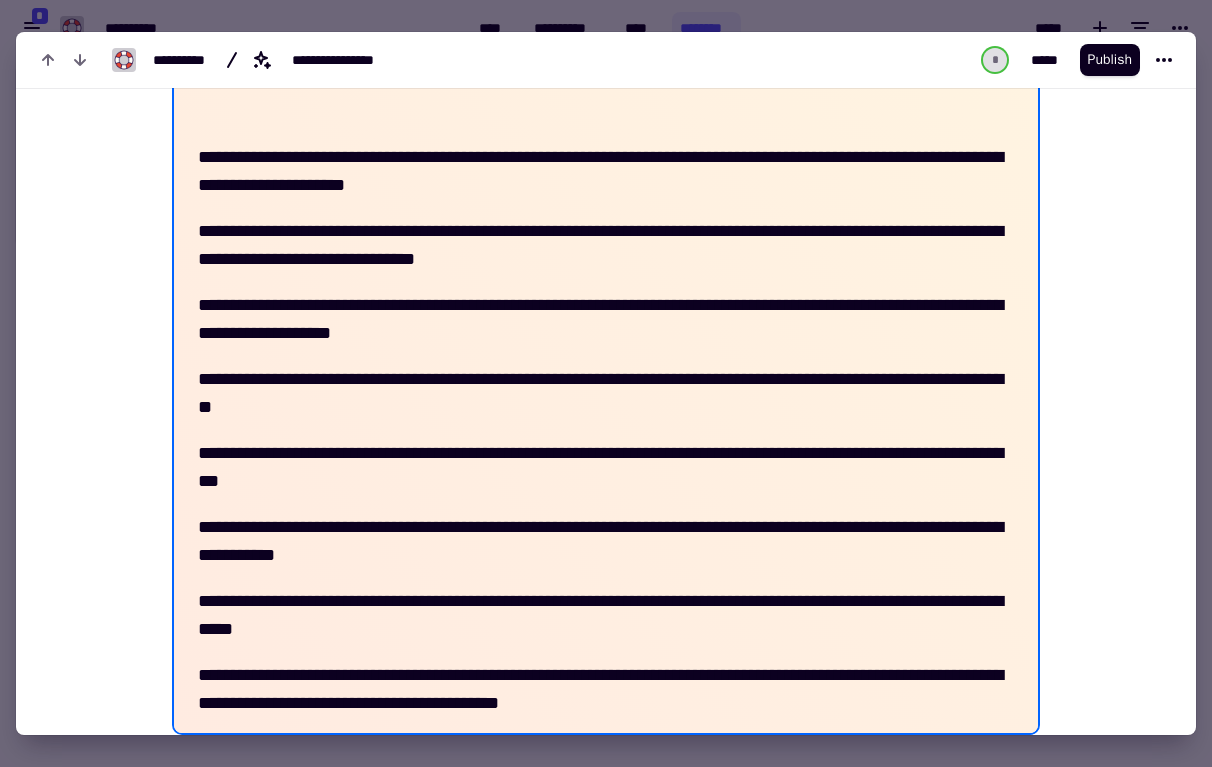 click on "**********" at bounding box center [606, 245] 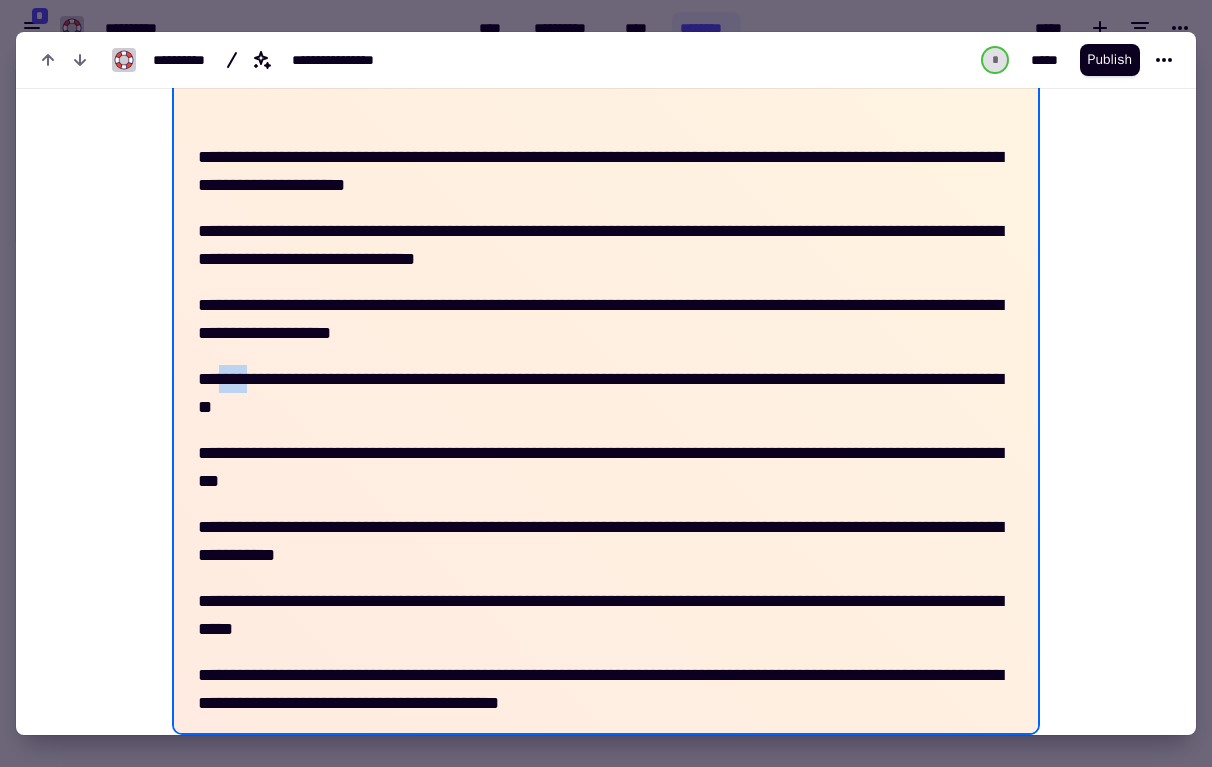 click on "**********" at bounding box center [606, 393] 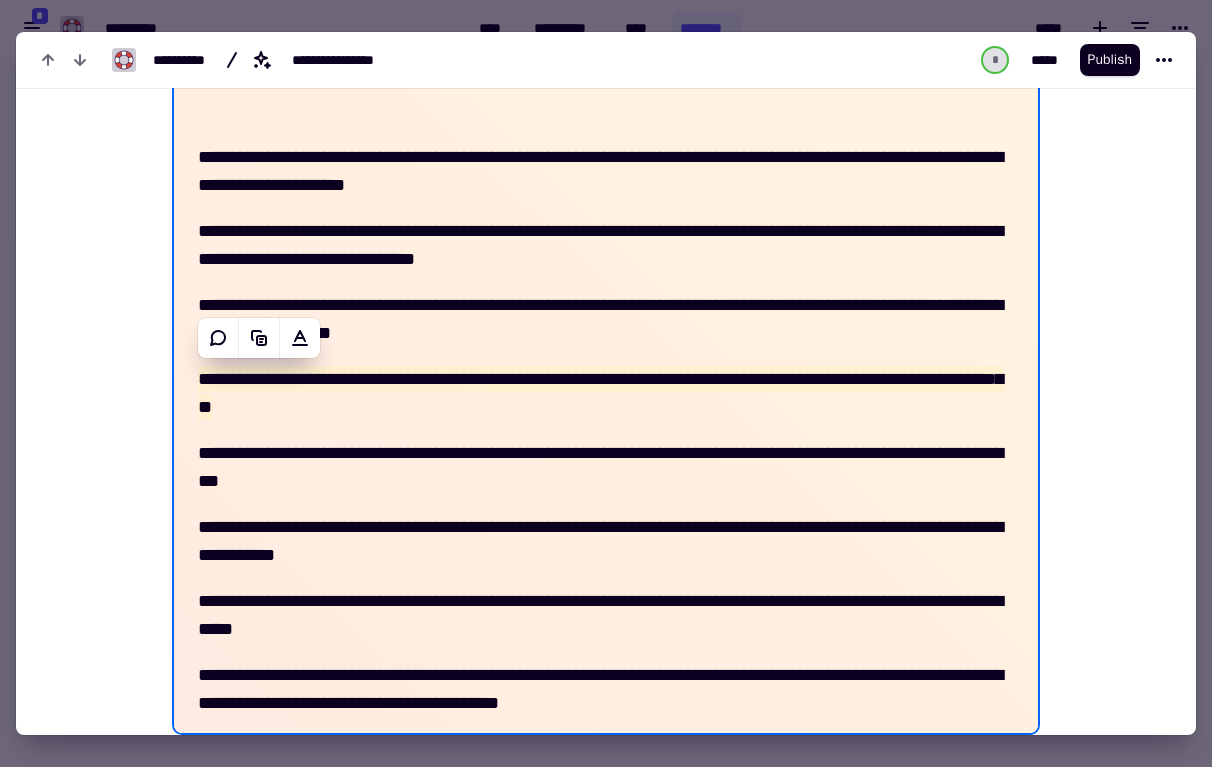 click on "**********" at bounding box center [600, 393] 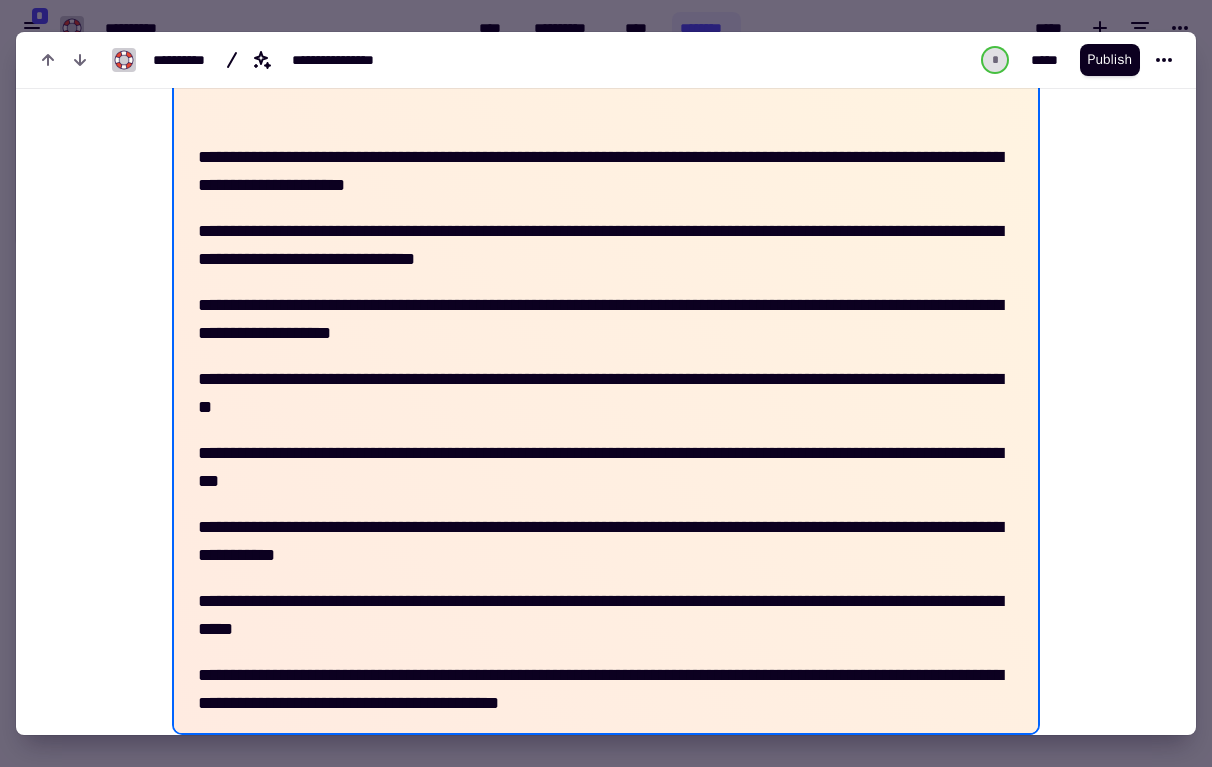 click on "**********" at bounding box center (606, 393) 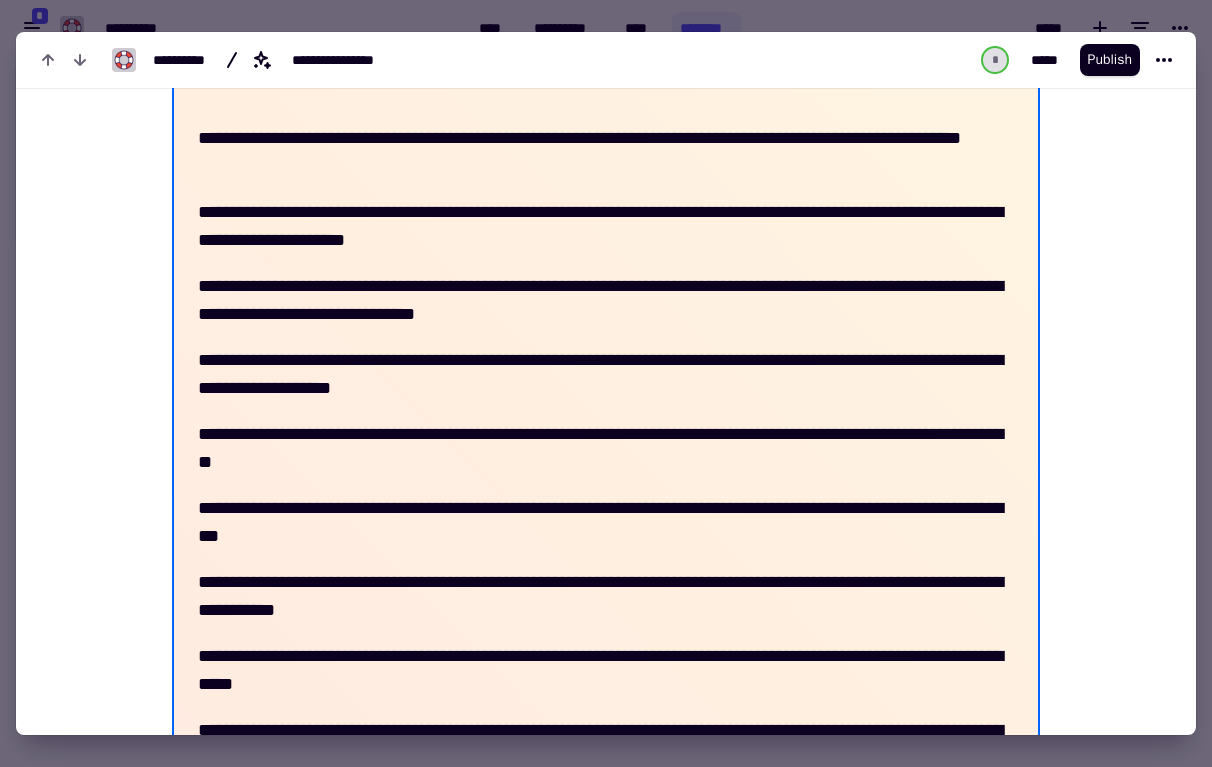 scroll, scrollTop: 0, scrollLeft: 0, axis: both 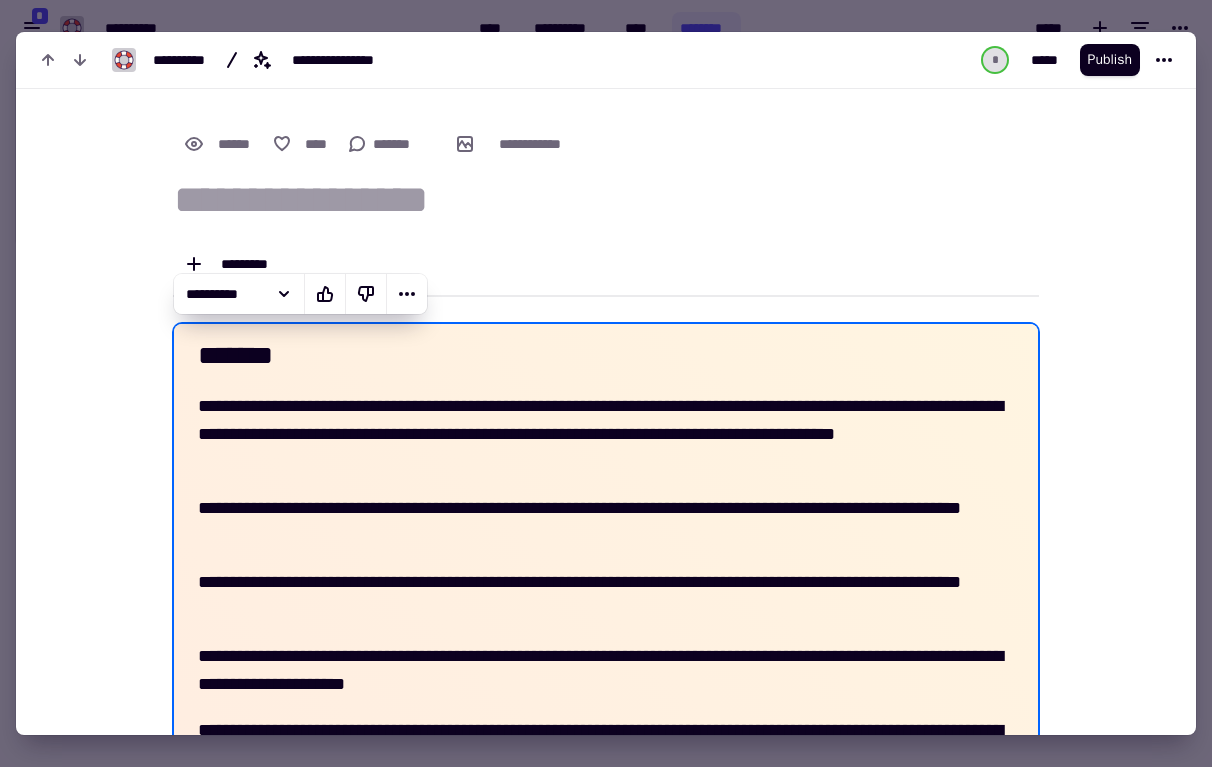 click at bounding box center (606, 383) 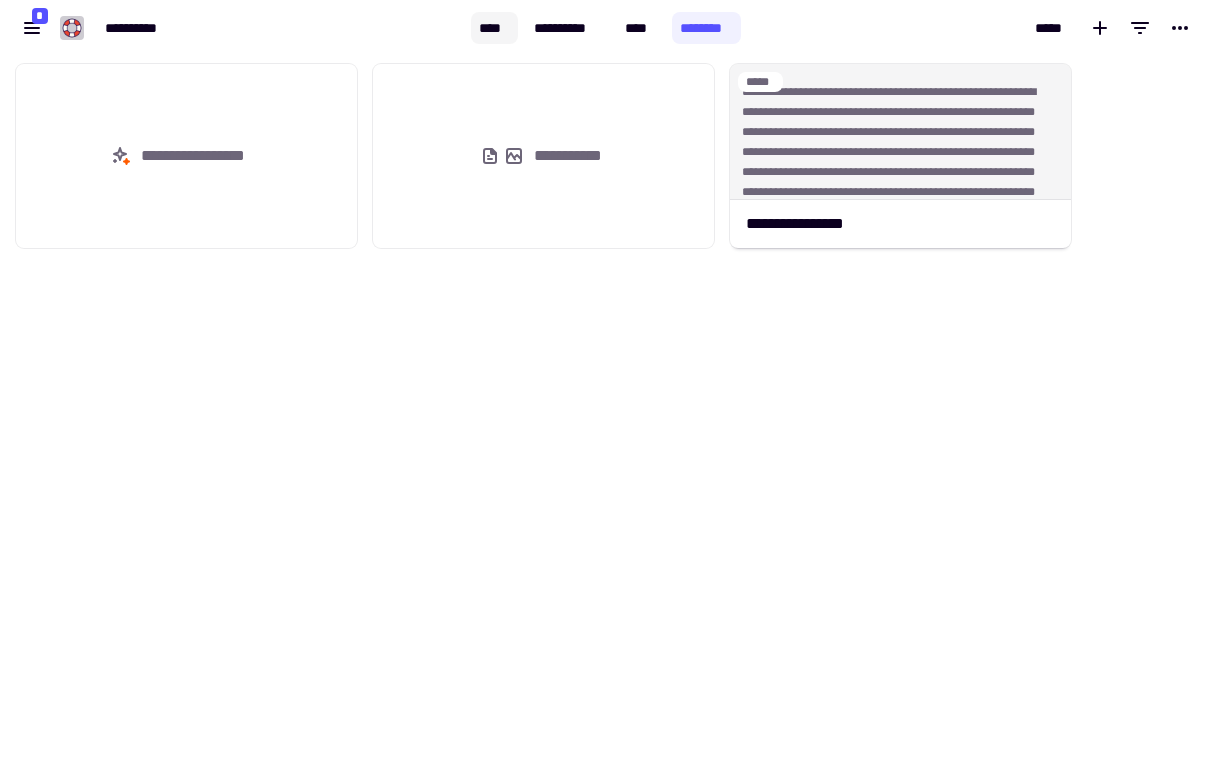 click on "****" 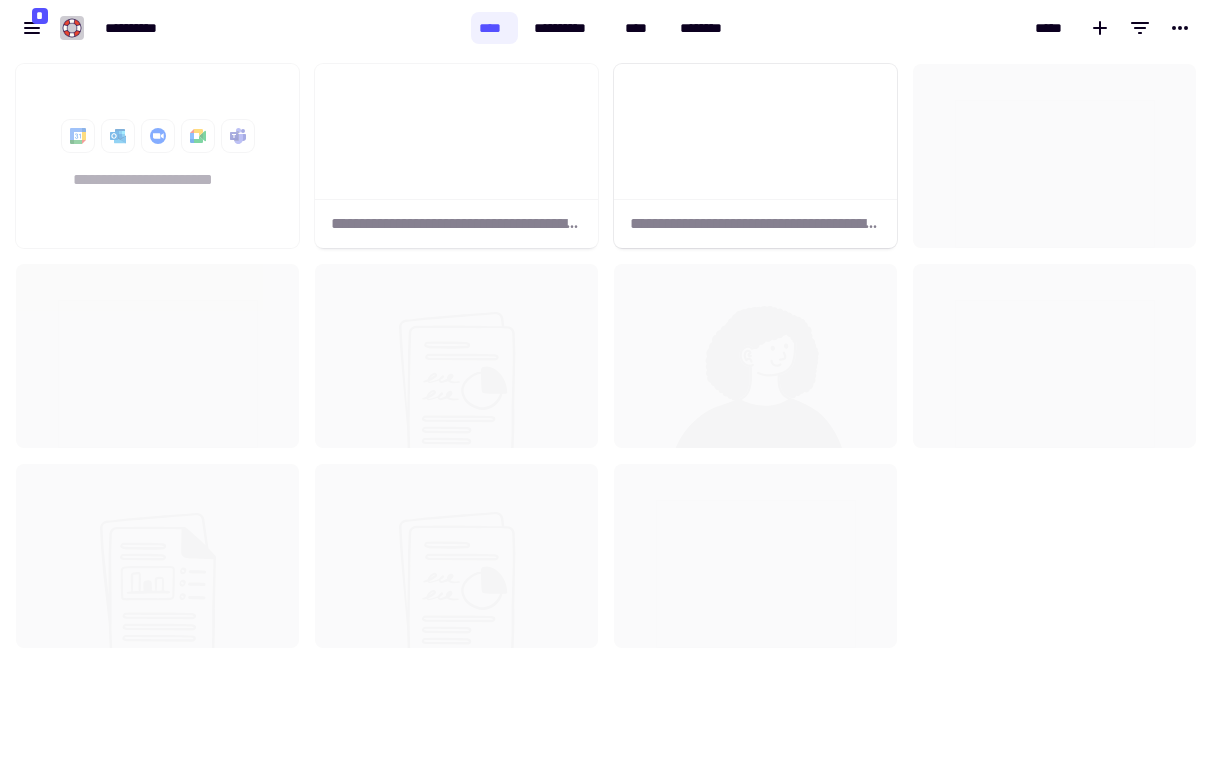 scroll, scrollTop: 1, scrollLeft: 1, axis: both 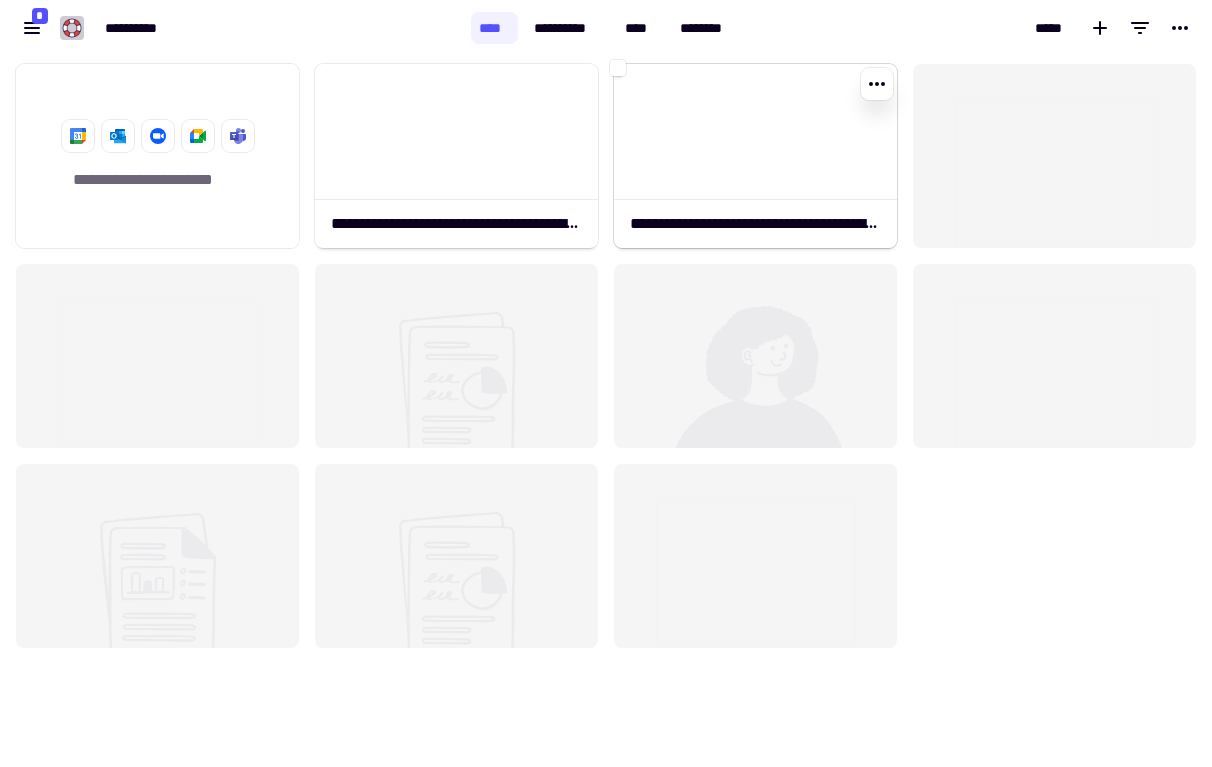 click 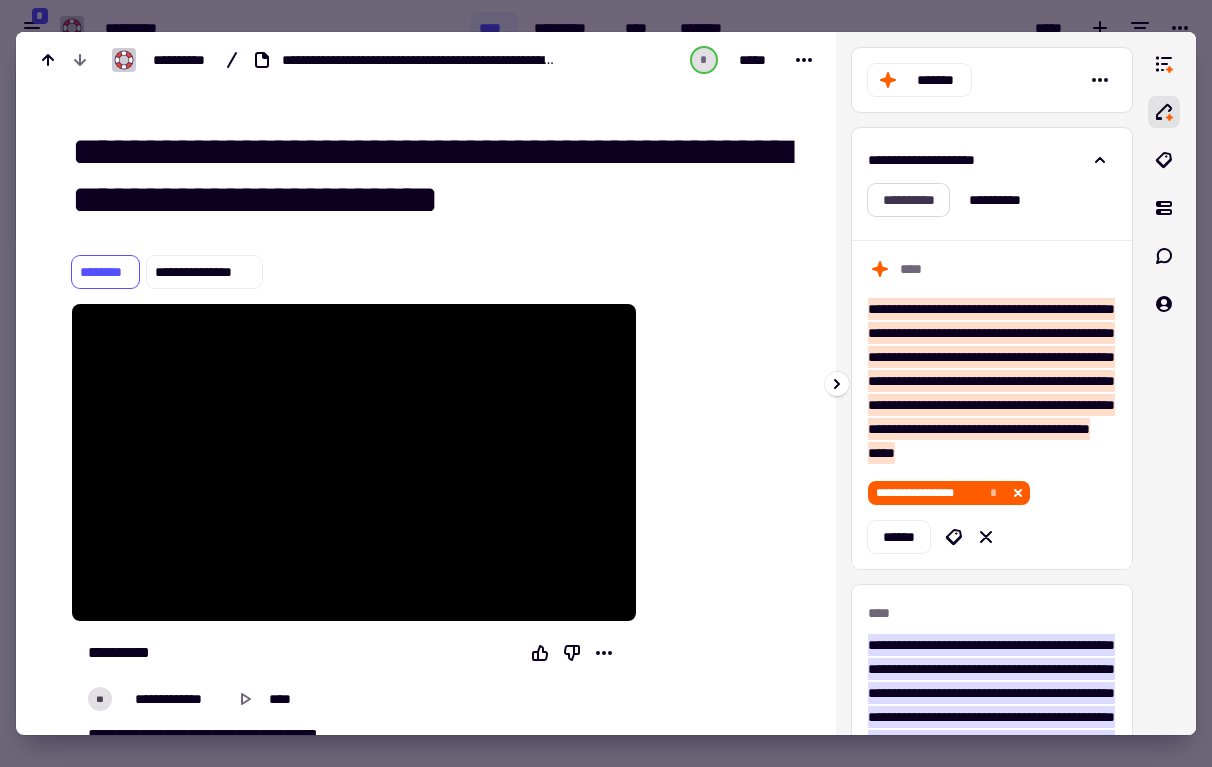 click on "**********" 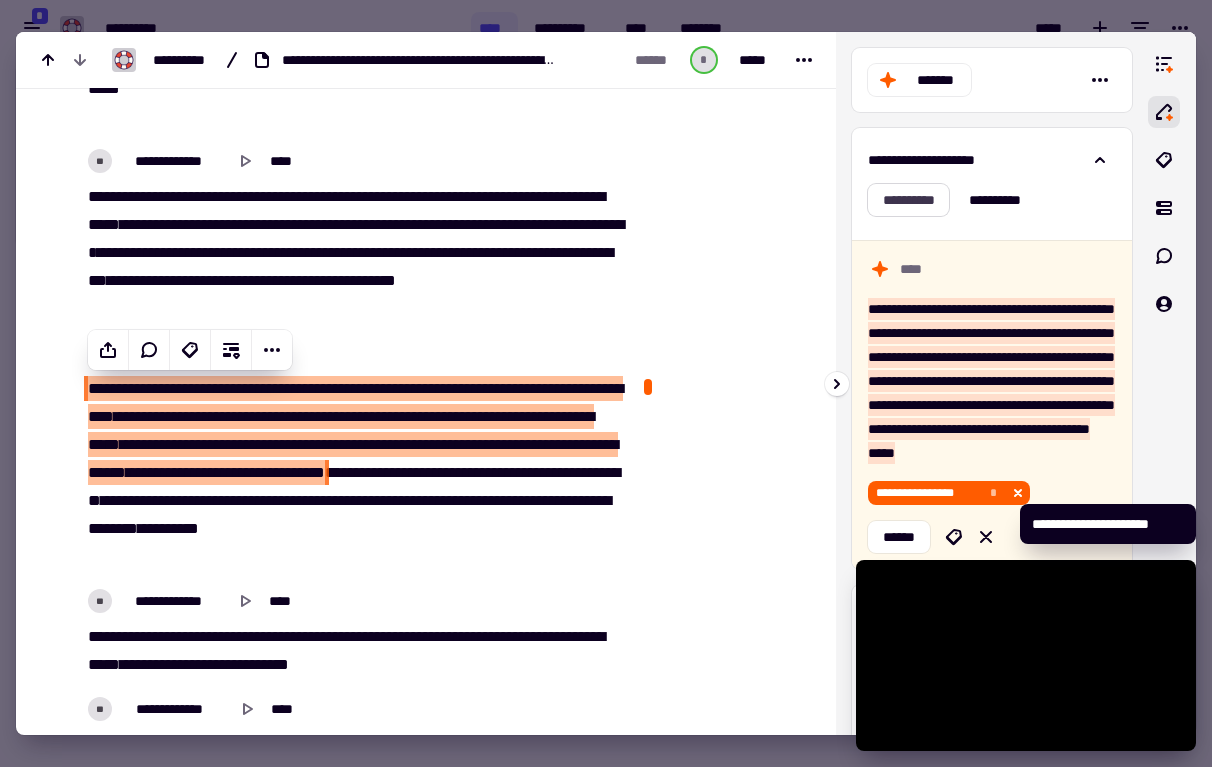 scroll, scrollTop: 1085, scrollLeft: 0, axis: vertical 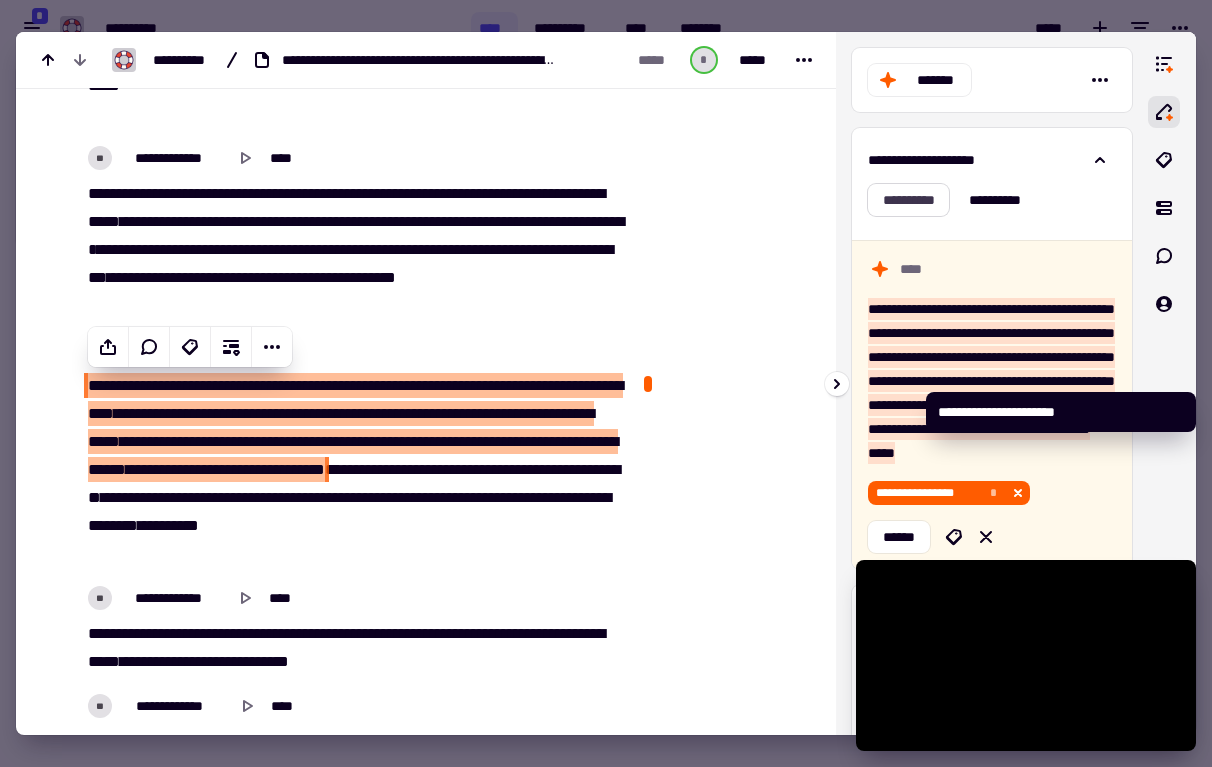 click on "**********" 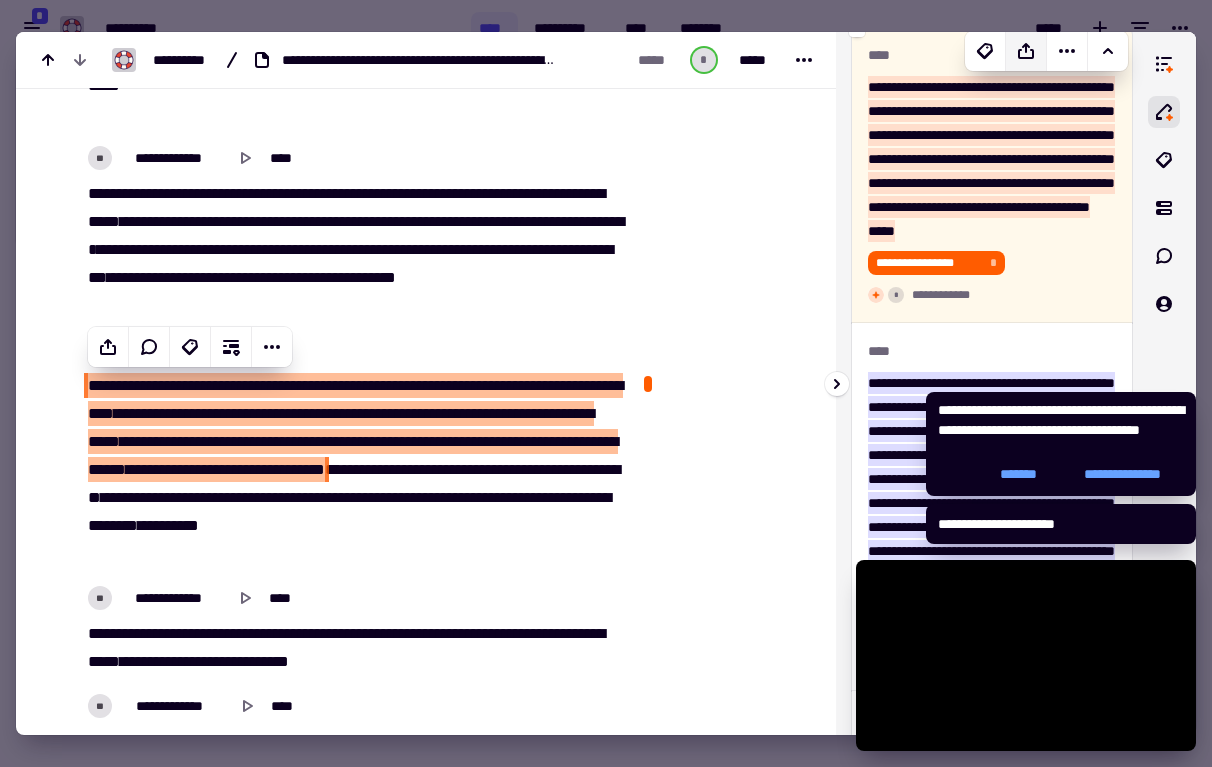 scroll, scrollTop: 0, scrollLeft: 0, axis: both 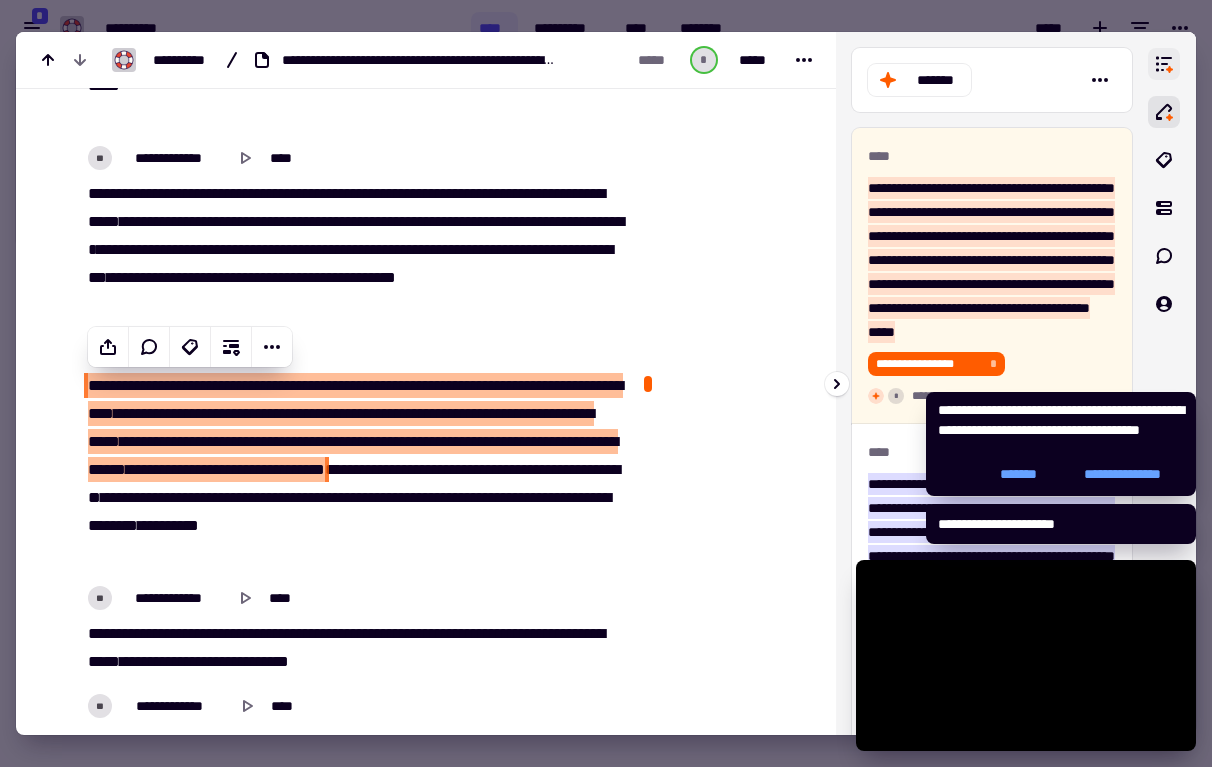 click 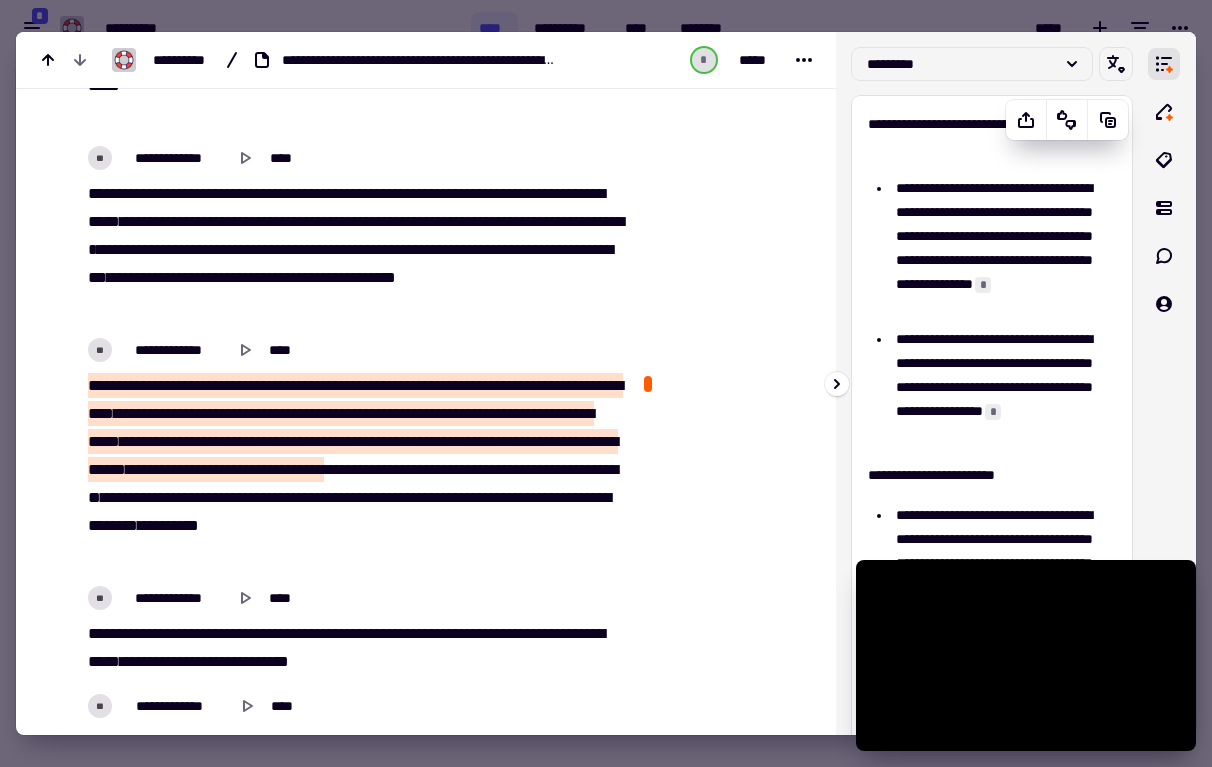 click on "*" at bounding box center (993, 412) 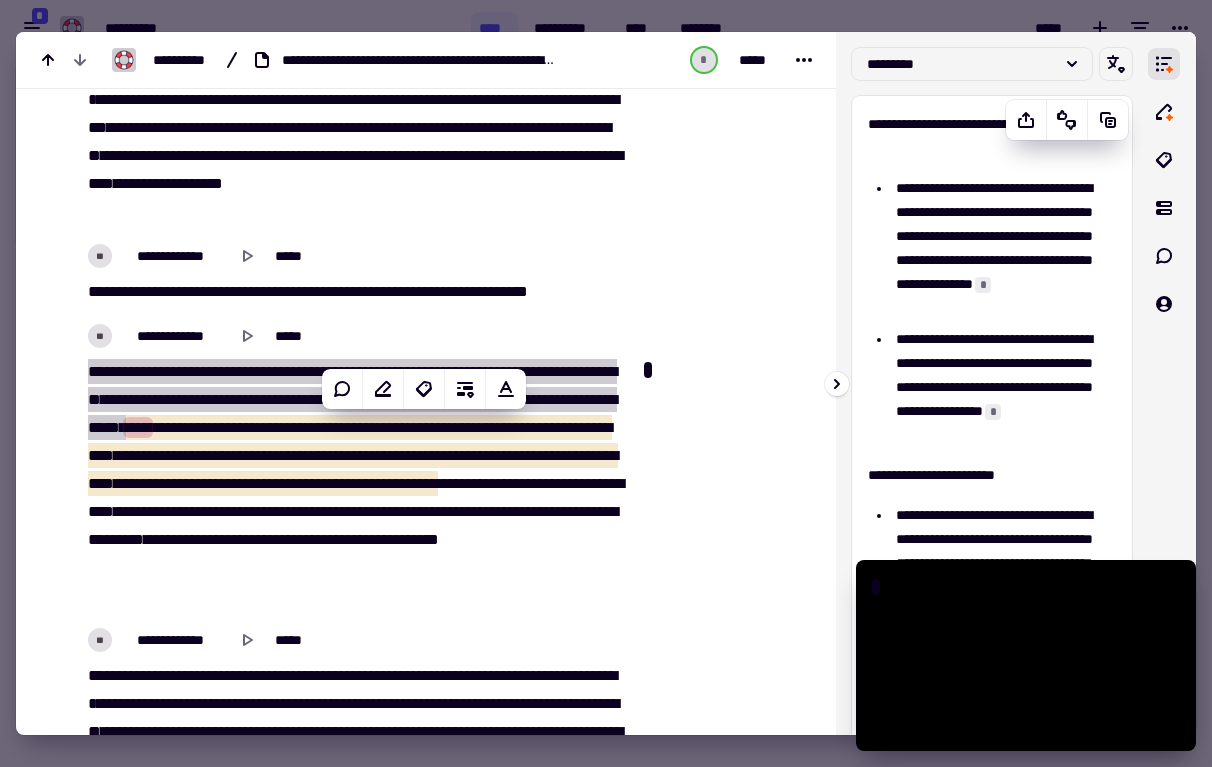 scroll, scrollTop: 22263, scrollLeft: 0, axis: vertical 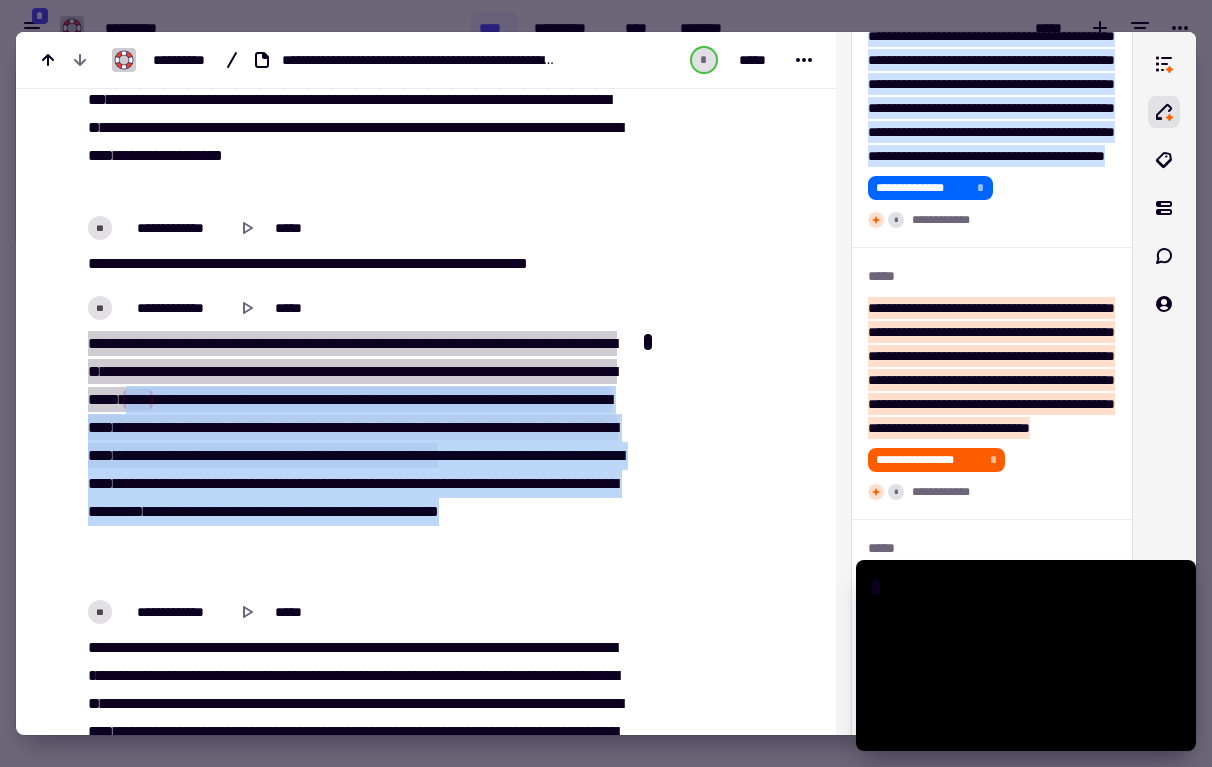 drag, startPoint x: 322, startPoint y: 399, endPoint x: 235, endPoint y: 569, distance: 190.96858 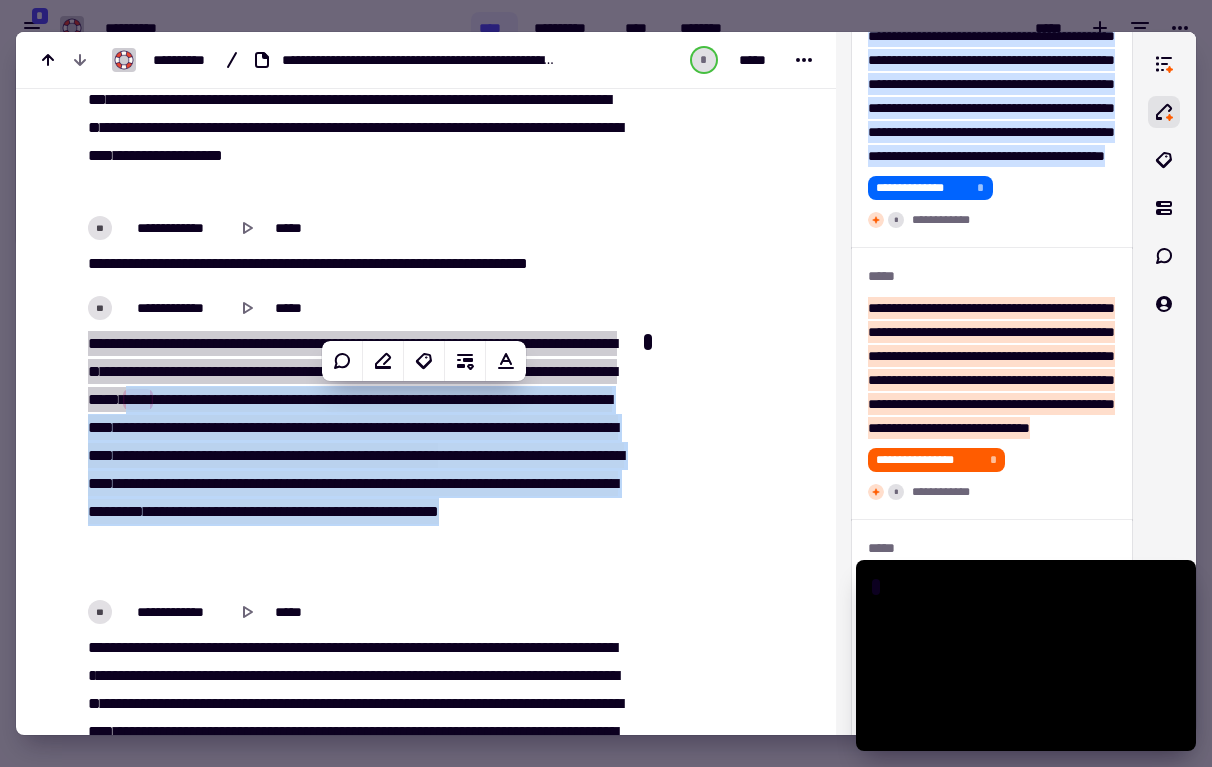 copy on "**********" 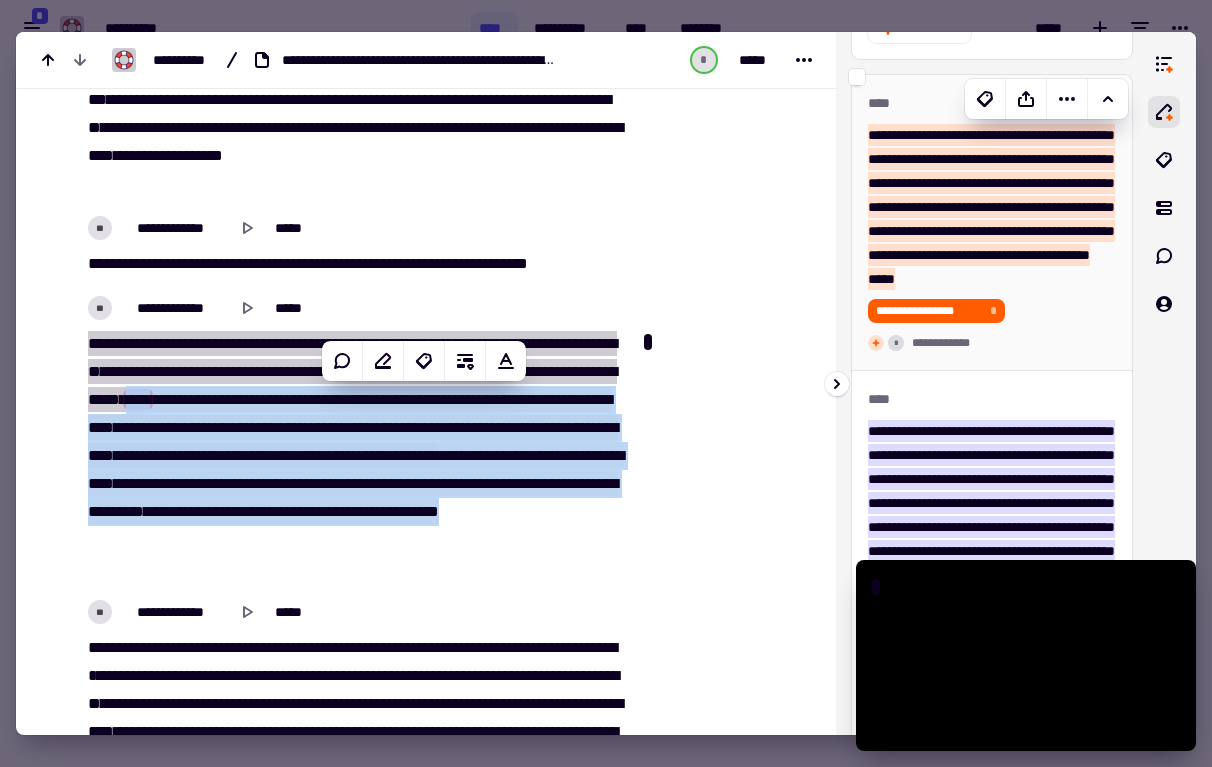 scroll, scrollTop: 0, scrollLeft: 0, axis: both 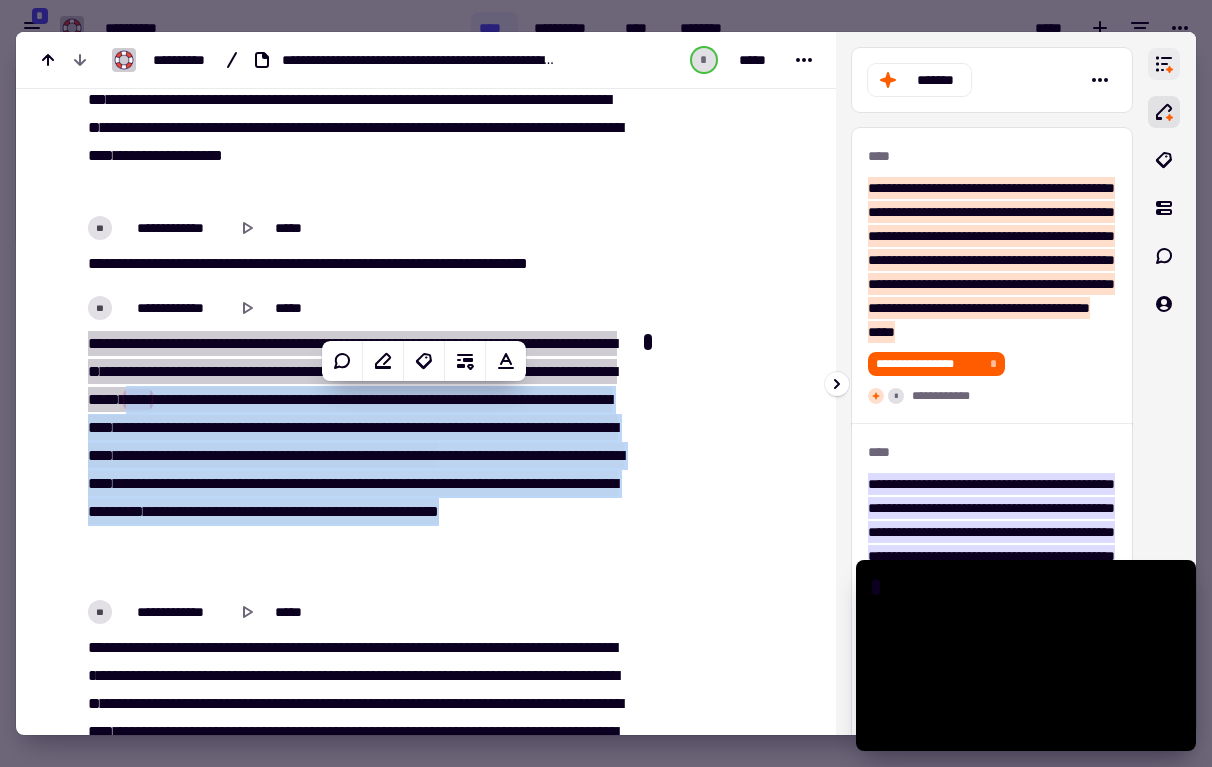 click 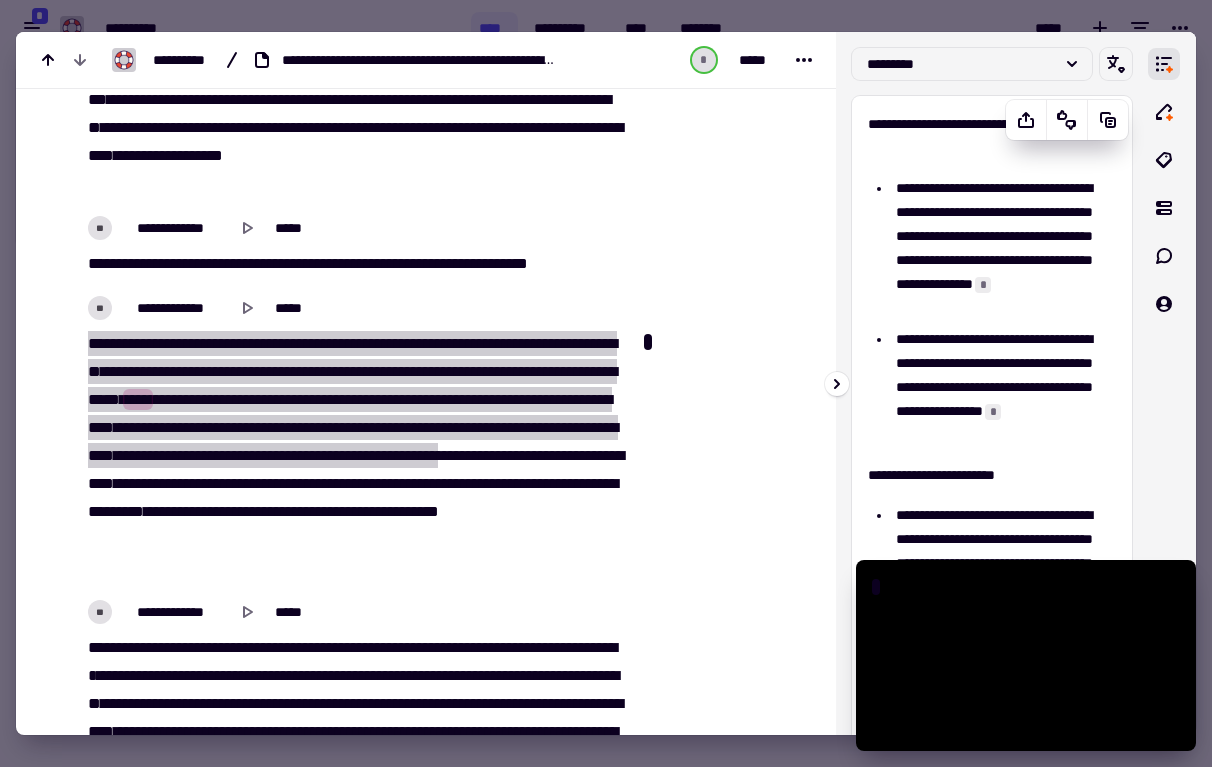 click on "*" at bounding box center [983, 285] 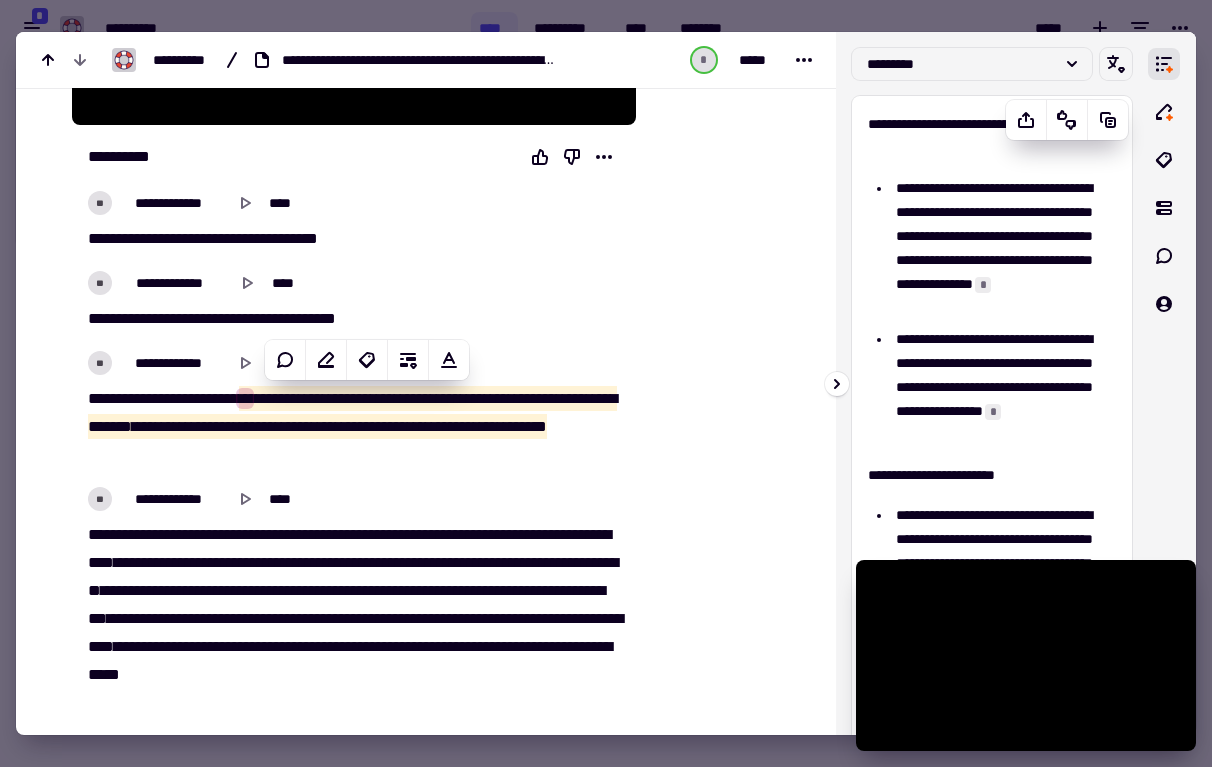 scroll, scrollTop: 481, scrollLeft: 0, axis: vertical 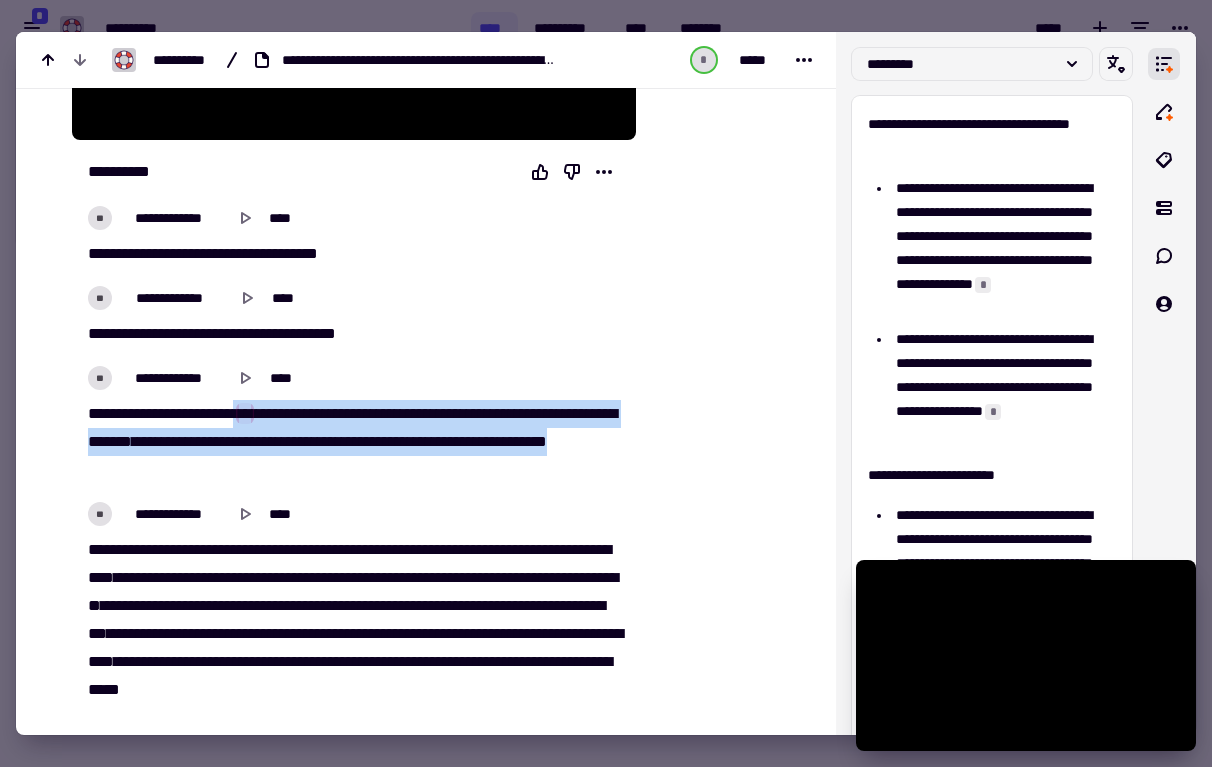 drag, startPoint x: 261, startPoint y: 413, endPoint x: 297, endPoint y: 458, distance: 57.628117 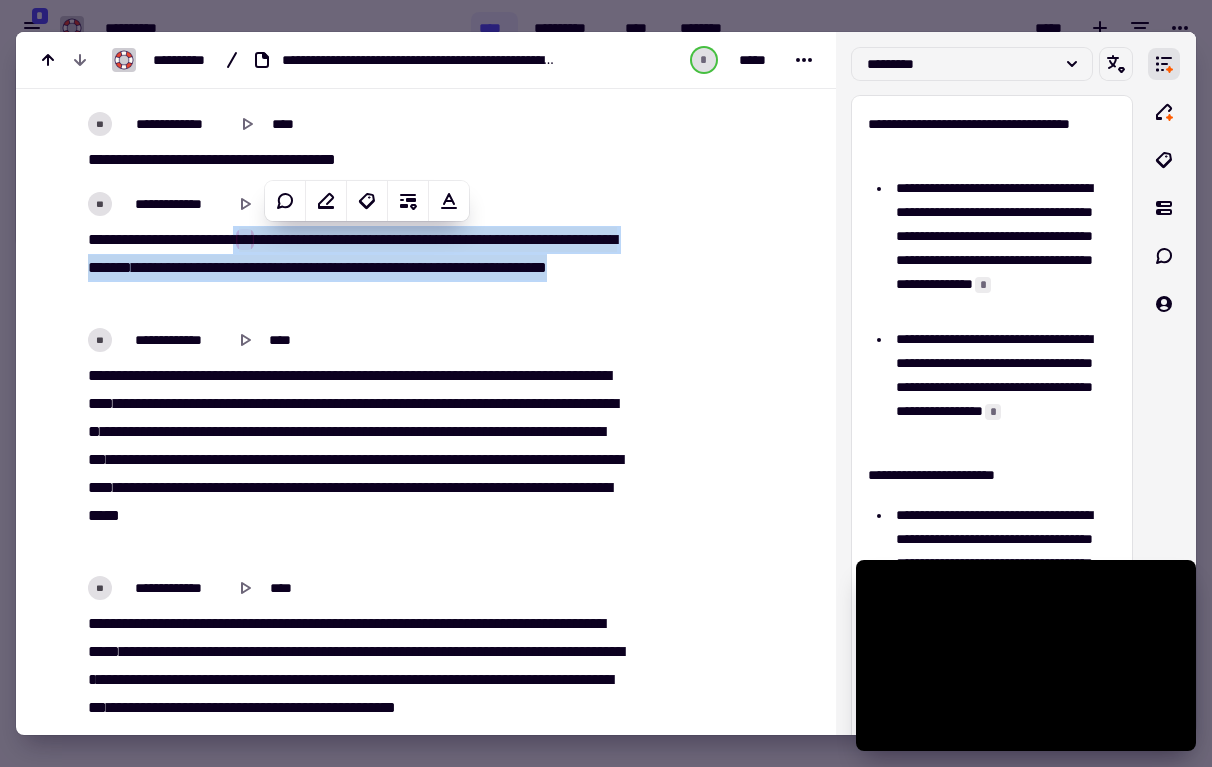 scroll, scrollTop: 659, scrollLeft: 0, axis: vertical 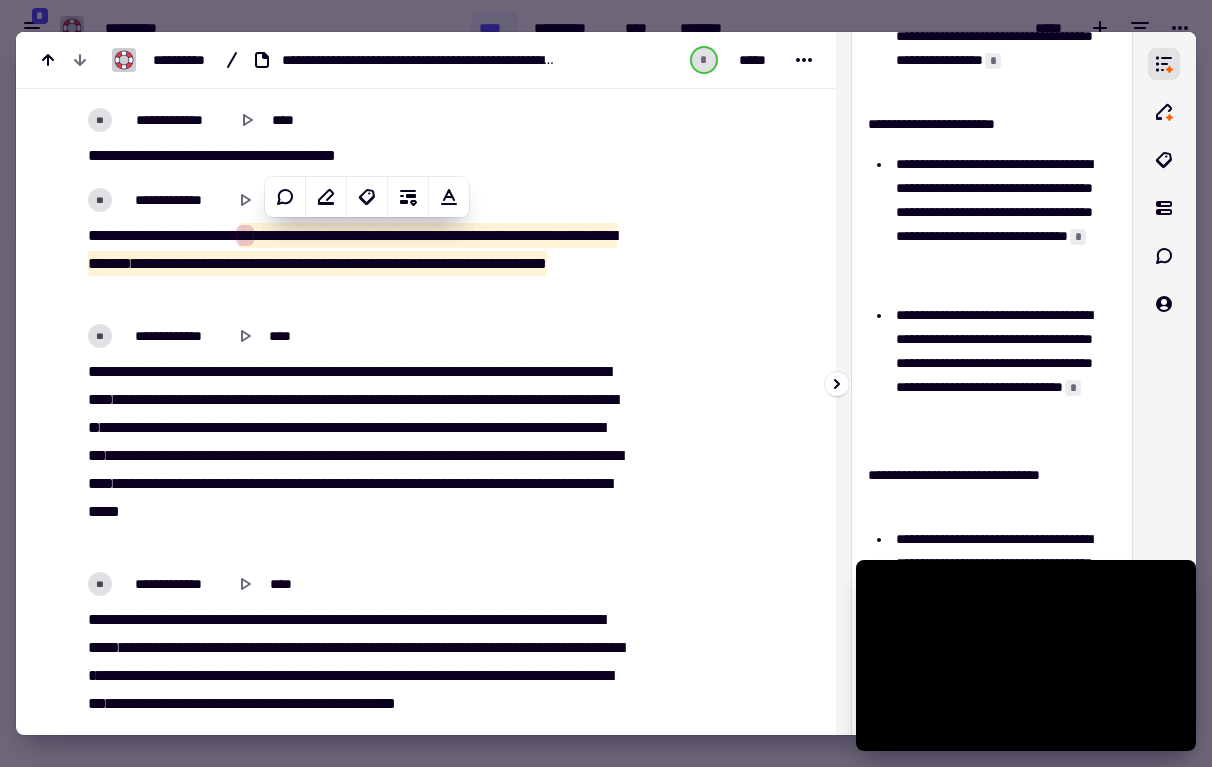 click on "*" at bounding box center [1078, 237] 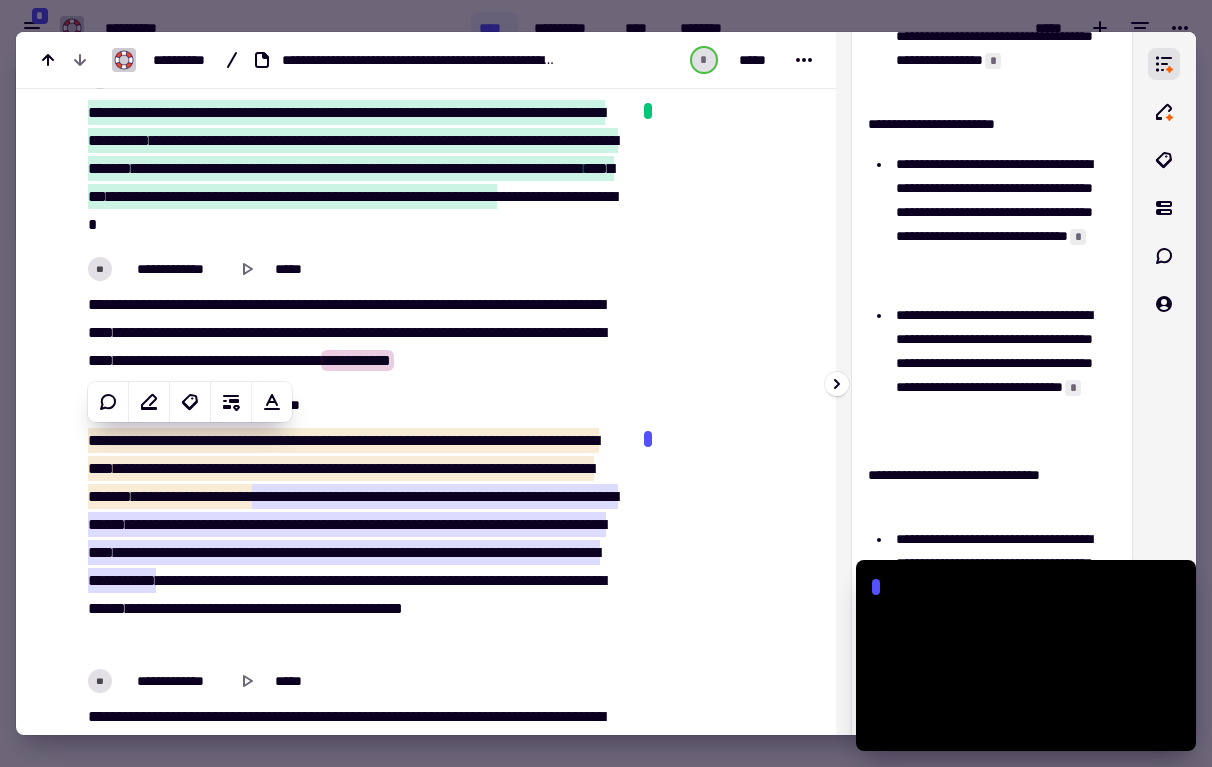 scroll, scrollTop: 11729, scrollLeft: 0, axis: vertical 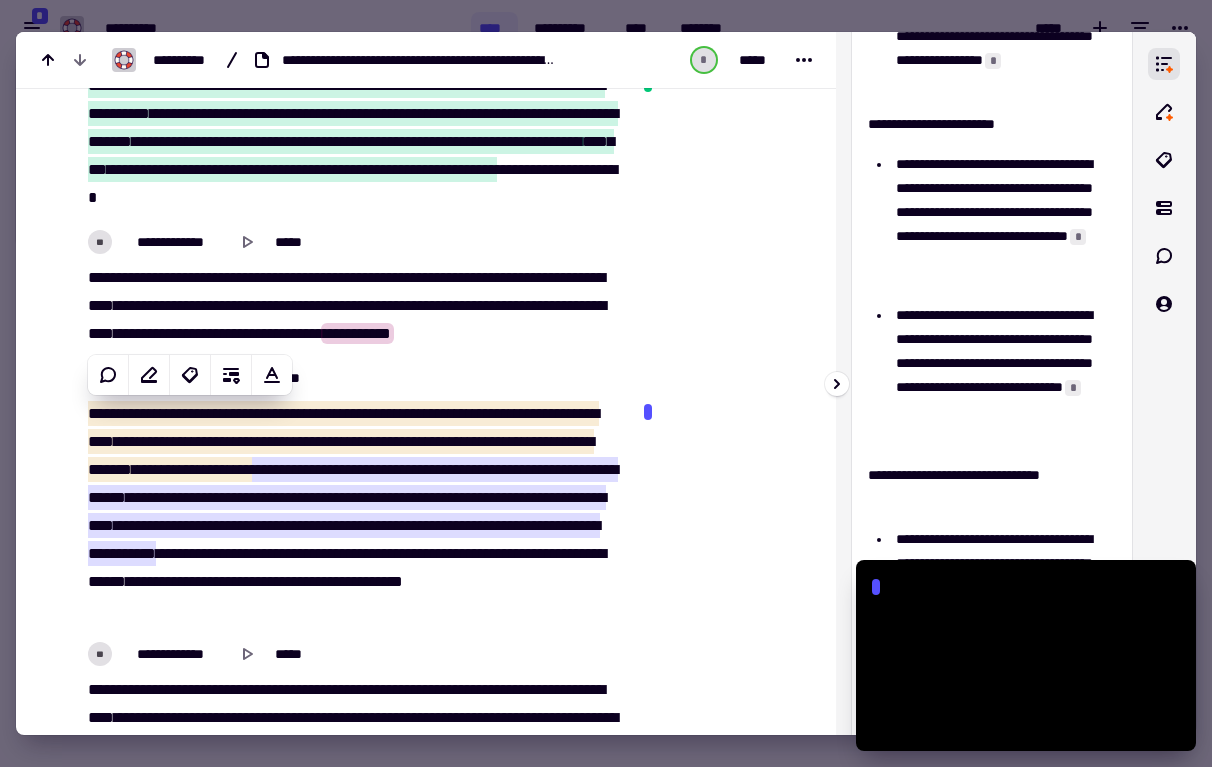 click on "*" at bounding box center (1073, 388) 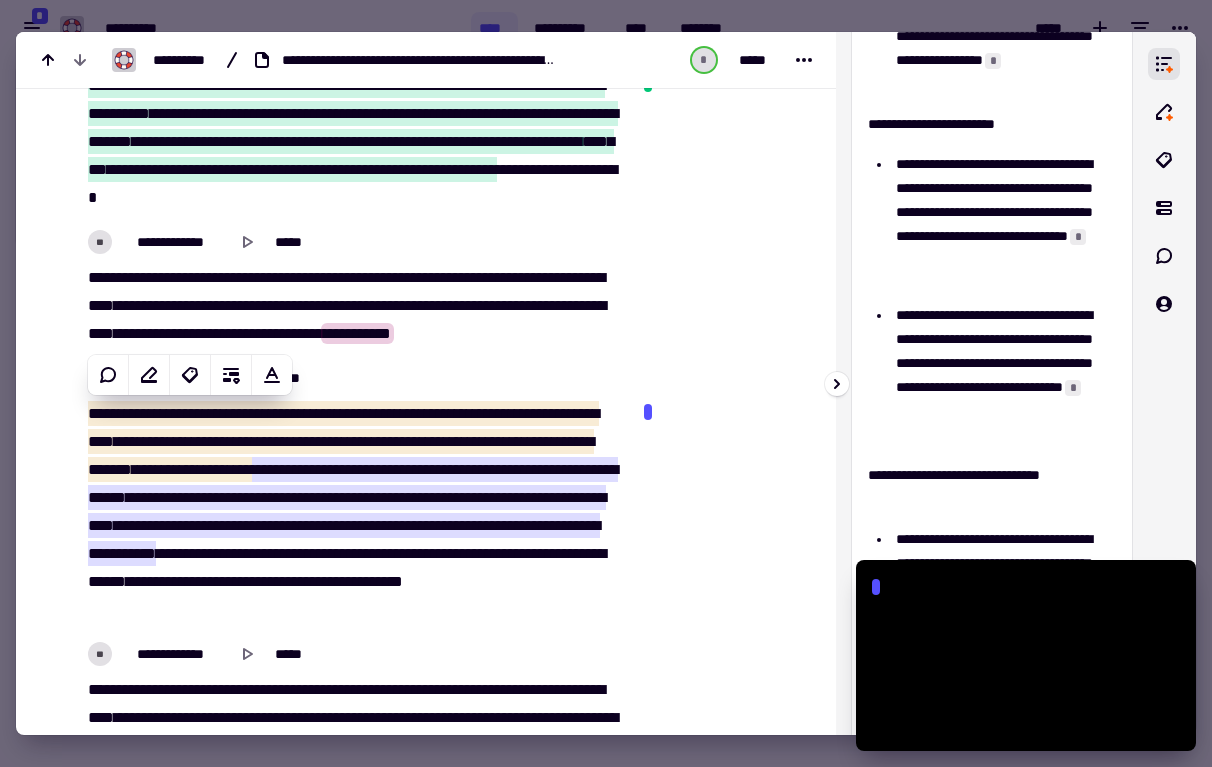 type on "*******" 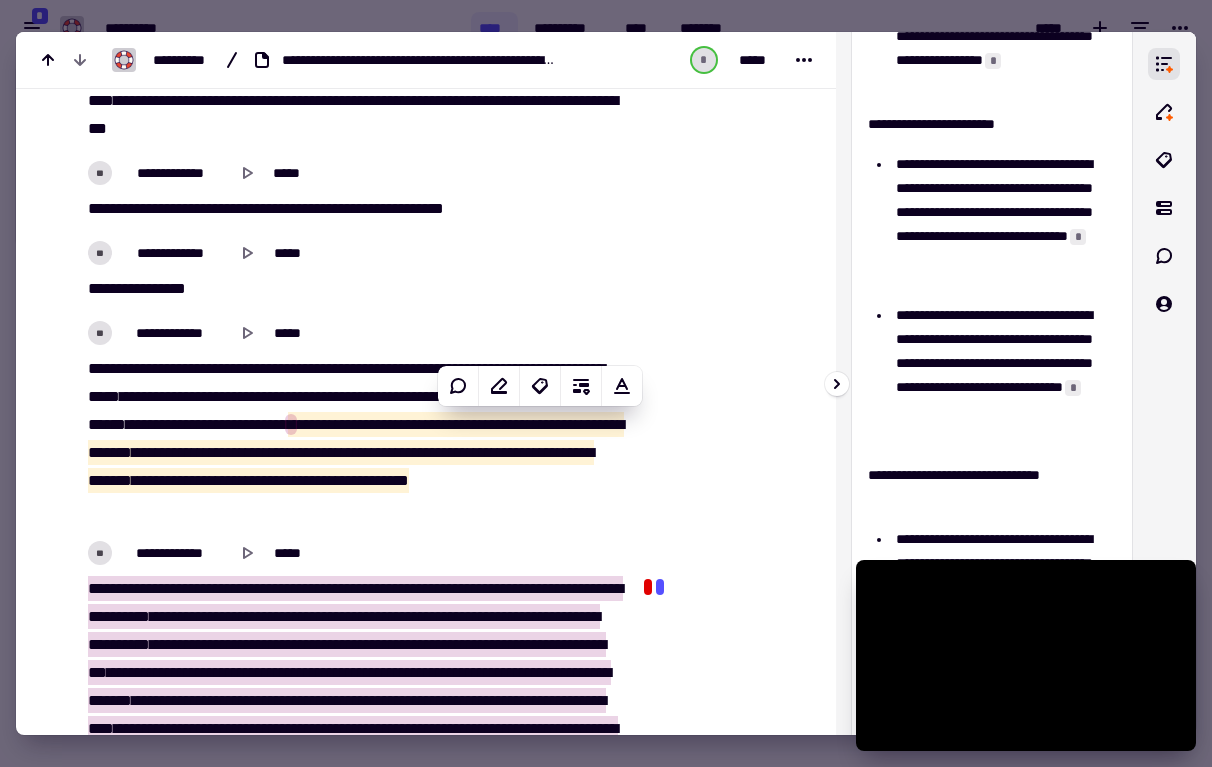 scroll, scrollTop: 18755, scrollLeft: 0, axis: vertical 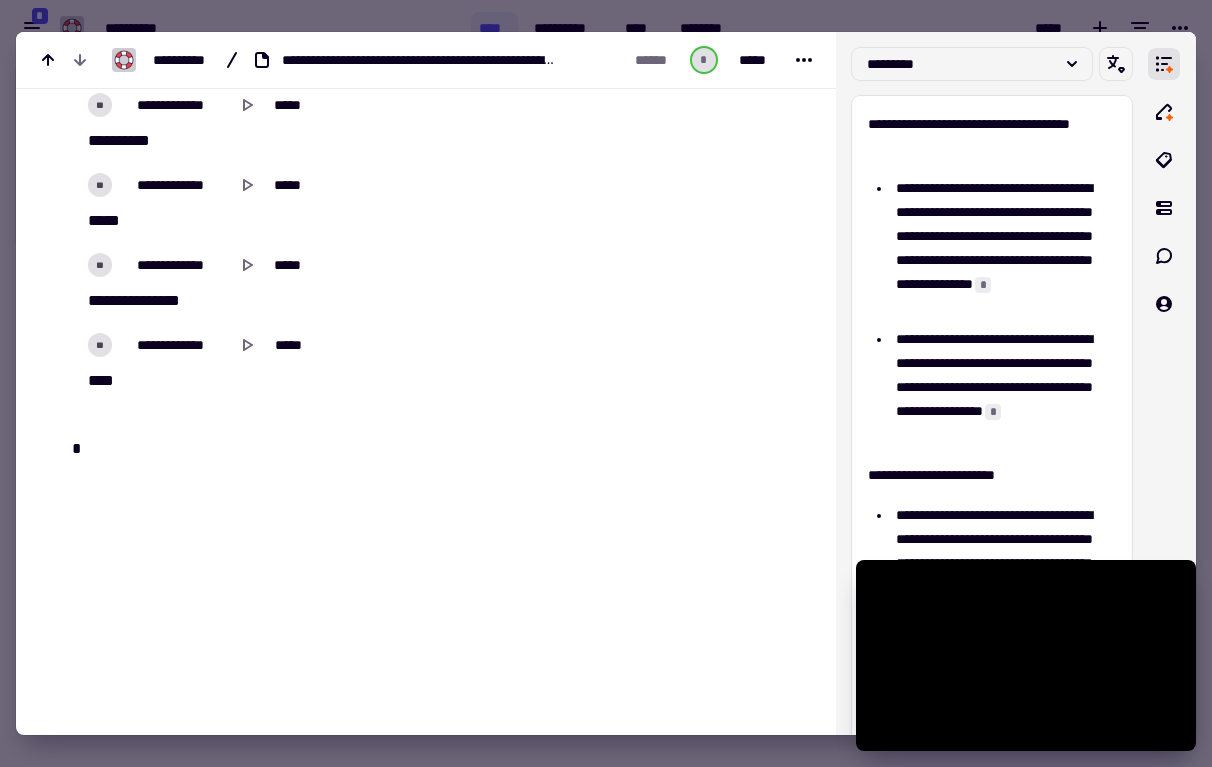 type 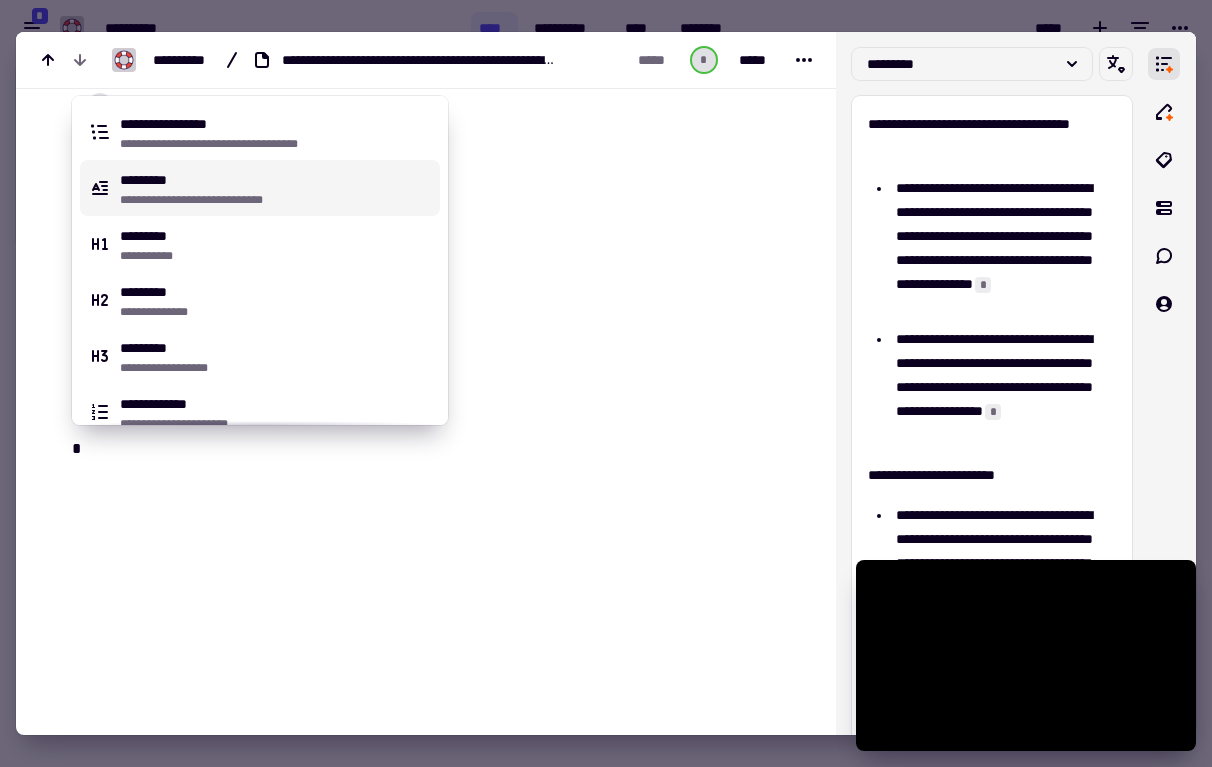 scroll, scrollTop: 695, scrollLeft: 0, axis: vertical 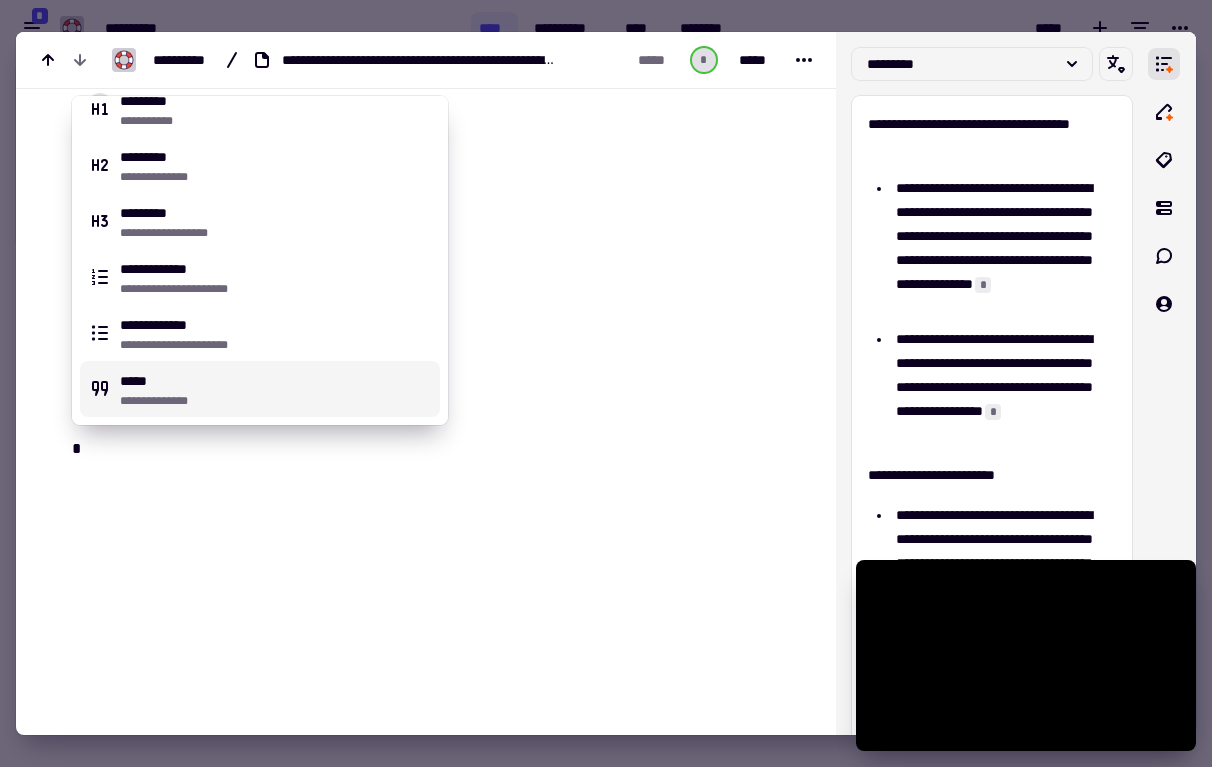 click at bounding box center [354, 594] 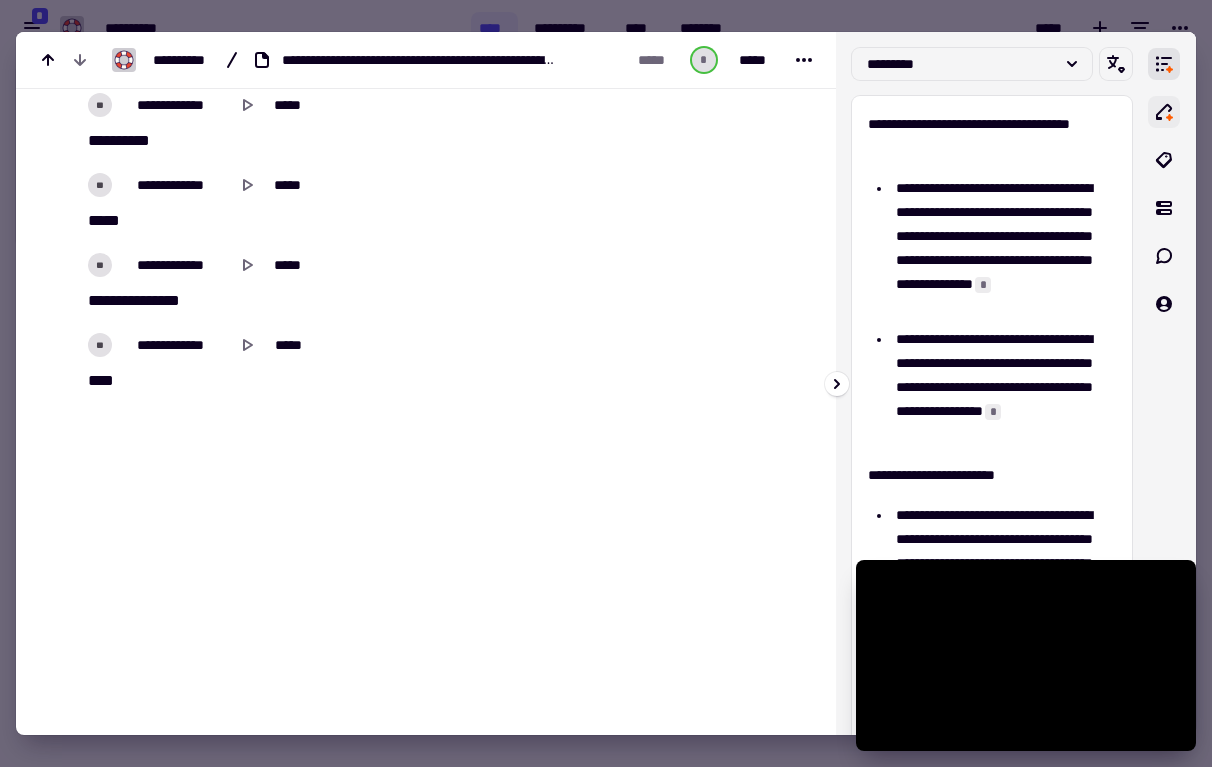 click 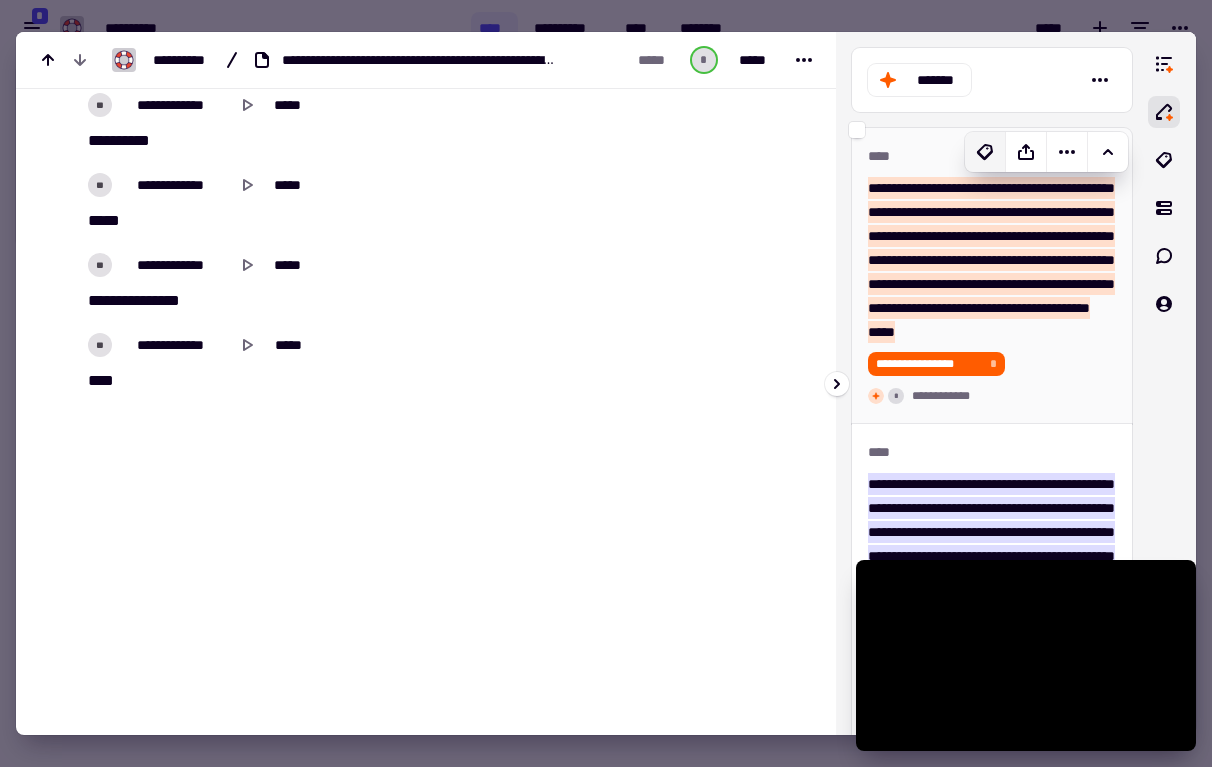 click 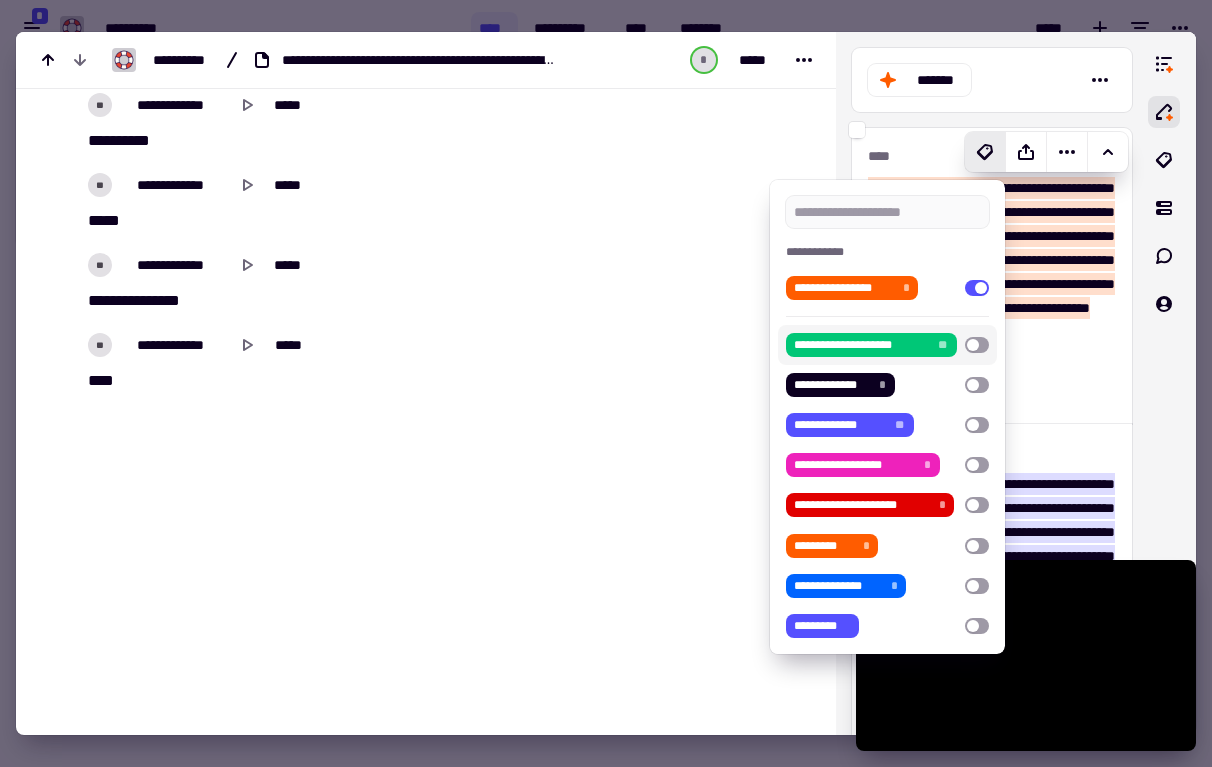click at bounding box center [606, 383] 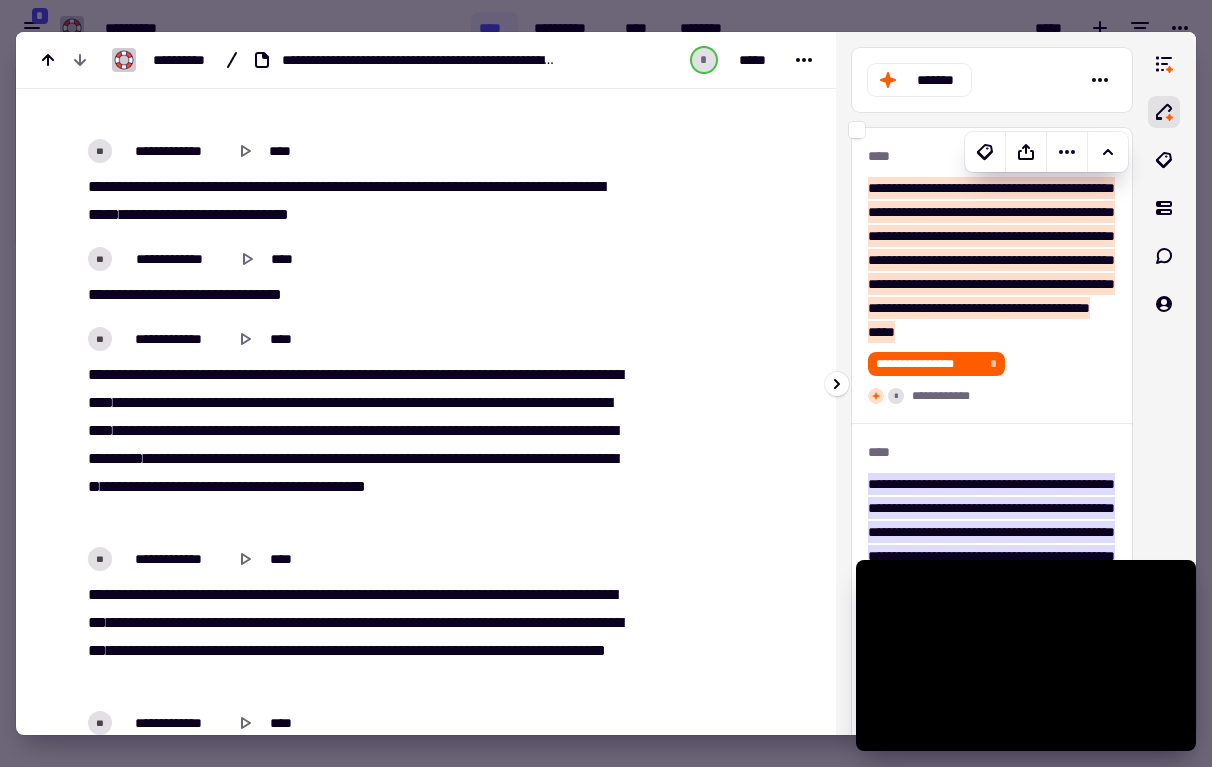 scroll, scrollTop: 1534, scrollLeft: 0, axis: vertical 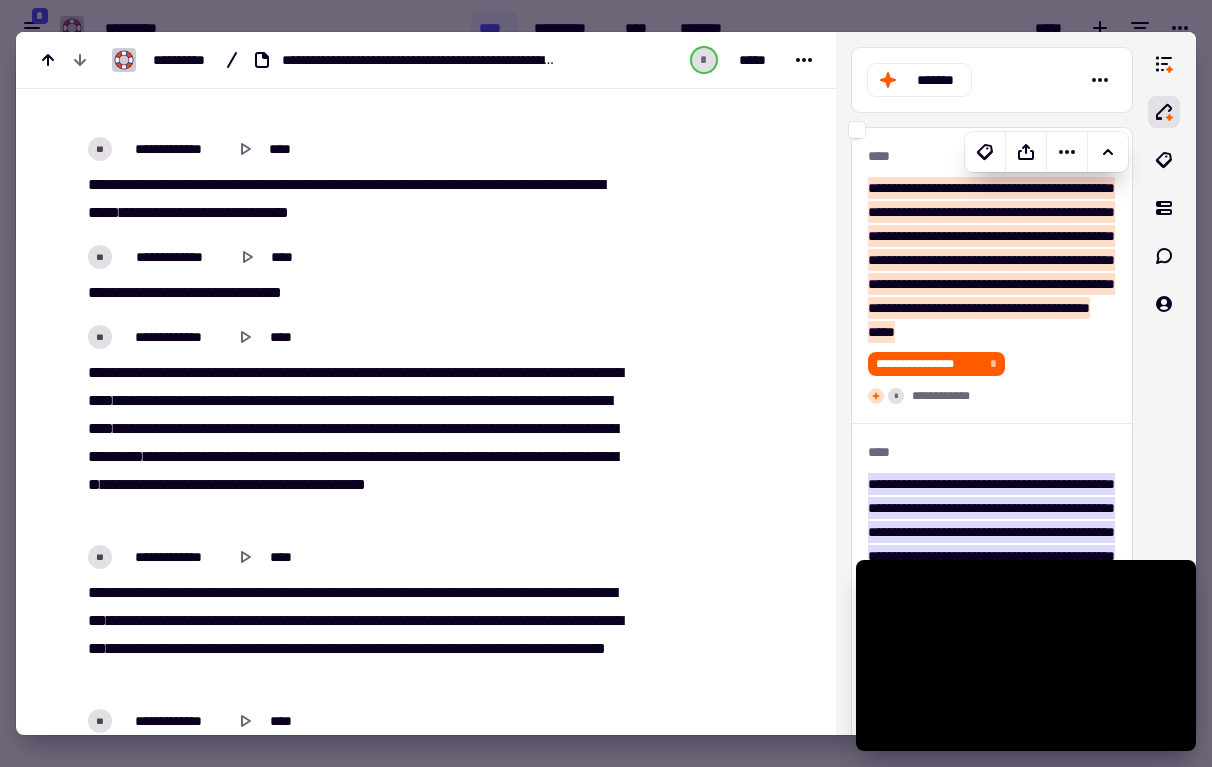 click on "* *****" at bounding box center [727, 60] 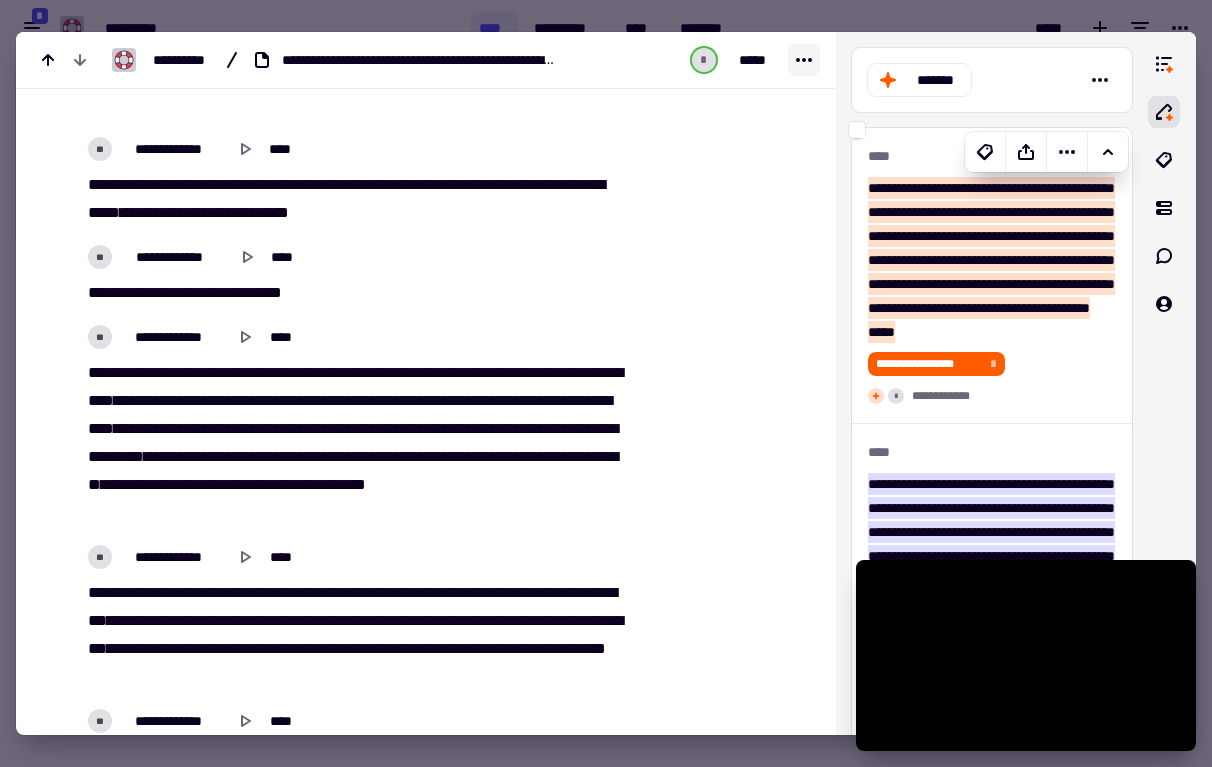click 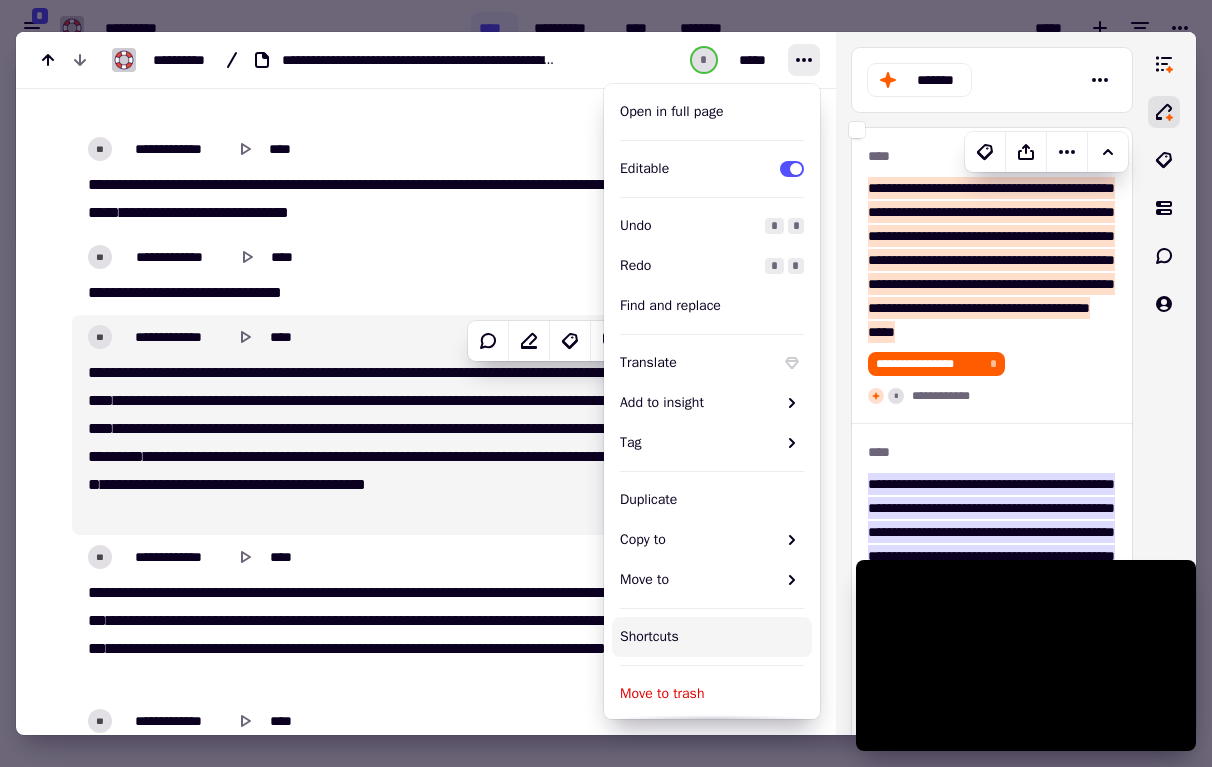 click on "*****   ****   *****   ****   ****   **   *****   *   *****   ****   ********   ***   ****   **   ****   ****   *****   **   ****   *****   **   **   *****   ***   **   *****   ***   *********   *   ***   *****   *****   ***   *****   ****   ***   ****   ******   ***   ***   ******   *****   ***   *****   ****   **   *****   ****   *****   *   *******   **   ***   **   *********   *****   **   *******   ***   ***   *****   *********   ****   *****   ***   ****   *********   ******   **   ********   **   ****   **   ****   *   ******   **   *****" at bounding box center (354, 443) 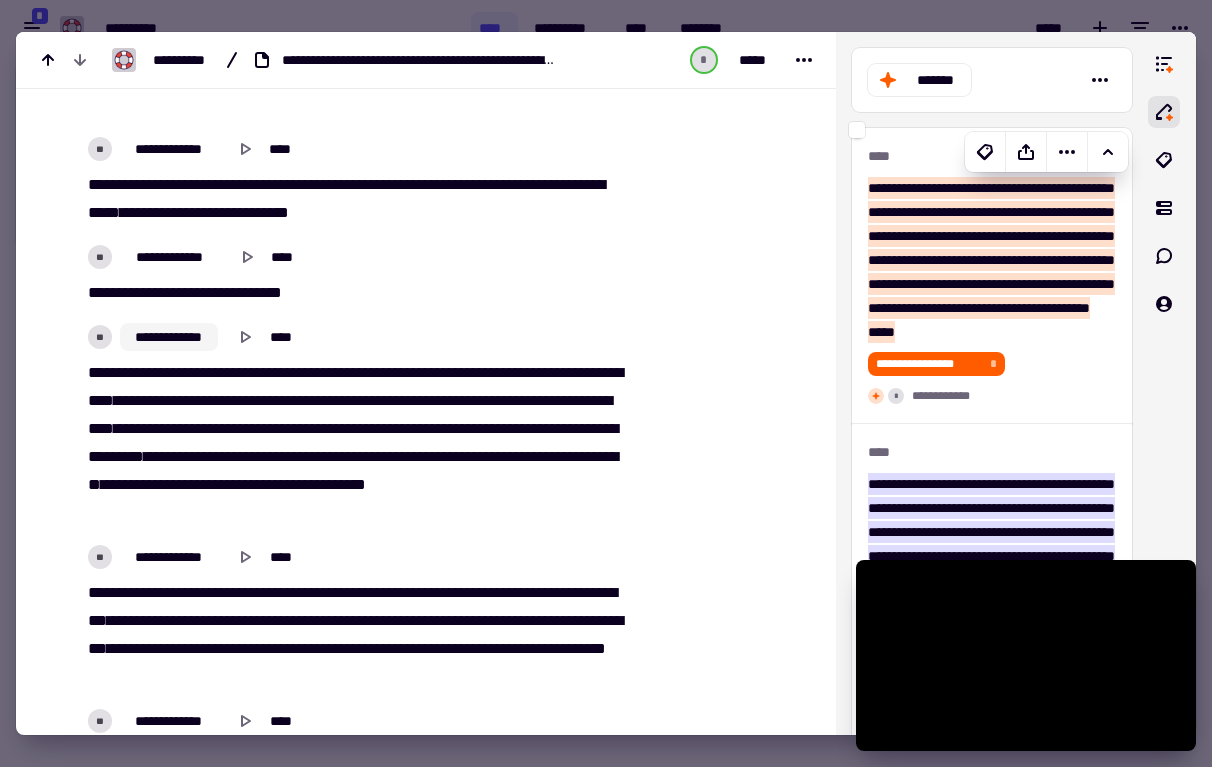 click on "**********" 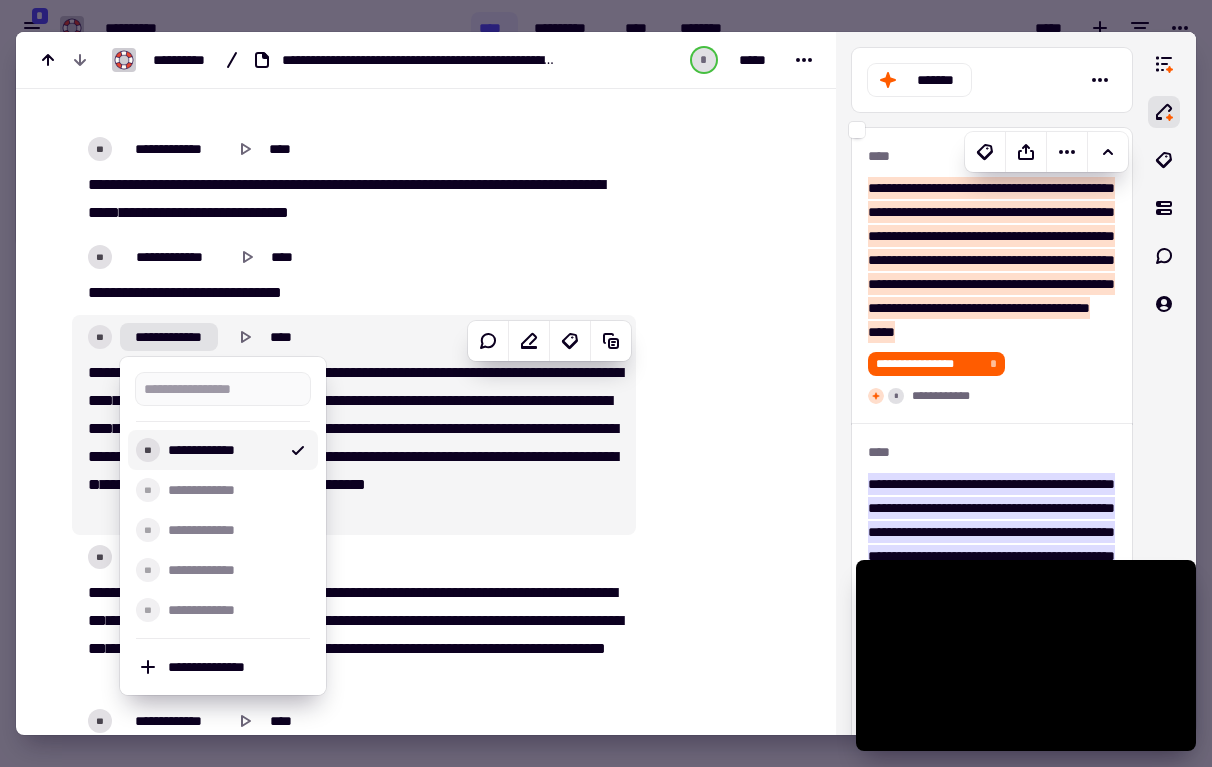click on "**" at bounding box center [148, 450] 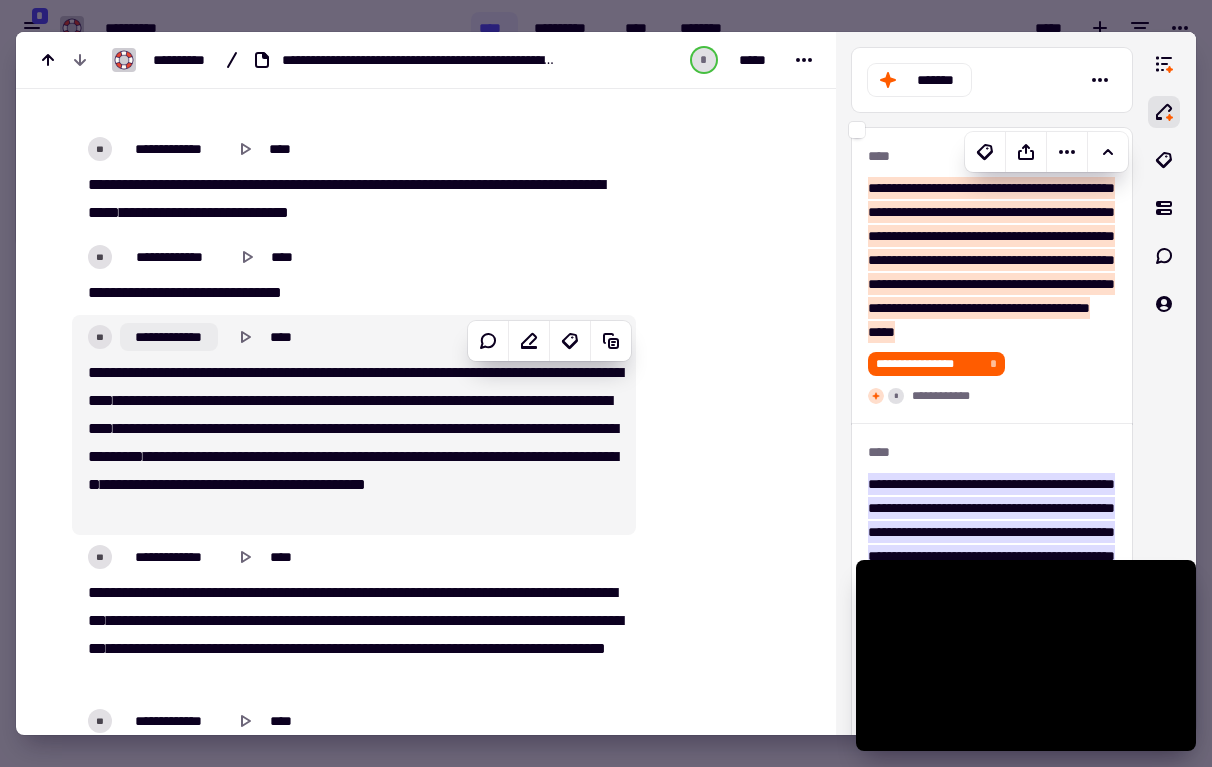 click on "**********" 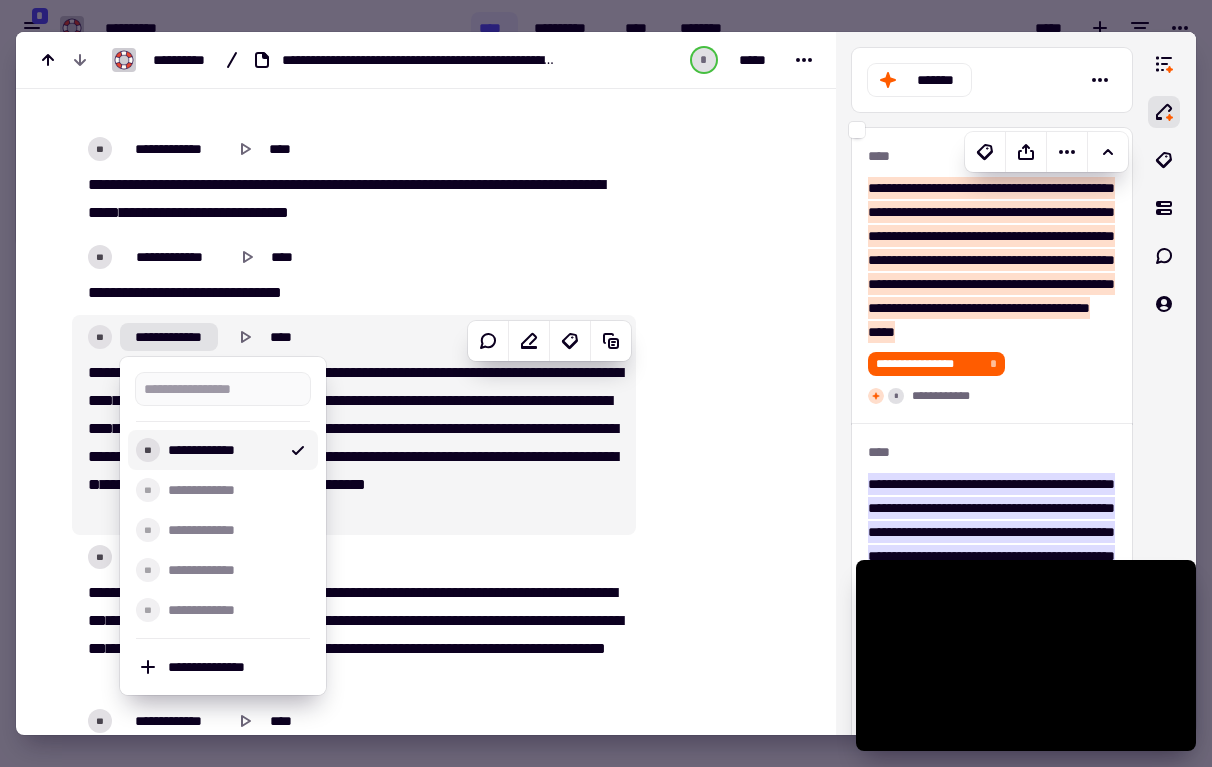 click 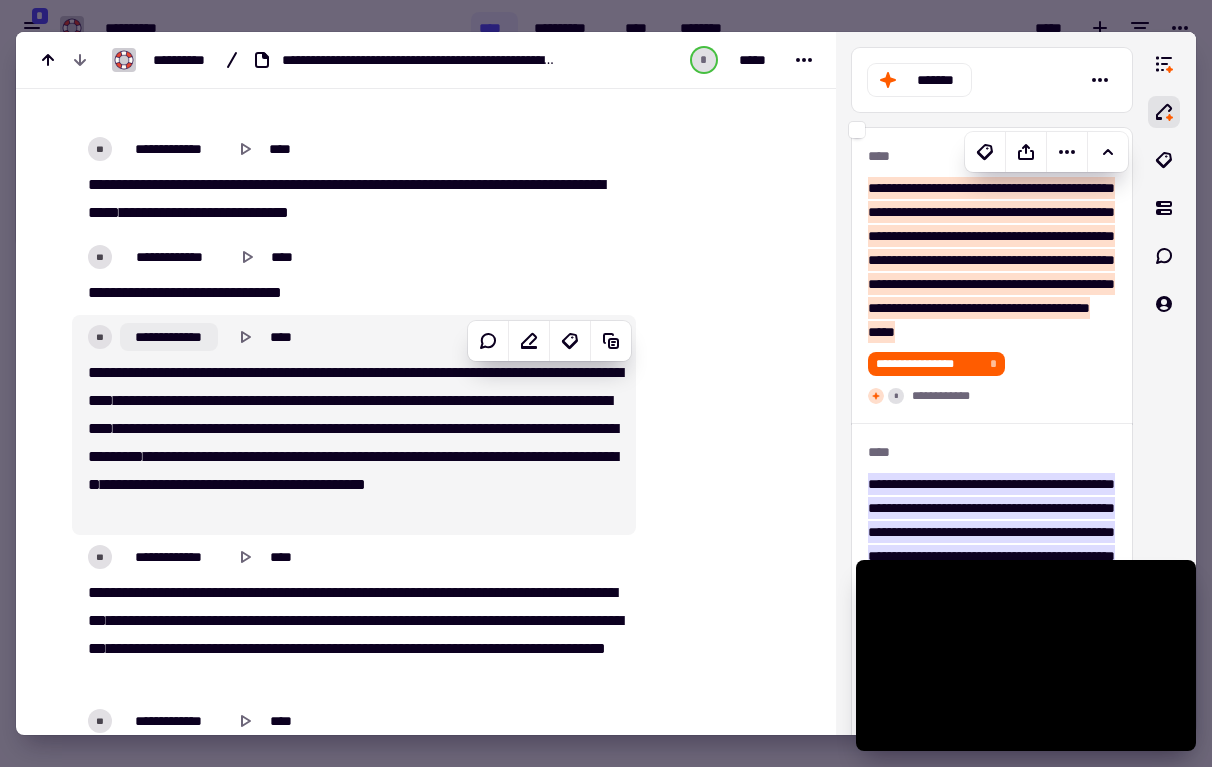 click on "**********" 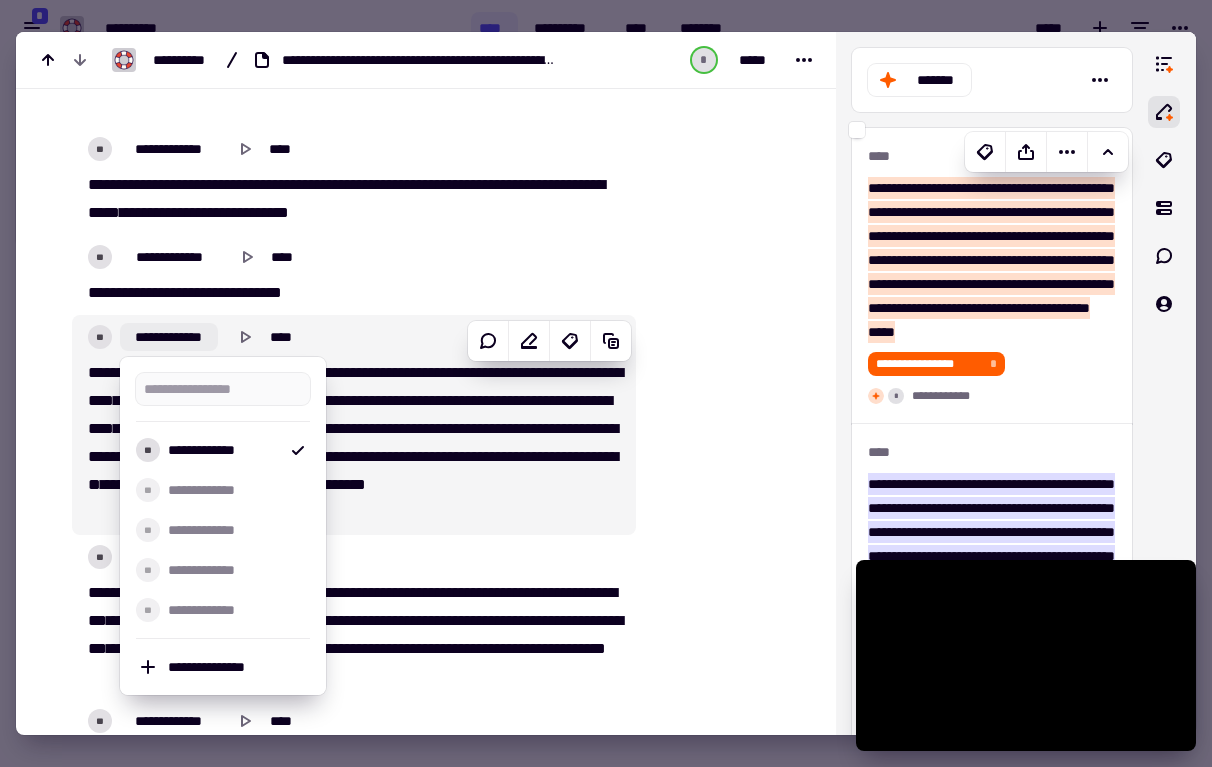 click on "**********" 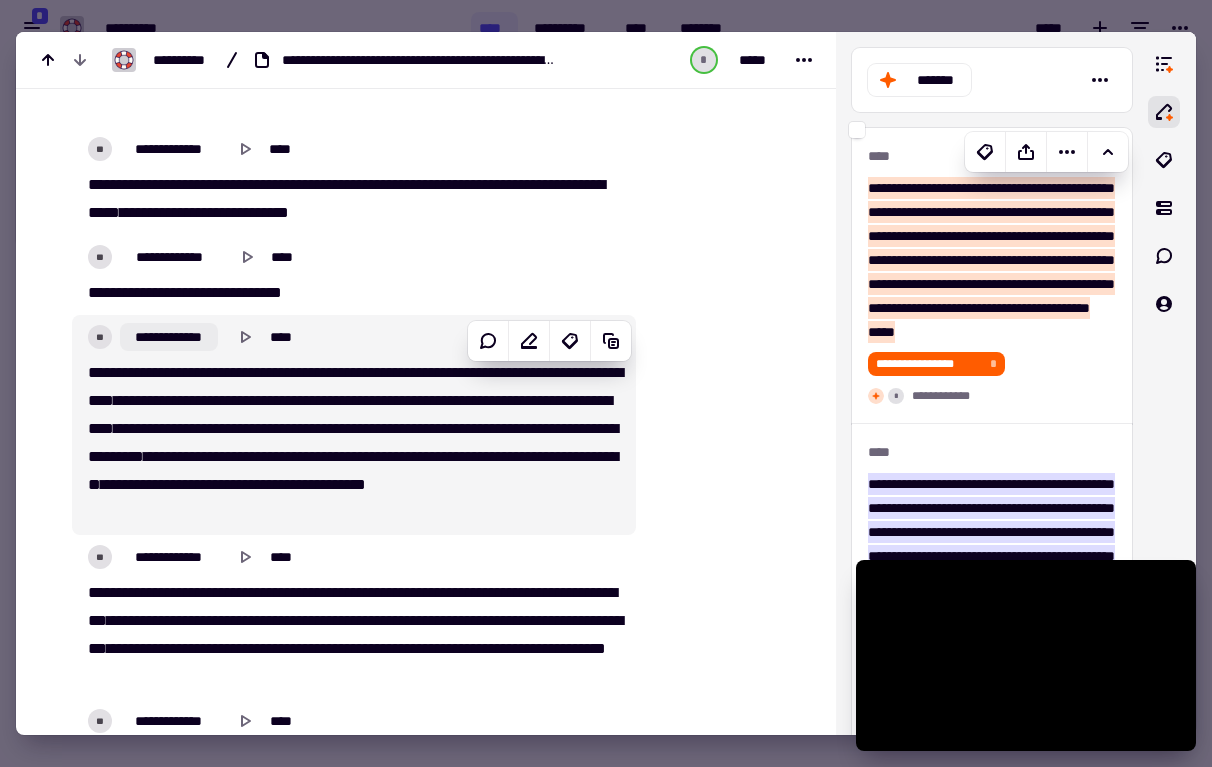 click on "**********" 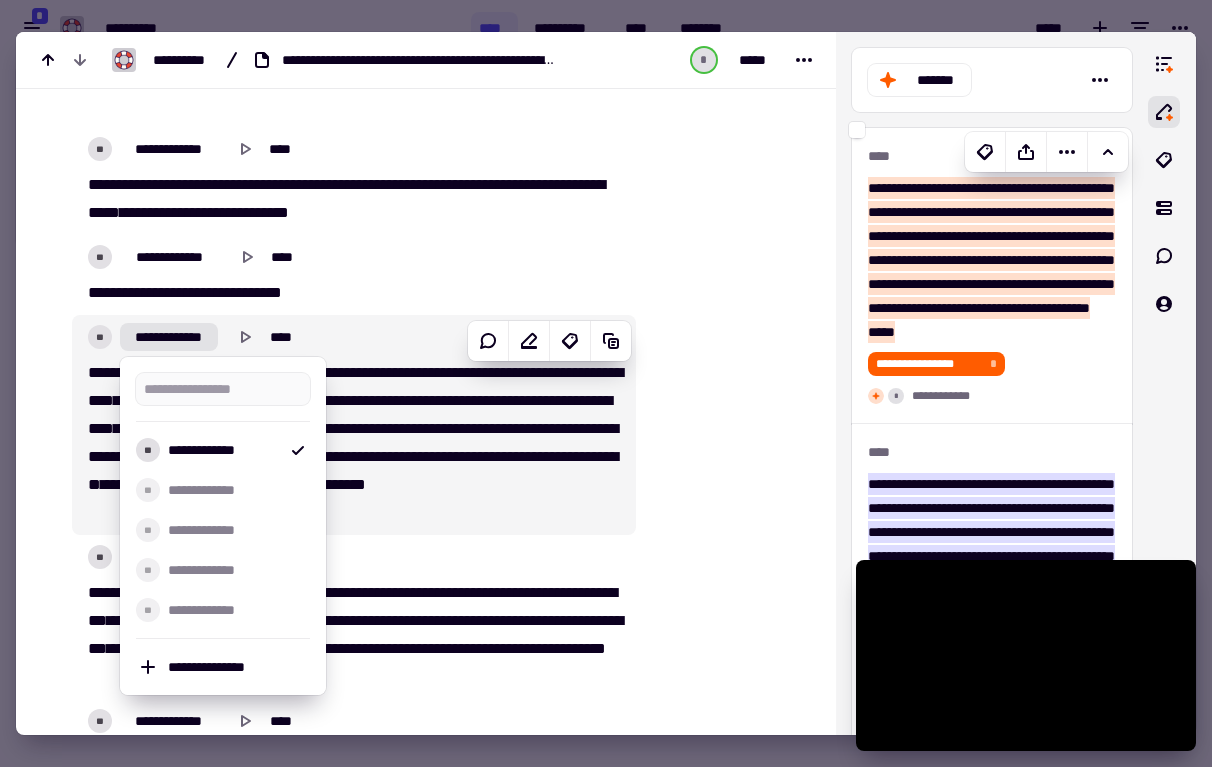 click on "**" at bounding box center (100, 337) 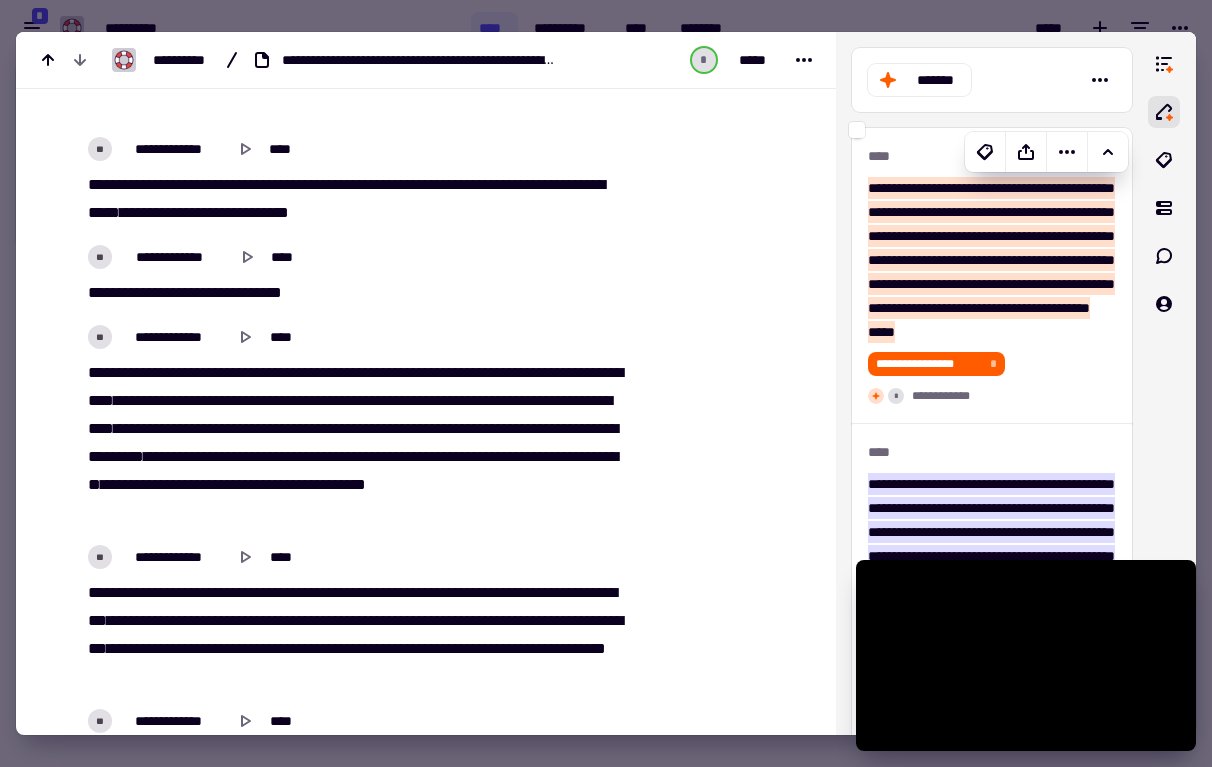click on "**" at bounding box center [100, 337] 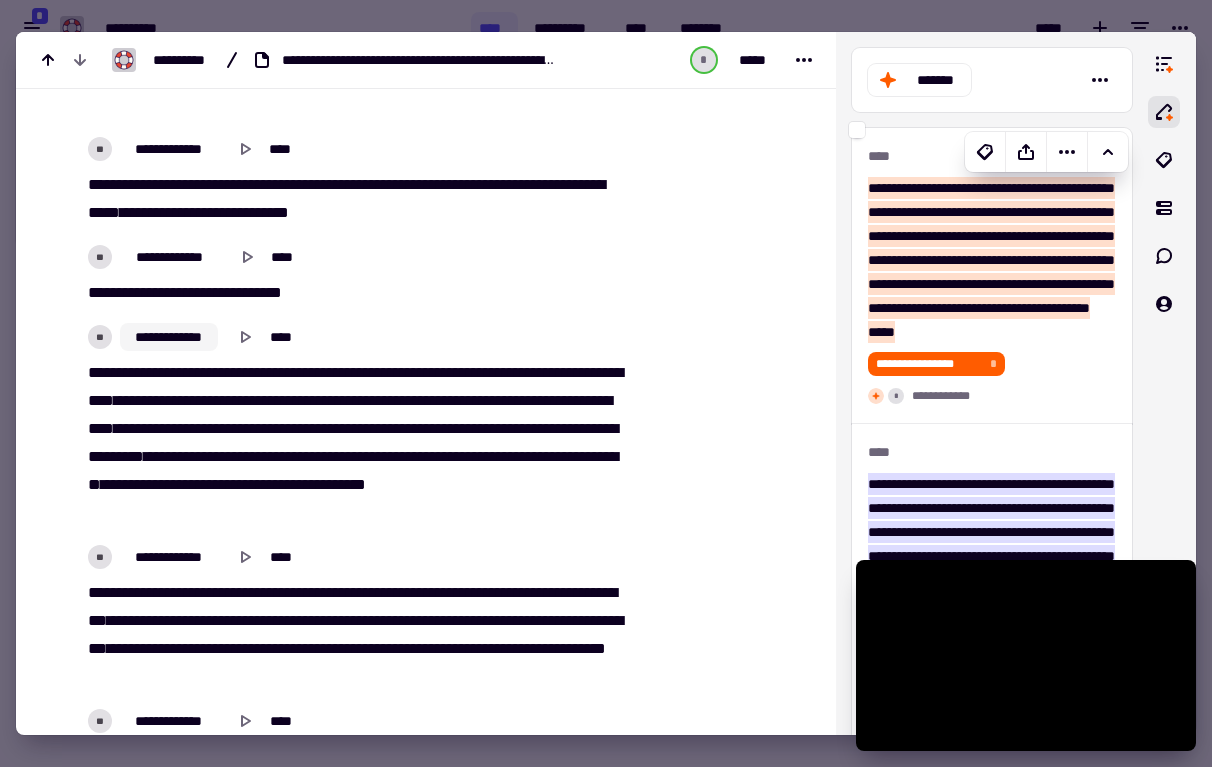 click on "**********" 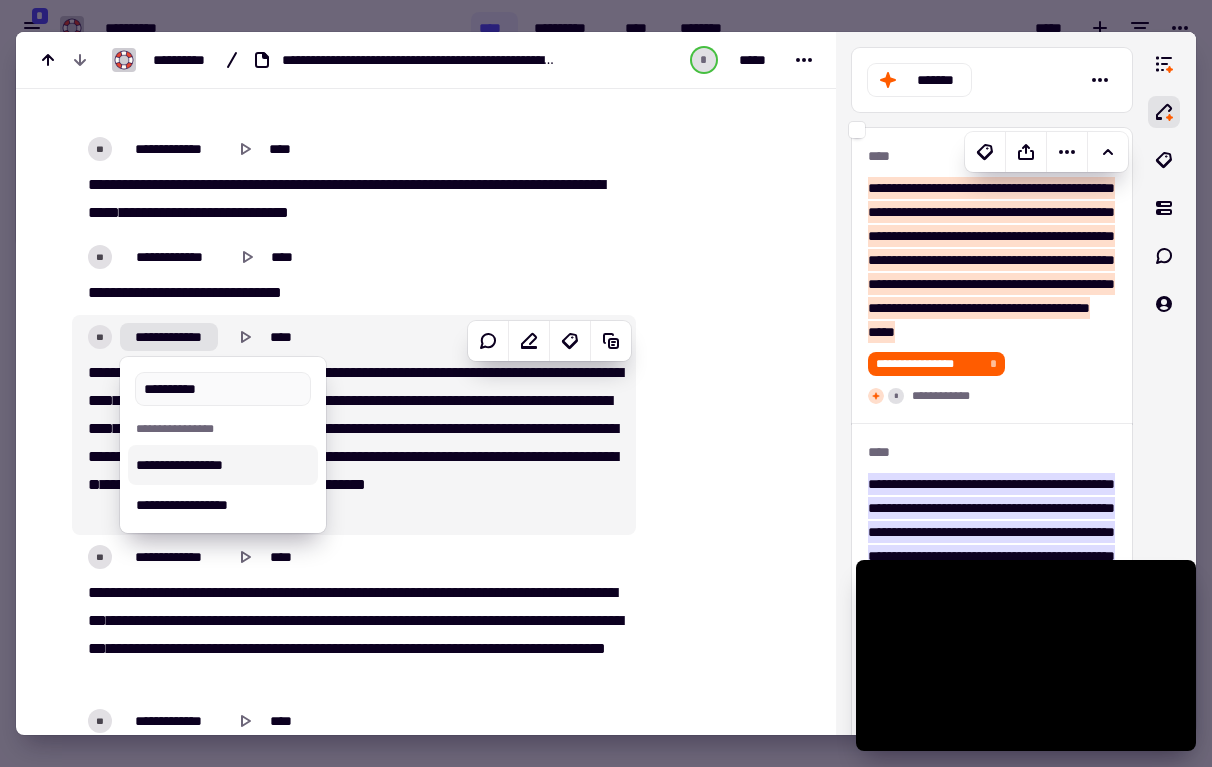 type on "**********" 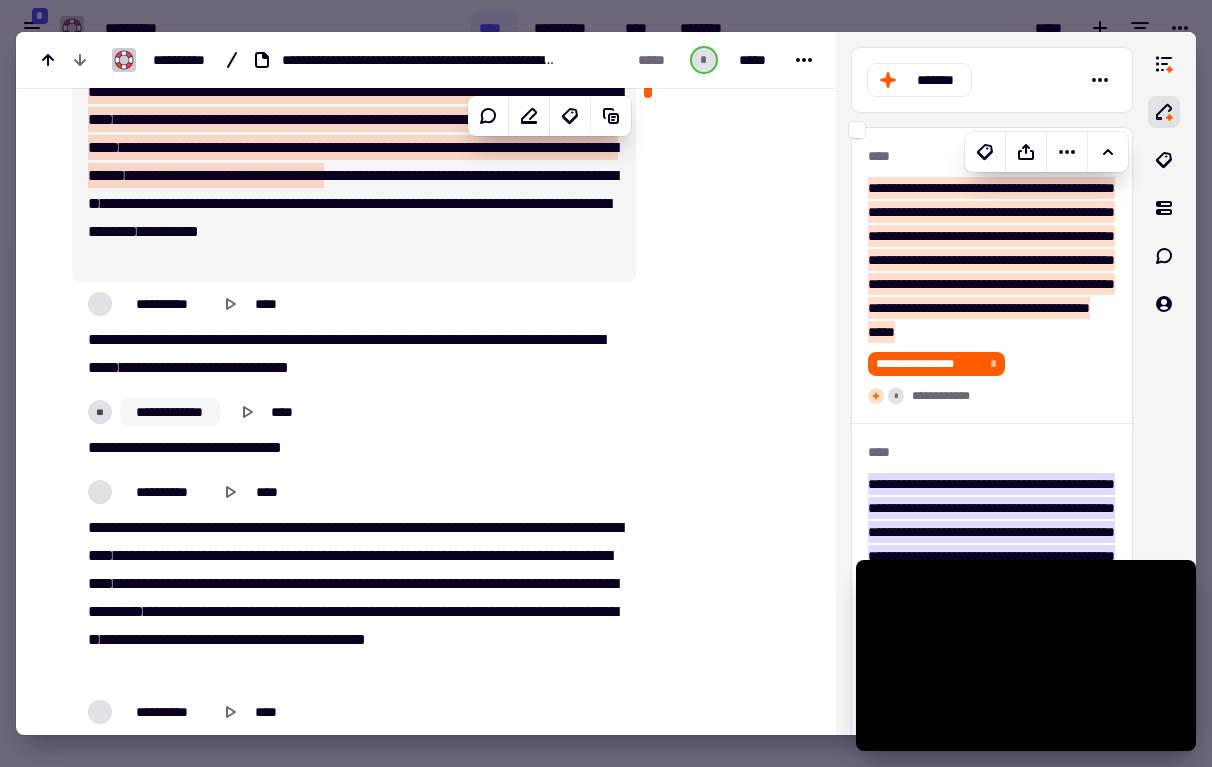 scroll, scrollTop: 1383, scrollLeft: 0, axis: vertical 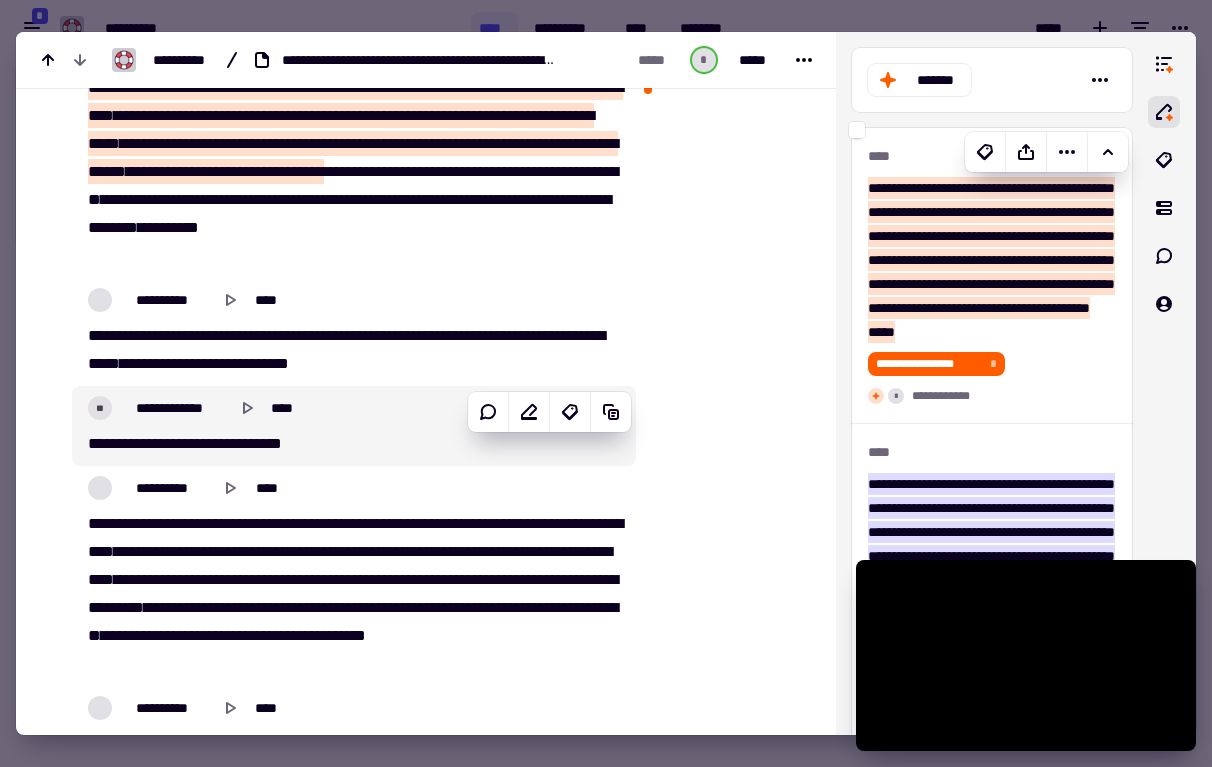 click on "*****   *   ****   *   ***   ********   ***" at bounding box center (354, 444) 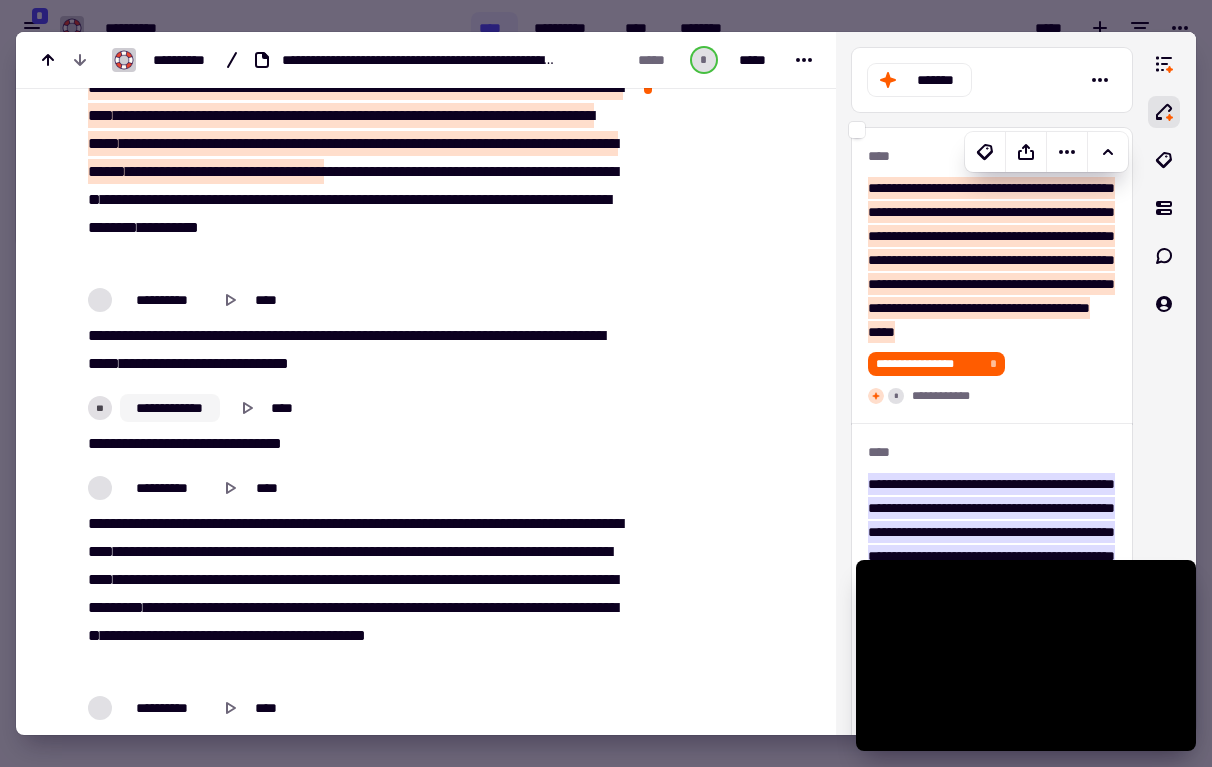 click on "**********" 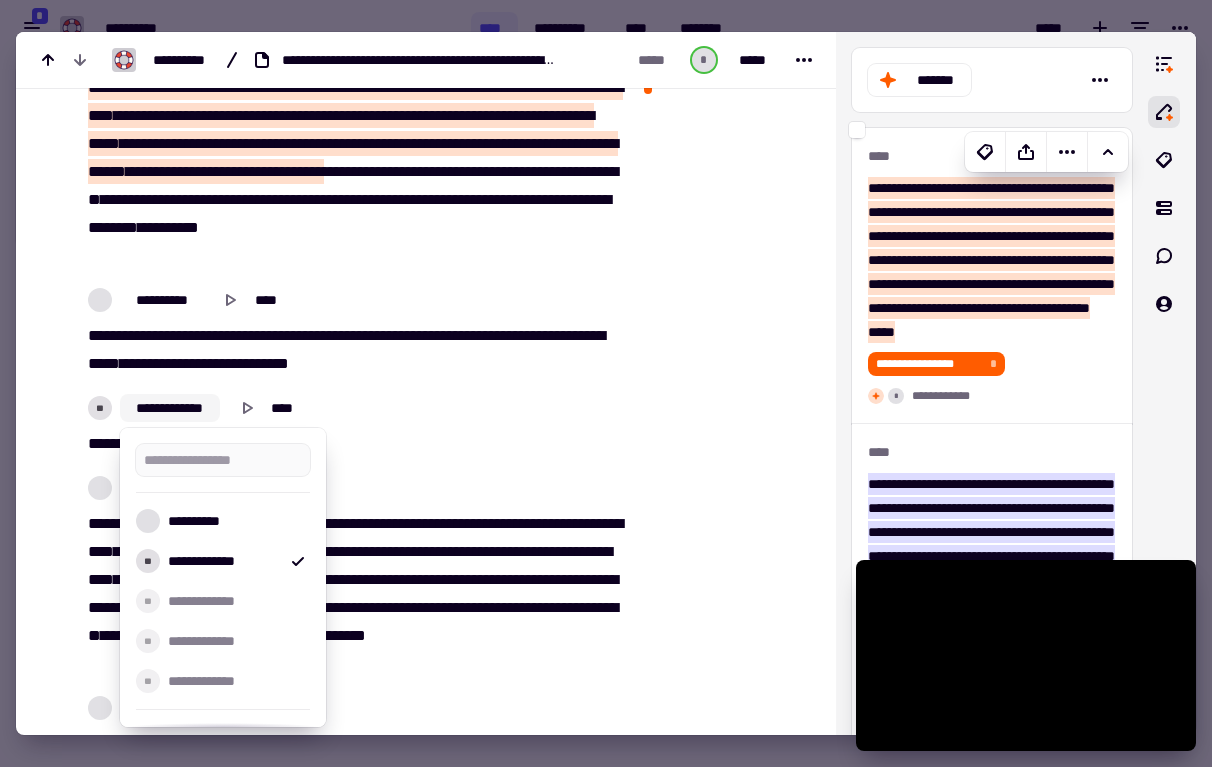 click on "**********" 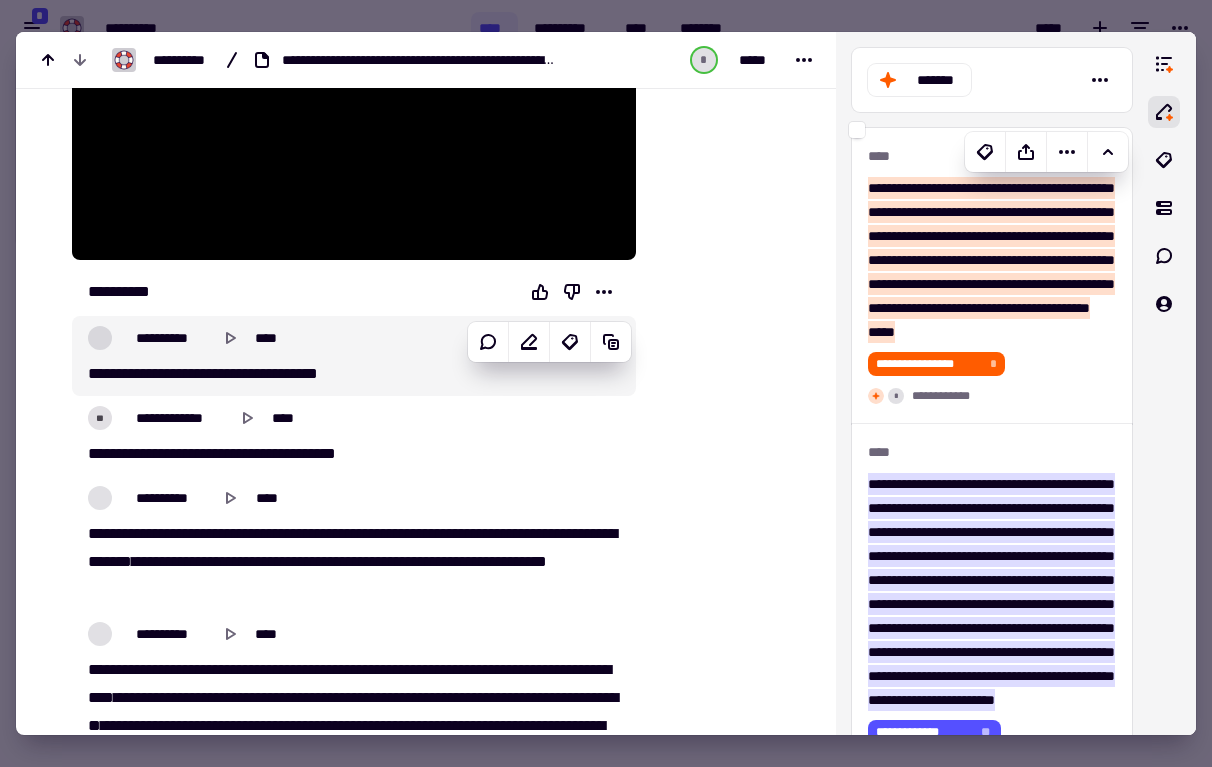 scroll, scrollTop: 345, scrollLeft: 0, axis: vertical 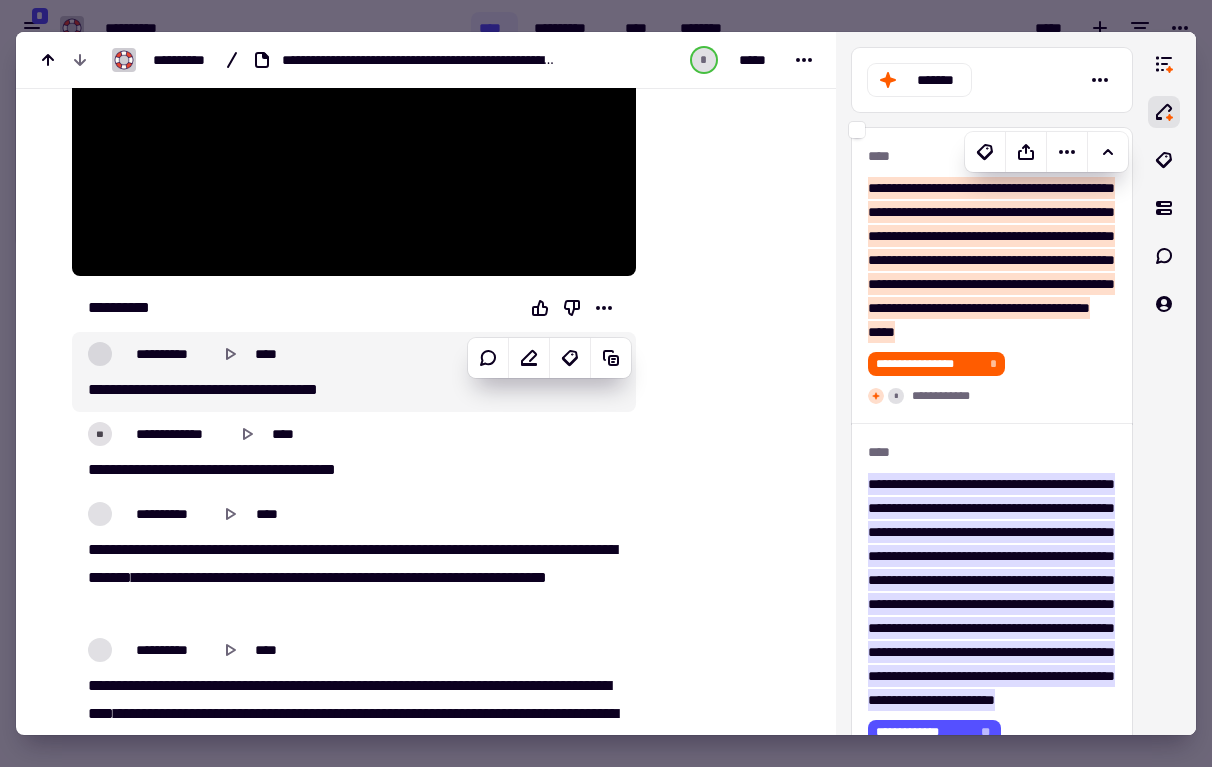 click on "**********" at bounding box center (354, 354) 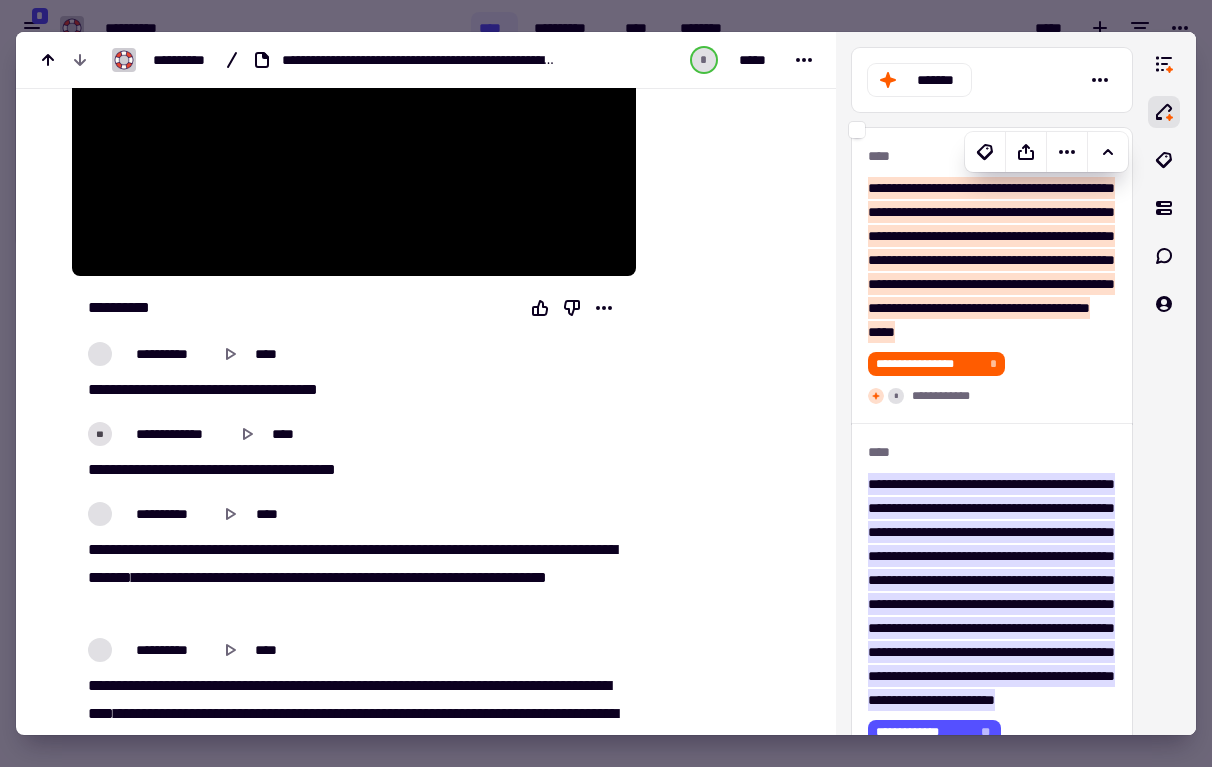 click on "*****" at bounding box center [266, 389] 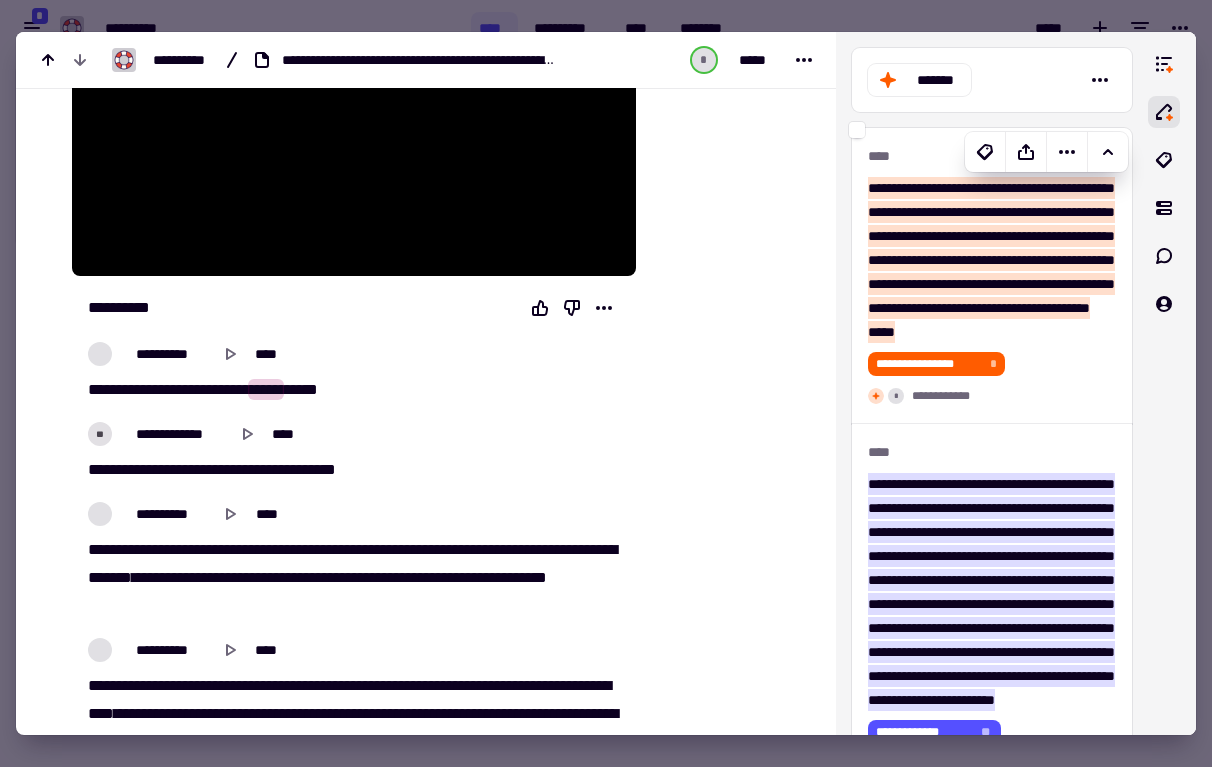 click on "*****" at bounding box center [146, 469] 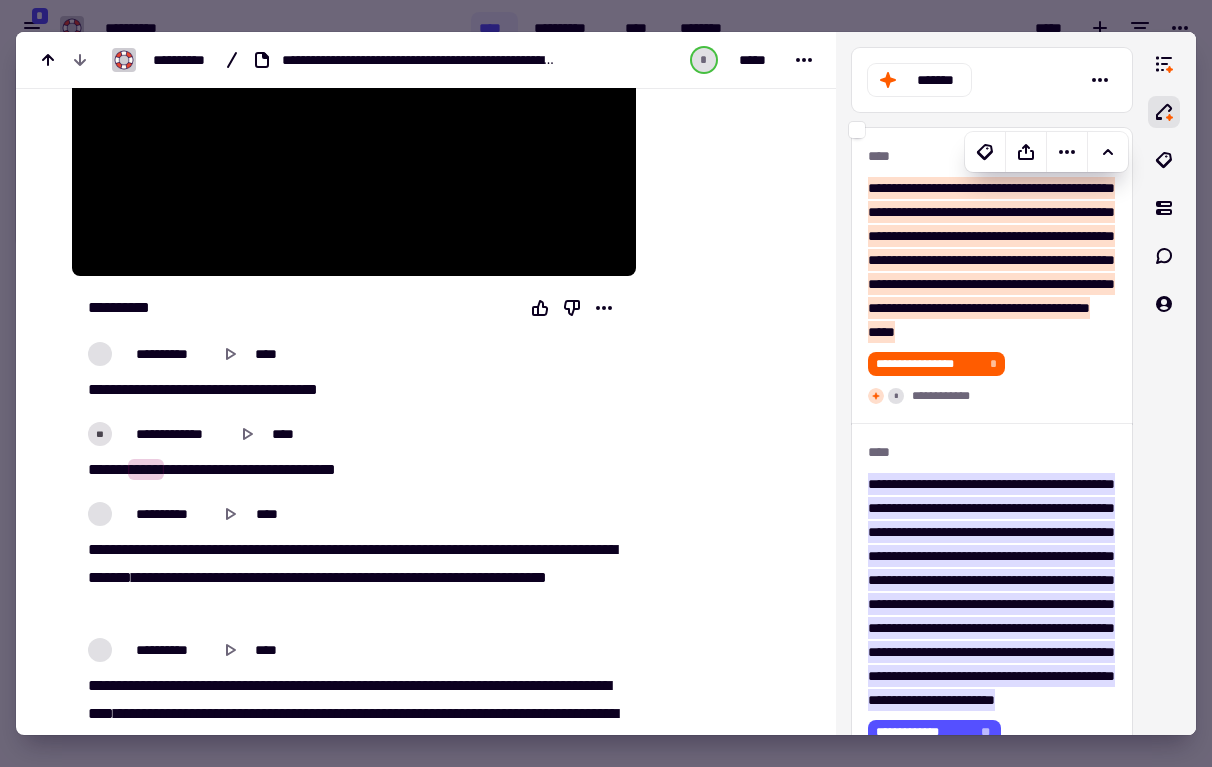 click at bounding box center (100, 514) 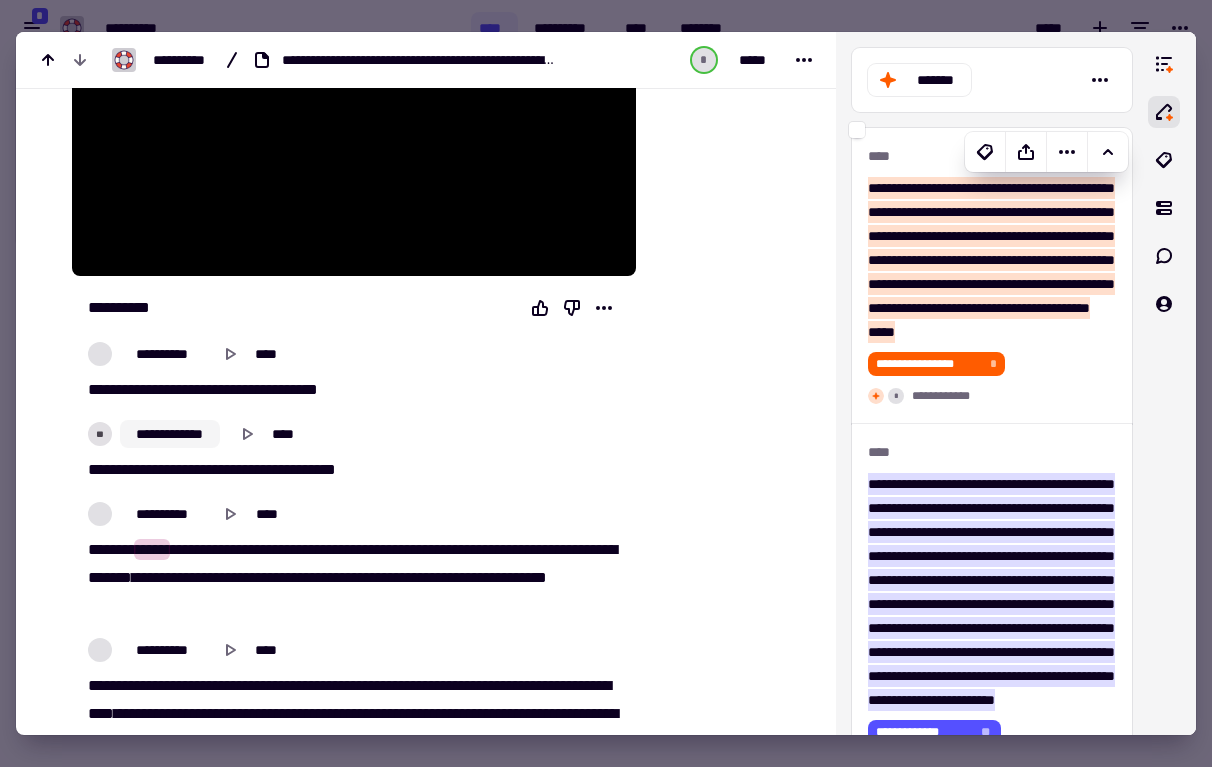 click on "**********" 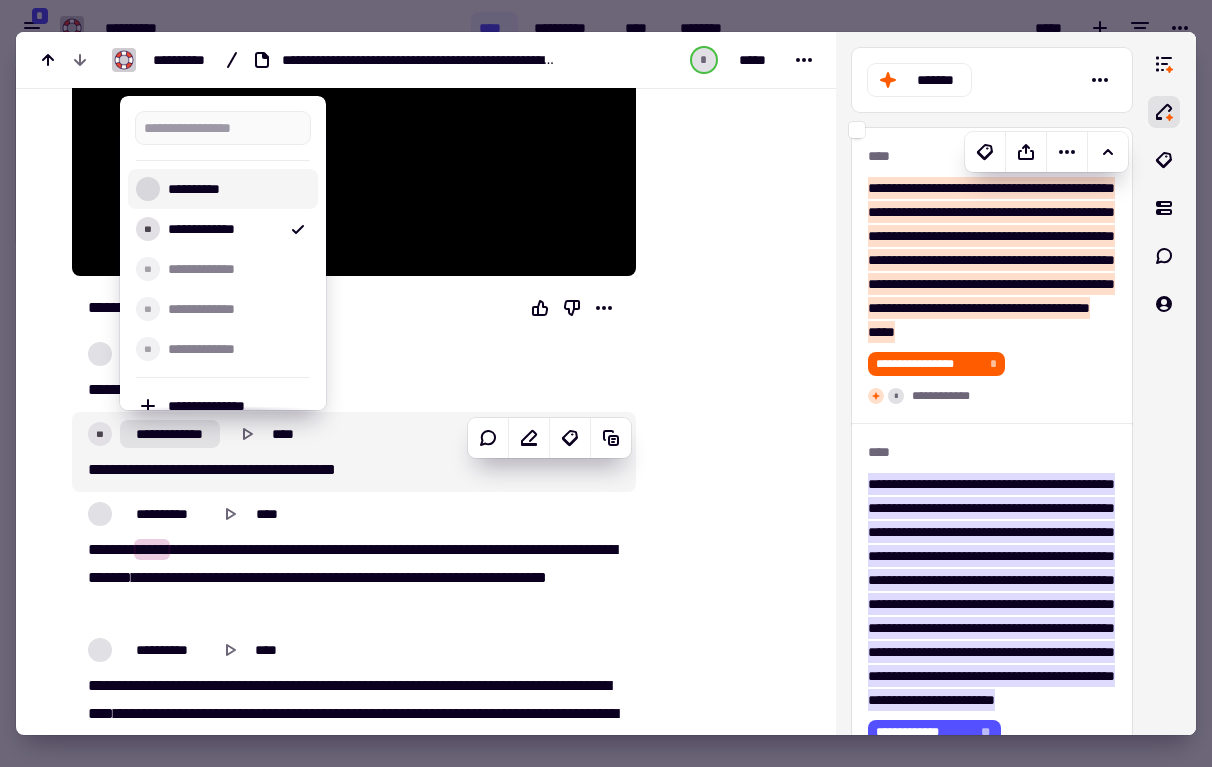 click on "**********" at bounding box center [235, 189] 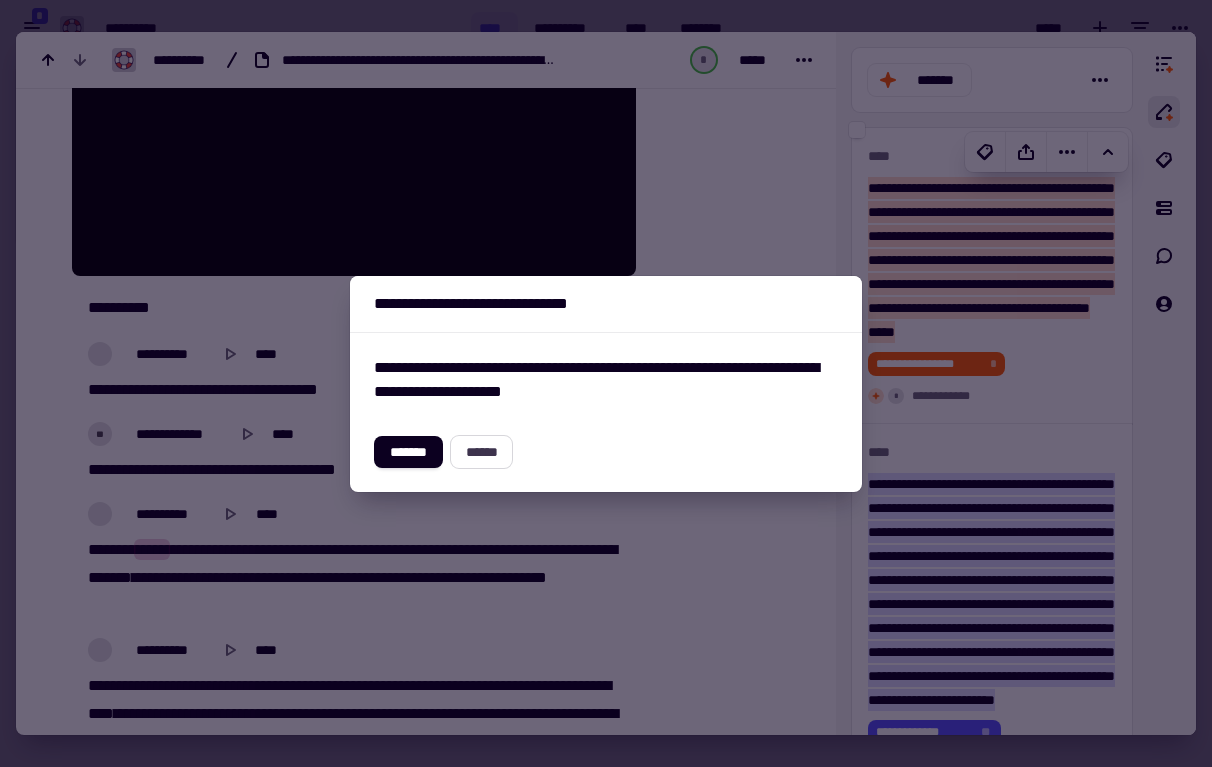 click on "******" 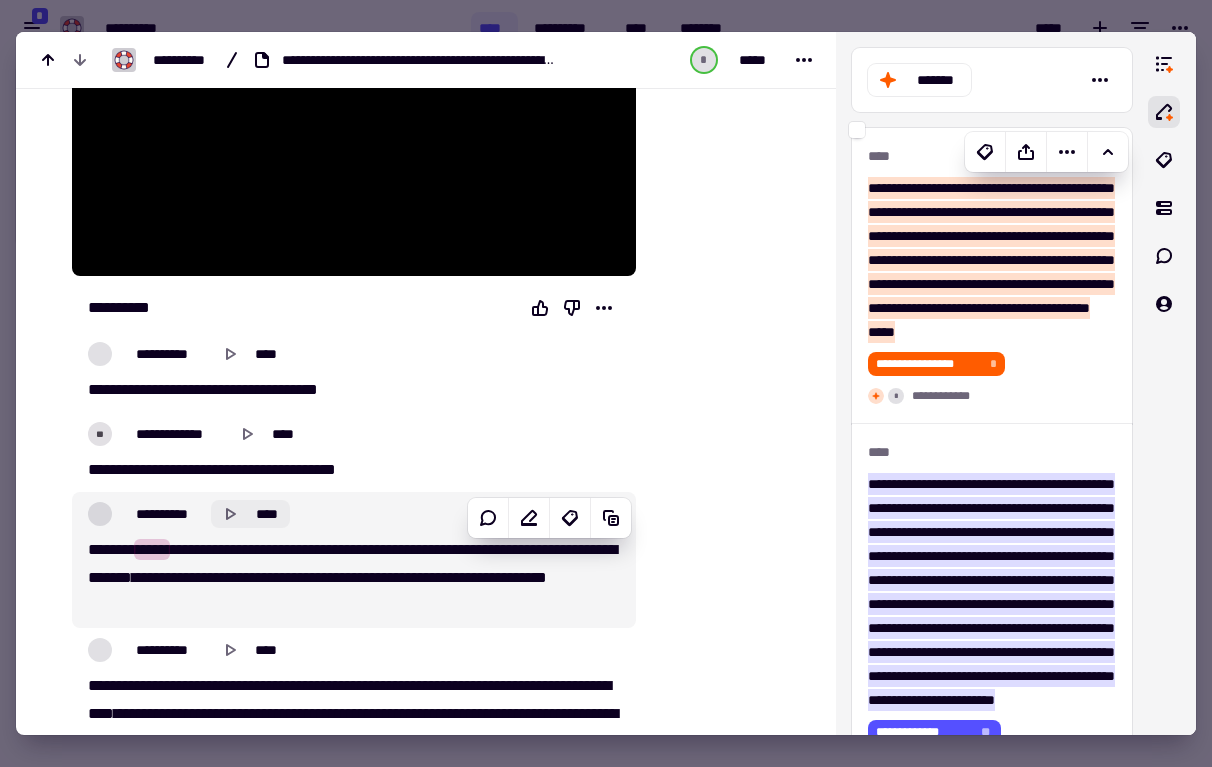 click 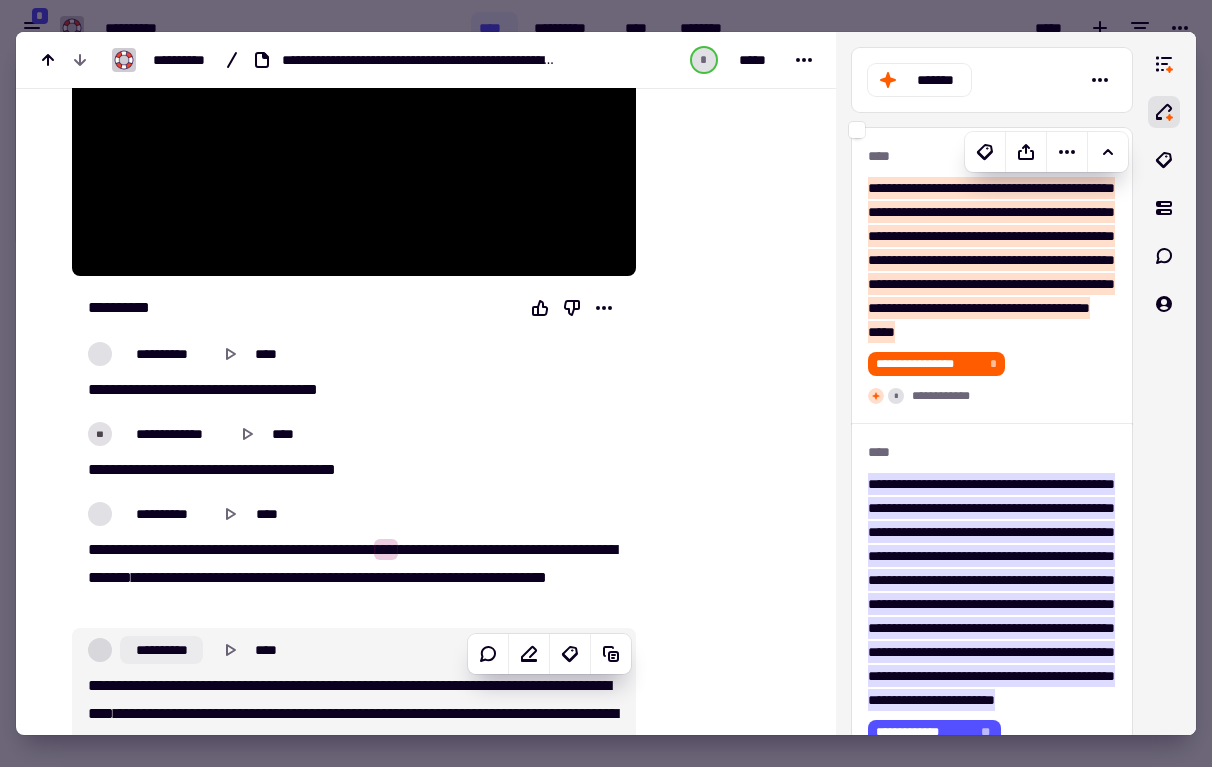 click on "**********" 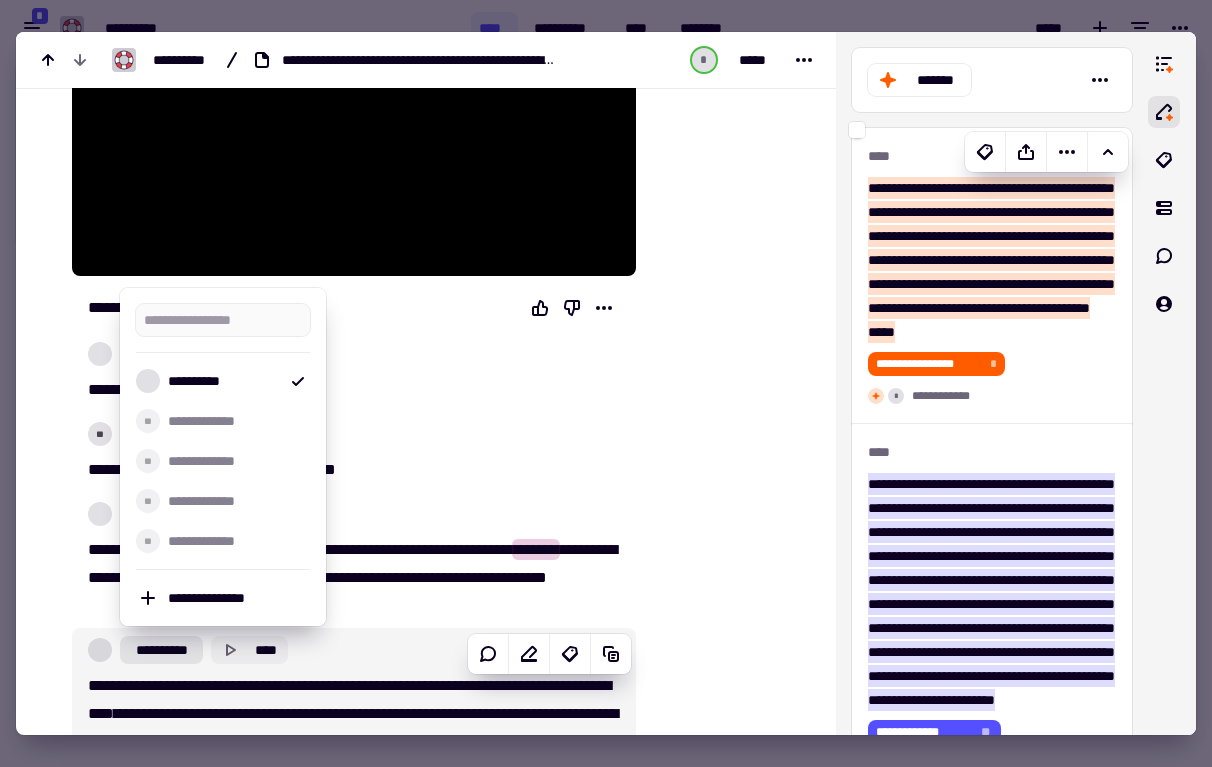 click on "****" 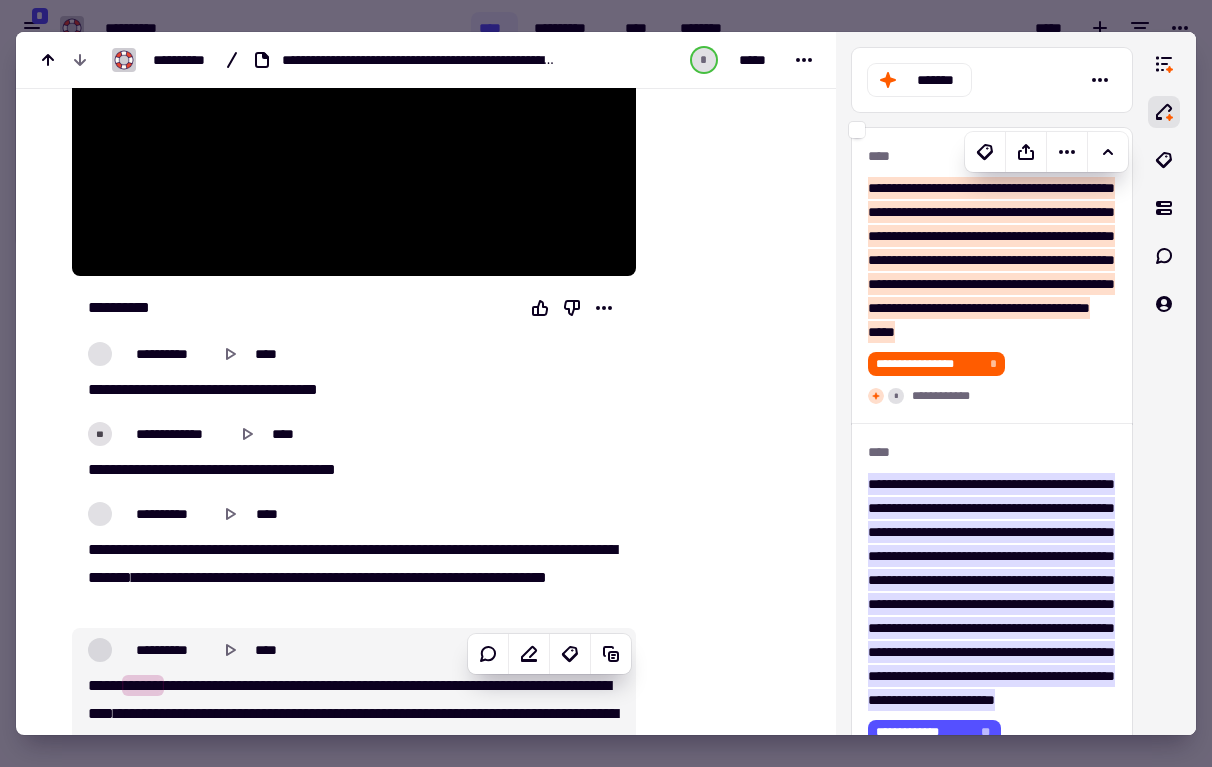 type on "*****" 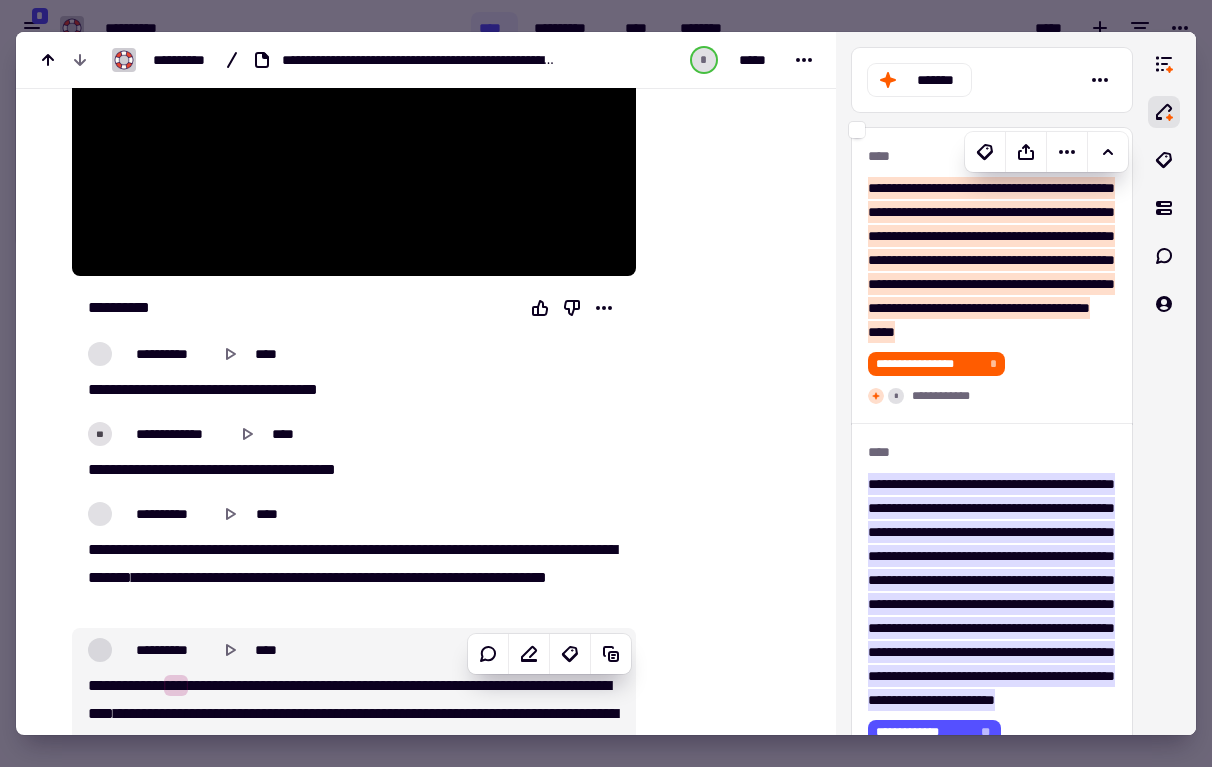 type 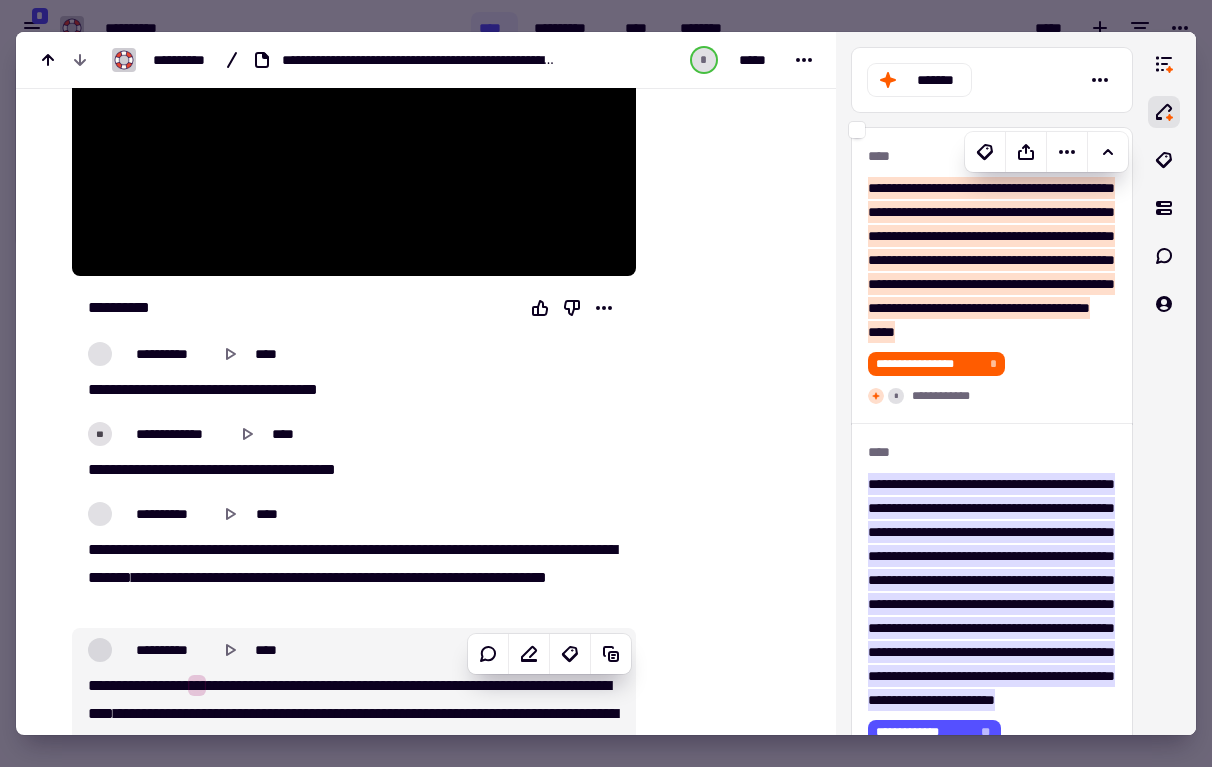 click on "****" 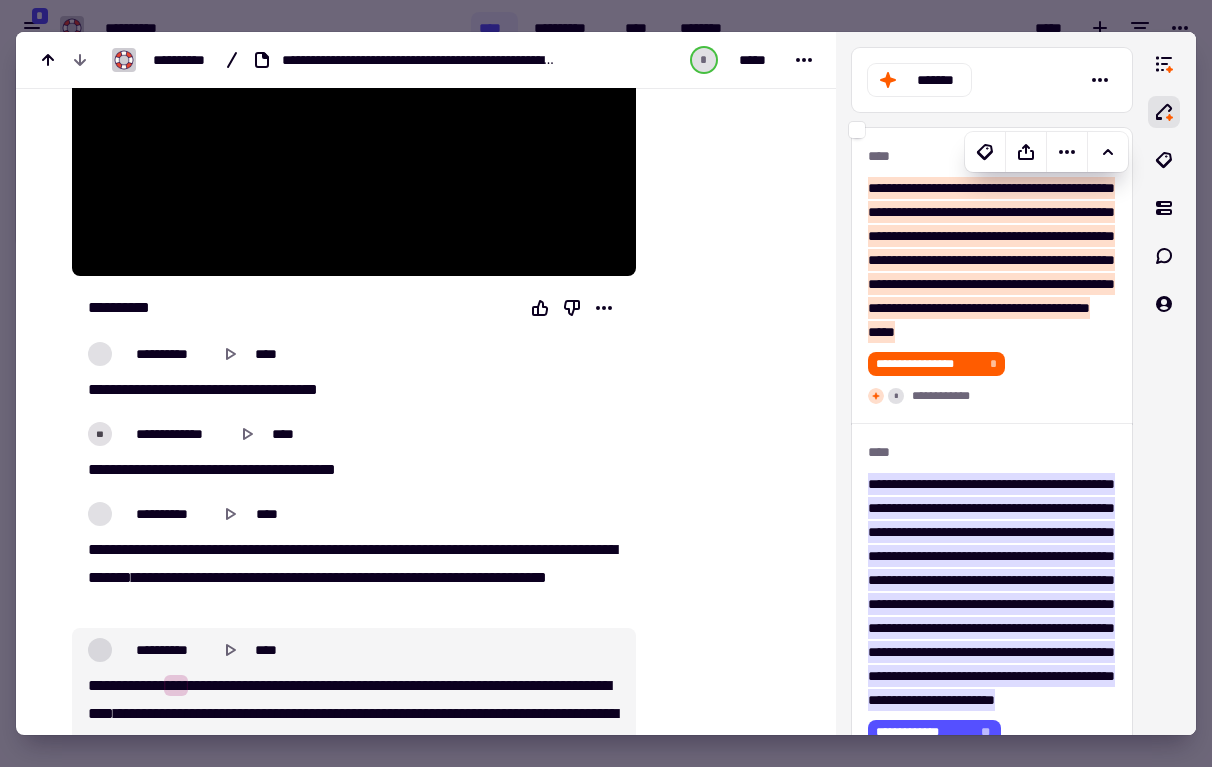 scroll, scrollTop: 411, scrollLeft: 0, axis: vertical 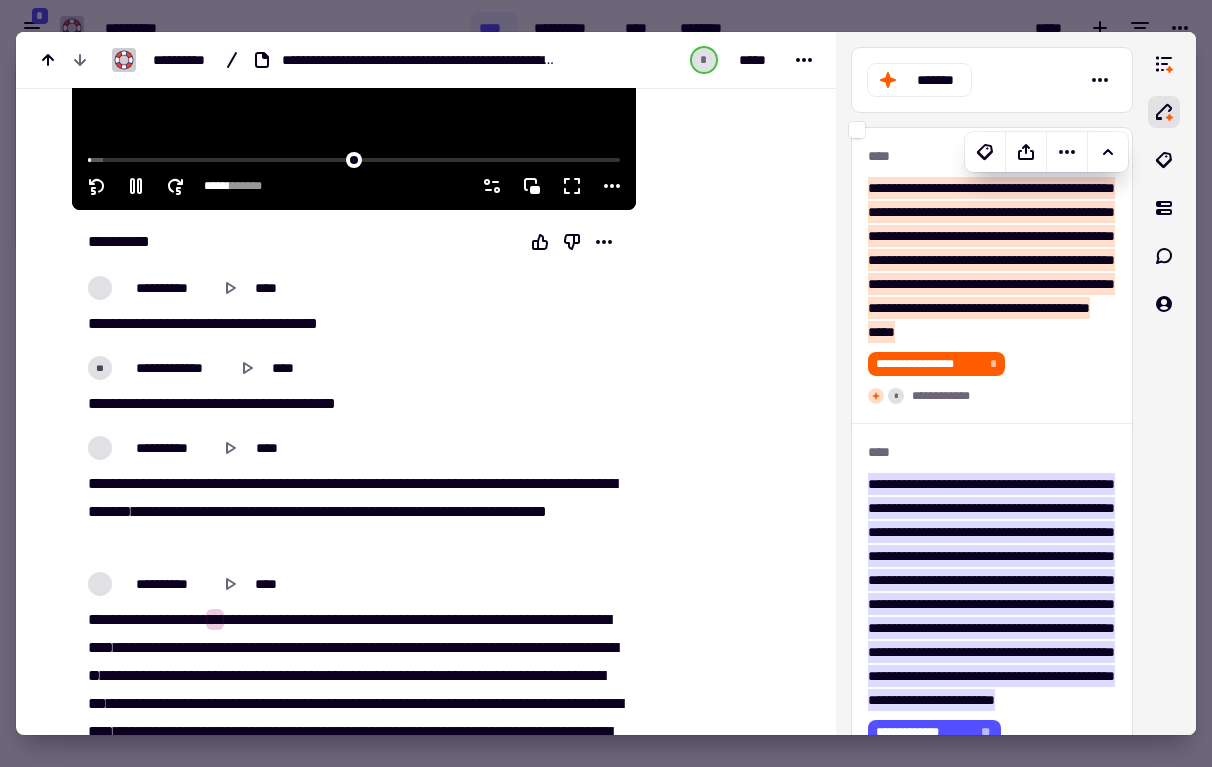 click on "****   * *****" at bounding box center (354, 174) 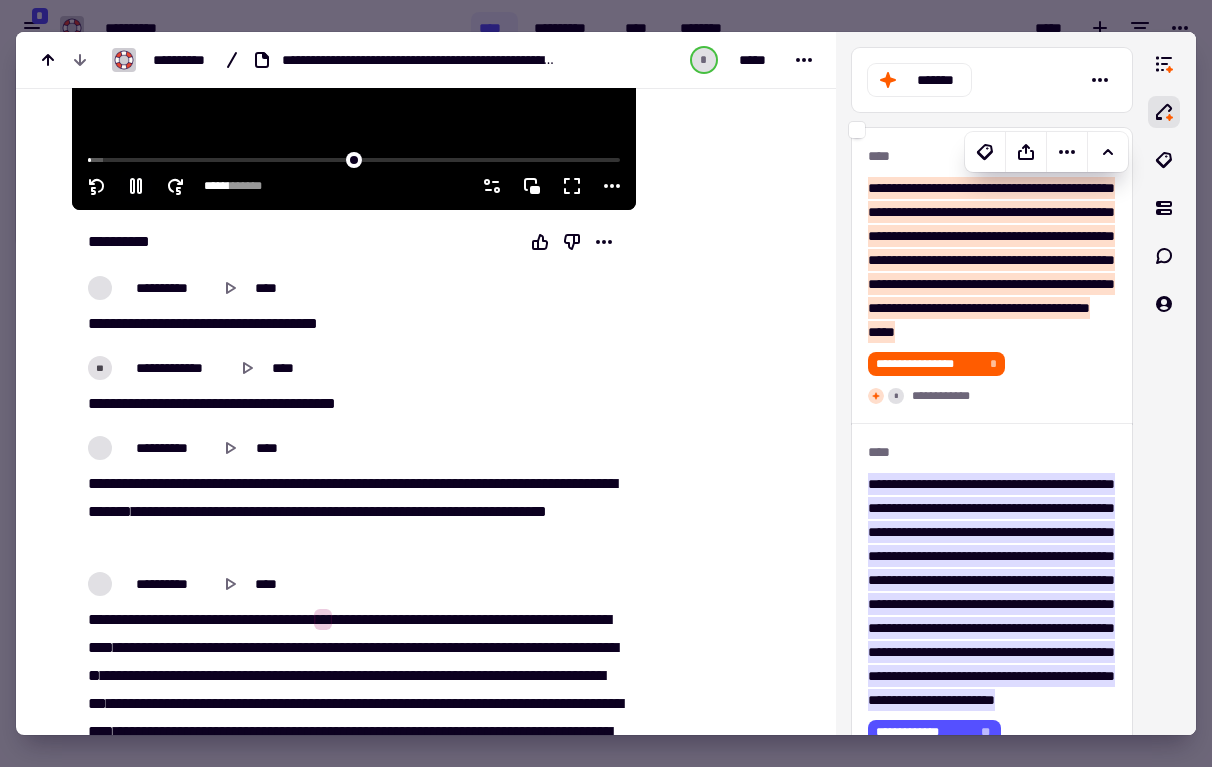 click 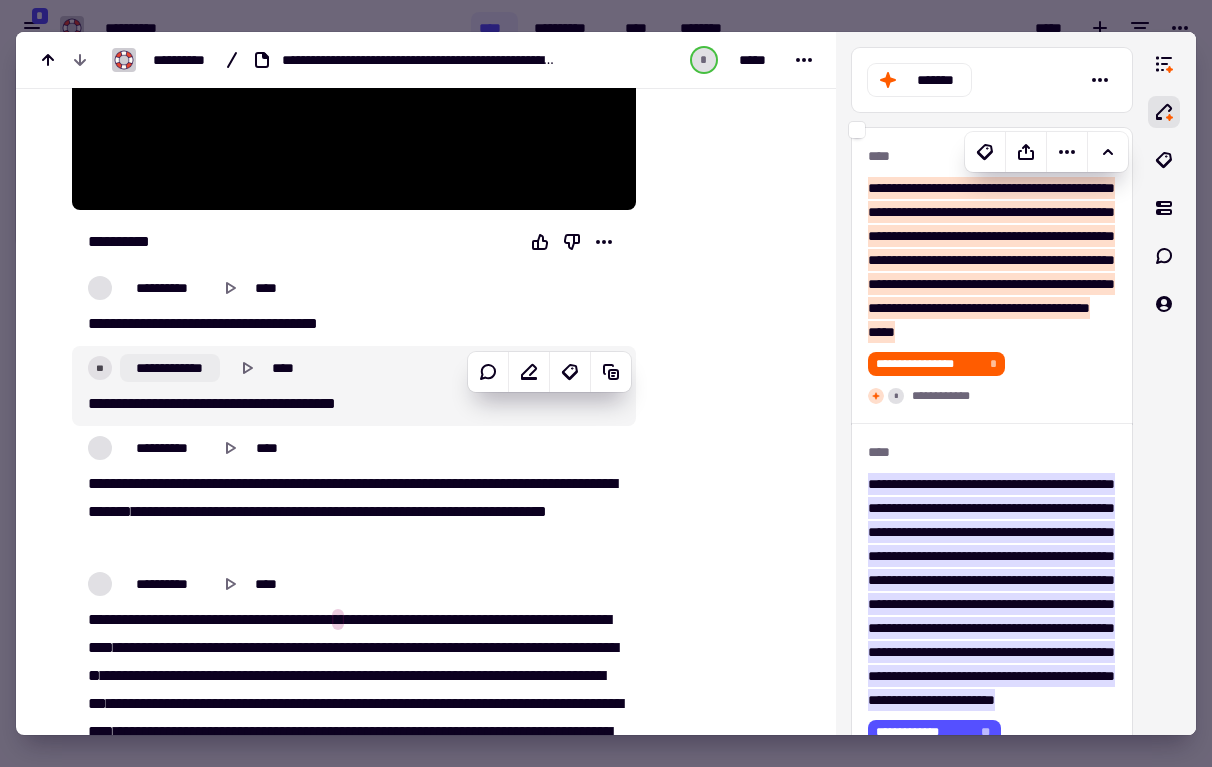 click on "**********" 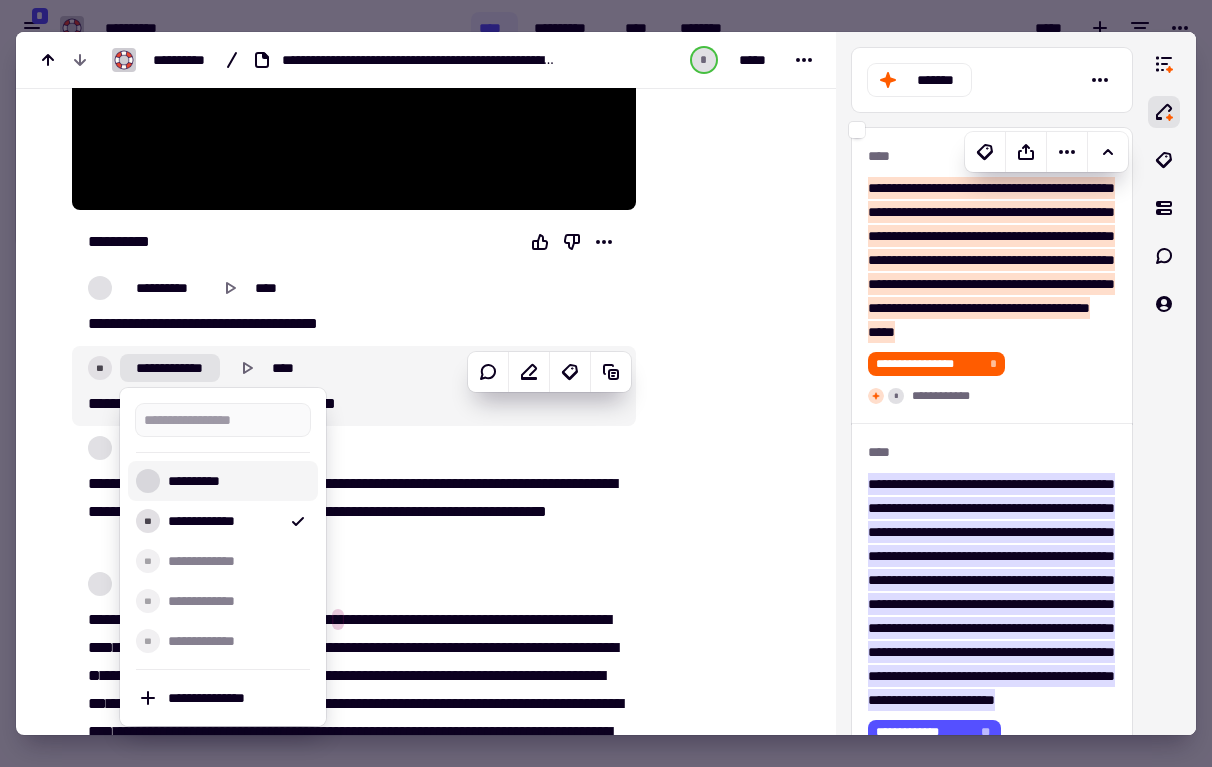 click on "**********" at bounding box center [235, 481] 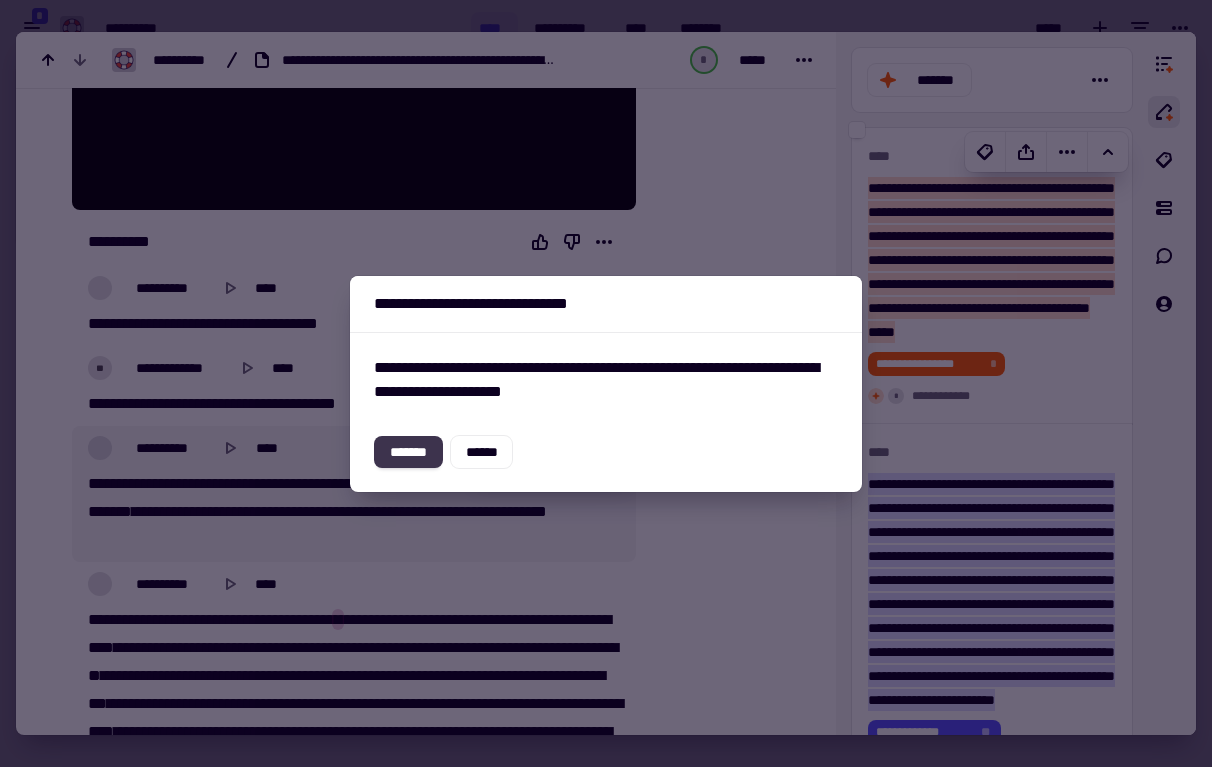 click on "*******" 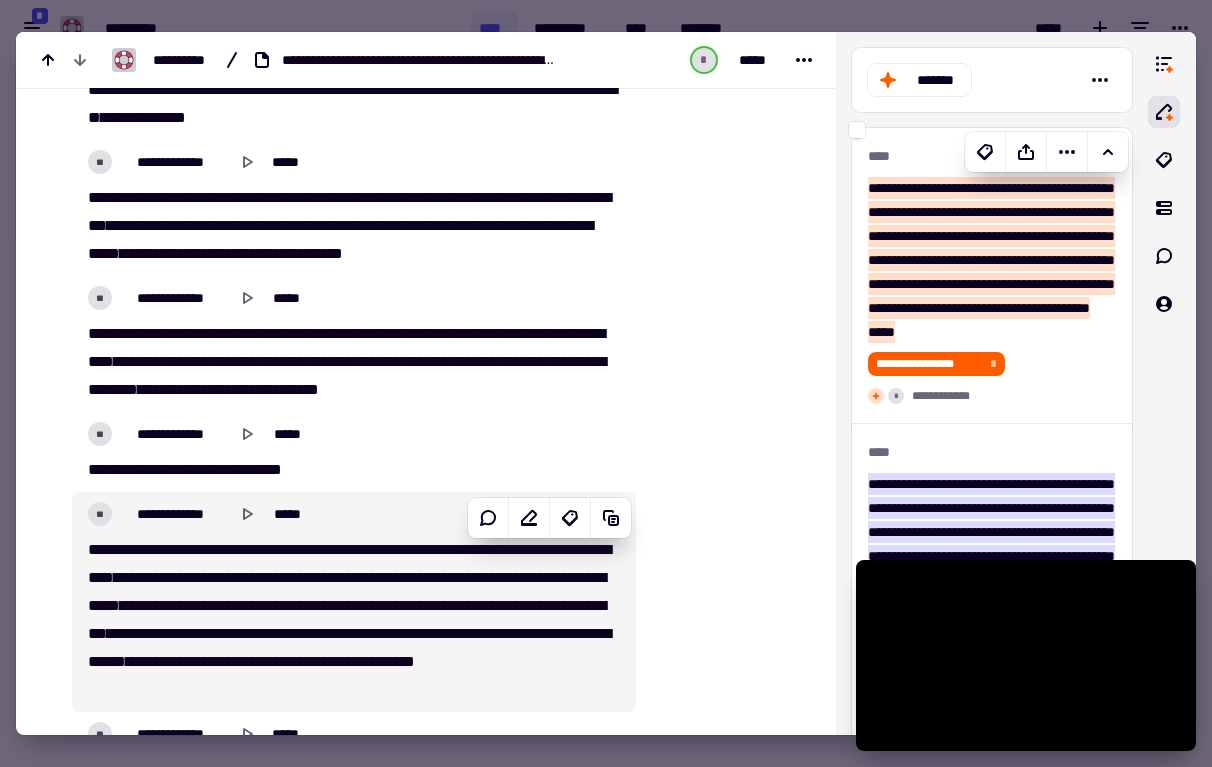 scroll, scrollTop: 8315, scrollLeft: 0, axis: vertical 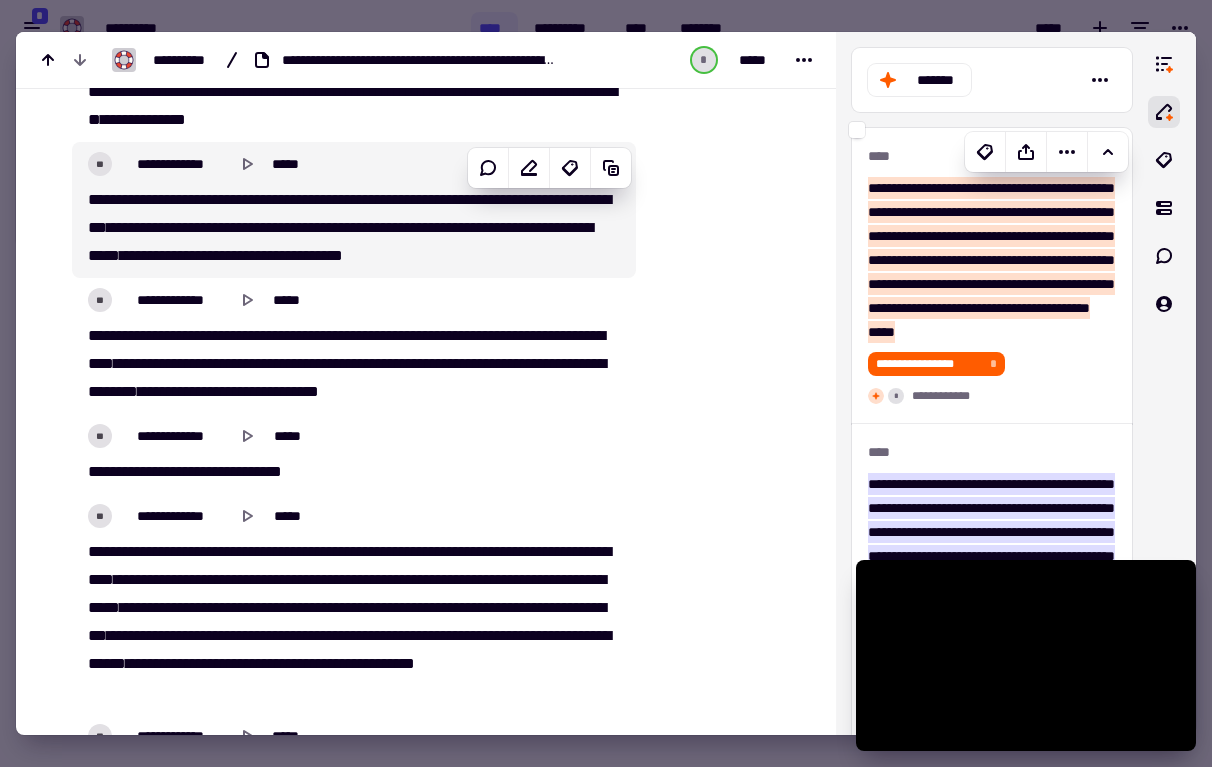click on "**********" at bounding box center (354, 210) 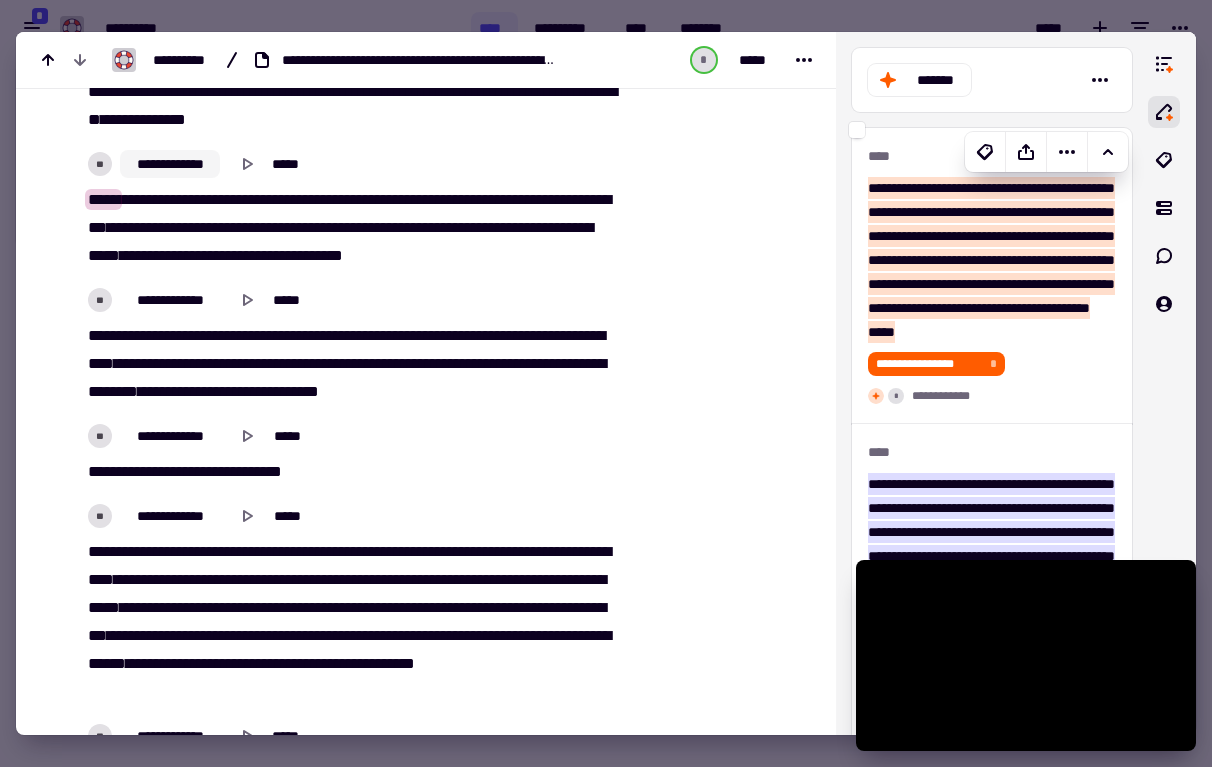 click on "**********" 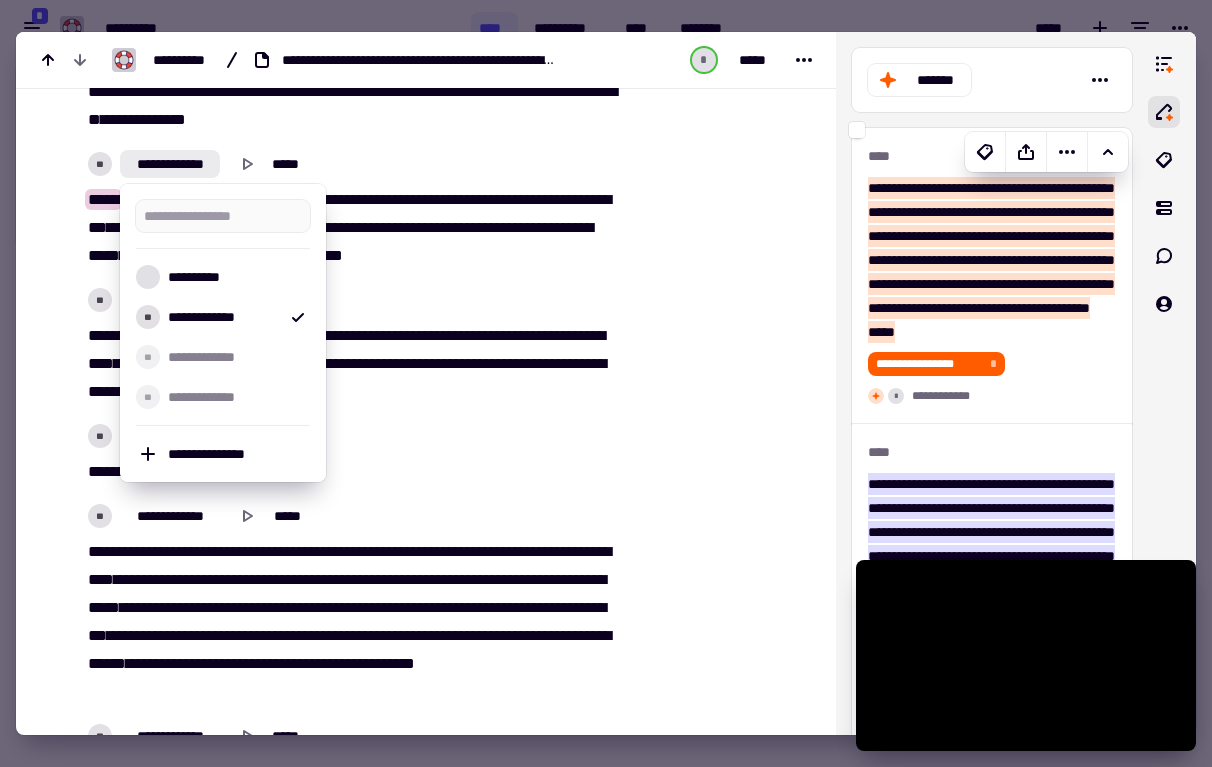 click on "***" at bounding box center [290, 227] 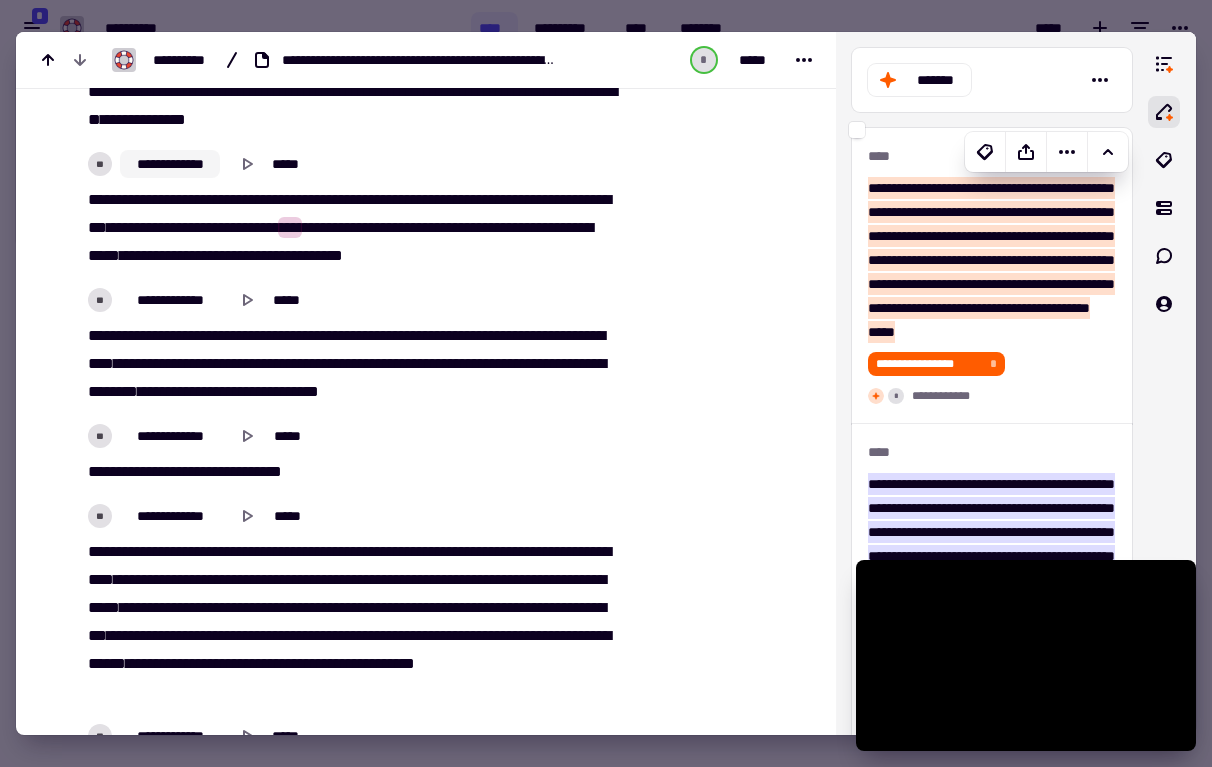 click on "**********" 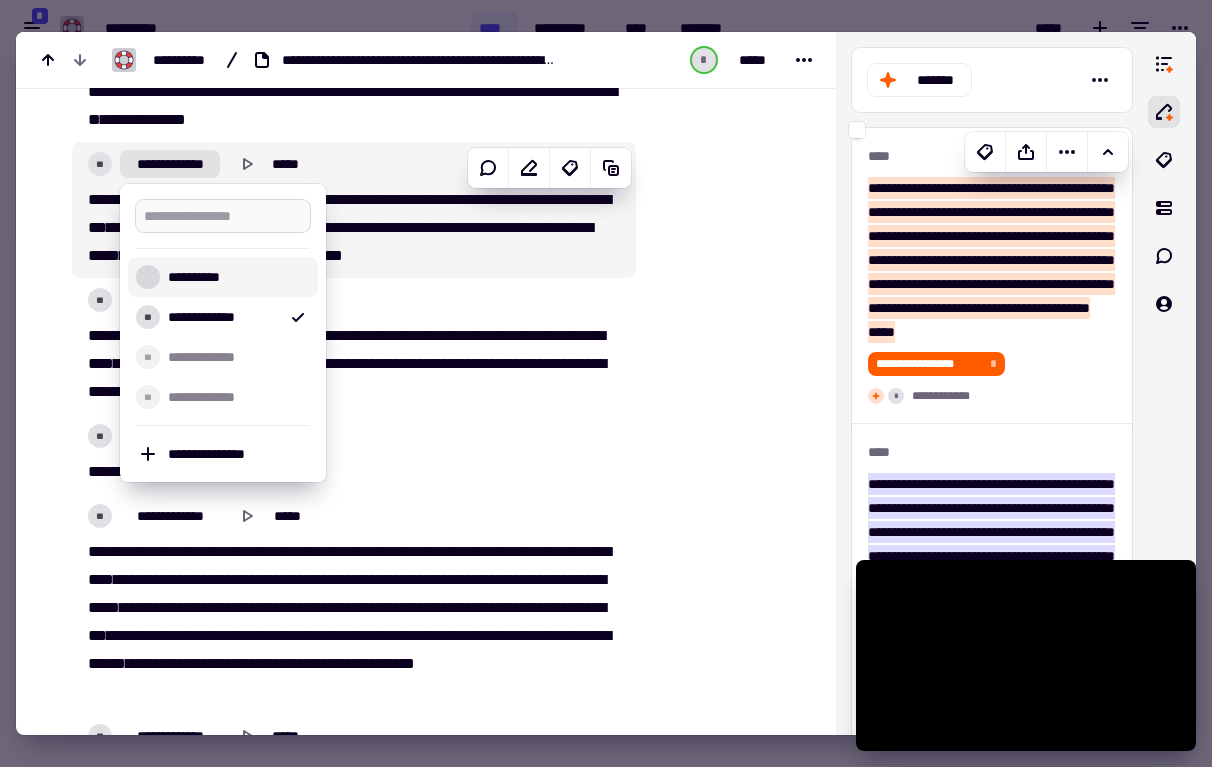 click at bounding box center [223, 216] 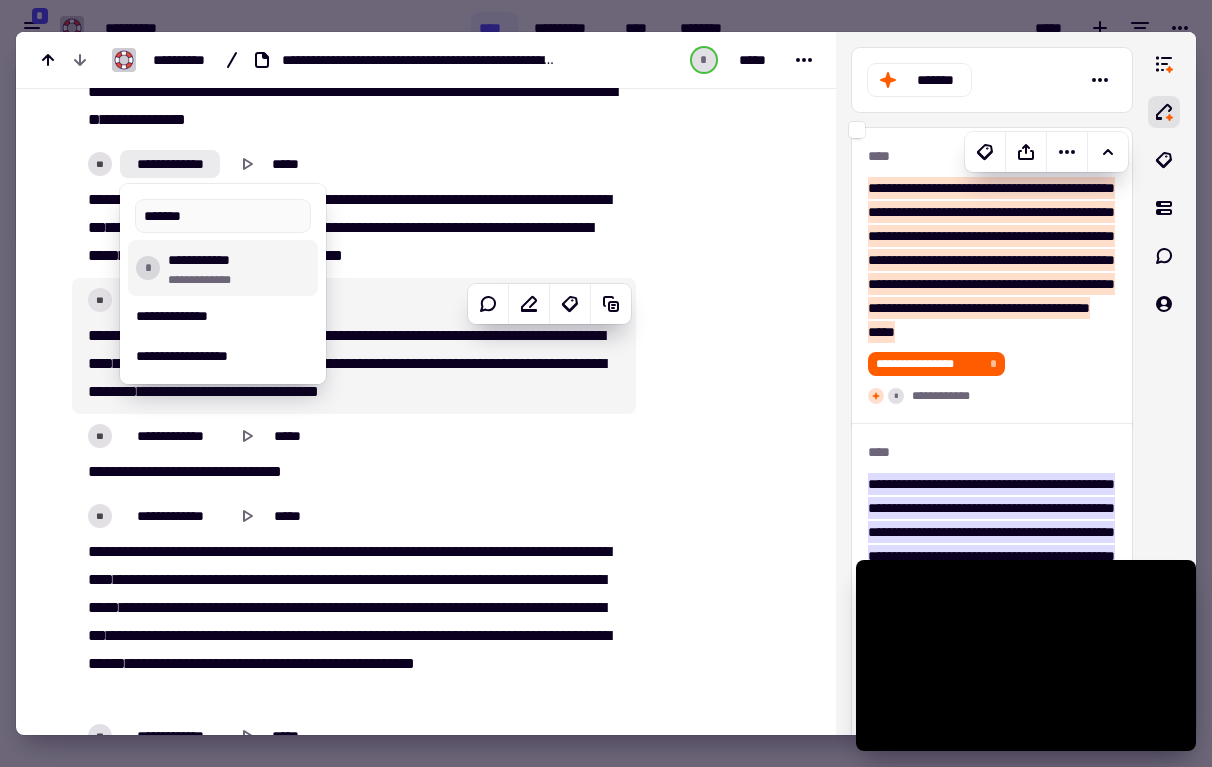 type on "*******" 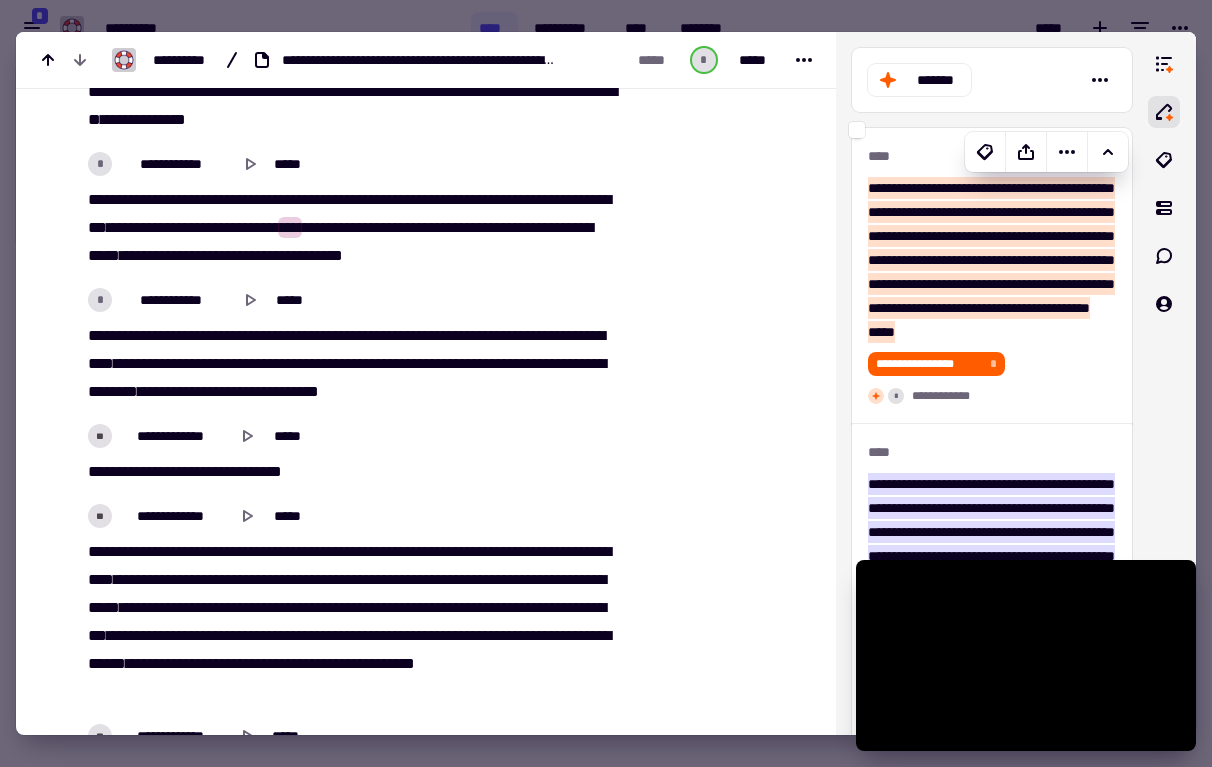 click on "****" at bounding box center (101, 363) 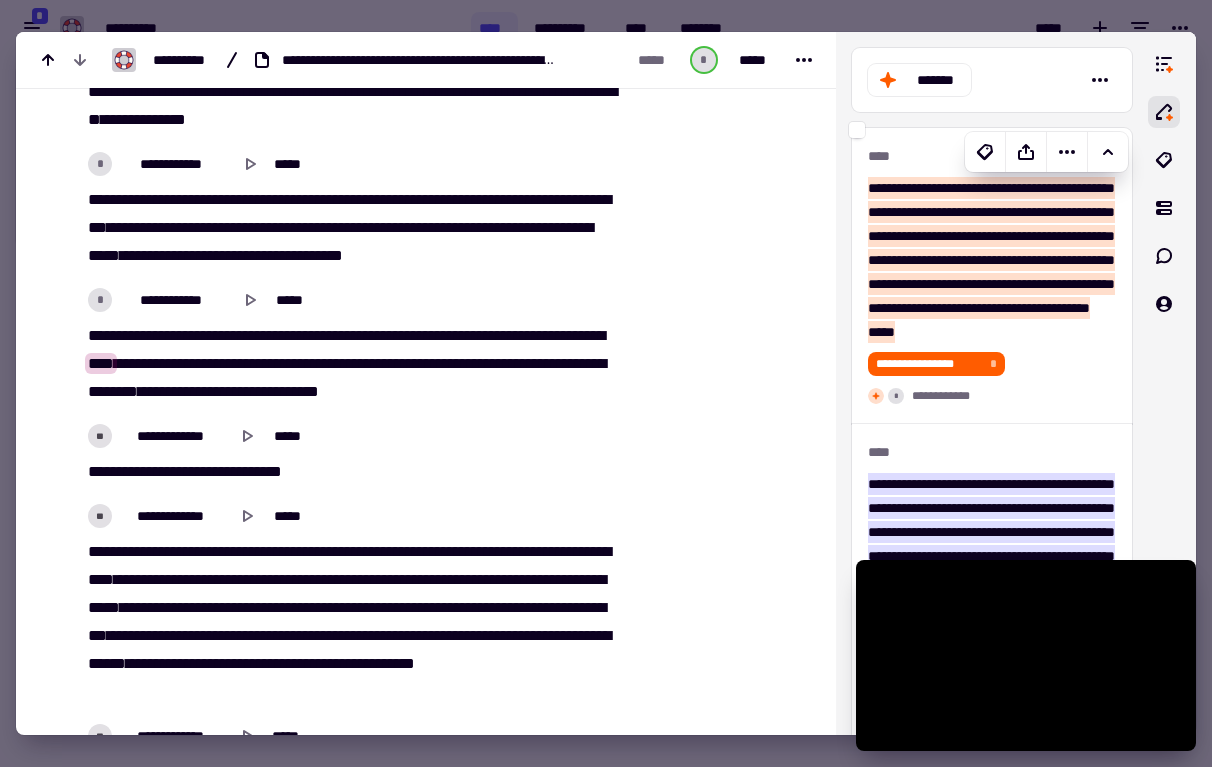 click on "******" at bounding box center (185, 471) 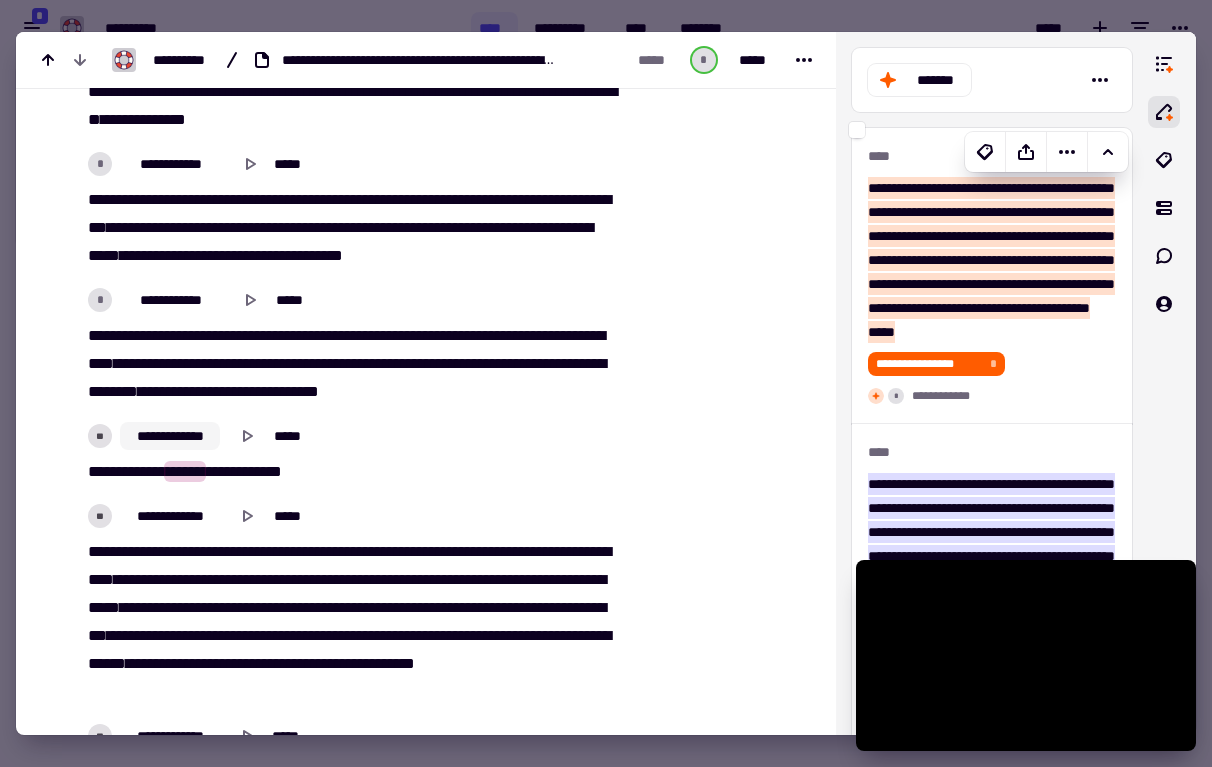 click on "**********" 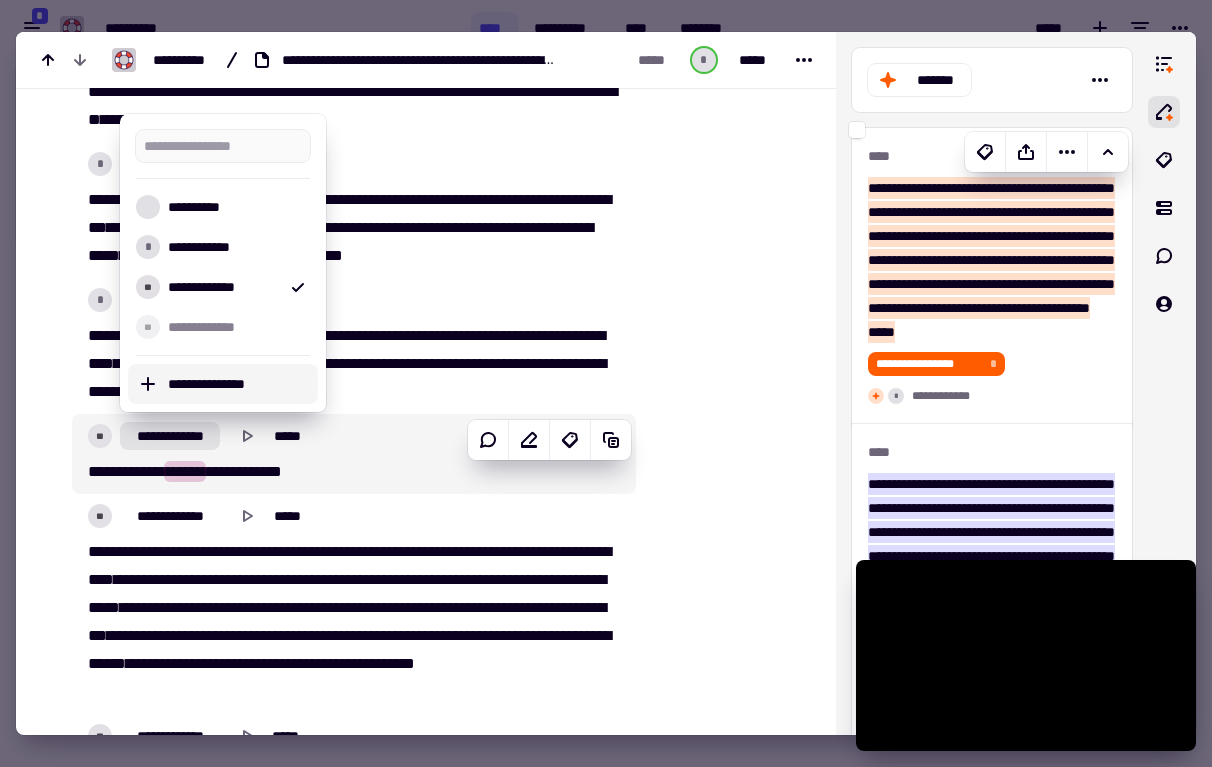 click on "**********" at bounding box center [239, 384] 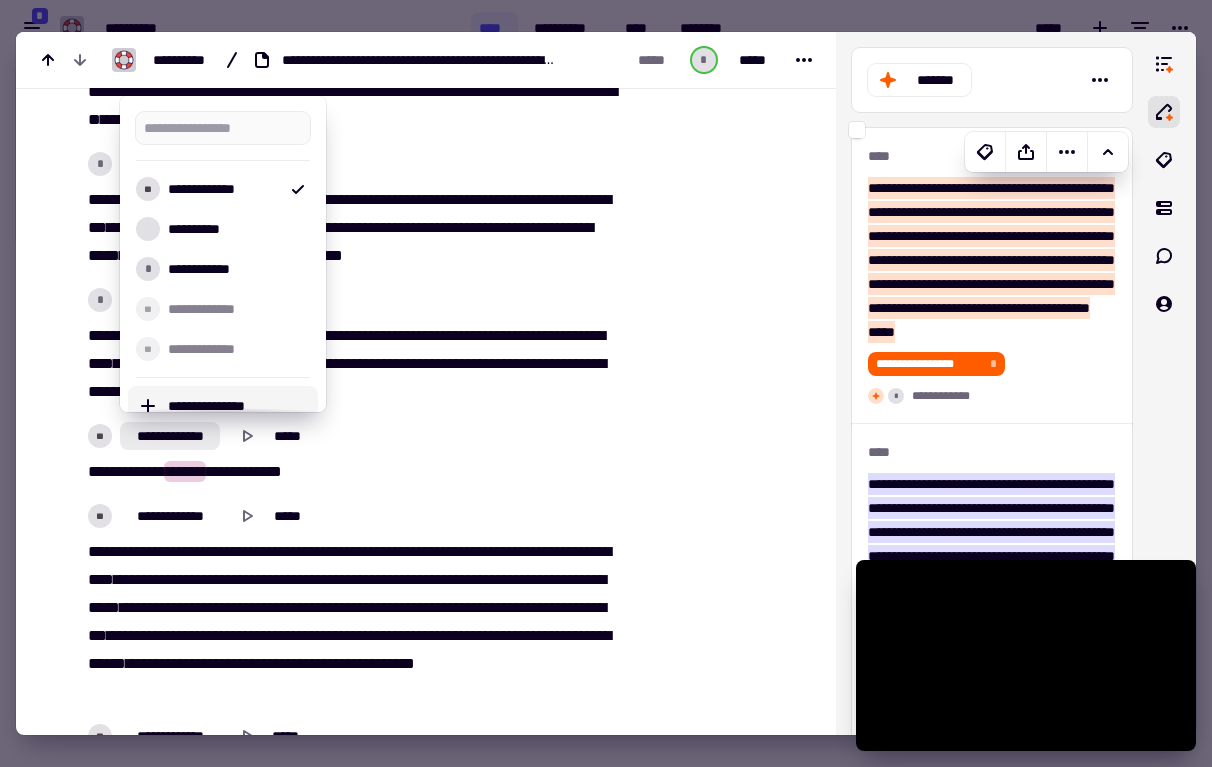 click on "****" at bounding box center [155, 551] 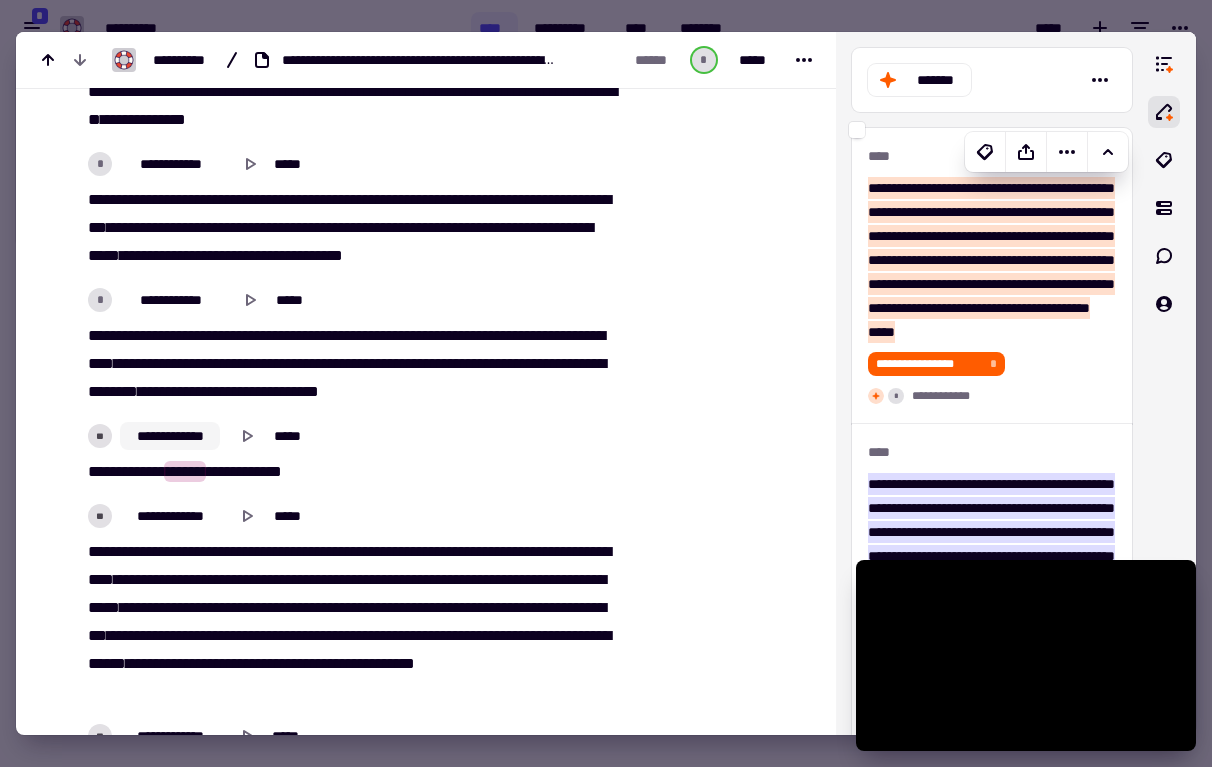 click on "**********" 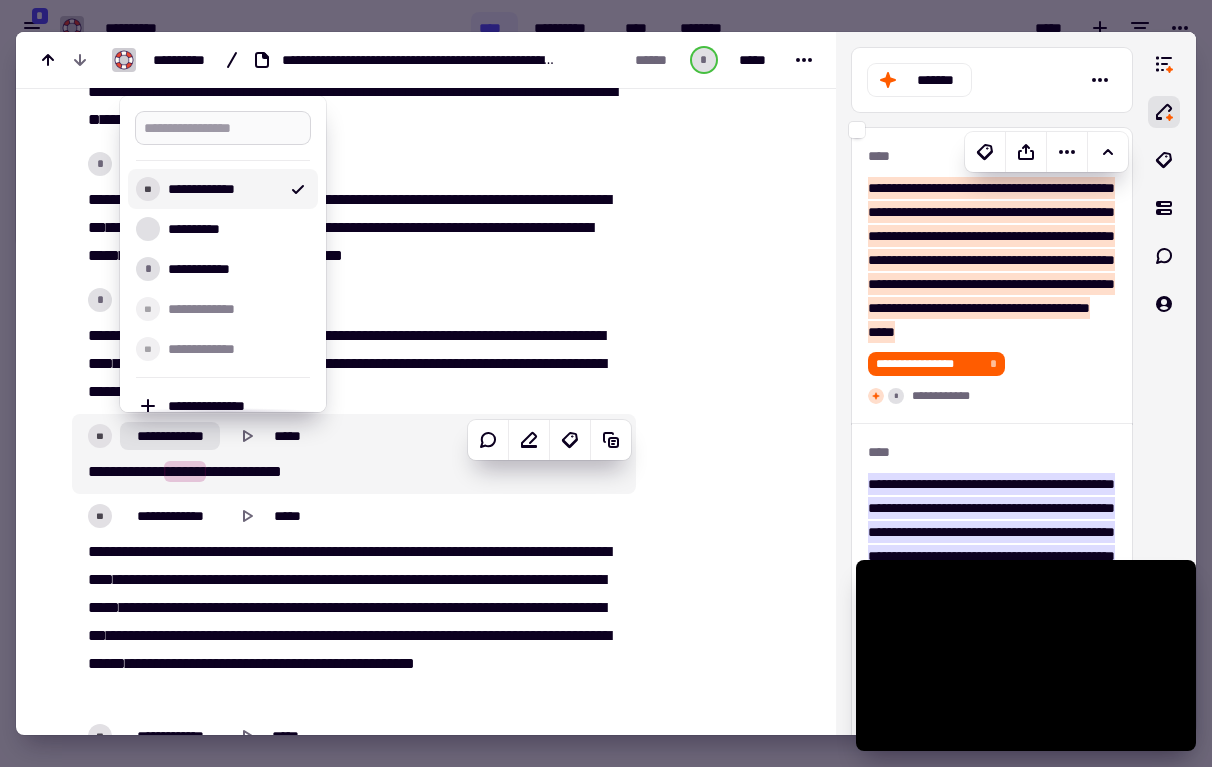 click at bounding box center (223, 128) 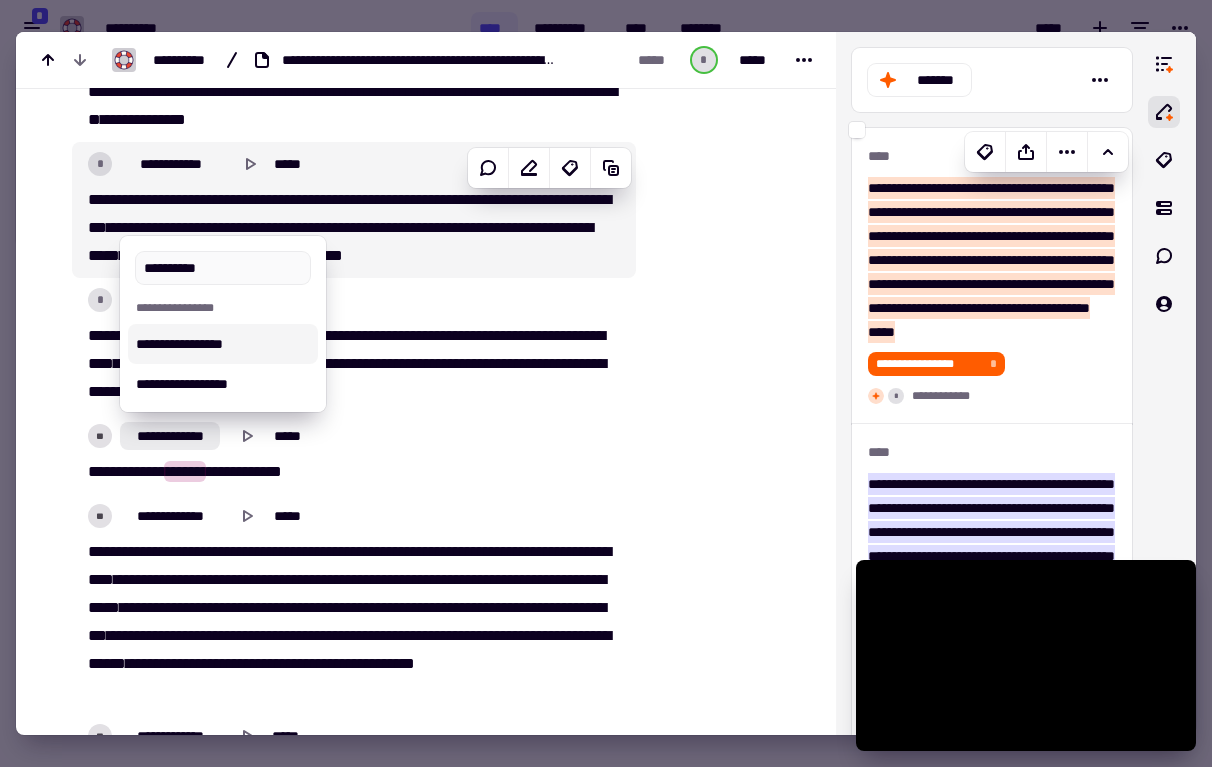 type on "**********" 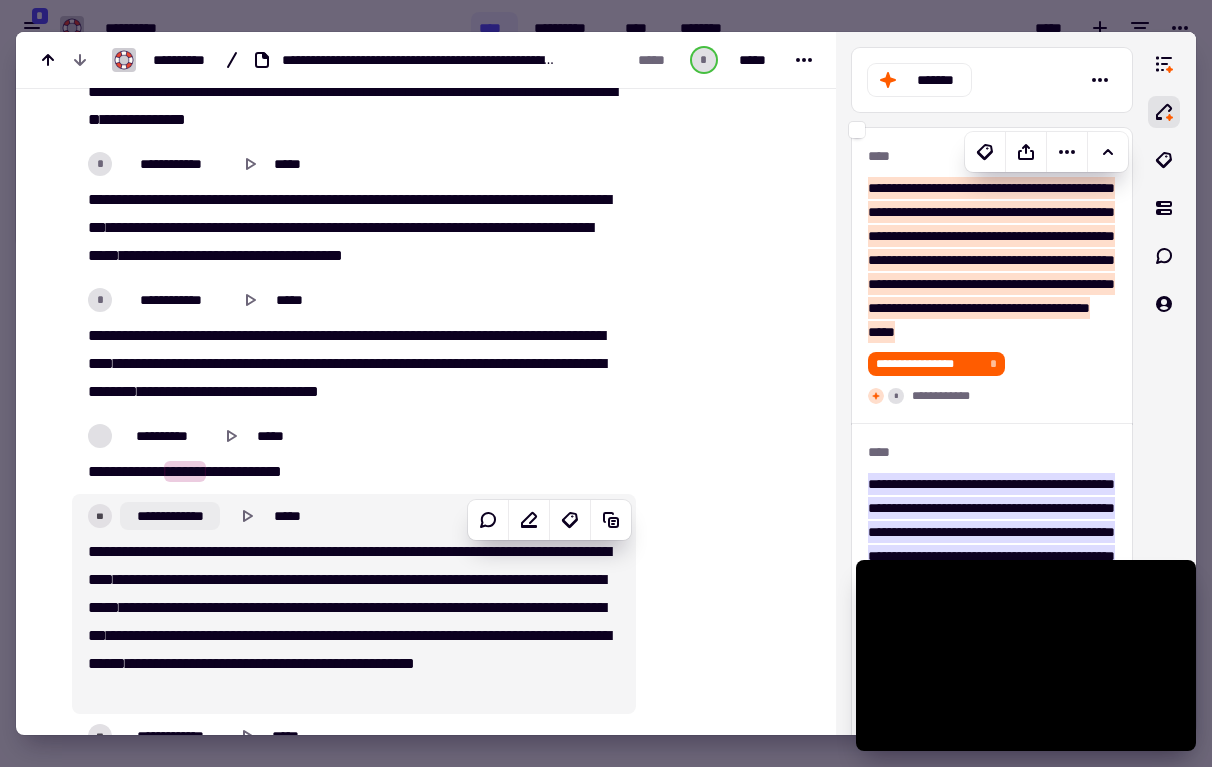 click on "**********" 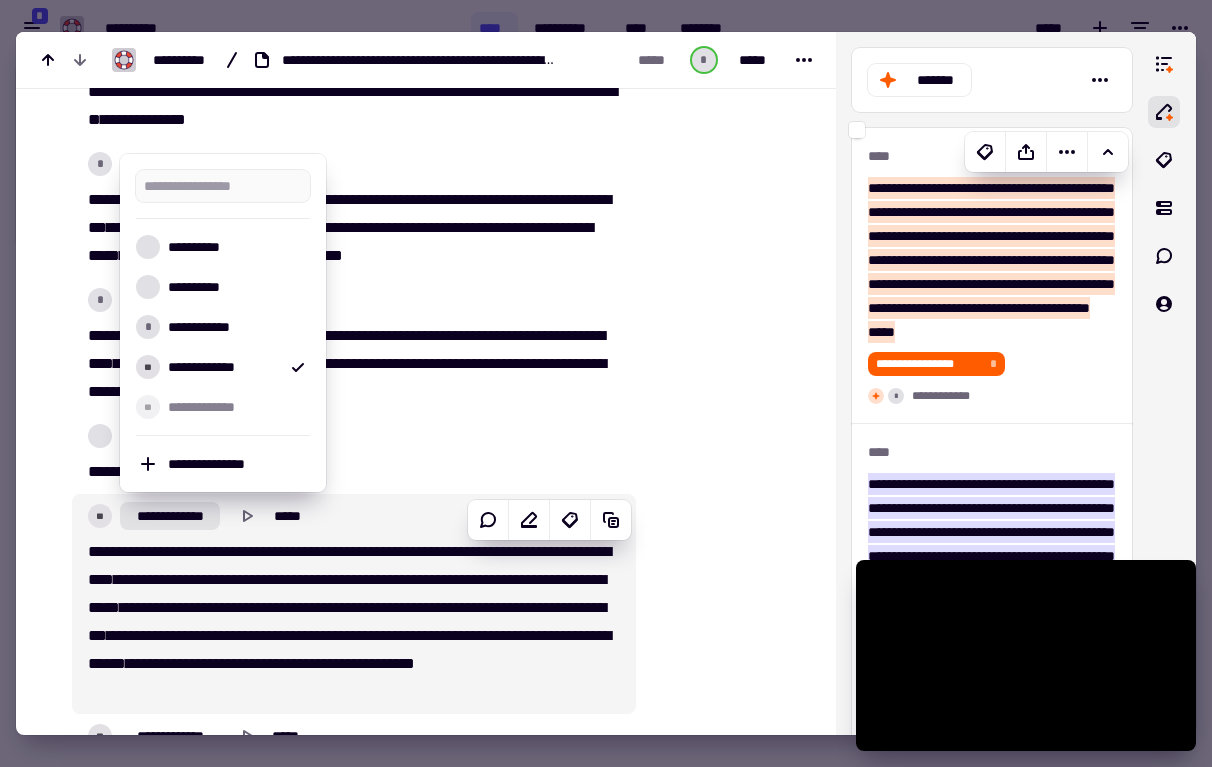 click on "**********" at bounding box center [354, 622] 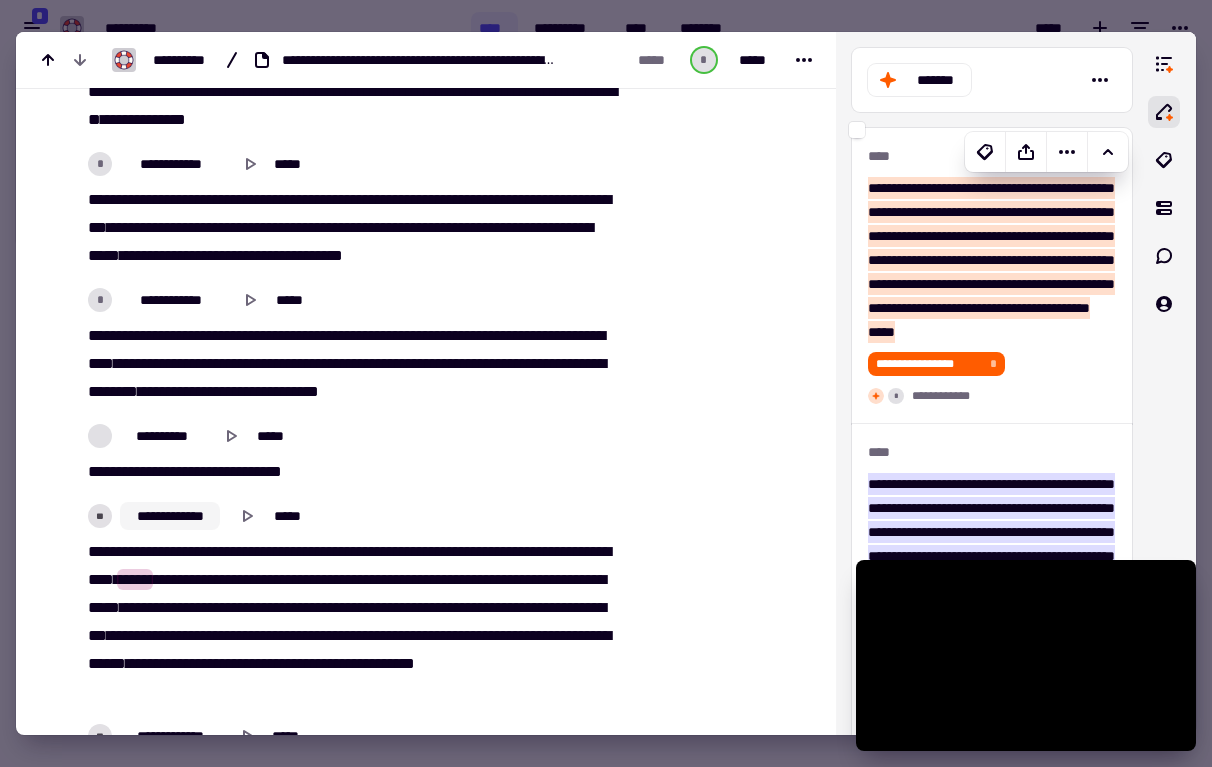 click on "**********" 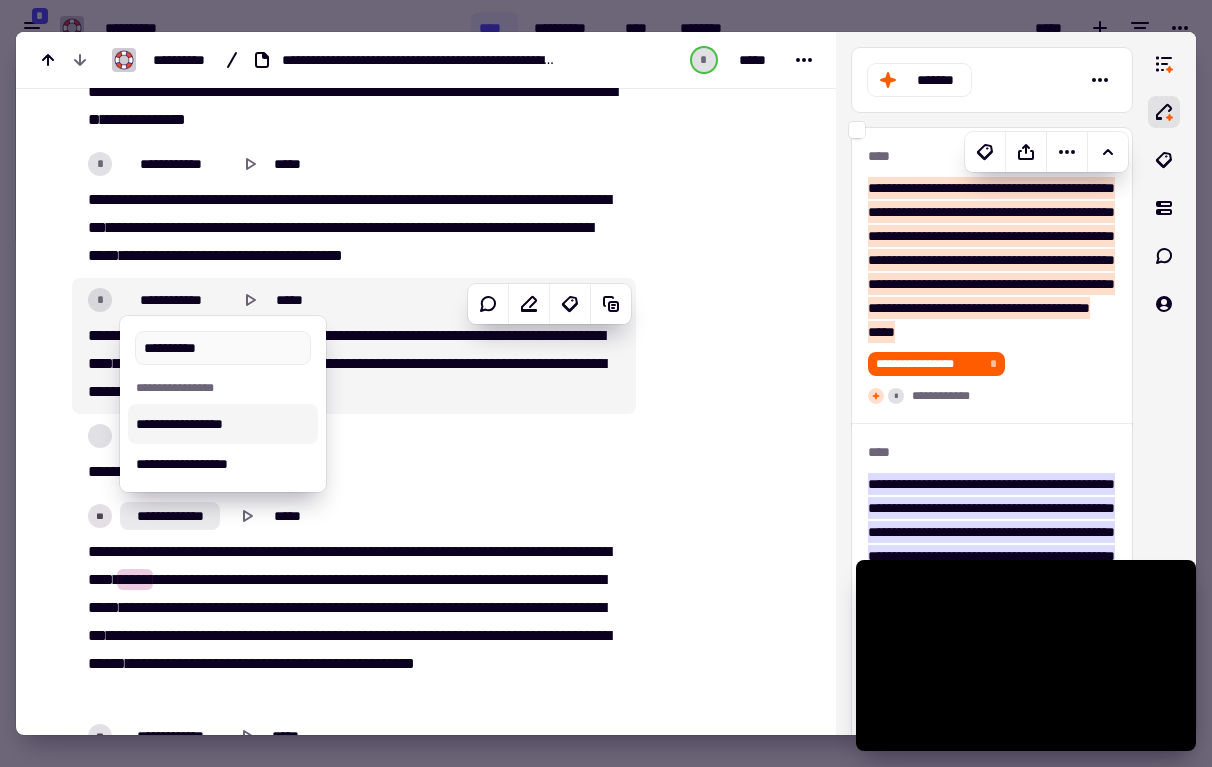 type on "**********" 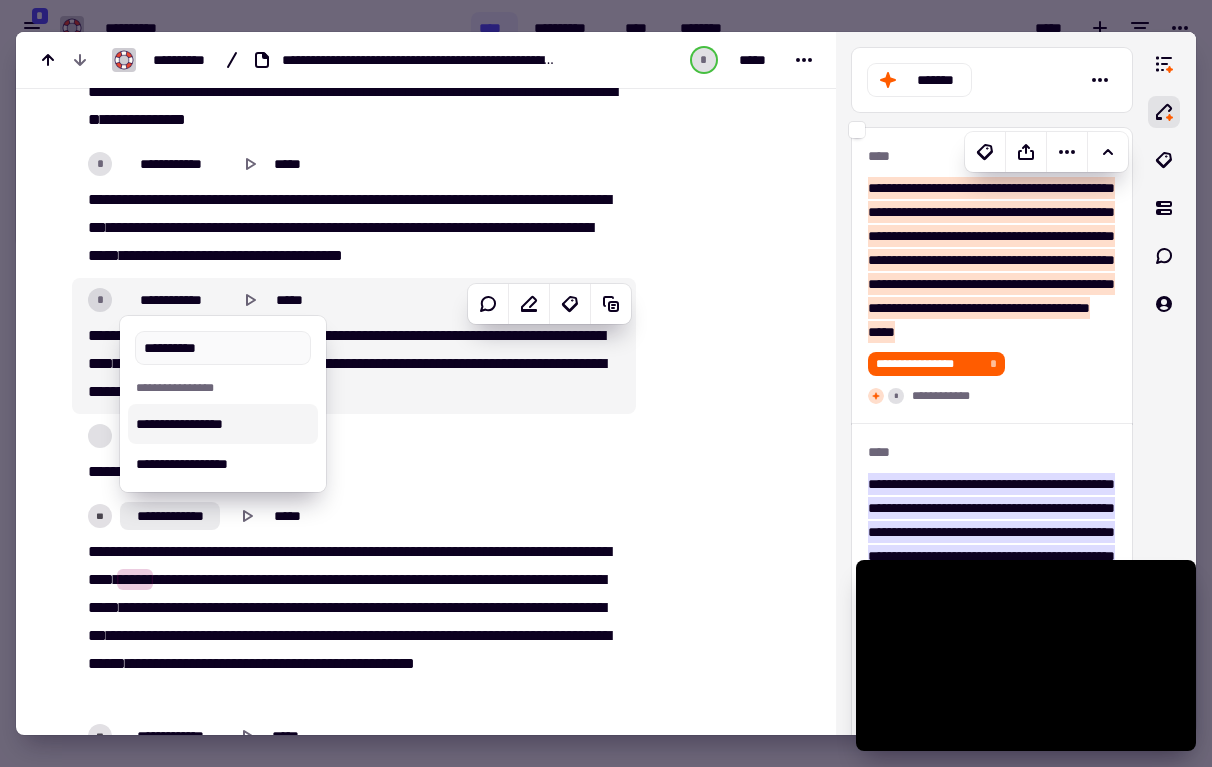 click on "**********" at bounding box center [223, 424] 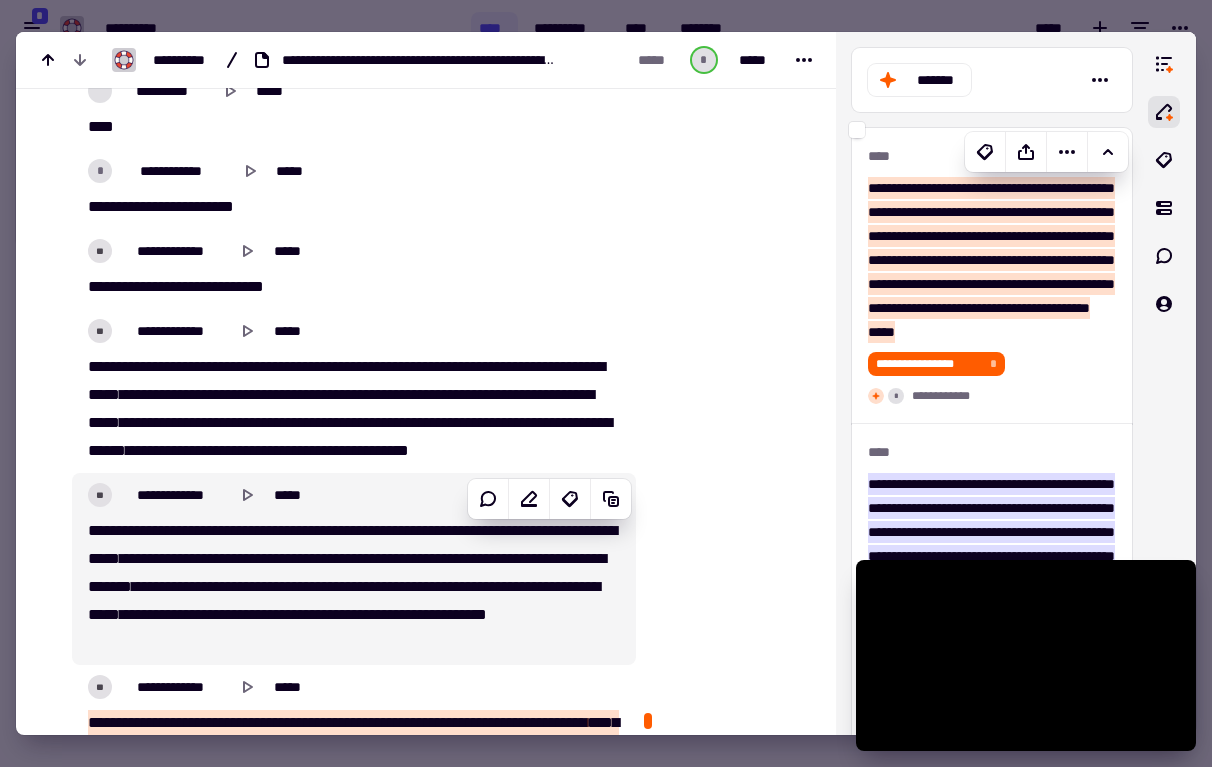 scroll, scrollTop: 14116, scrollLeft: 0, axis: vertical 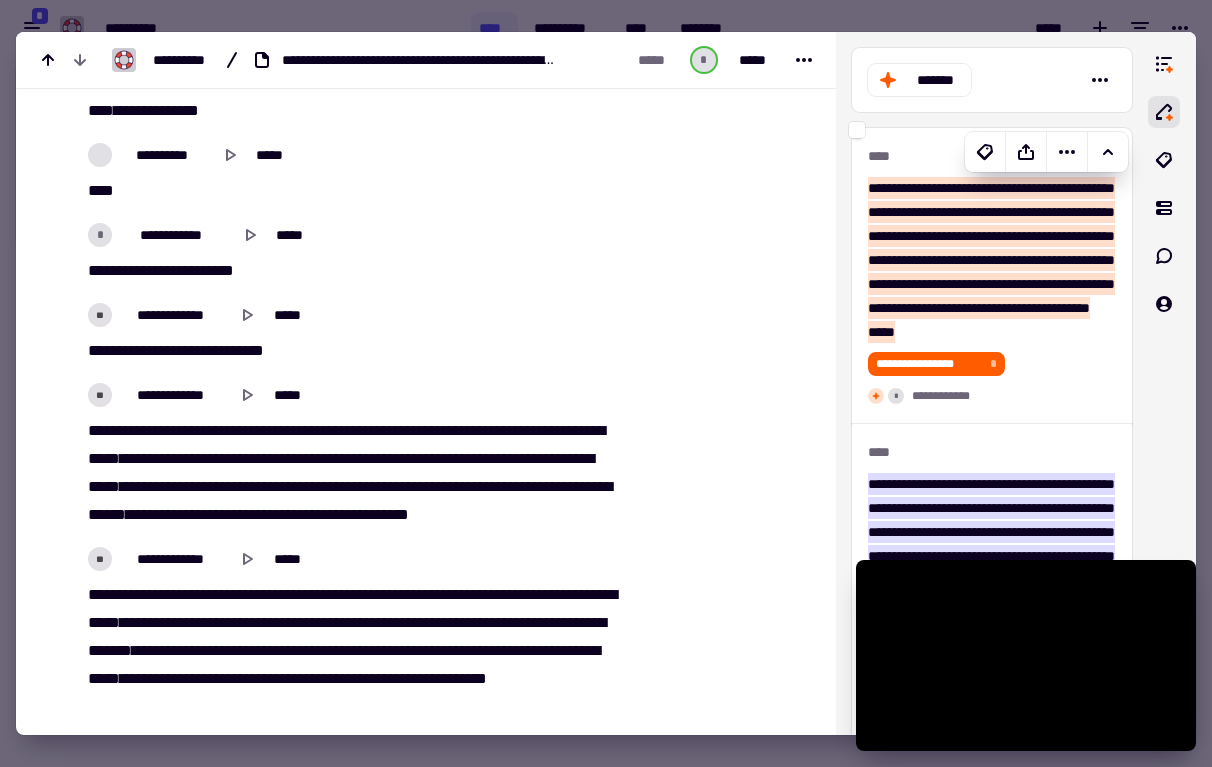 click on "******" at bounding box center [516, 458] 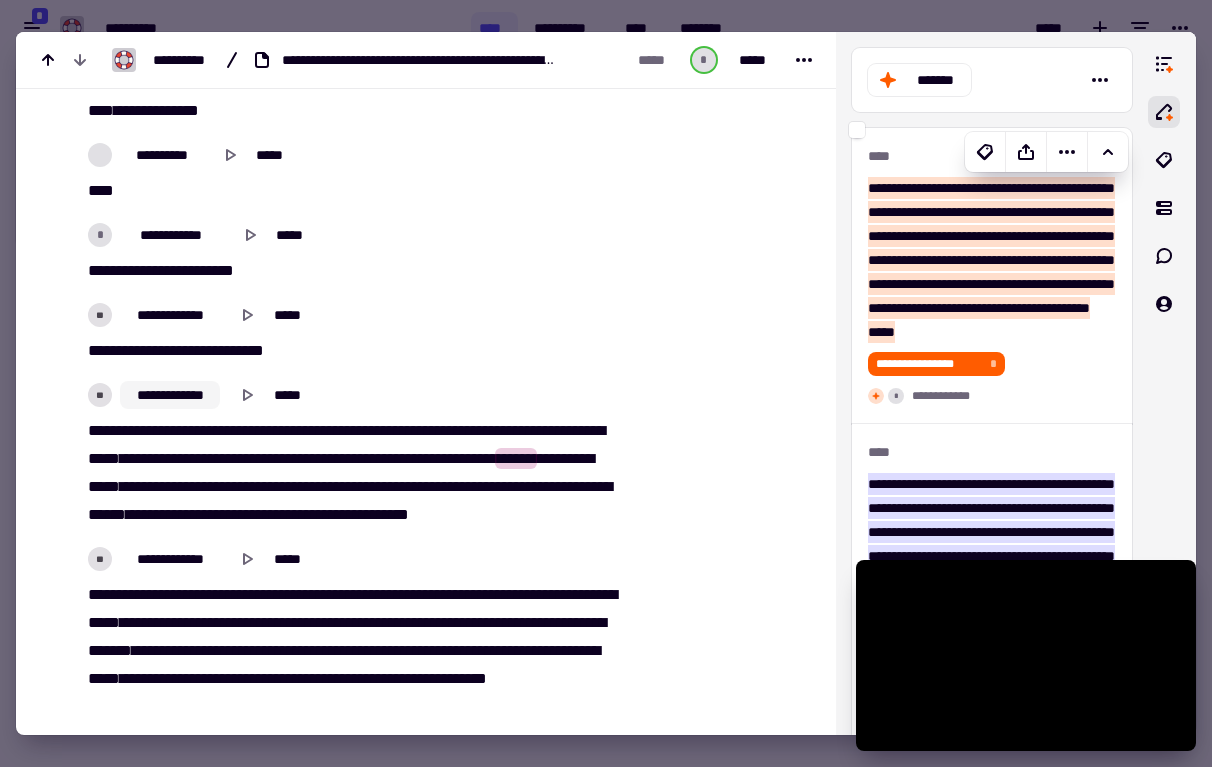 click on "**********" 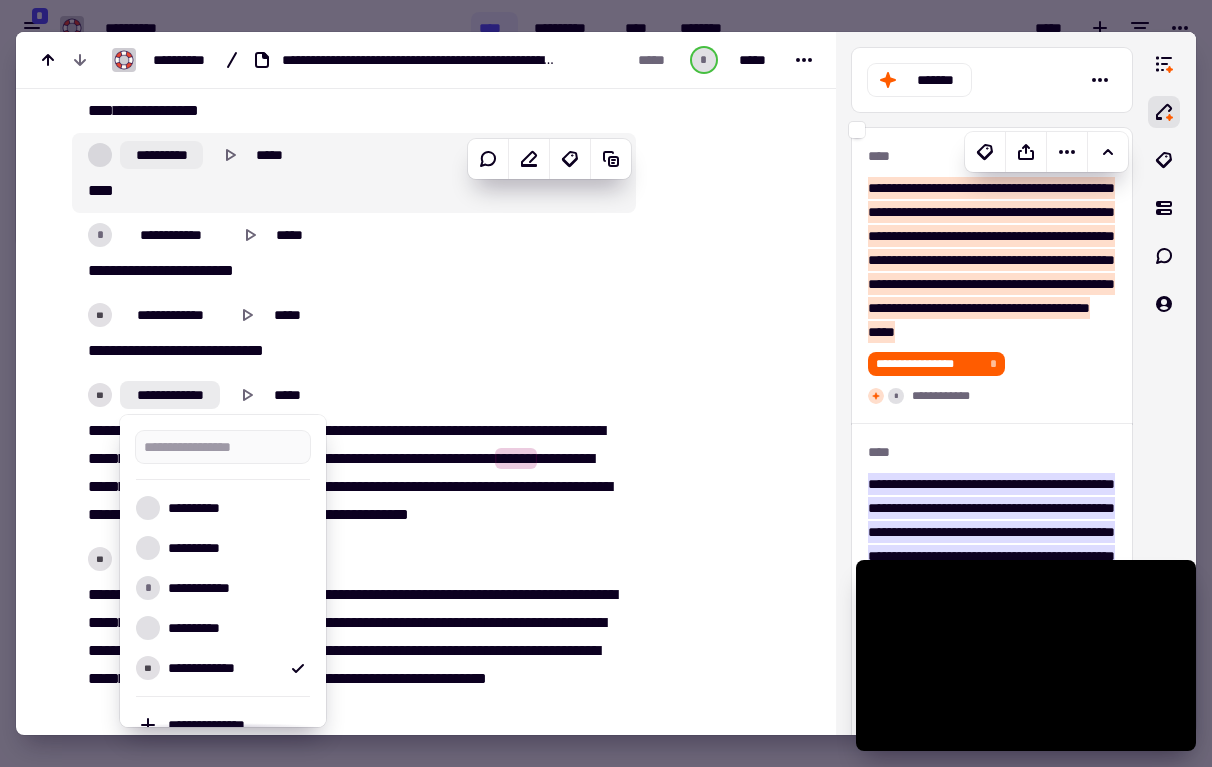 click on "**********" 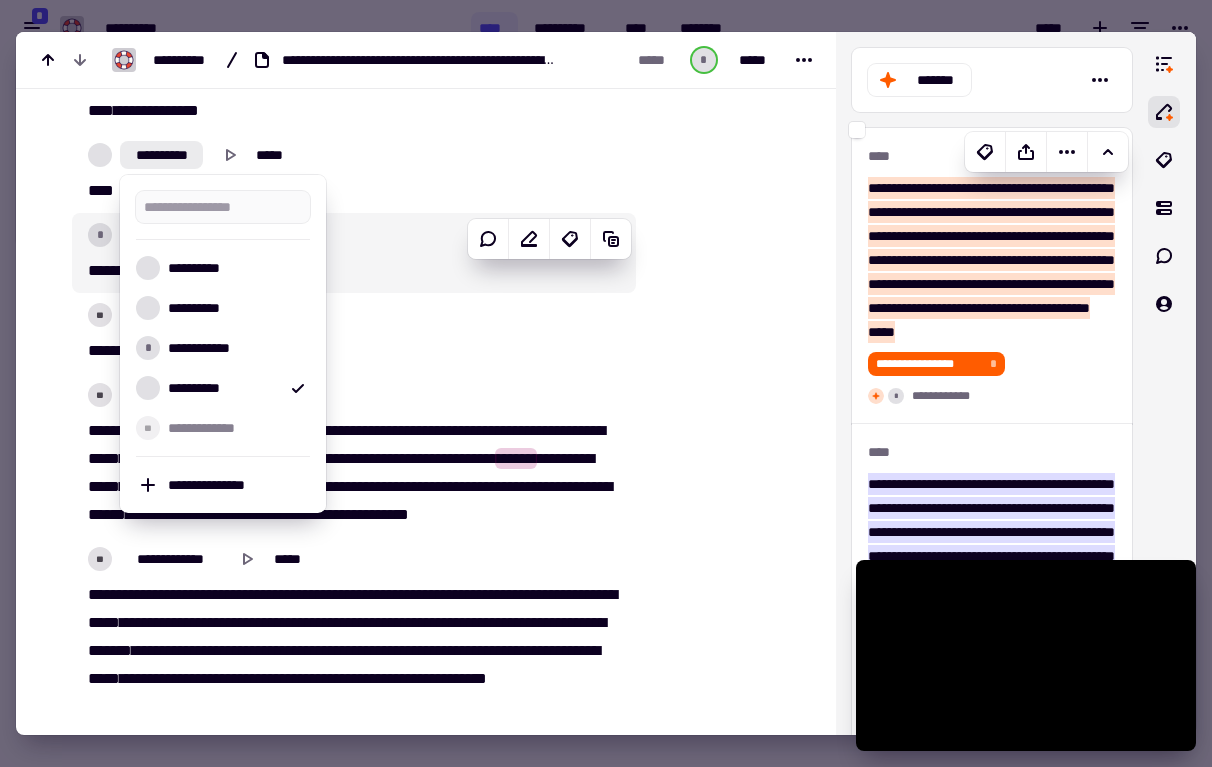 click on "**********" at bounding box center [354, 235] 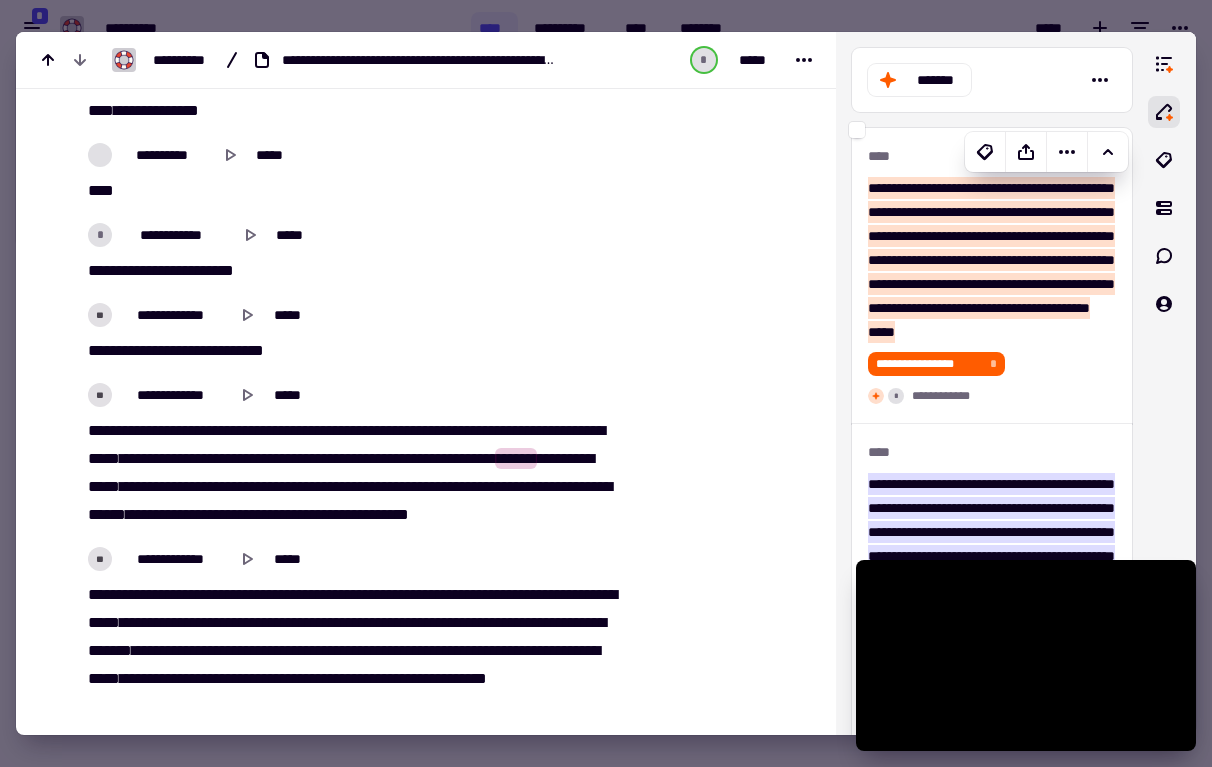 click on "********   ***   ***   ******" at bounding box center (354, 271) 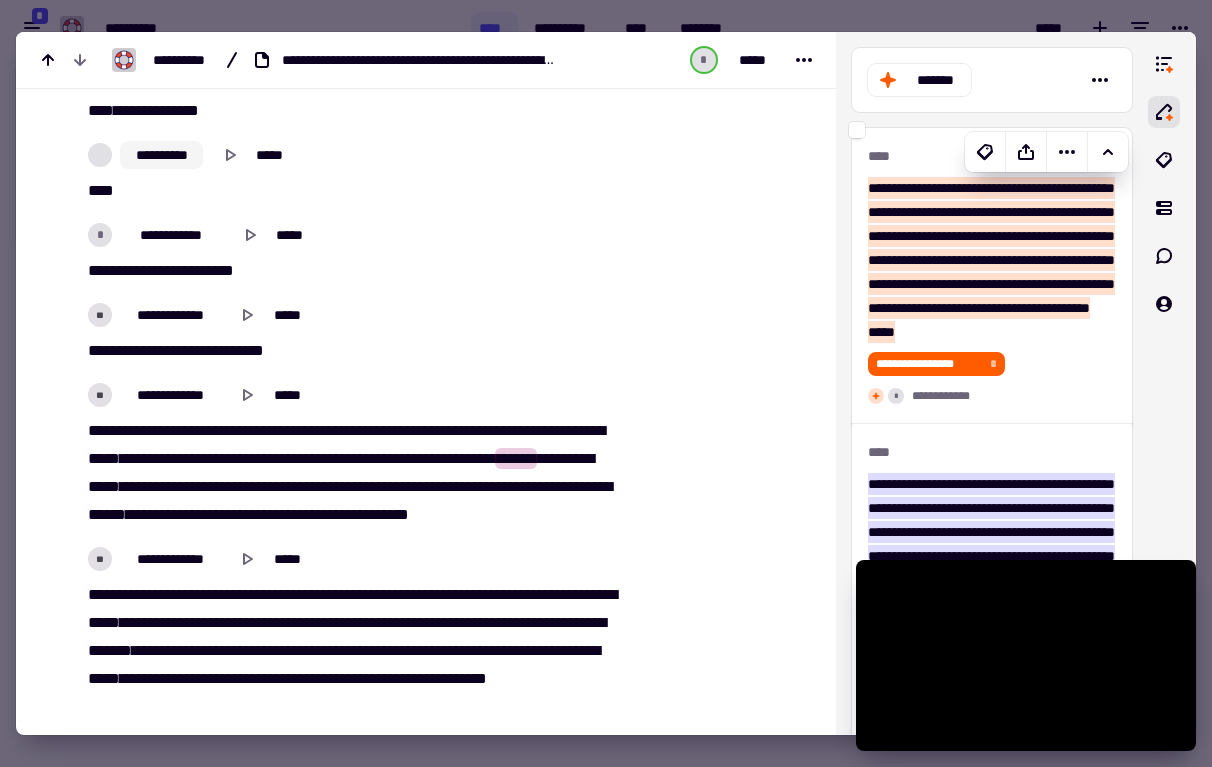 click on "**********" 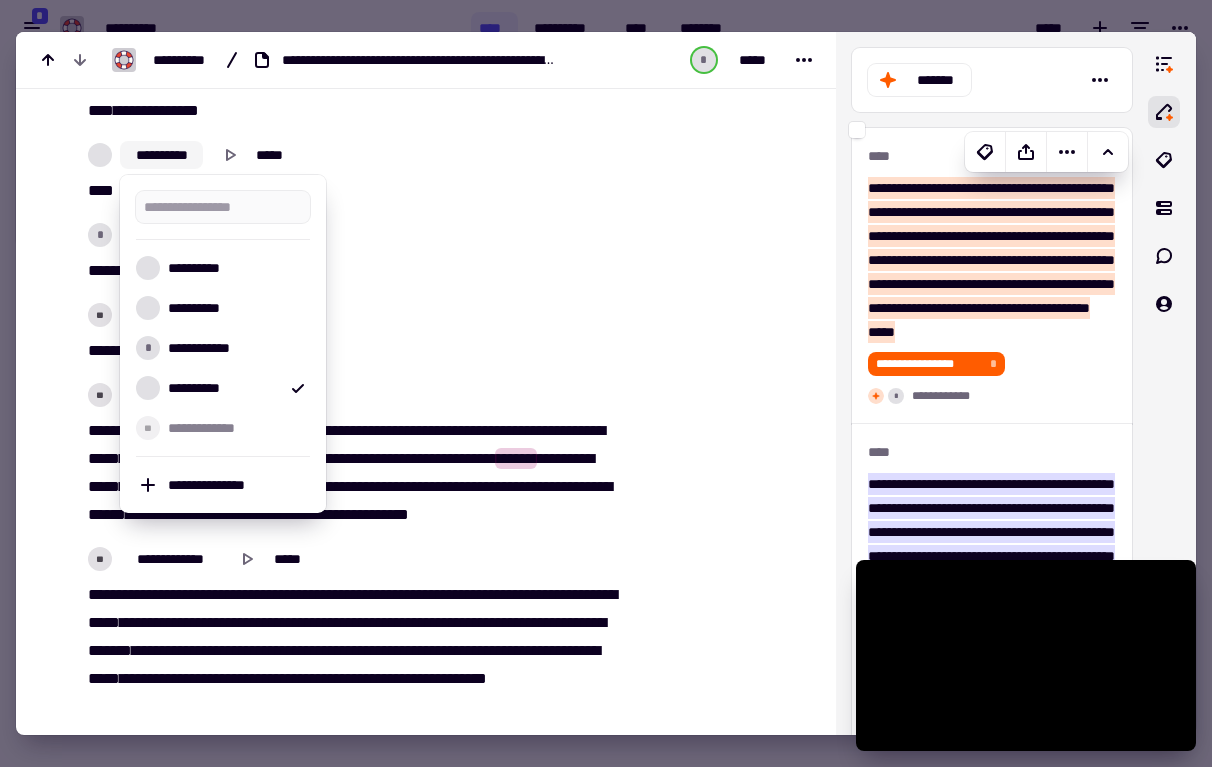 click on "**********" 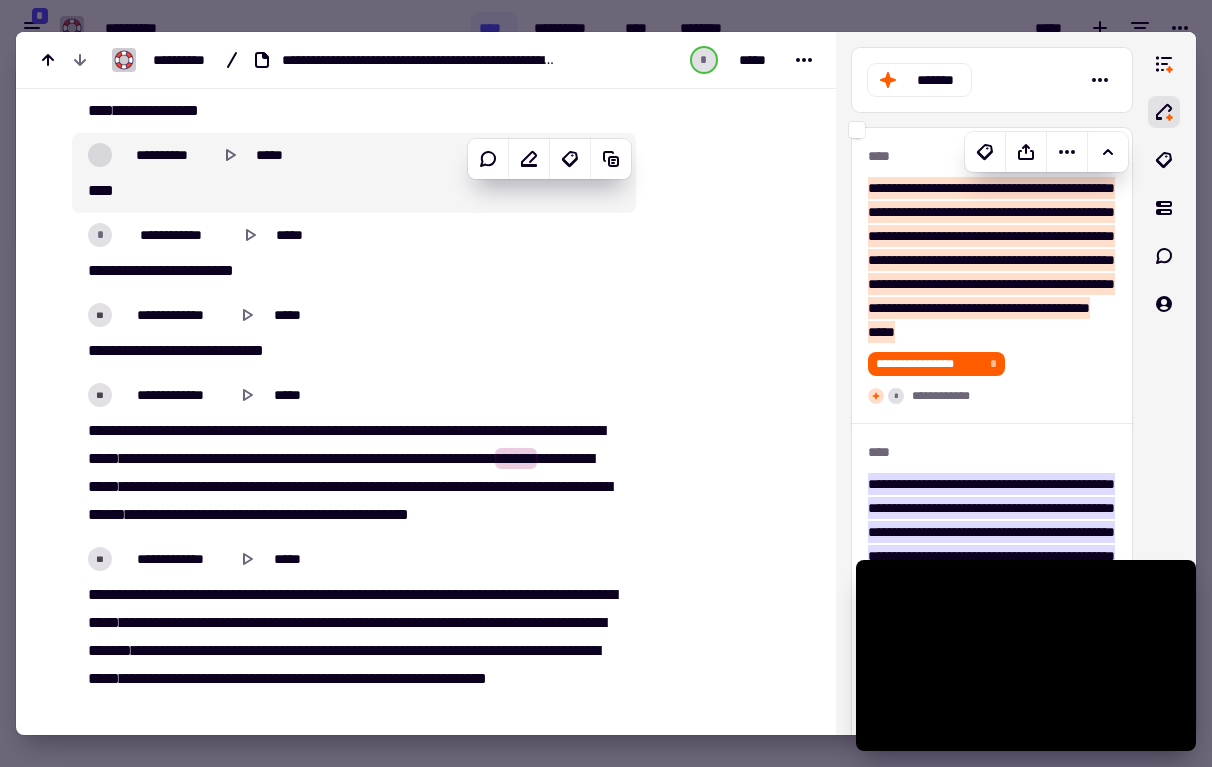 click at bounding box center (100, 155) 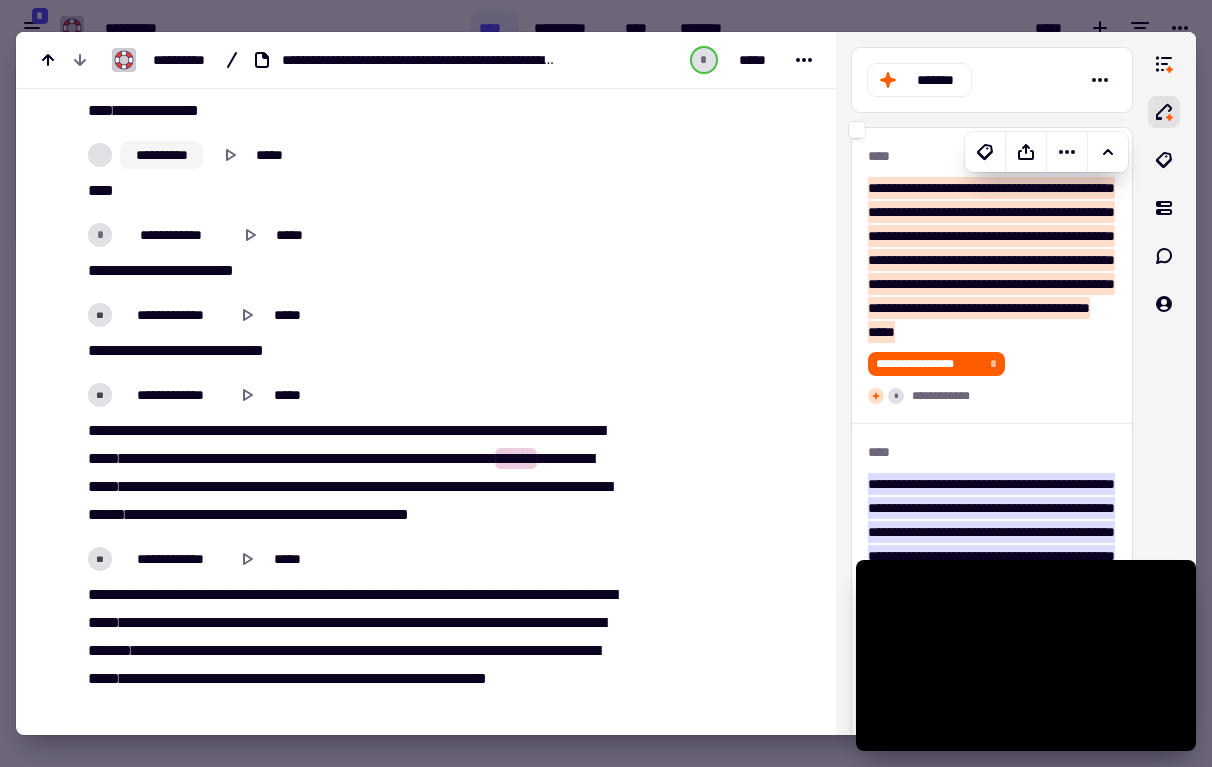 click on "**********" 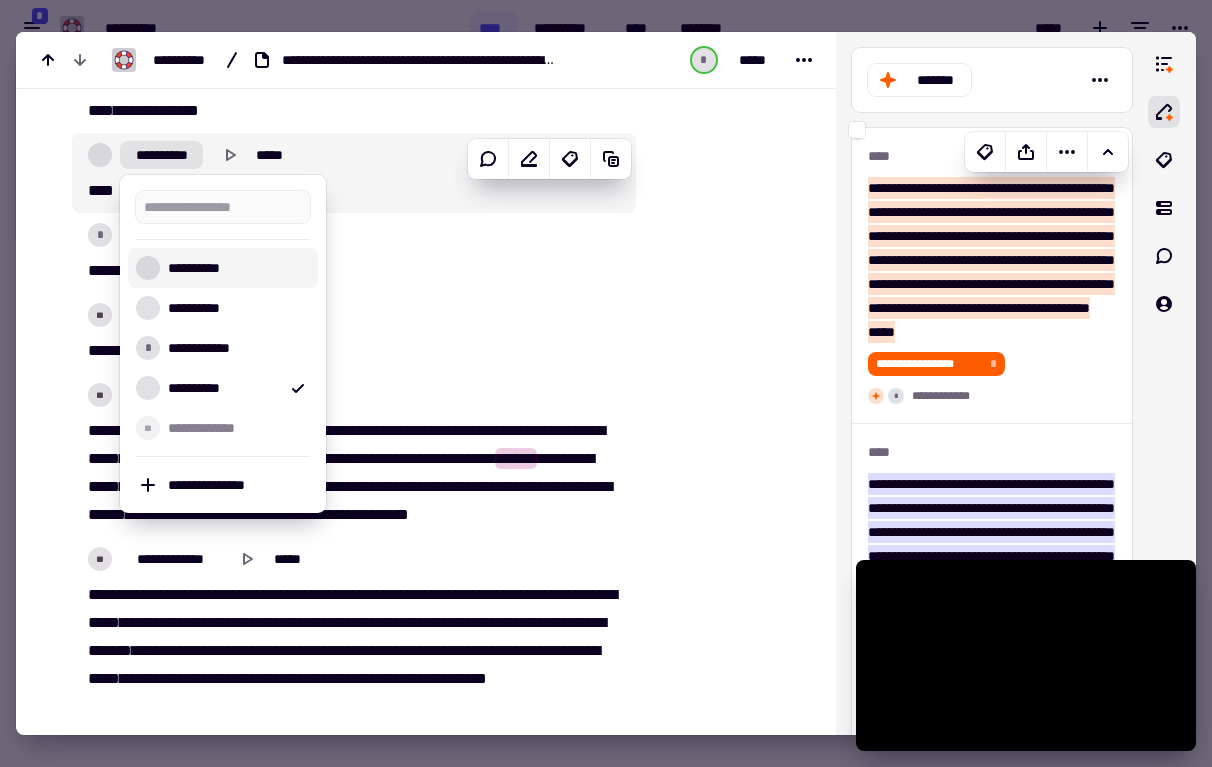 click on "**********" at bounding box center [235, 268] 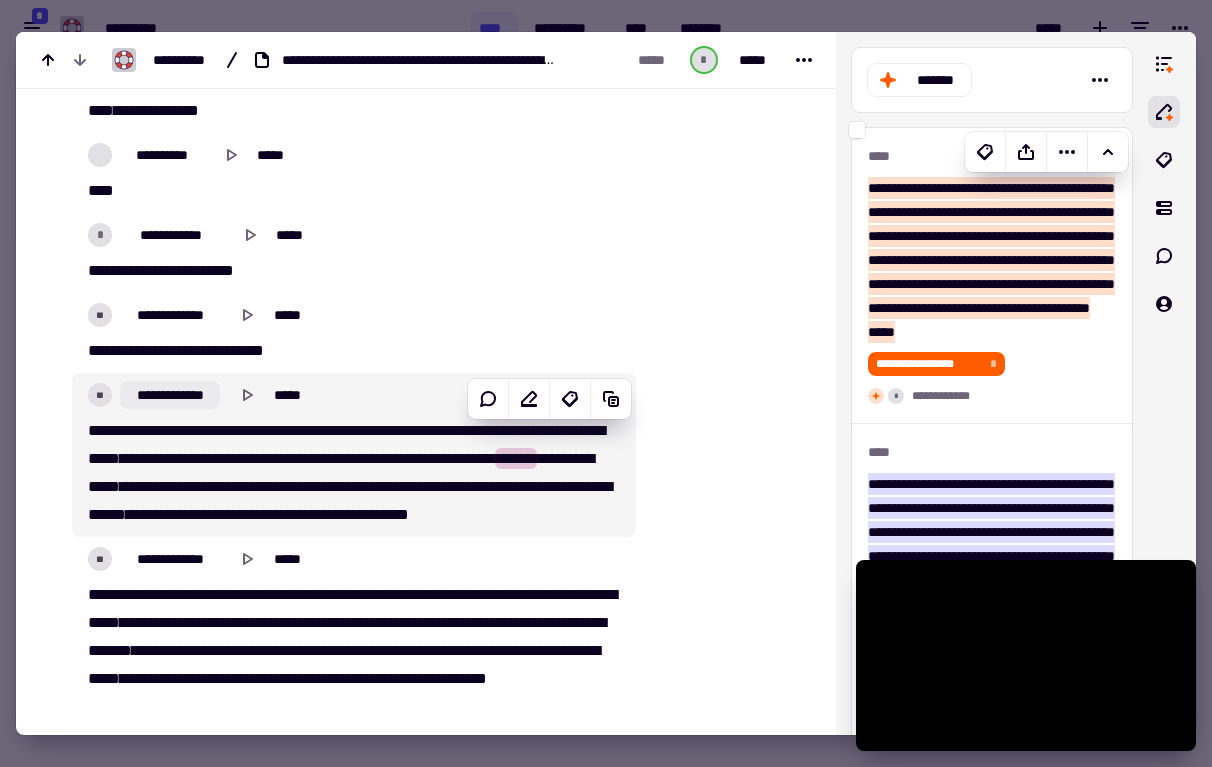 click on "**********" 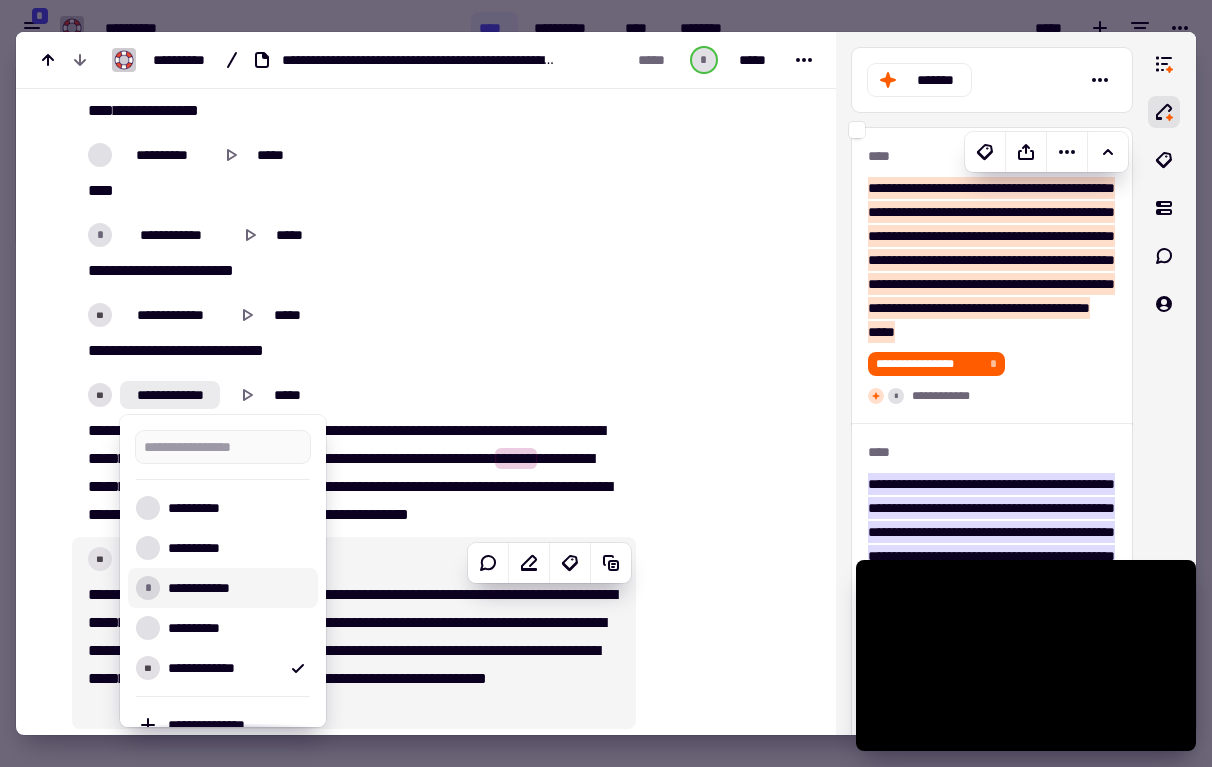 click on "**********" at bounding box center [354, 559] 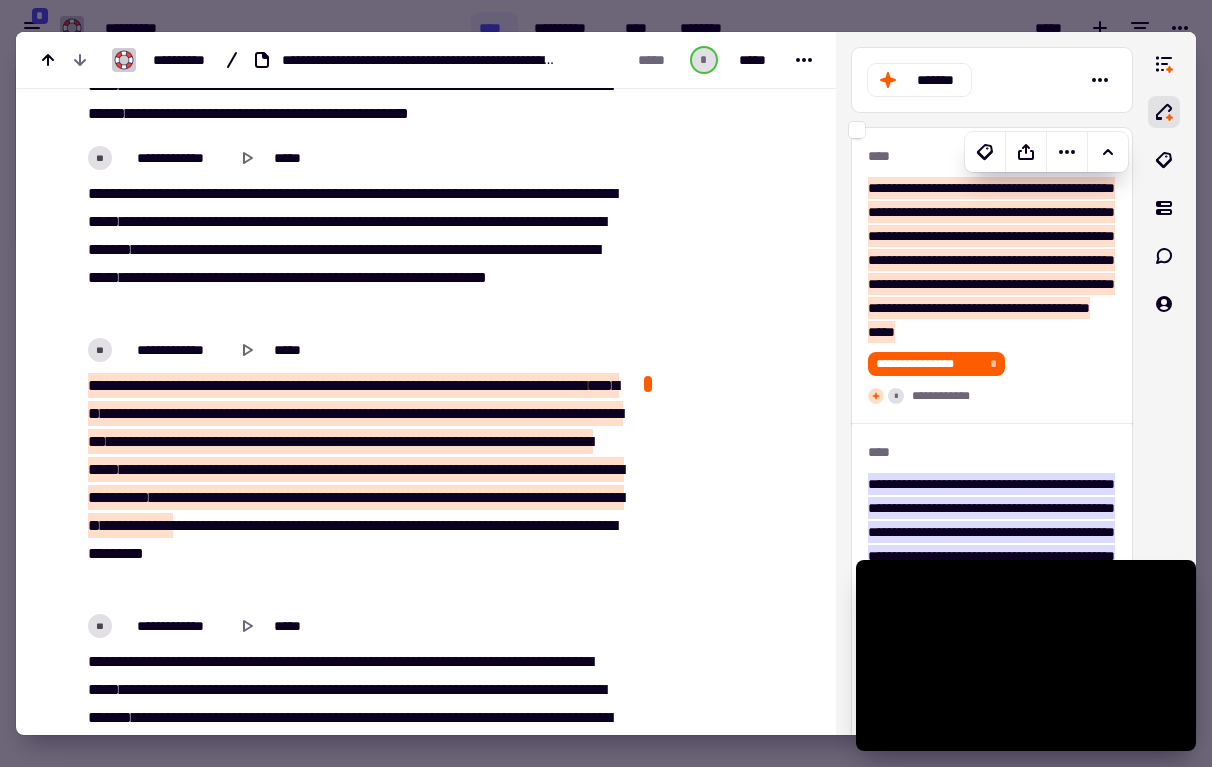 scroll, scrollTop: 14521, scrollLeft: 0, axis: vertical 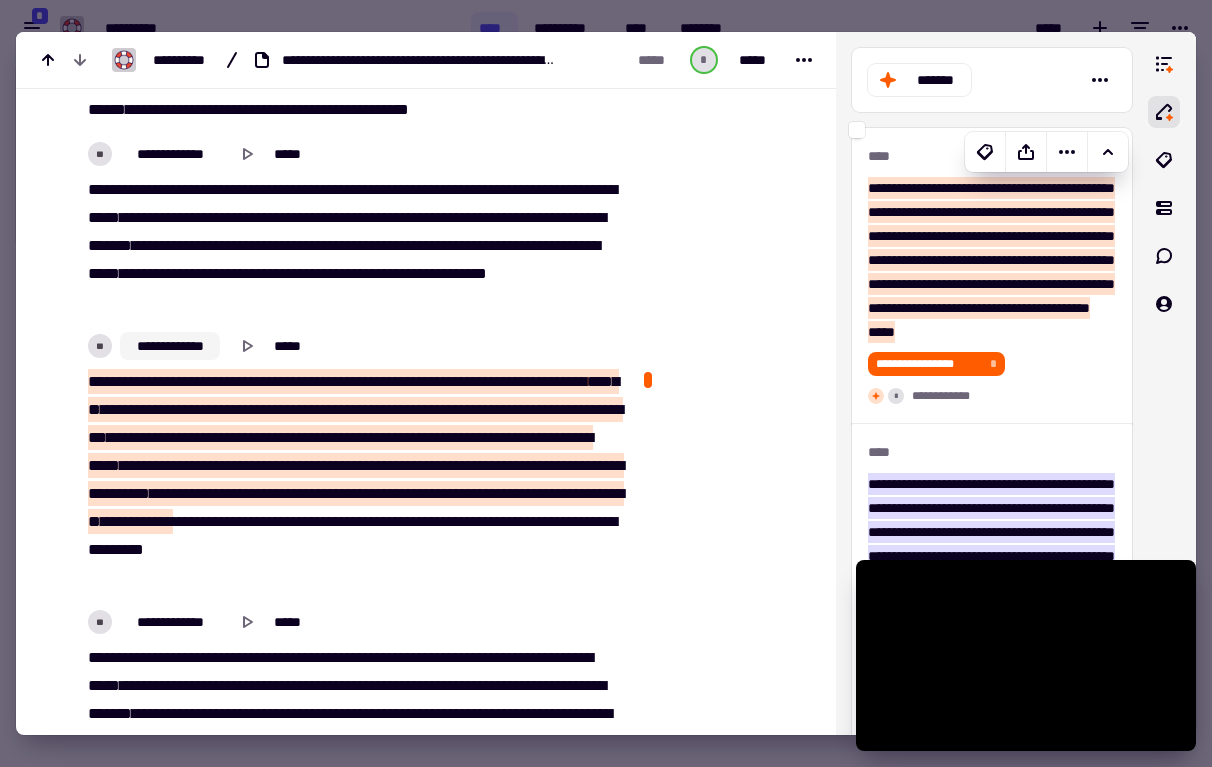 click on "**********" 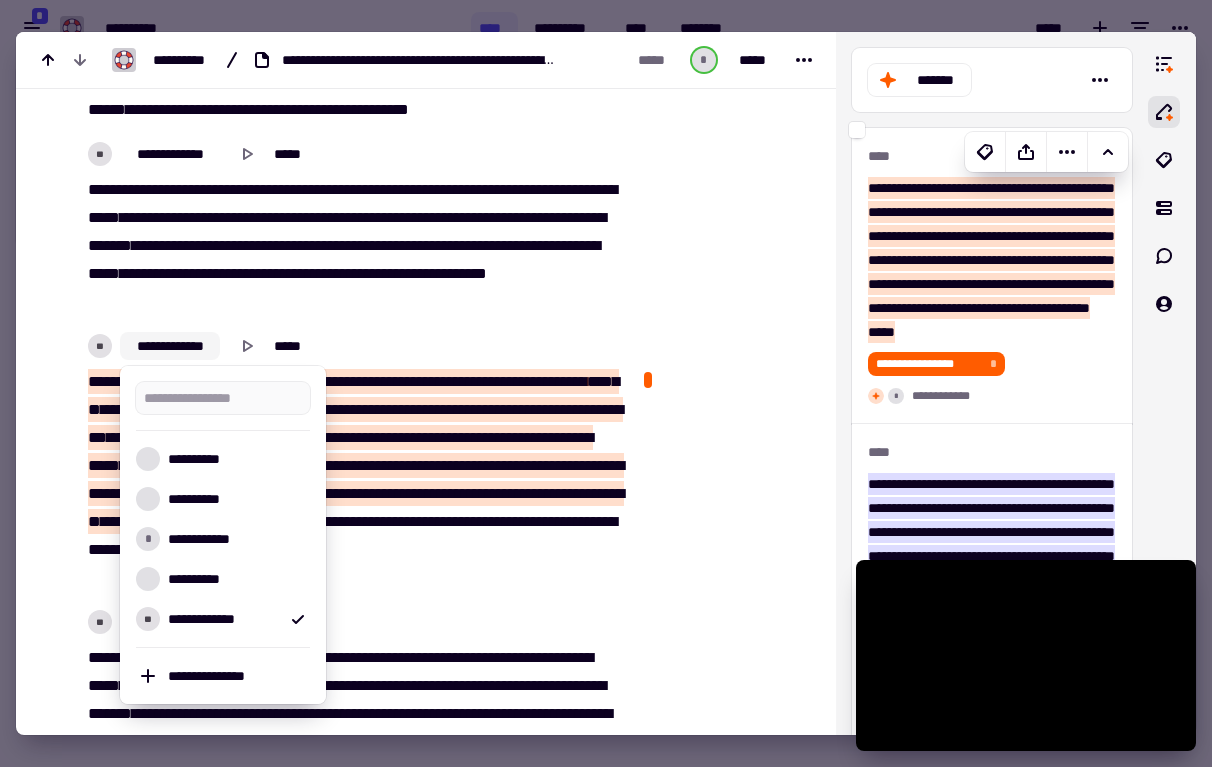 click on "**********" 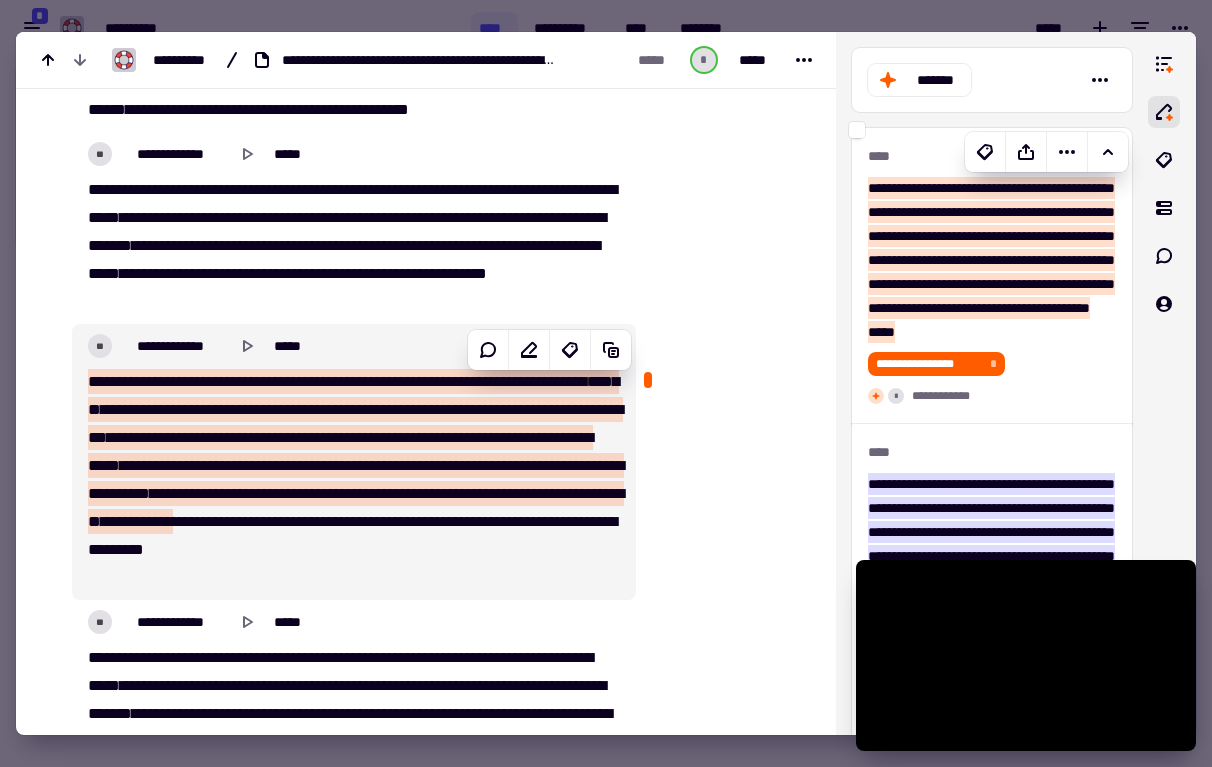 click on "**********" at bounding box center (200, 381) 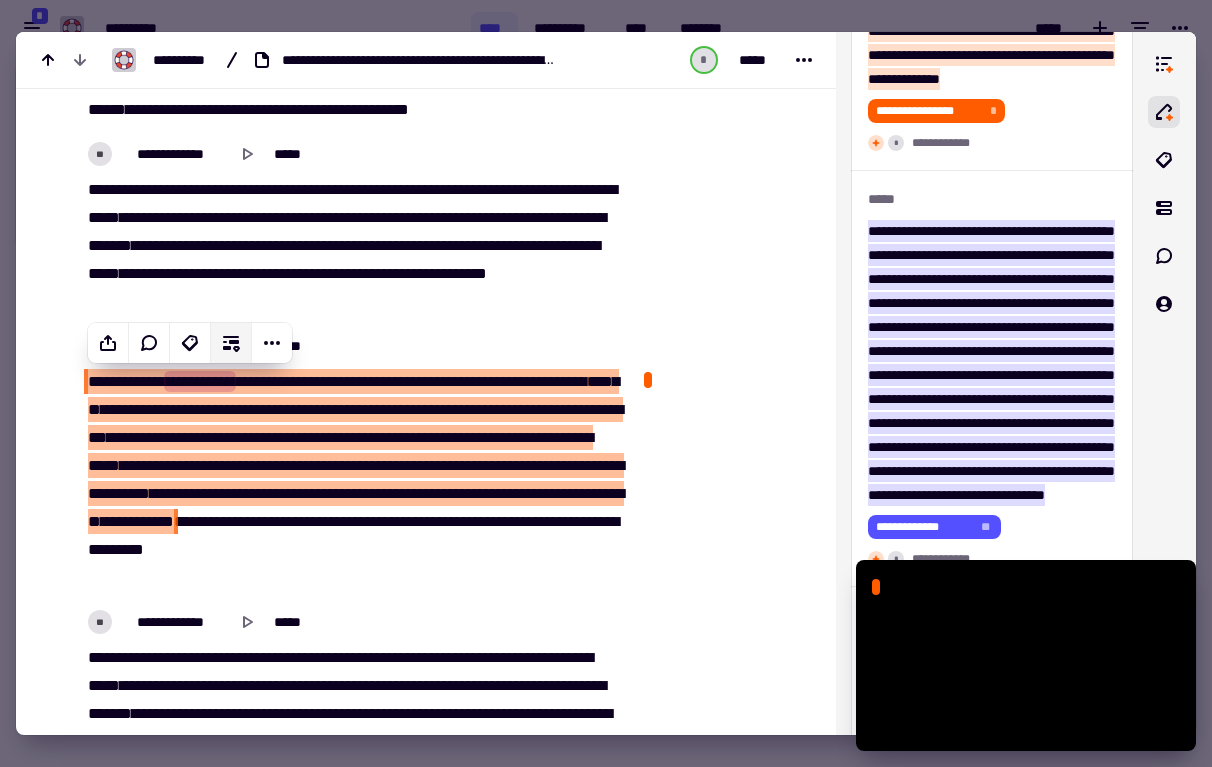 scroll, scrollTop: 5488, scrollLeft: 0, axis: vertical 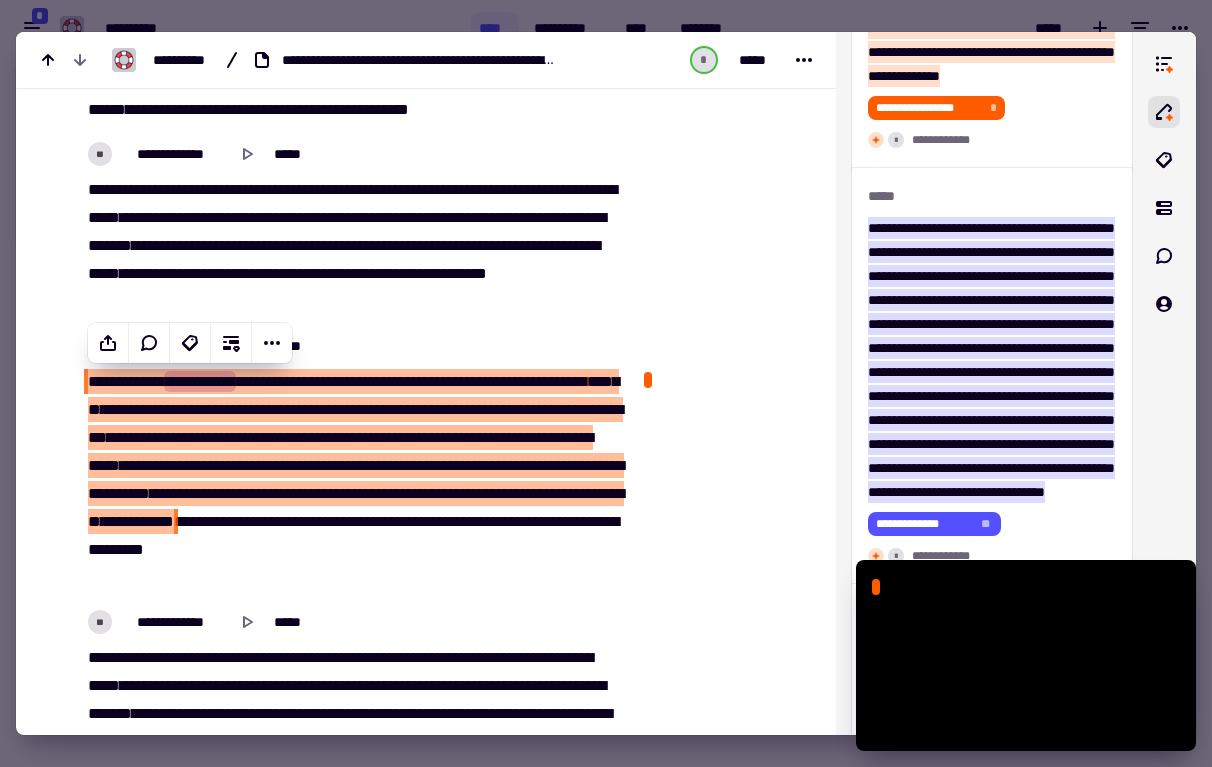 click on "*********" at bounding box center (440, 437) 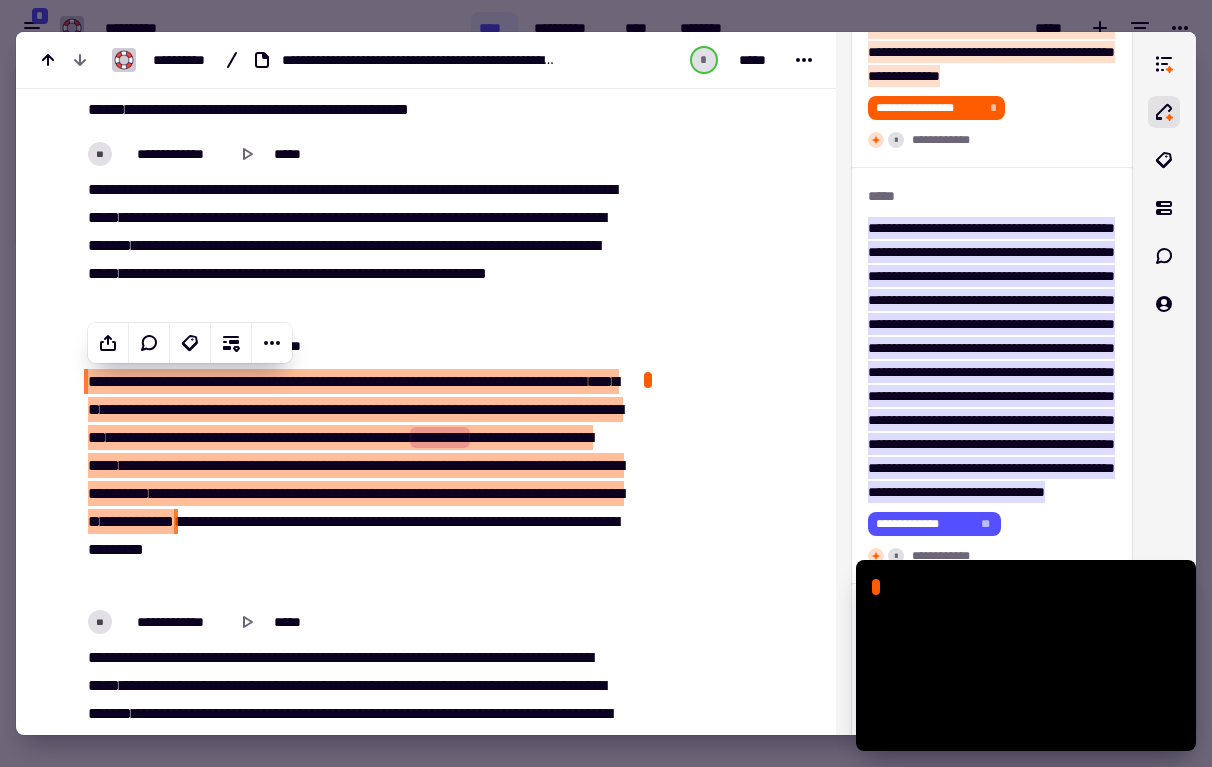 click on "**********" at bounding box center (354, 346) 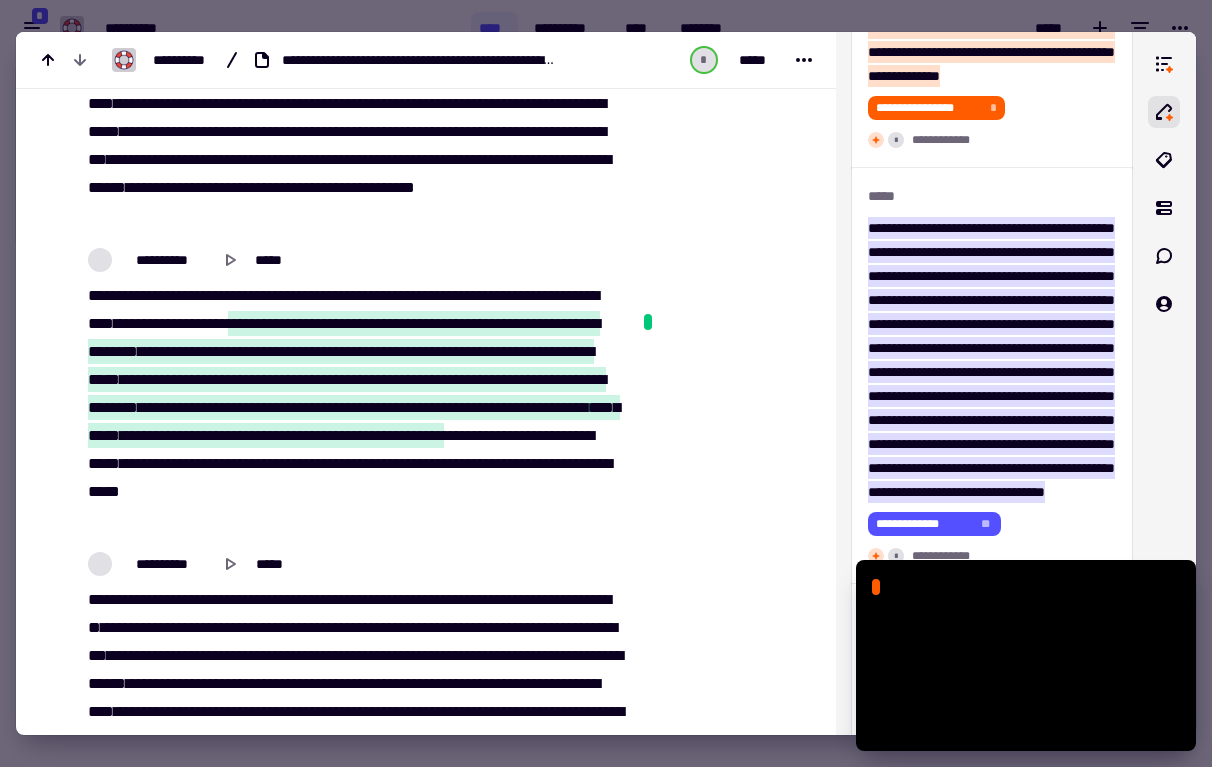 scroll, scrollTop: 8389, scrollLeft: 0, axis: vertical 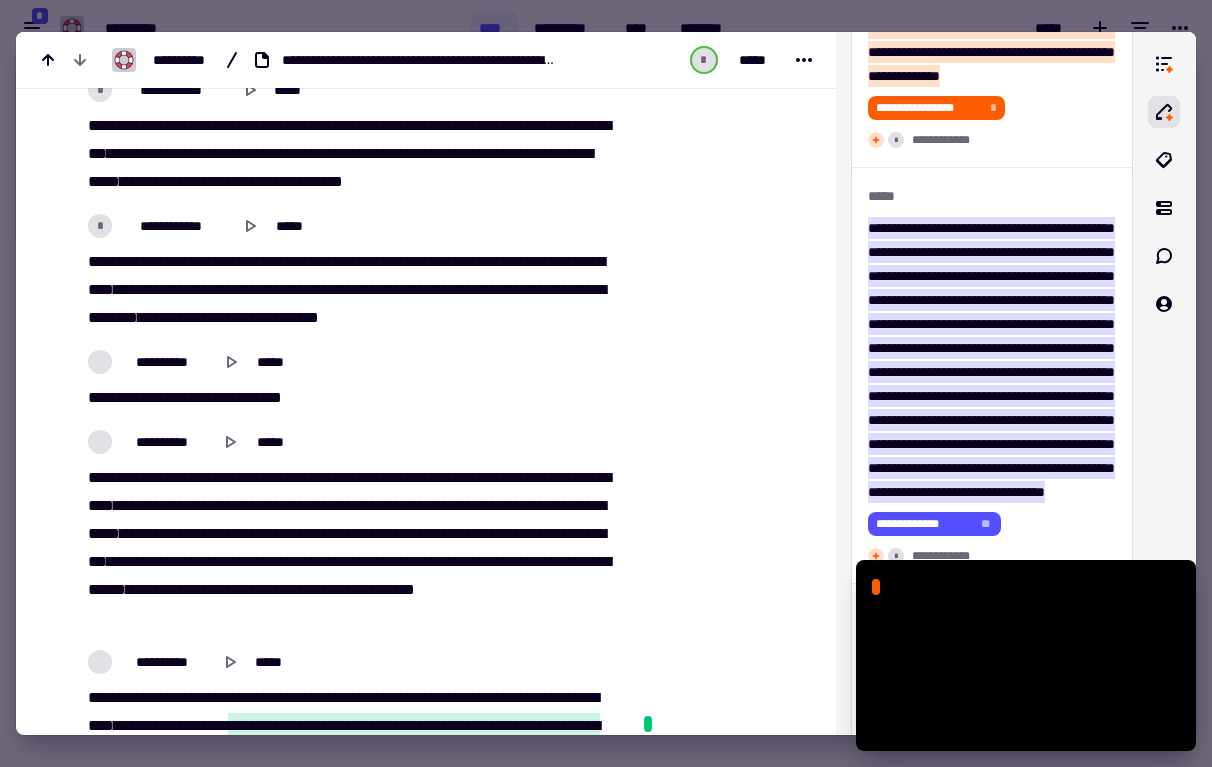 click on "**" at bounding box center [155, 397] 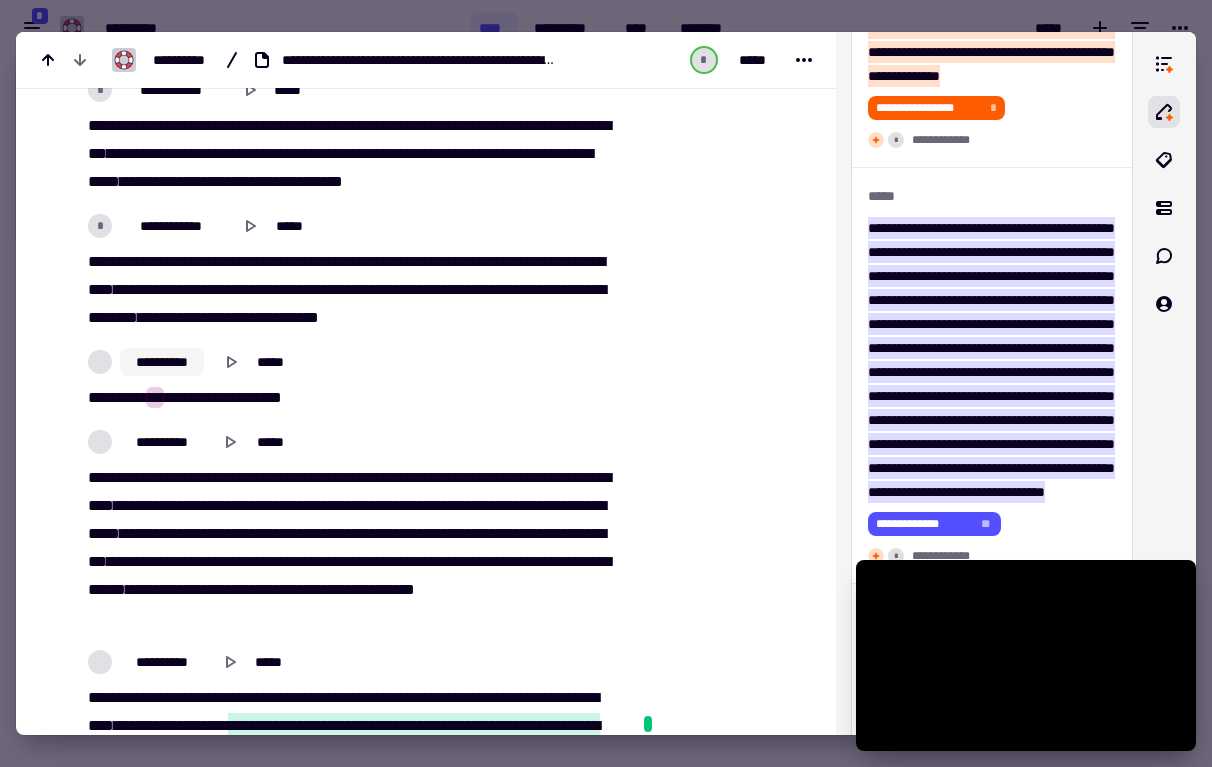 click on "**********" 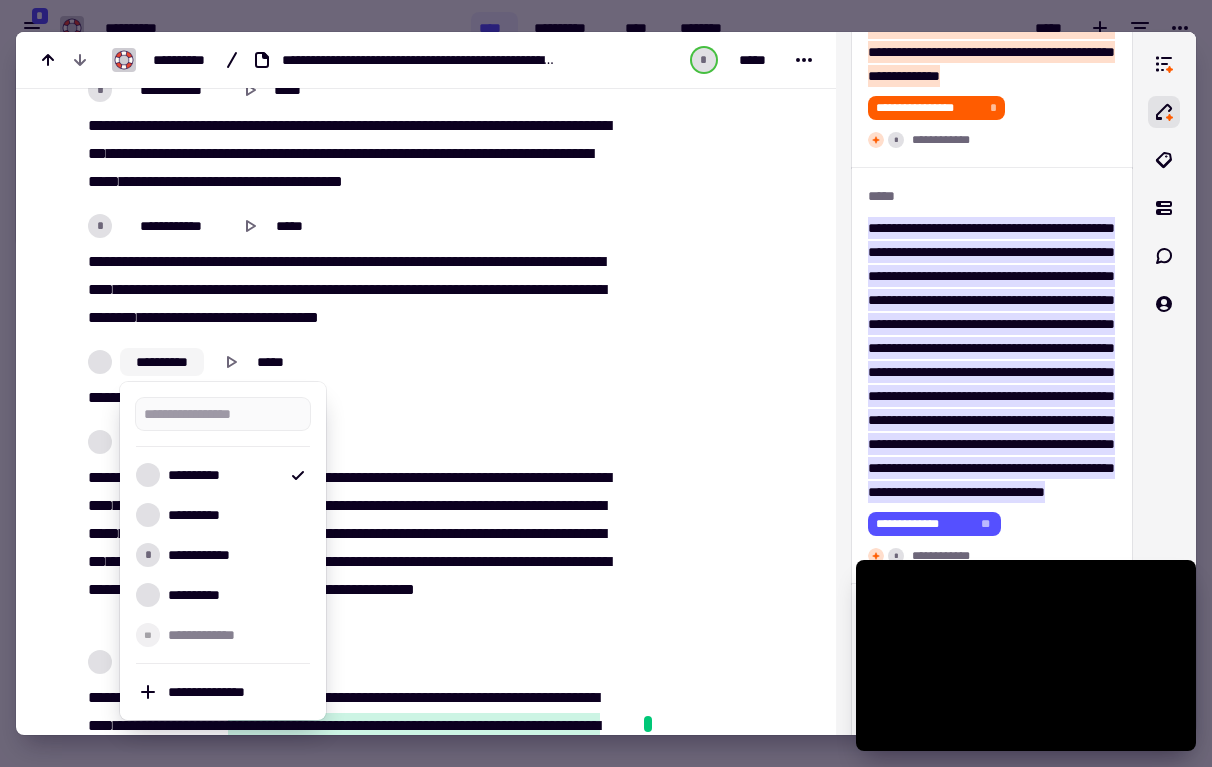 click on "**********" 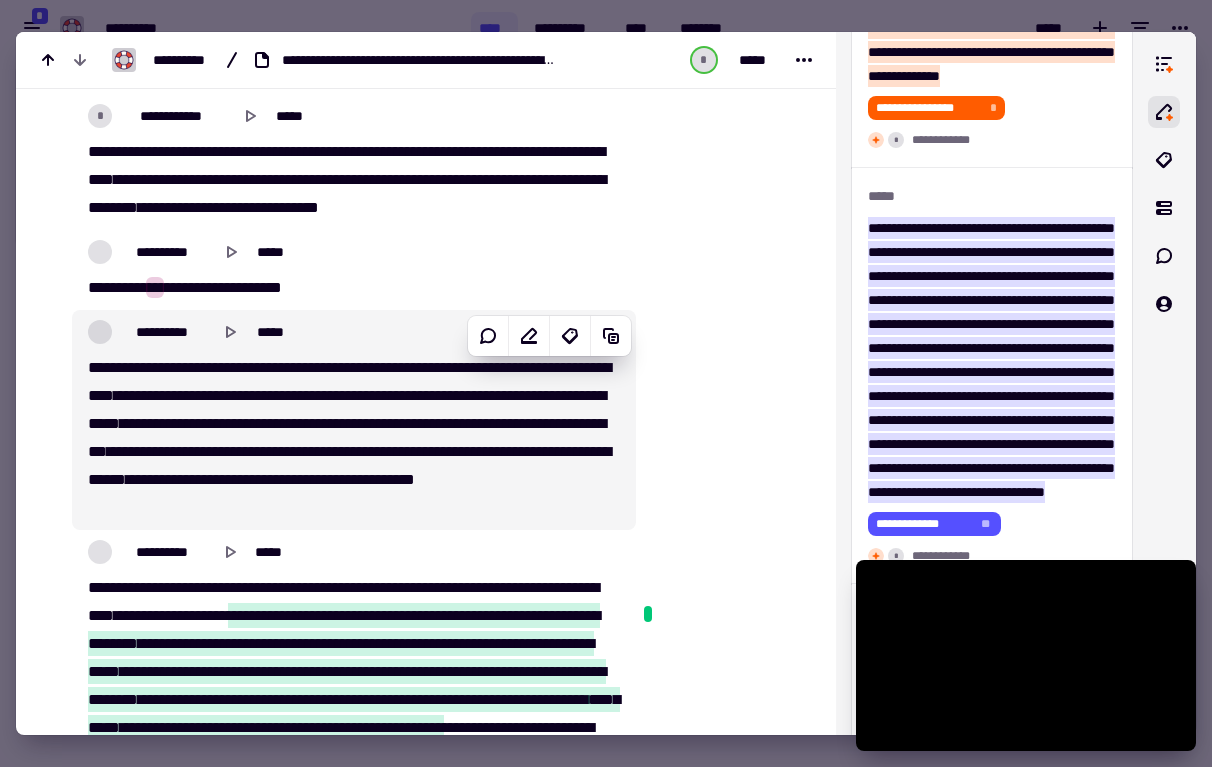 scroll, scrollTop: 8505, scrollLeft: 0, axis: vertical 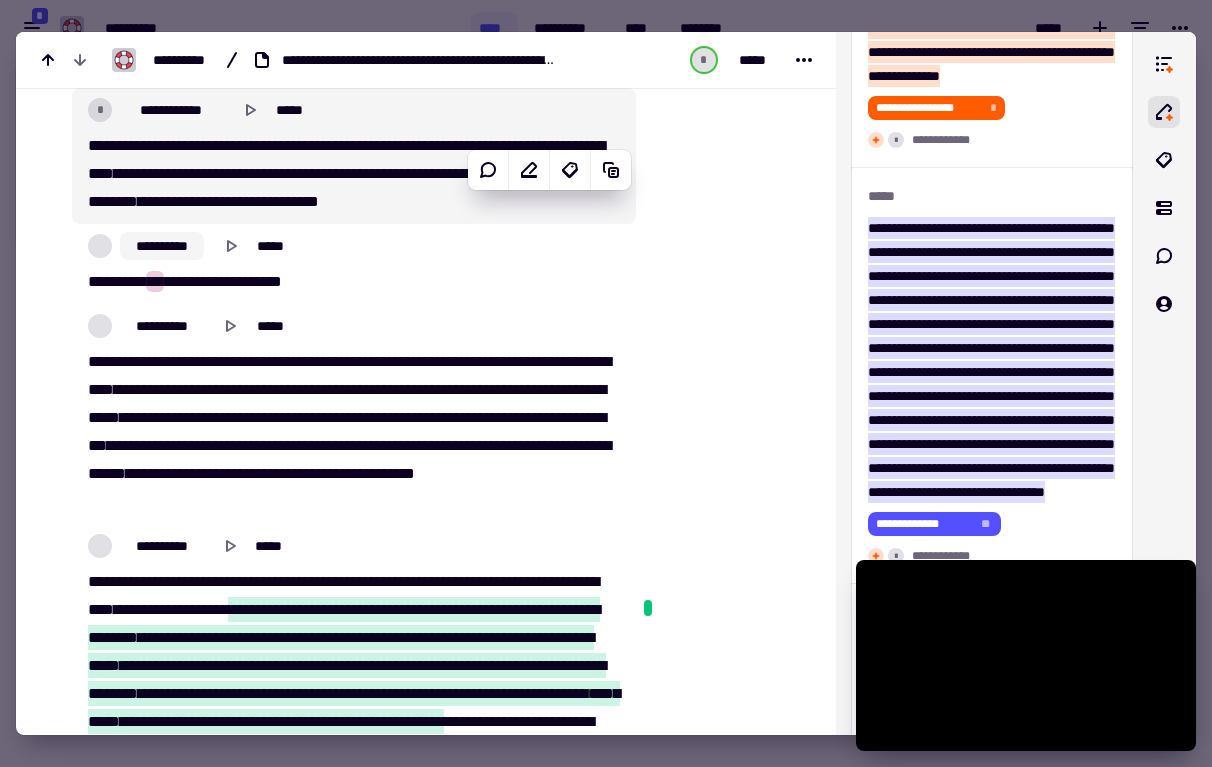 click on "**********" 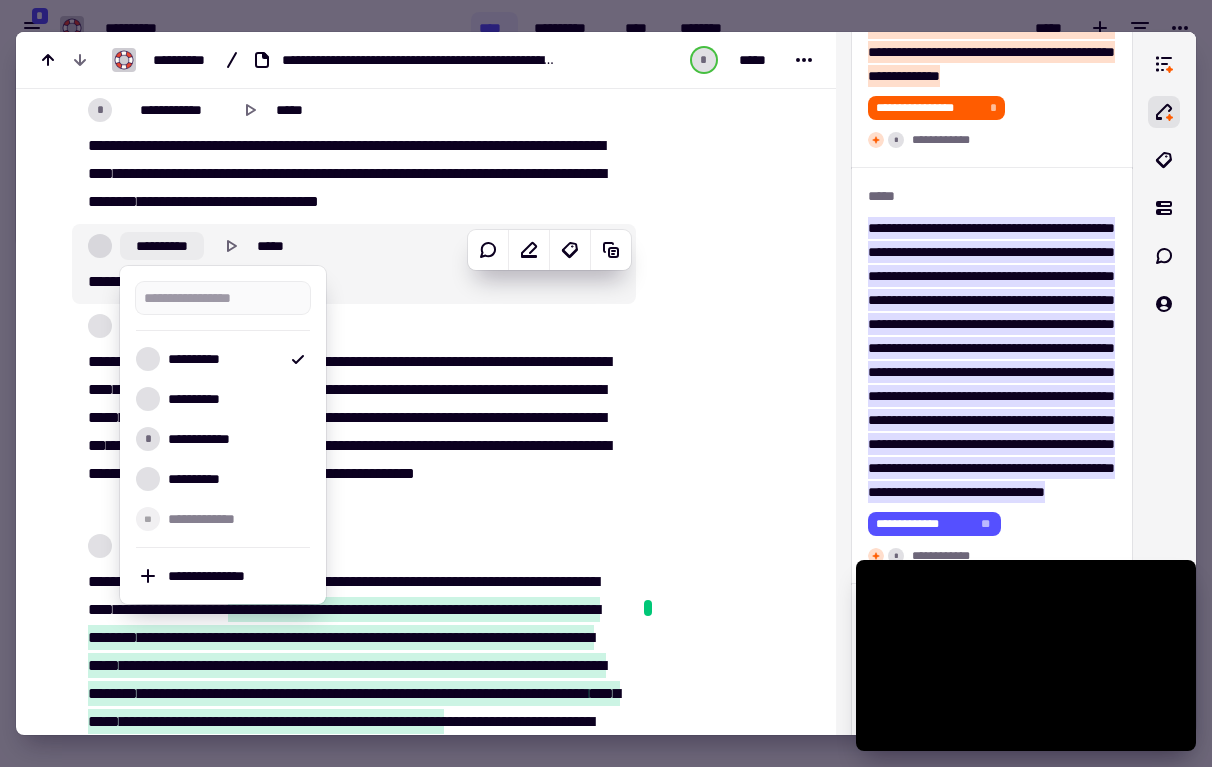 click on "**********" 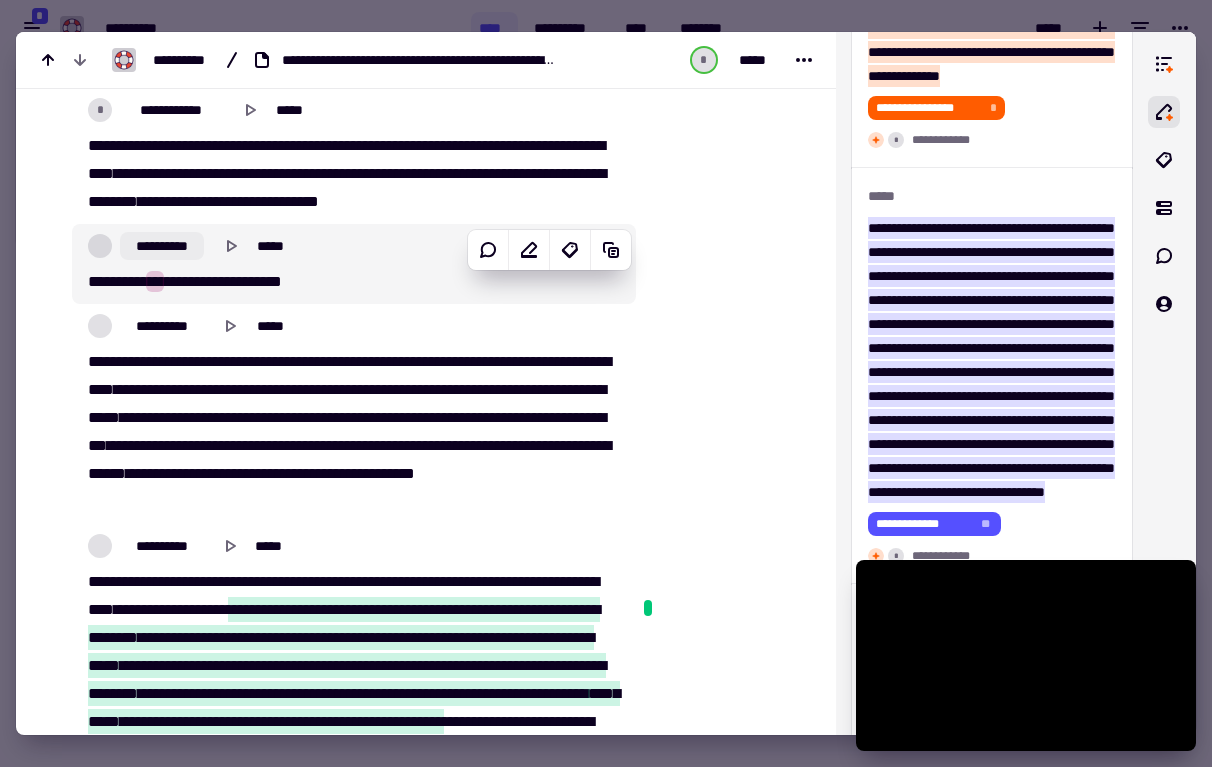 click on "**********" 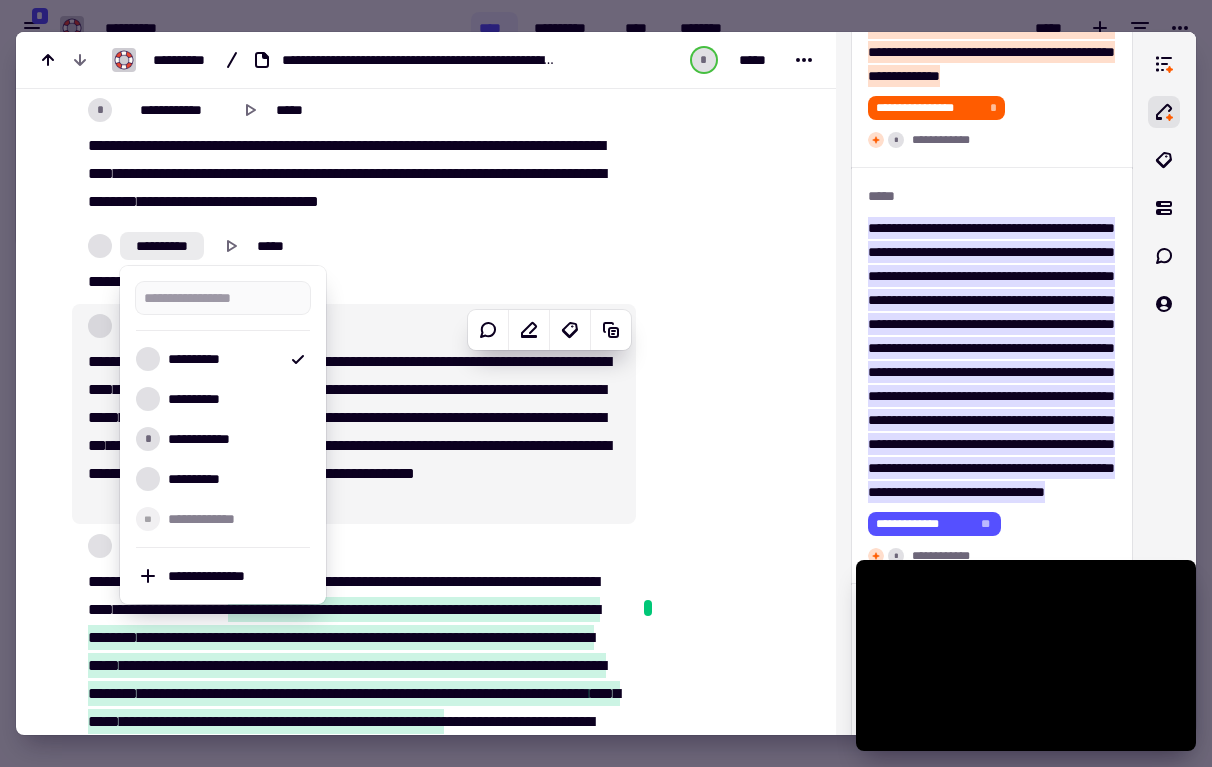 click on "**********" at bounding box center [354, 326] 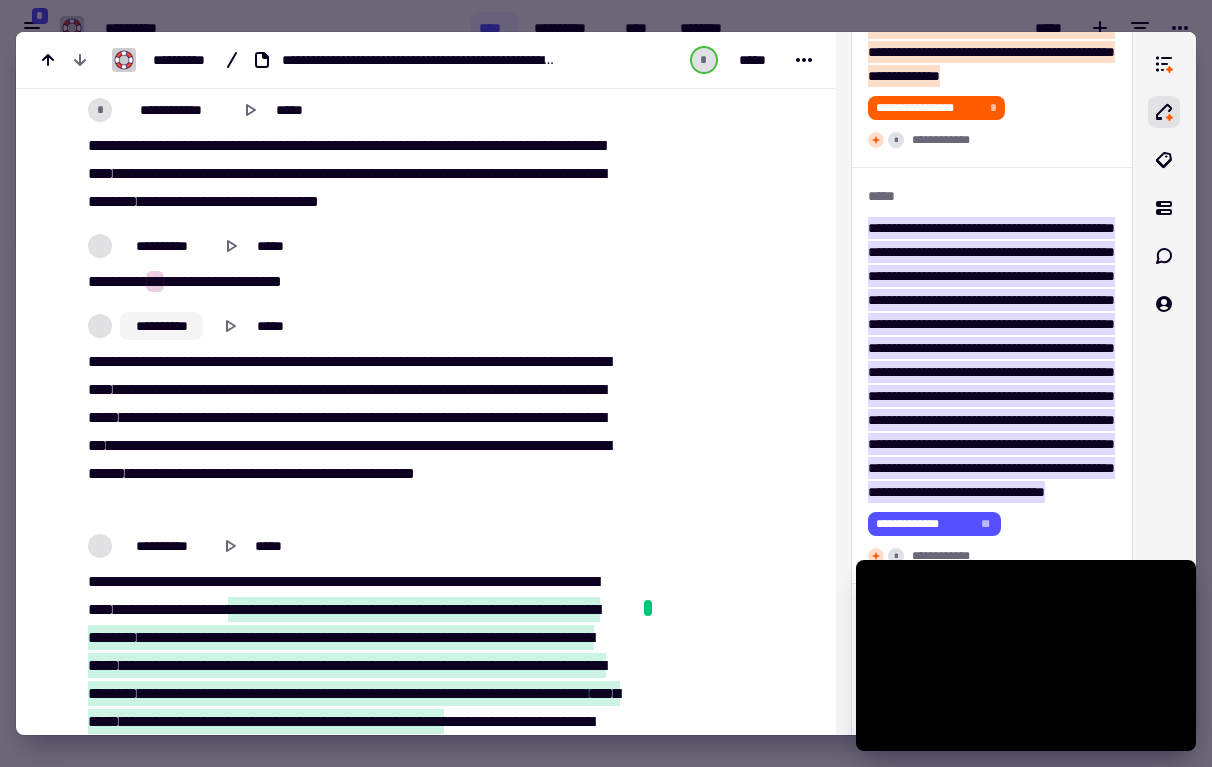click on "**********" 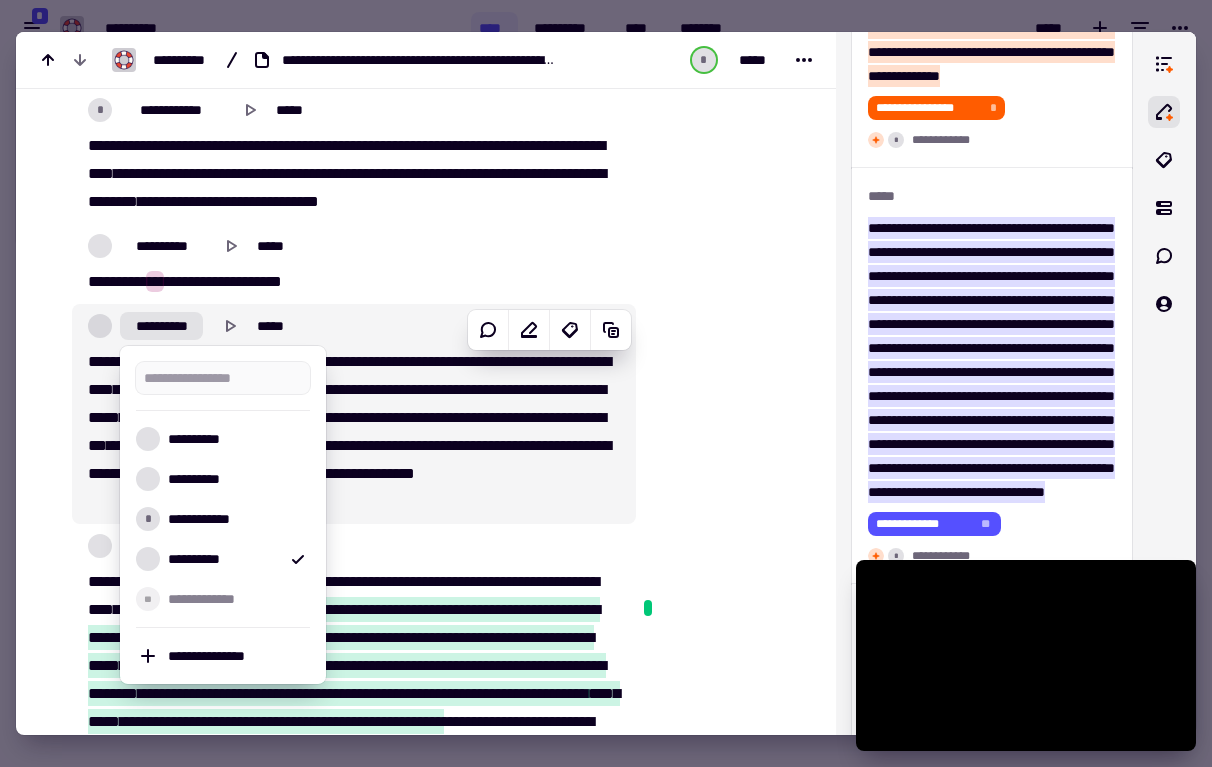 click on "**********" at bounding box center (354, 432) 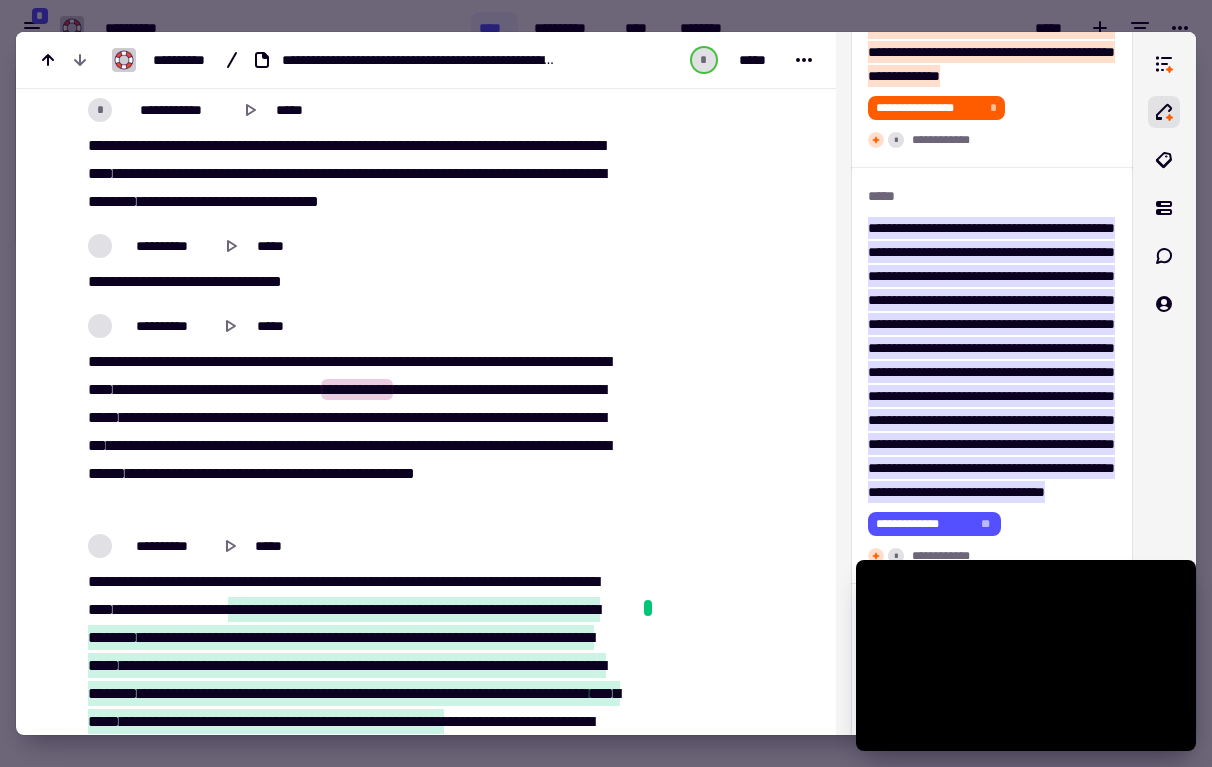 click on "***" at bounding box center [219, 389] 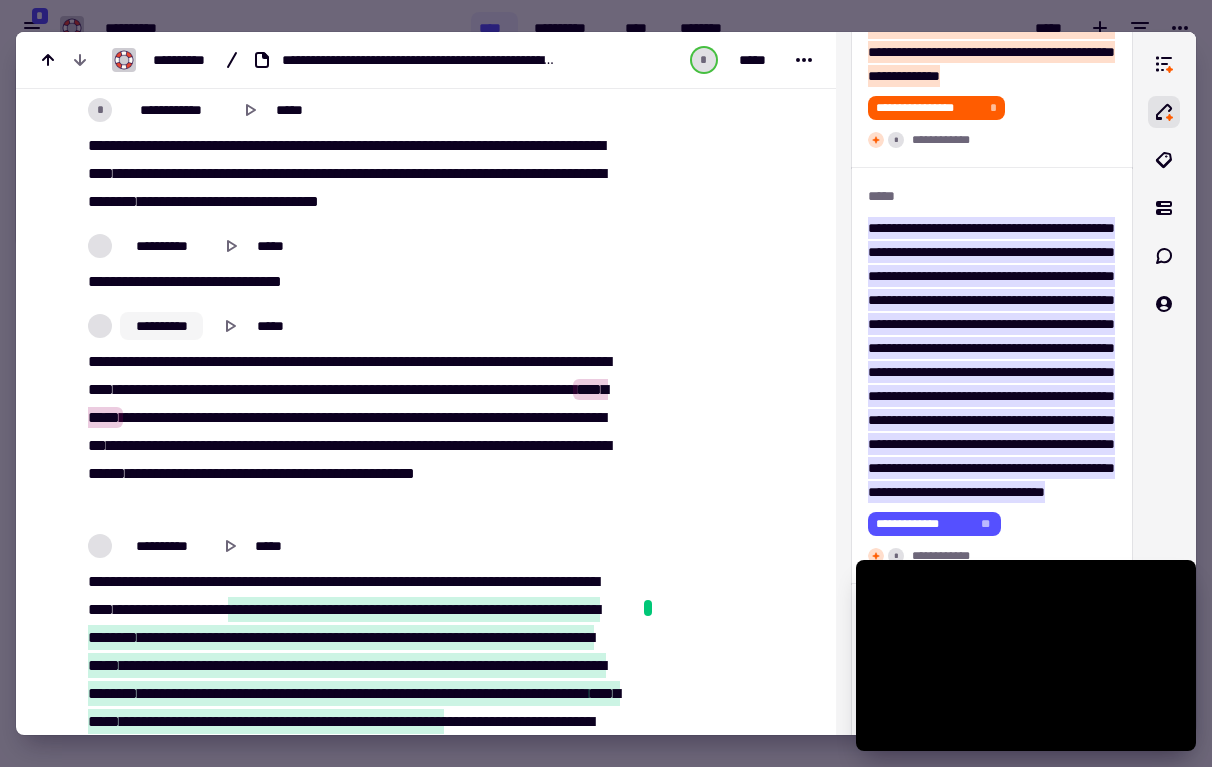 click on "**********" 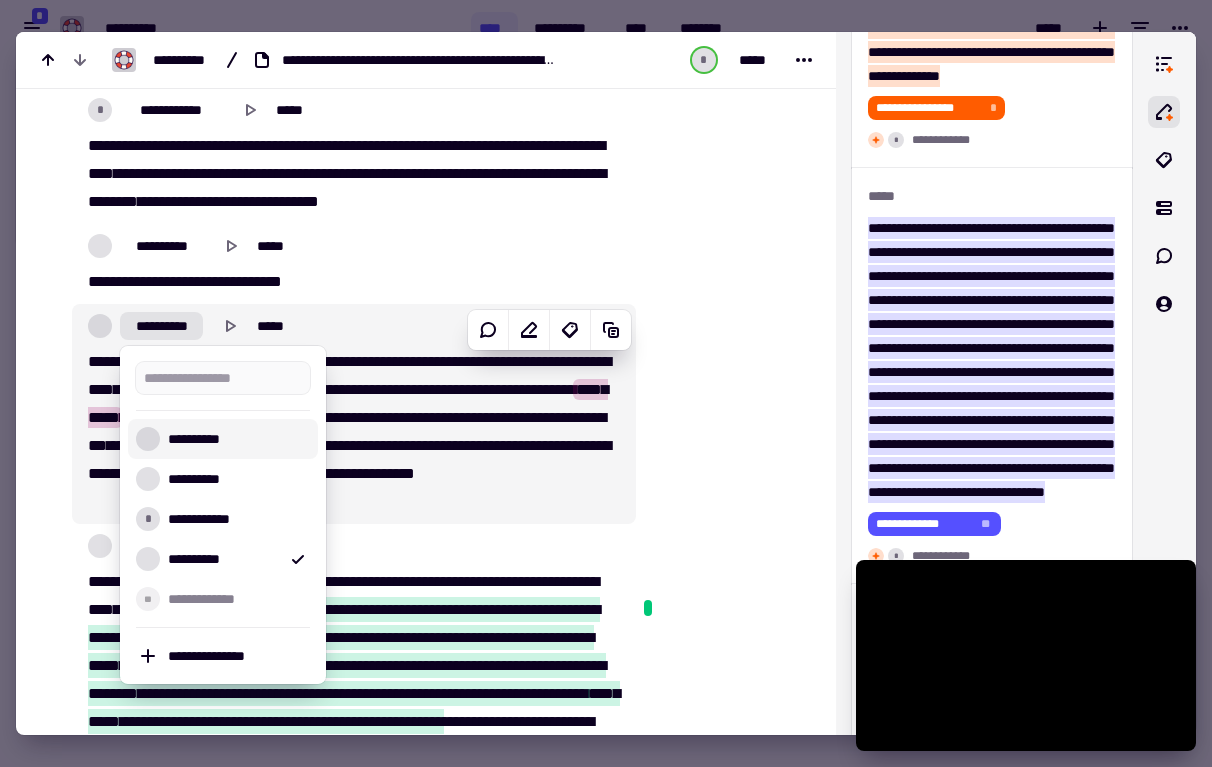 click on "**********" at bounding box center [235, 439] 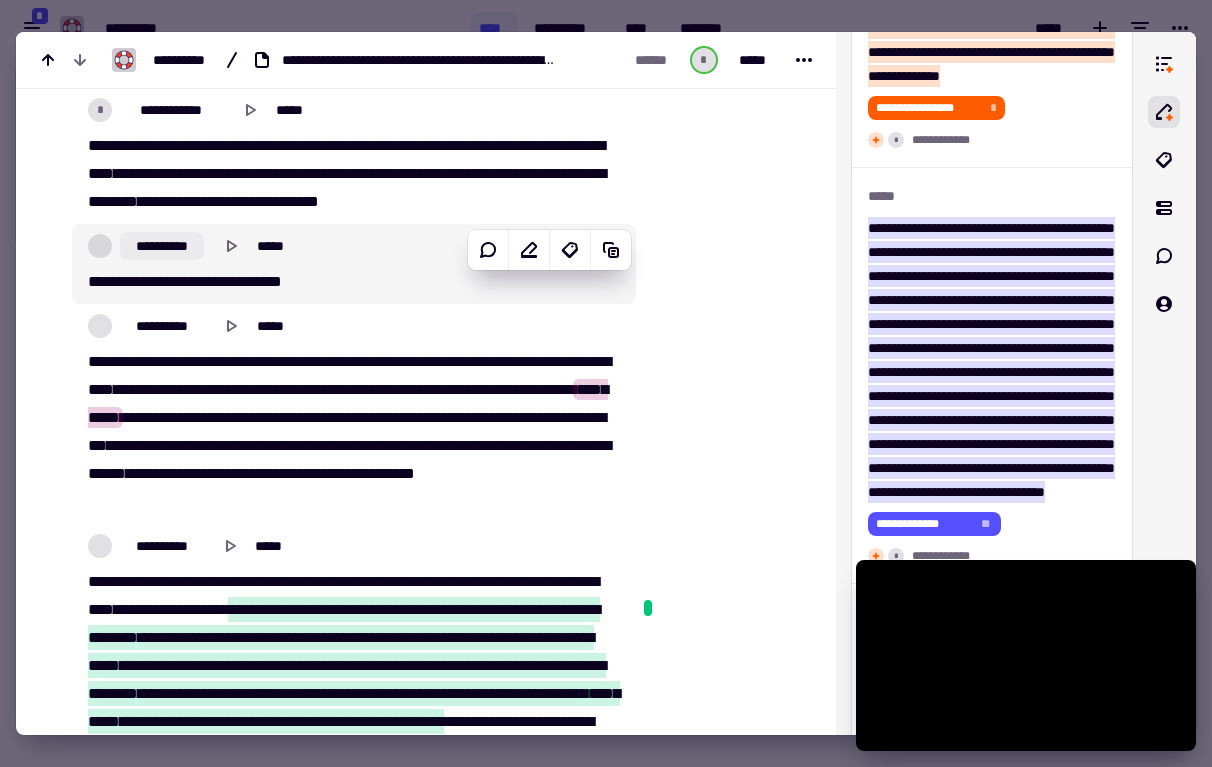 click on "**********" 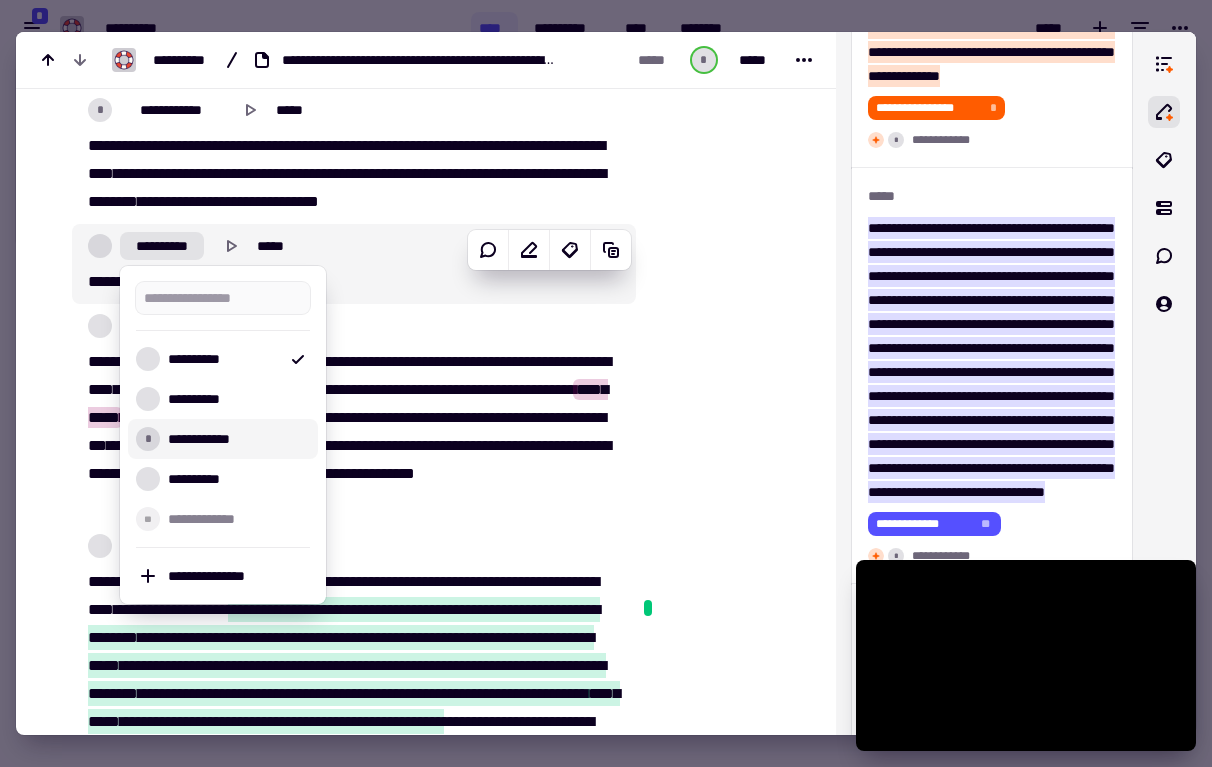 click on "**********" at bounding box center (235, 439) 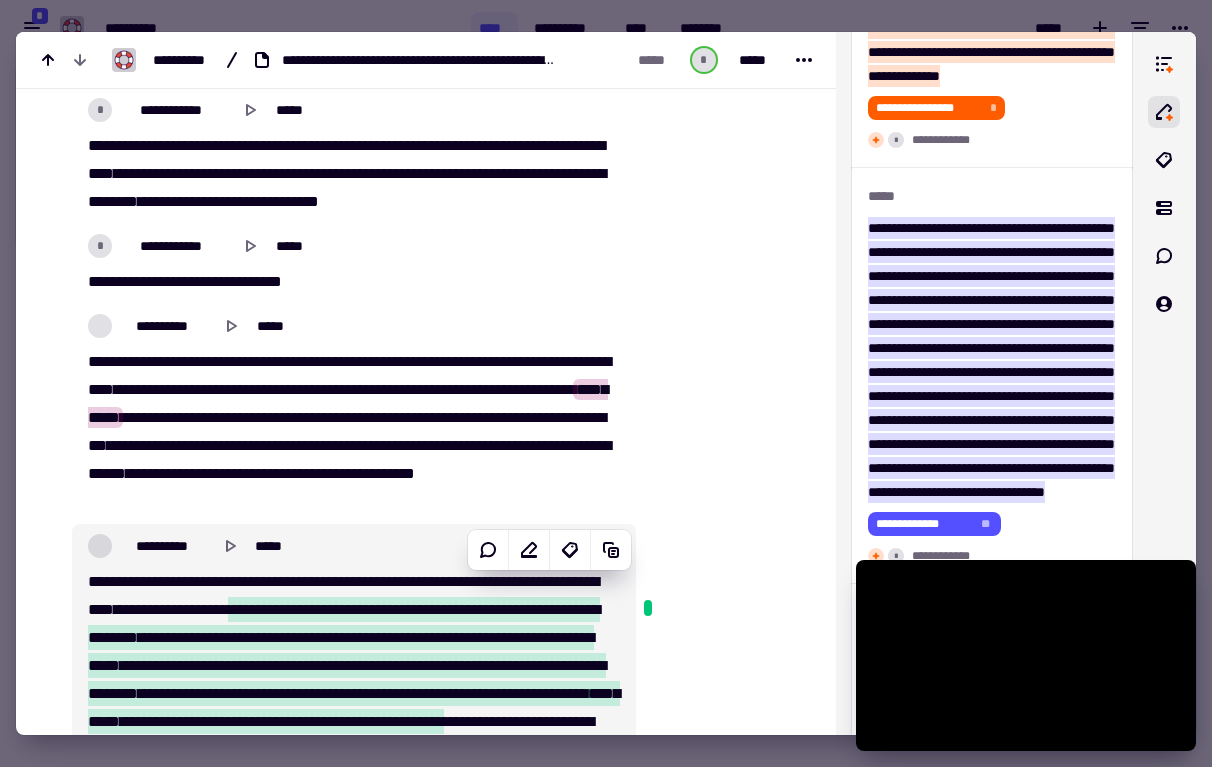 click on "****" at bounding box center [161, 581] 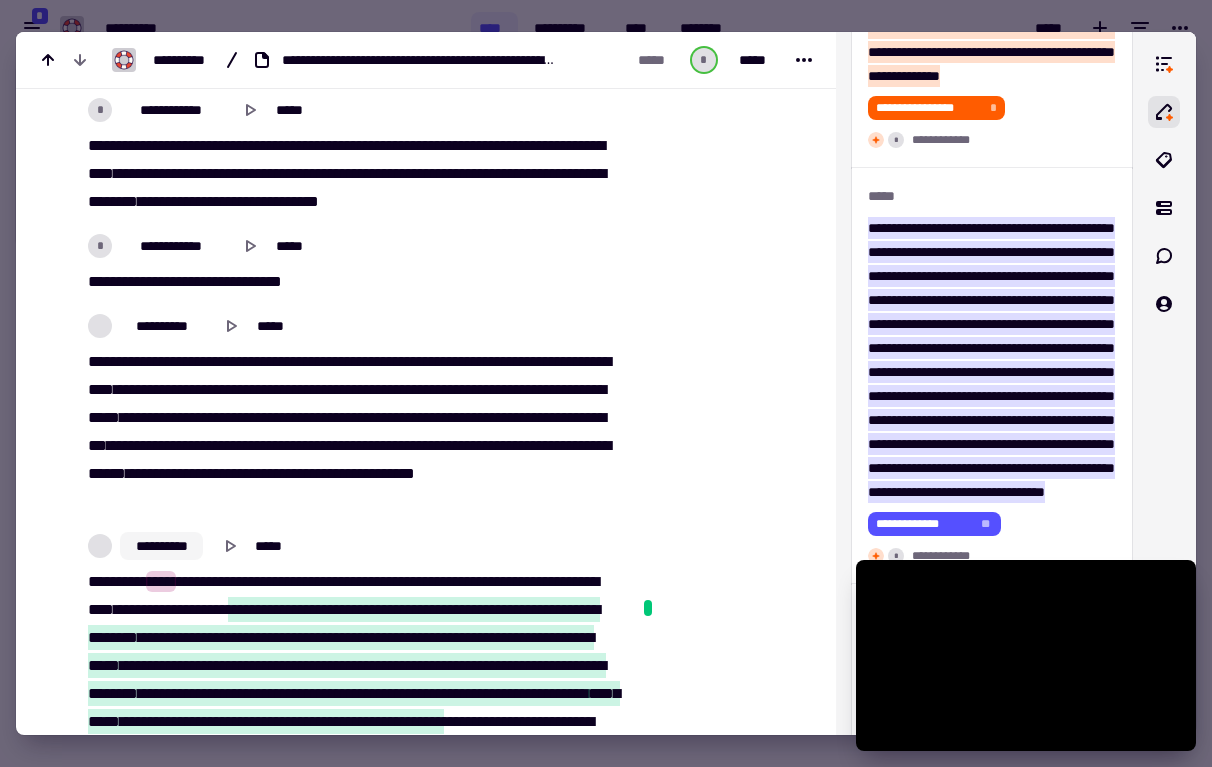 click on "**********" 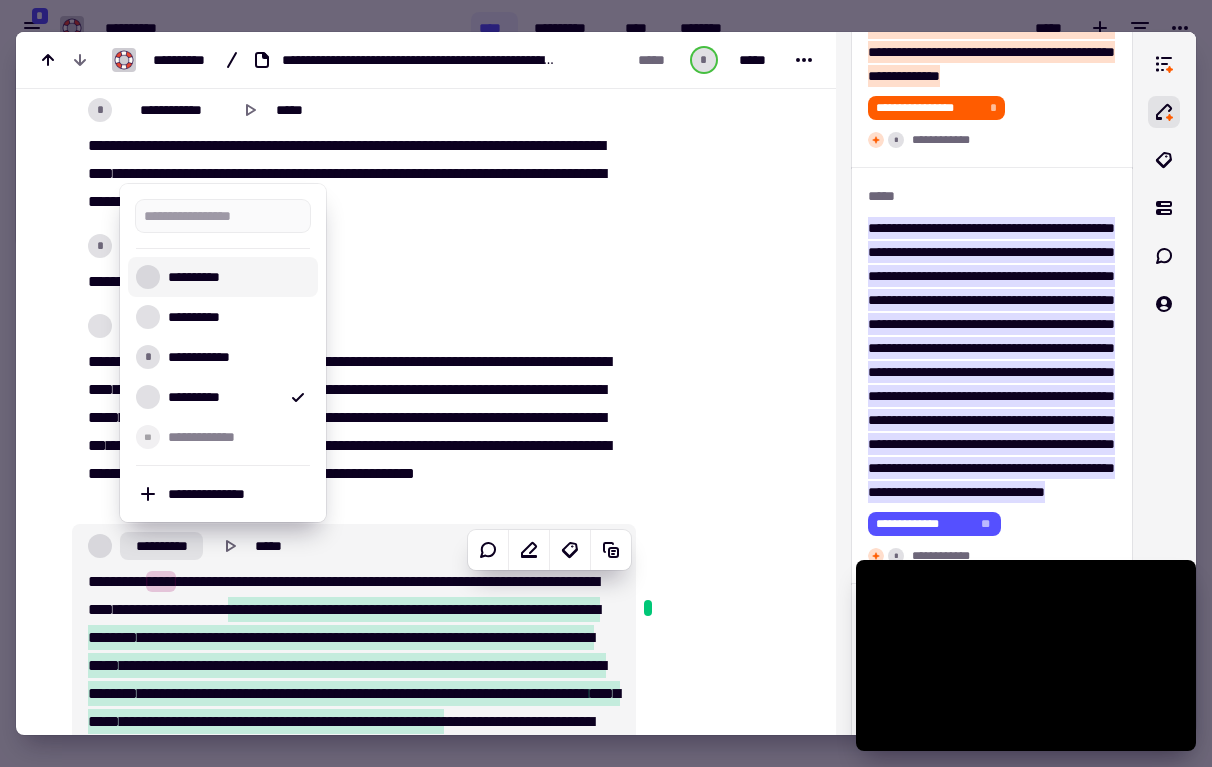 click on "**********" at bounding box center (235, 277) 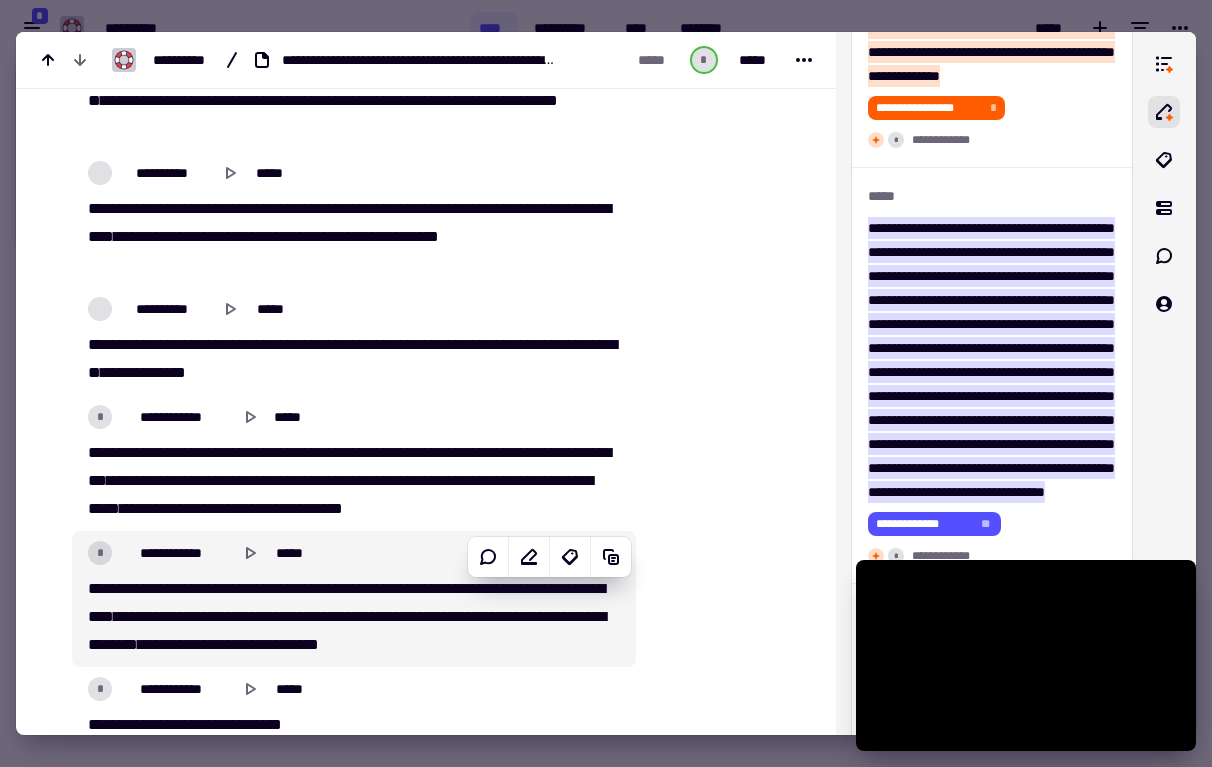 scroll, scrollTop: 8058, scrollLeft: 0, axis: vertical 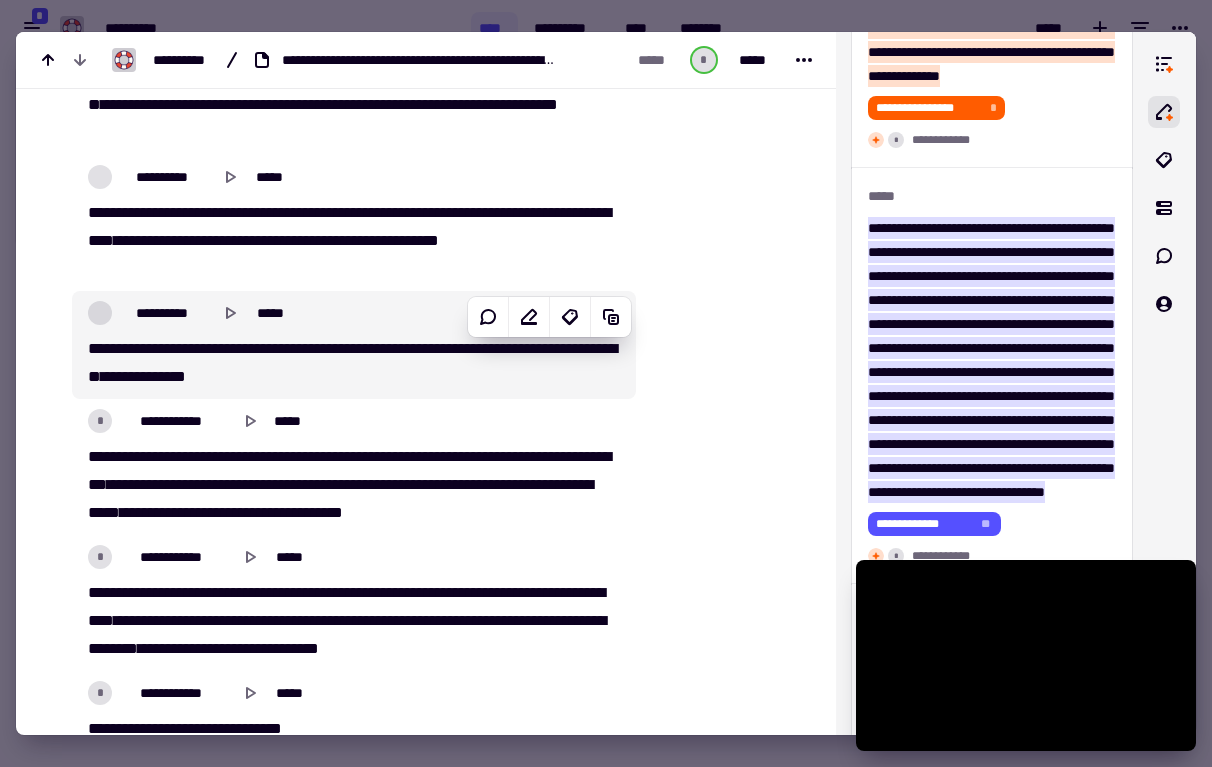 click on "**" at bounding box center [167, 348] 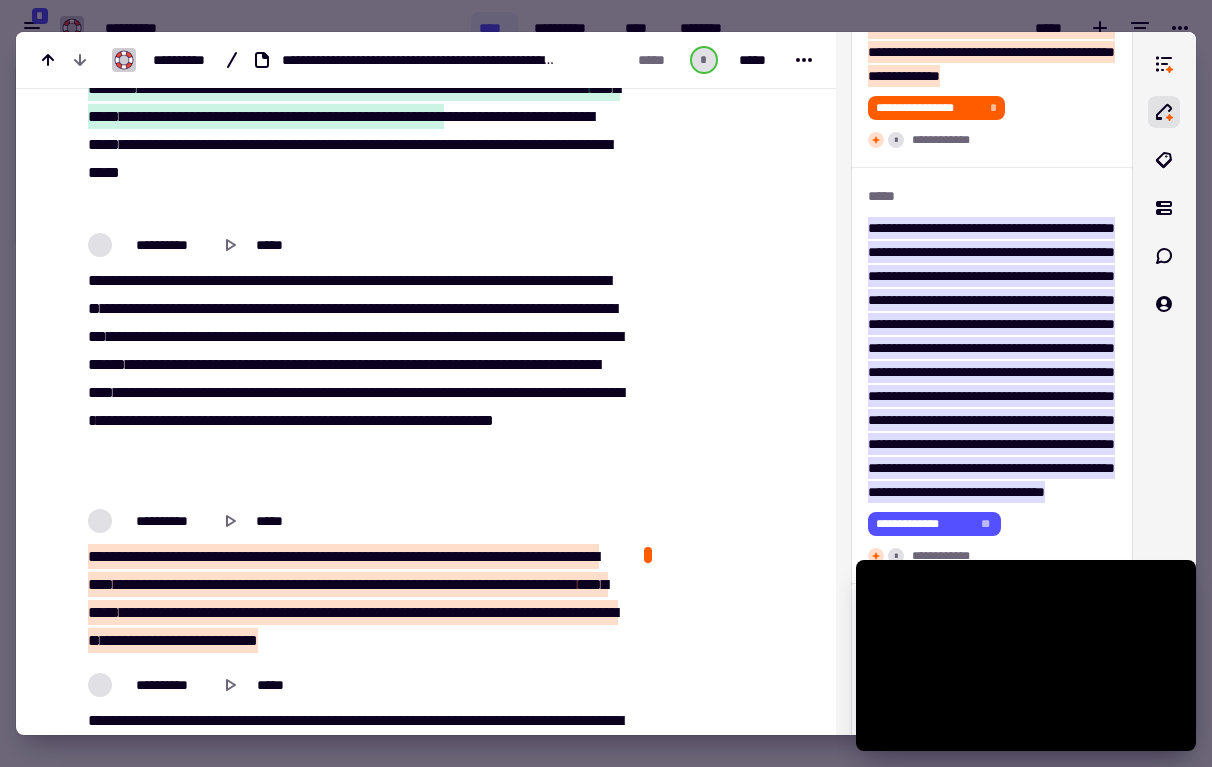 scroll, scrollTop: 9121, scrollLeft: 0, axis: vertical 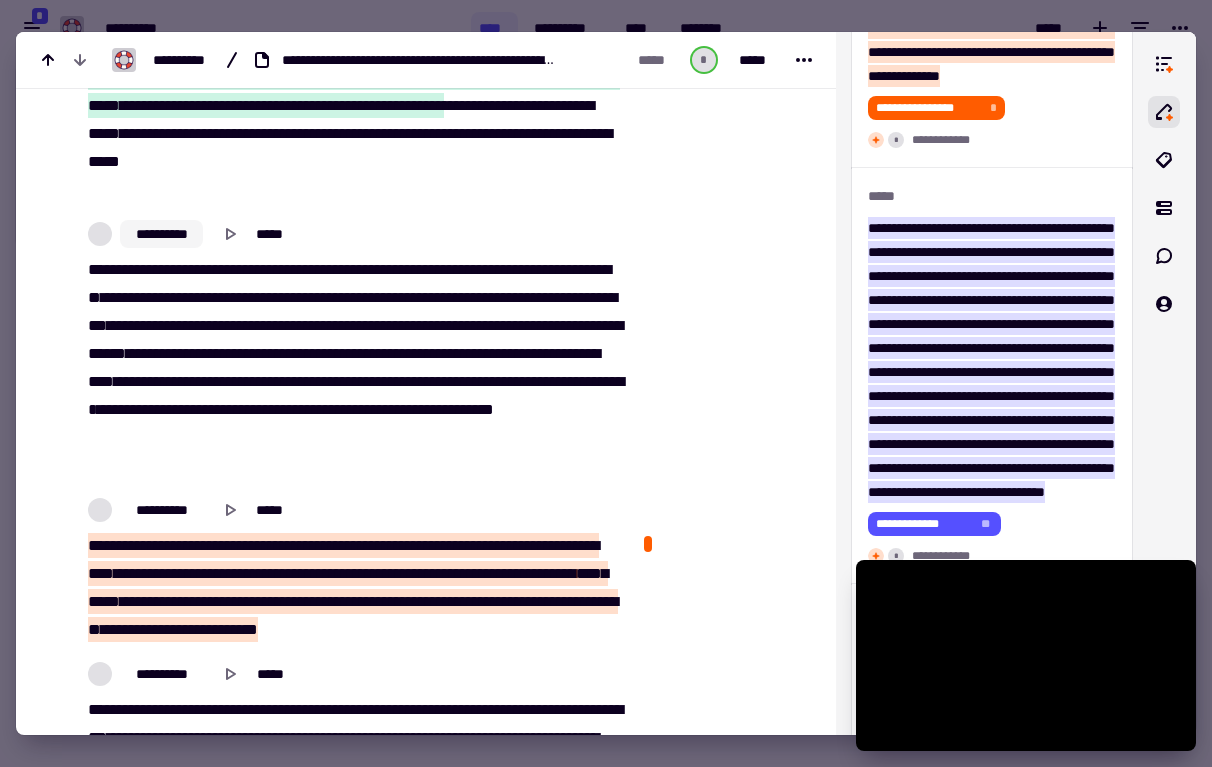 click on "**********" 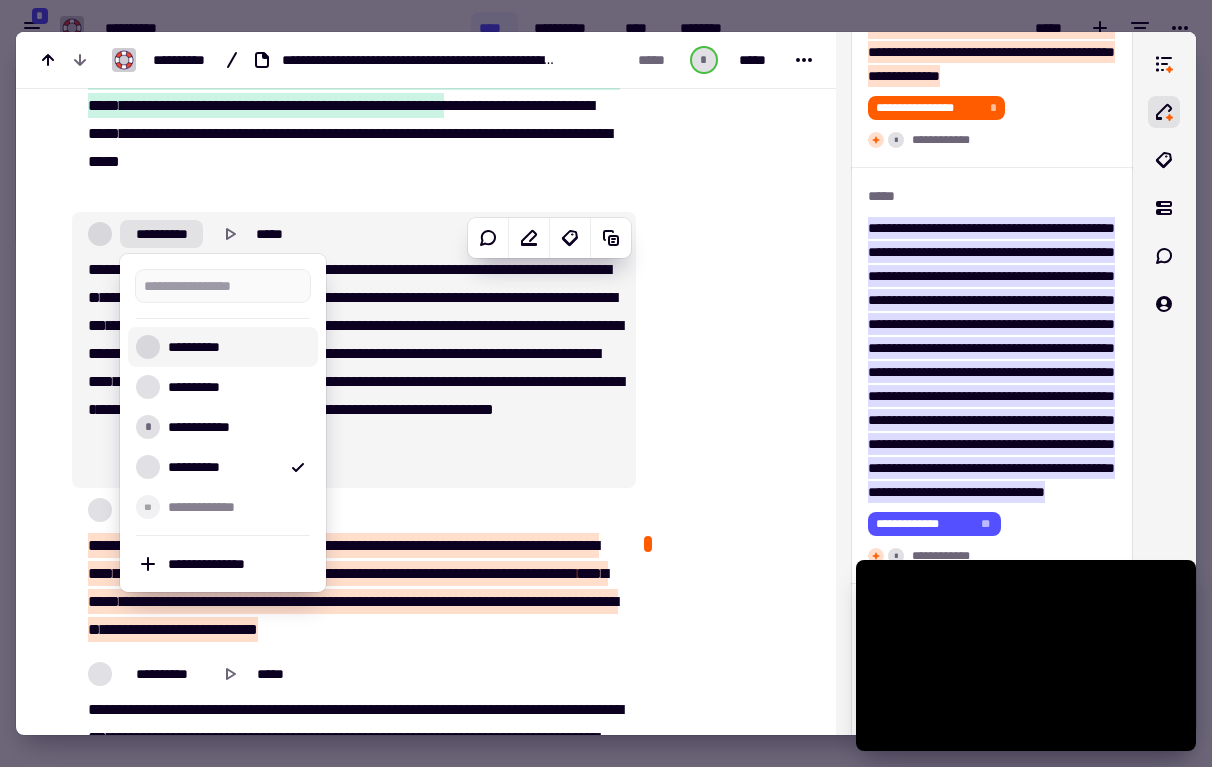 click on "**********" at bounding box center [235, 347] 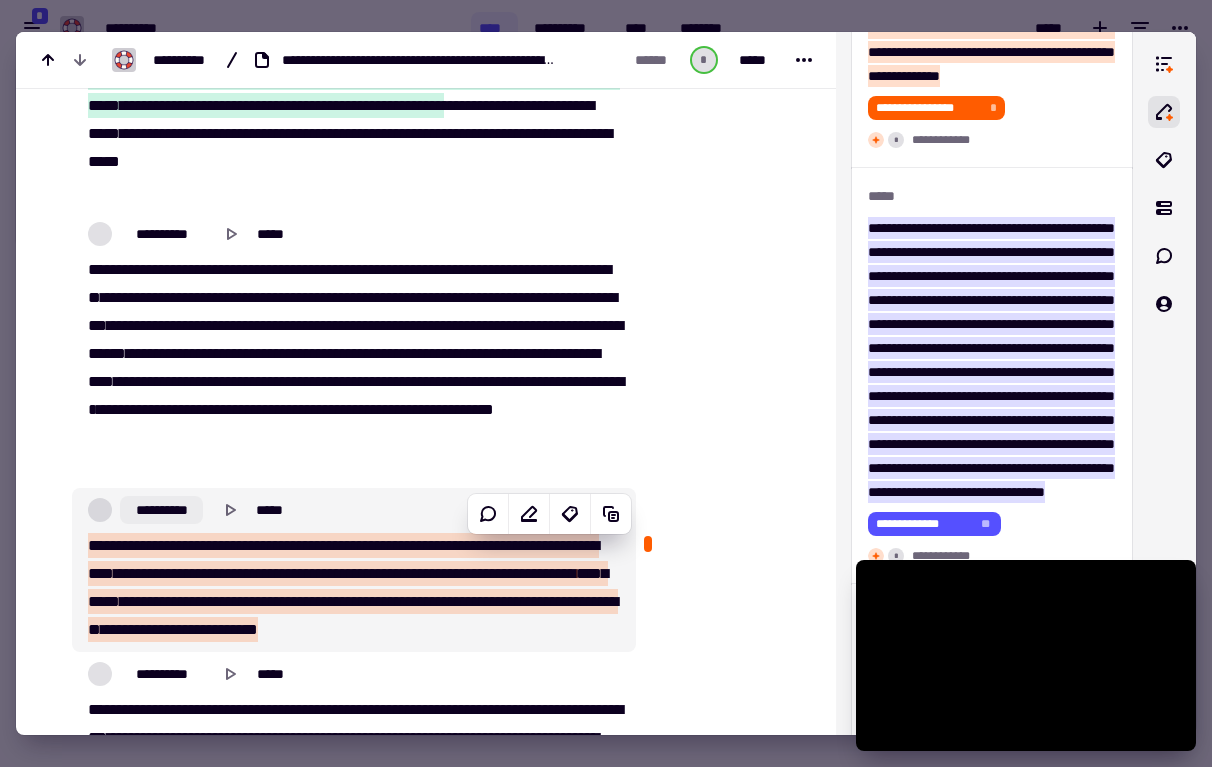 click on "**********" 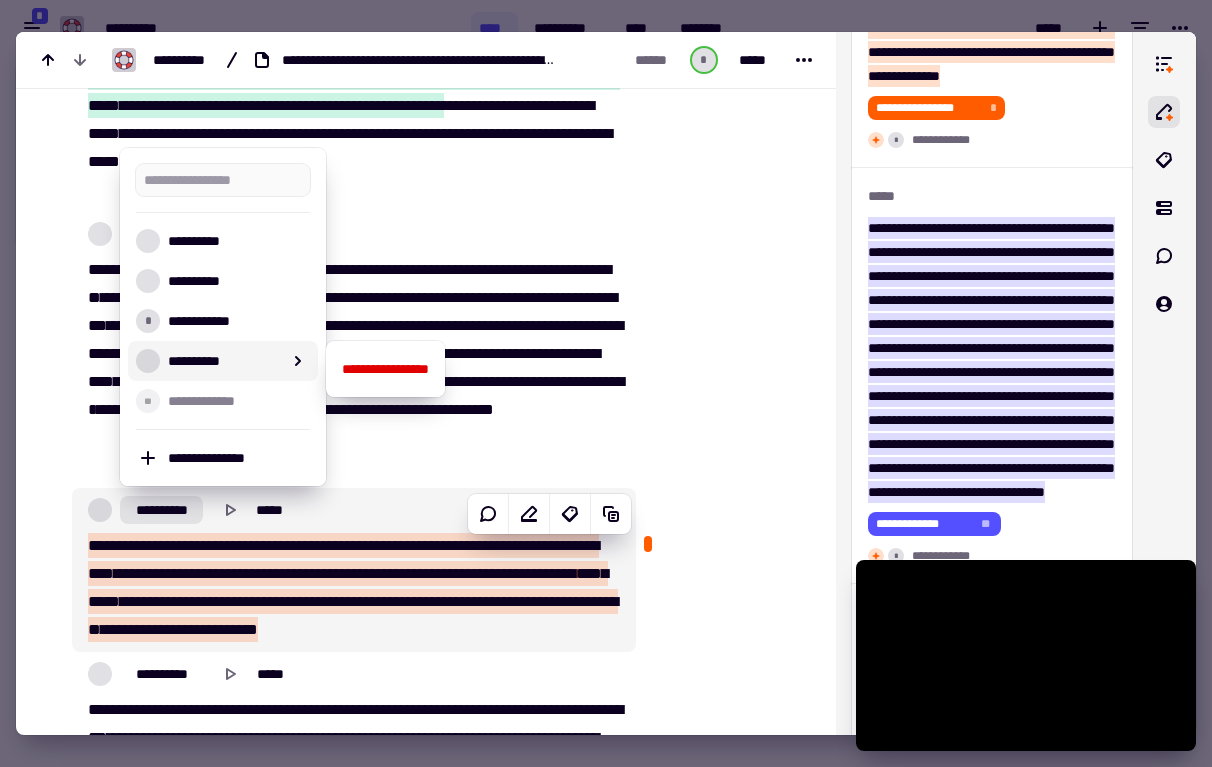 click on "**********" at bounding box center [235, 241] 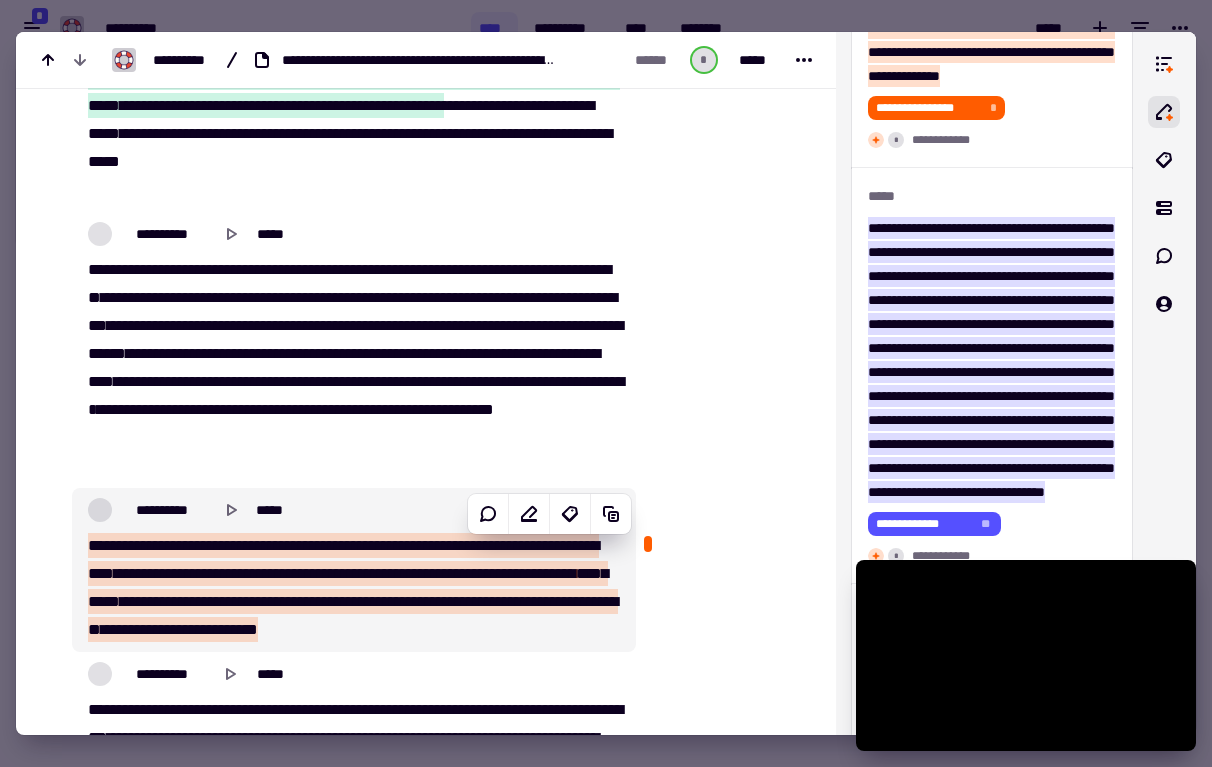 click at bounding box center (573, 573) 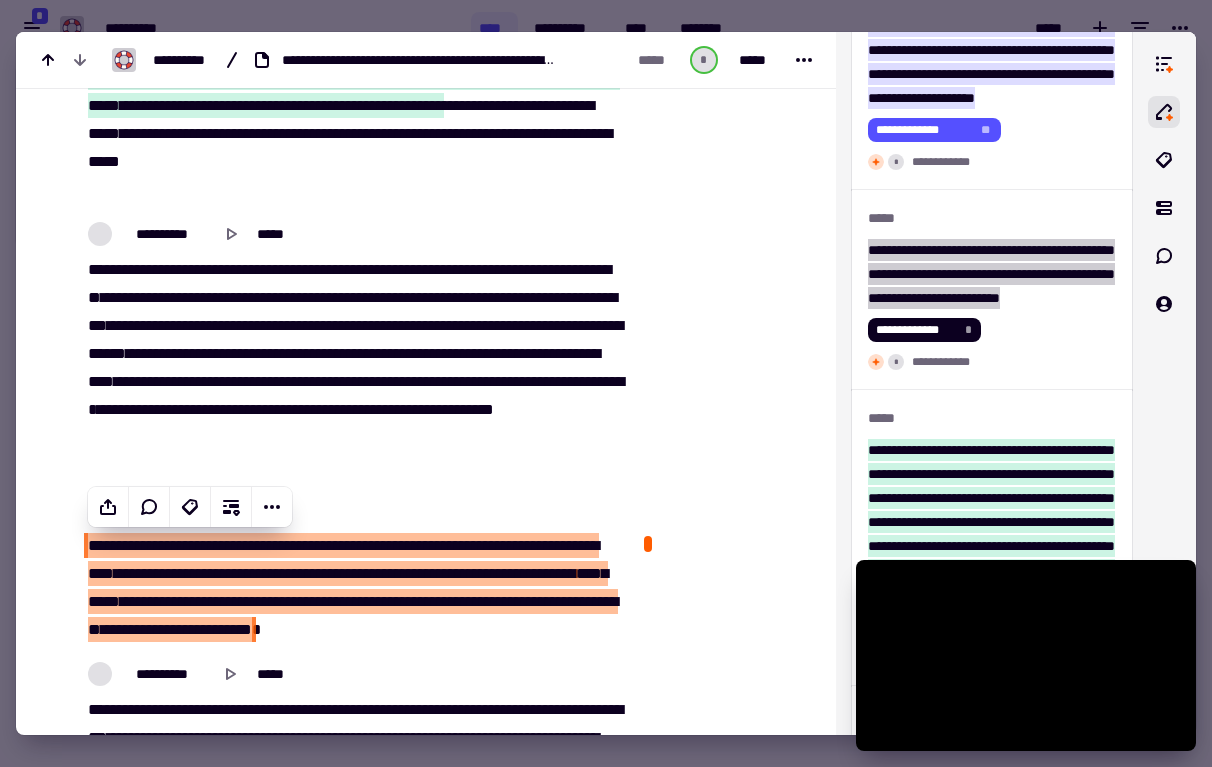 scroll, scrollTop: 3272, scrollLeft: 0, axis: vertical 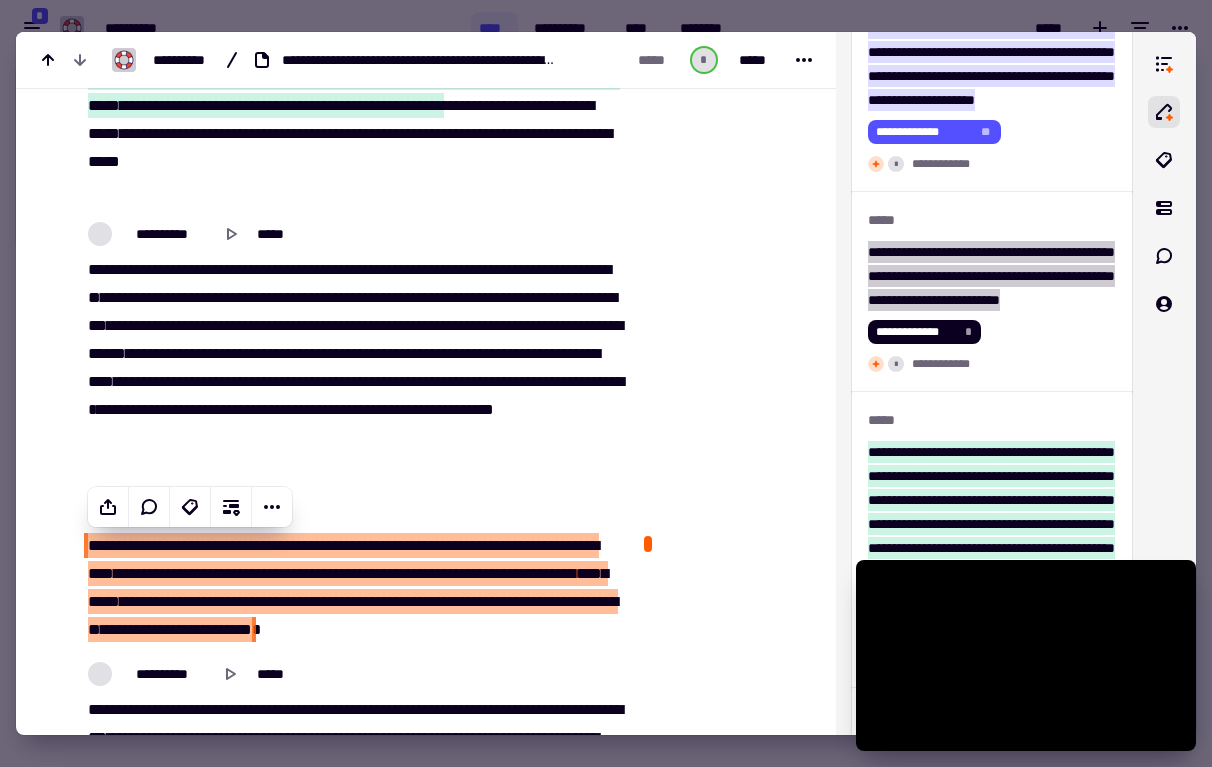 click on "**********" at bounding box center (354, 570) 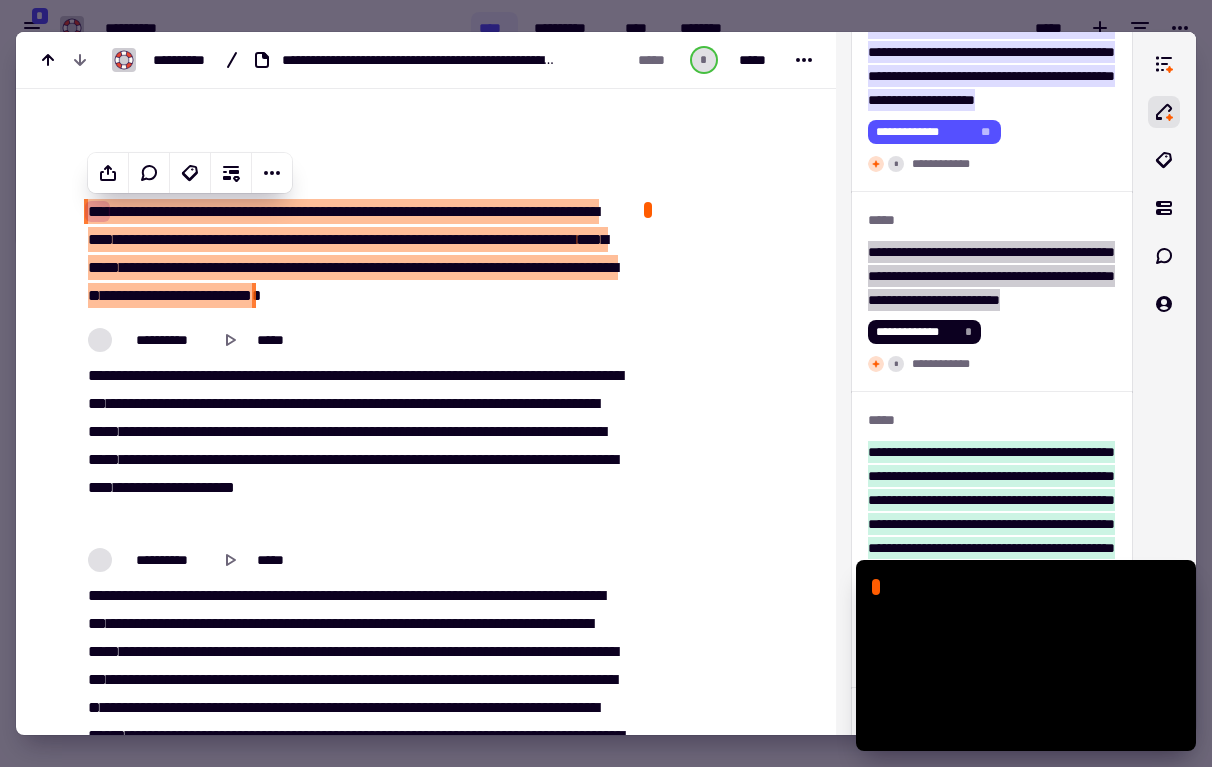 scroll, scrollTop: 9475, scrollLeft: 0, axis: vertical 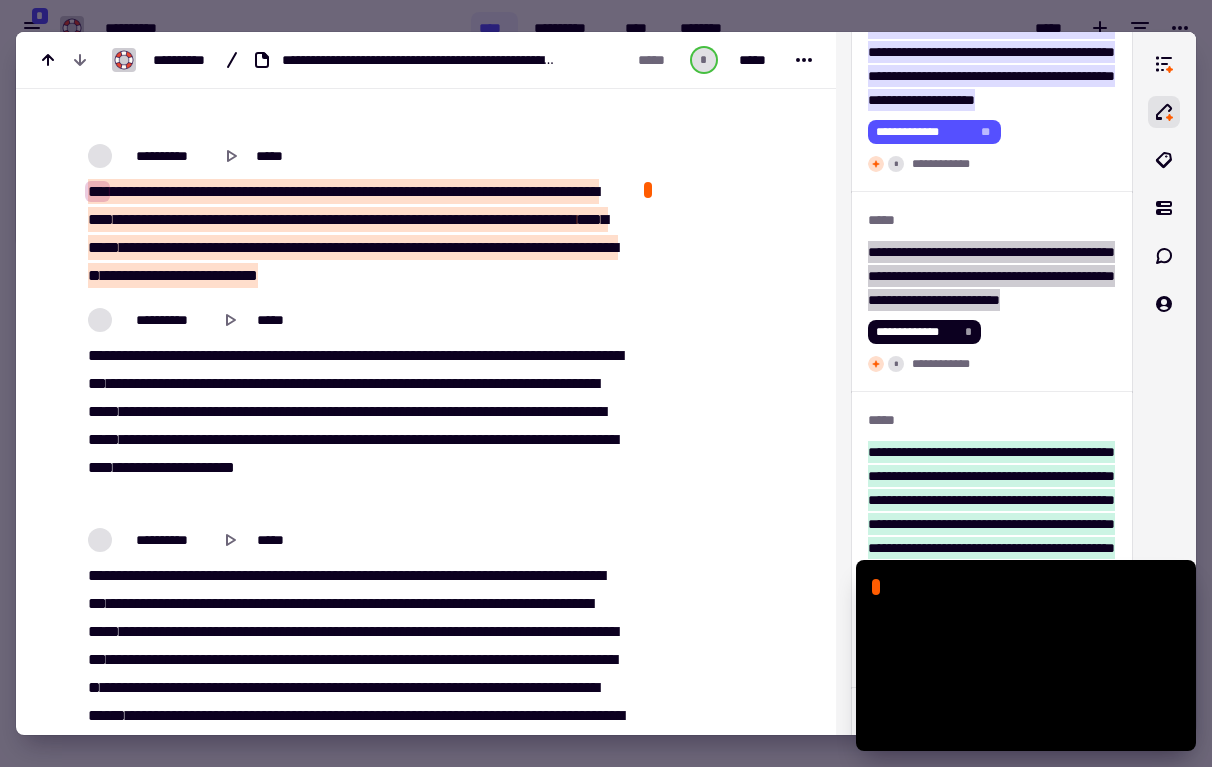 click on "**********" at bounding box center (354, 426) 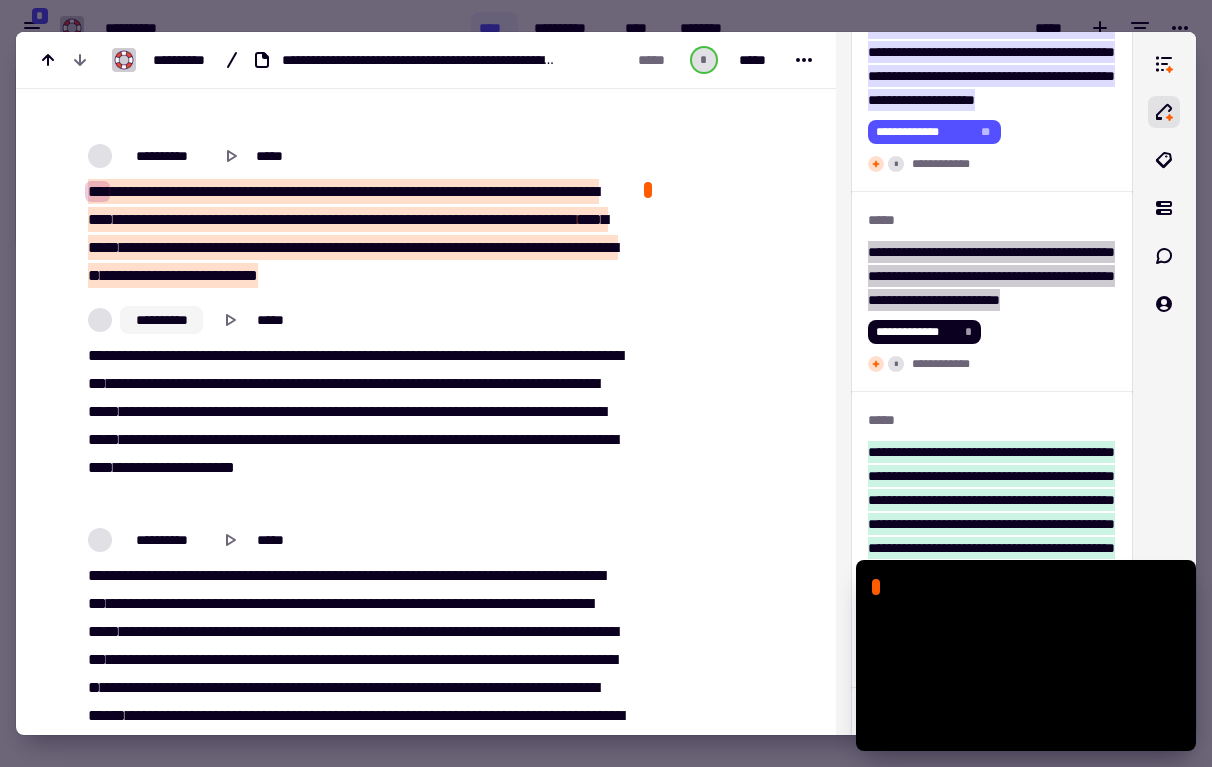click on "**********" 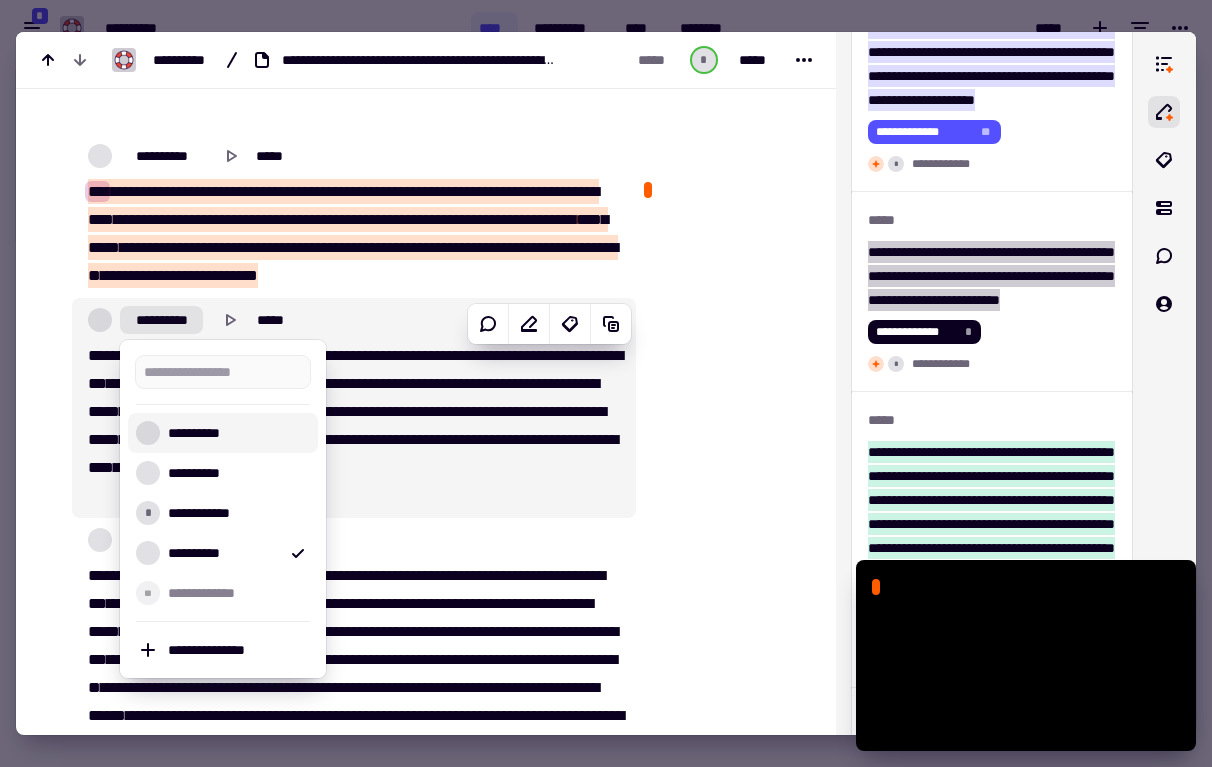 click on "**********" at bounding box center [235, 433] 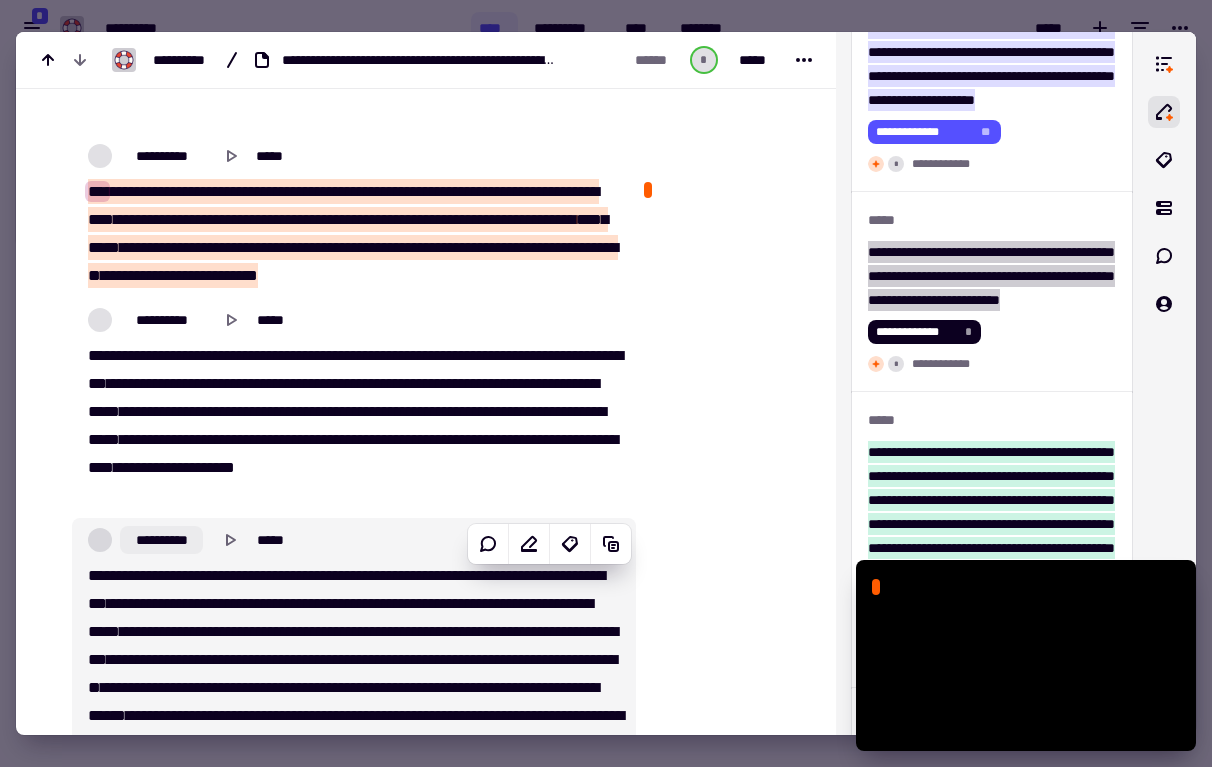 click on "**********" 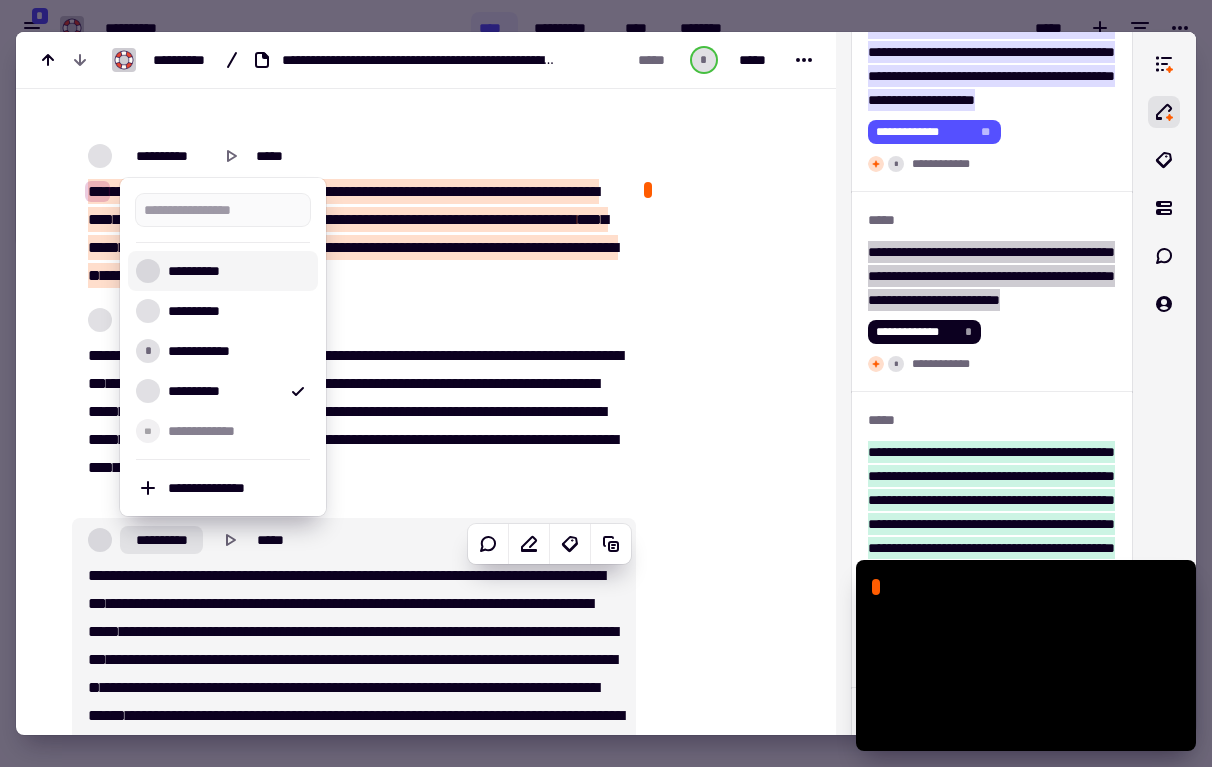 click on "**********" at bounding box center [235, 271] 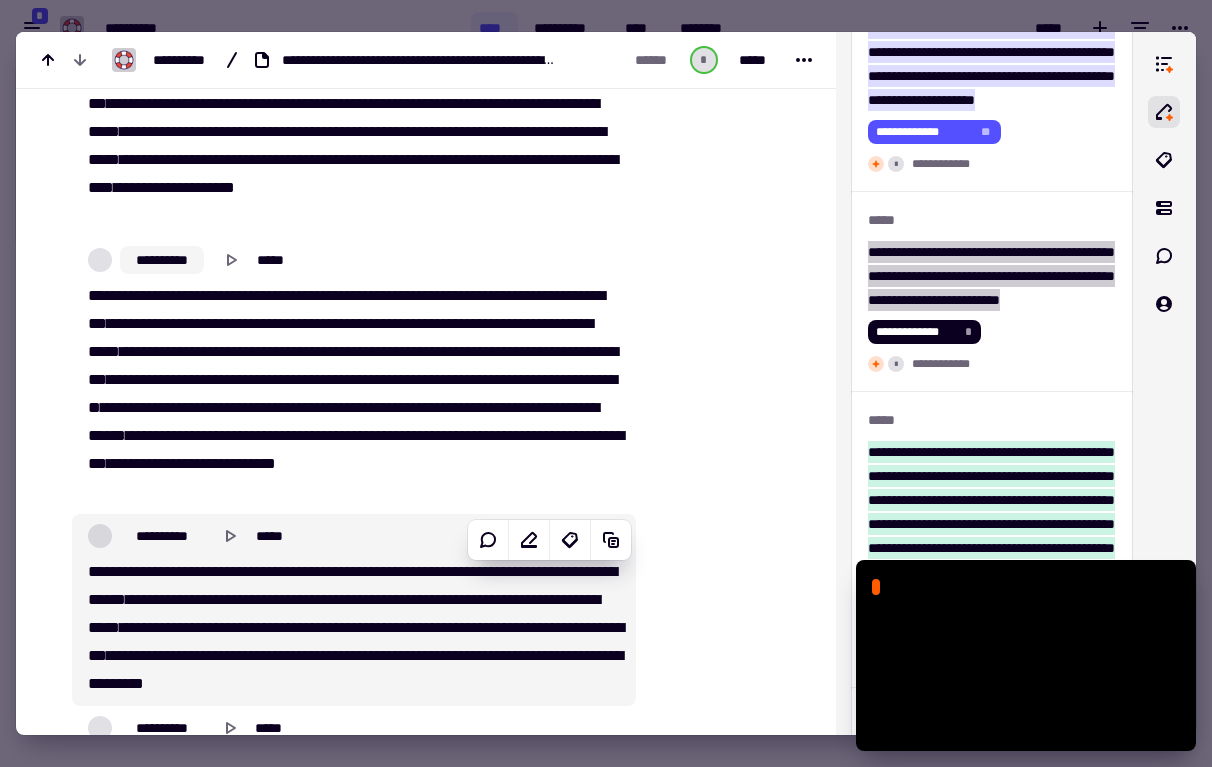 scroll, scrollTop: 9764, scrollLeft: 0, axis: vertical 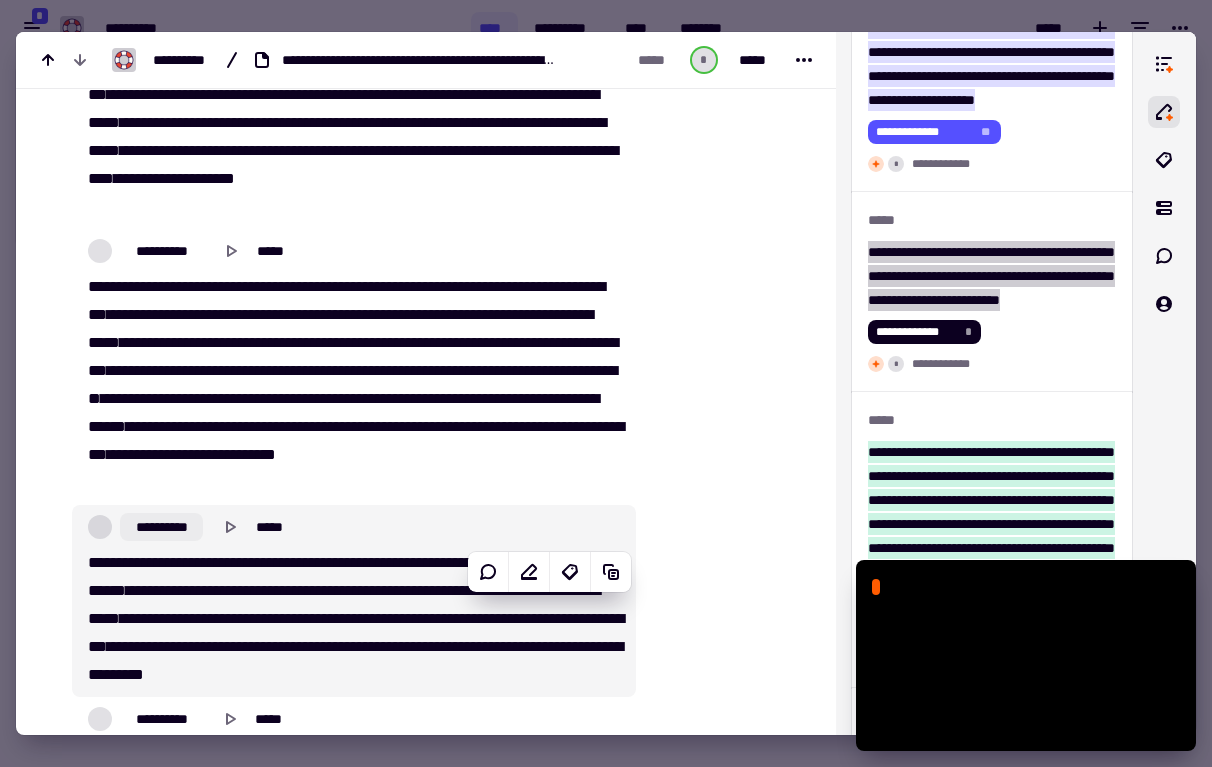 click on "**********" 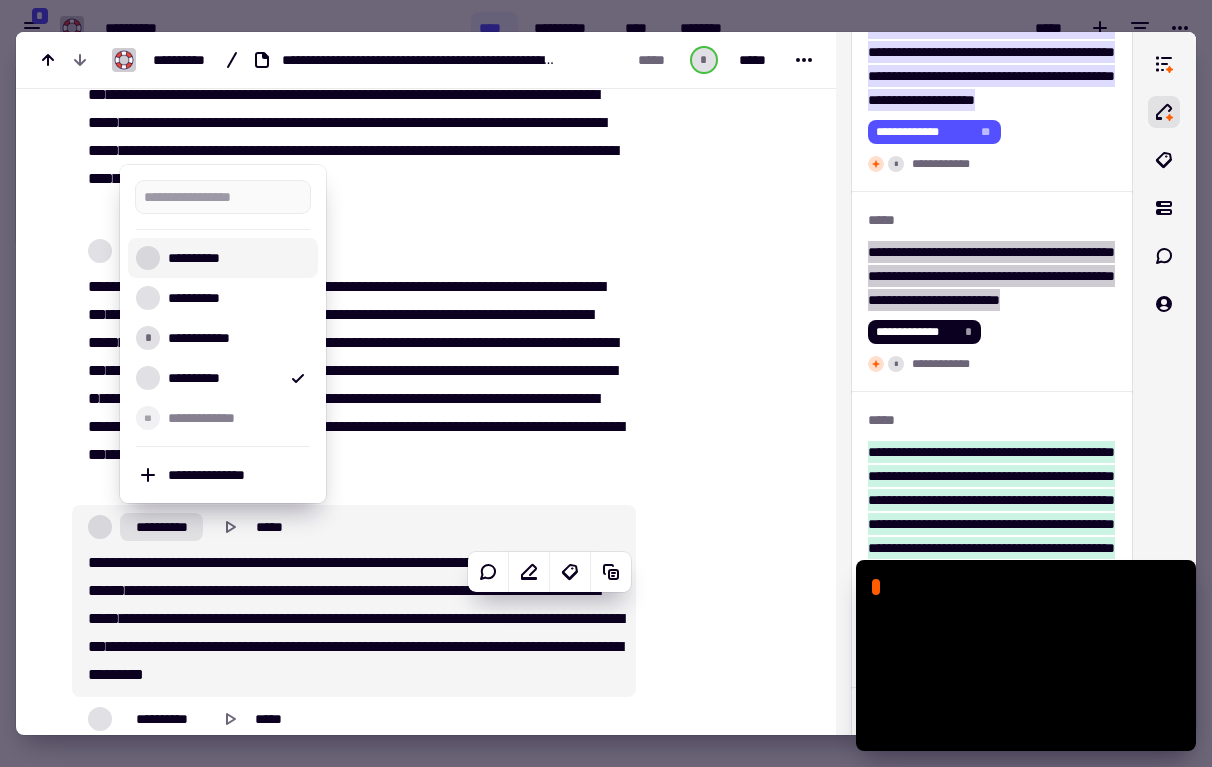 click on "**********" at bounding box center [235, 258] 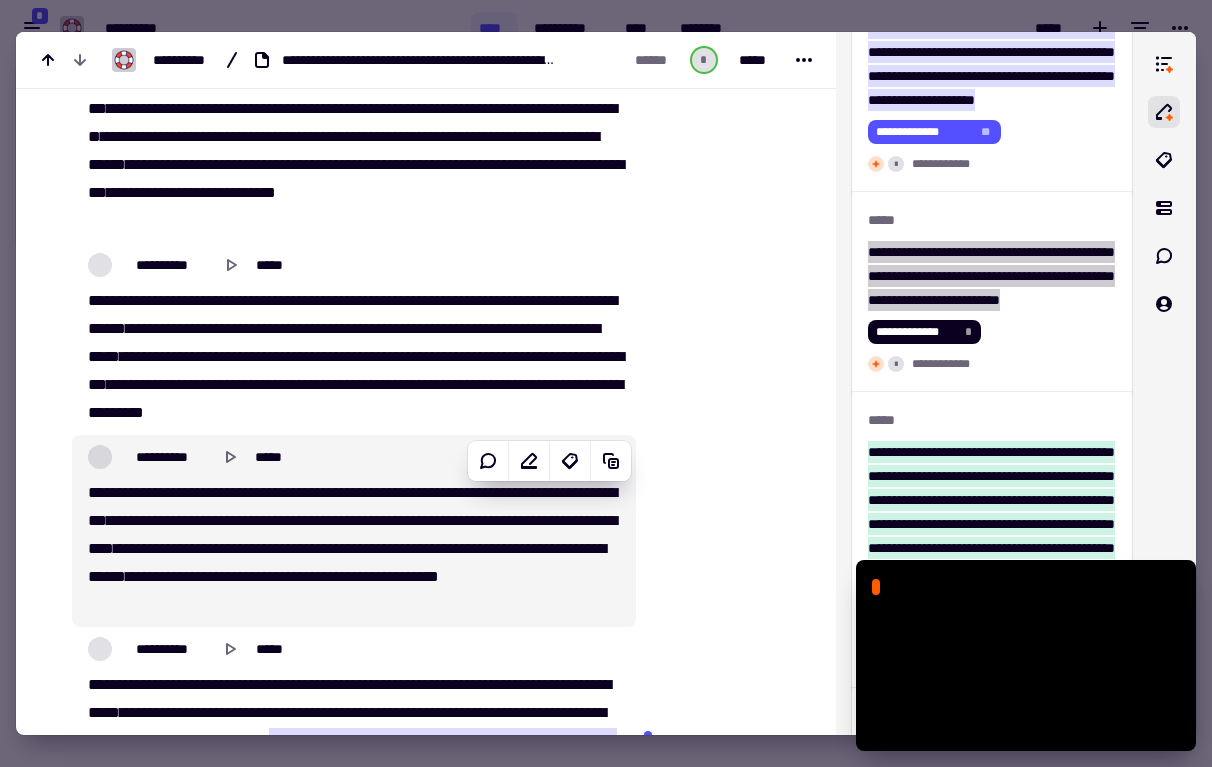 scroll, scrollTop: 10039, scrollLeft: 0, axis: vertical 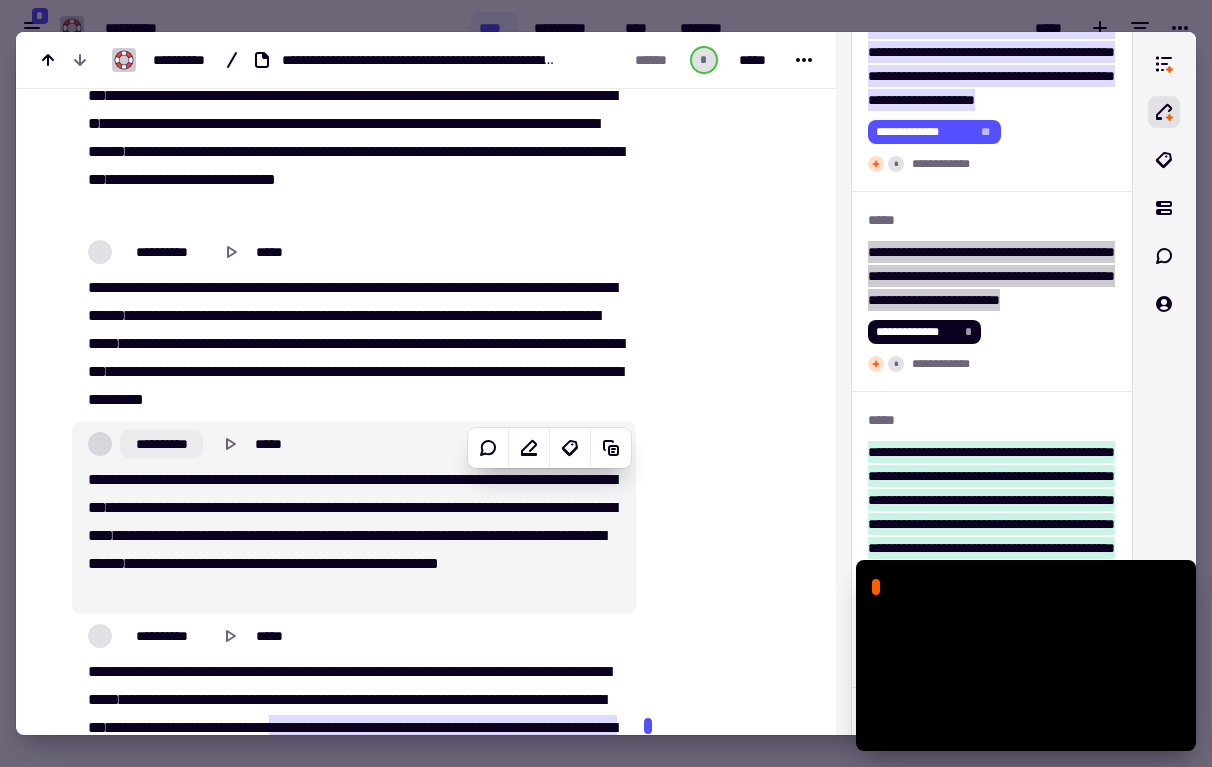 click on "**********" 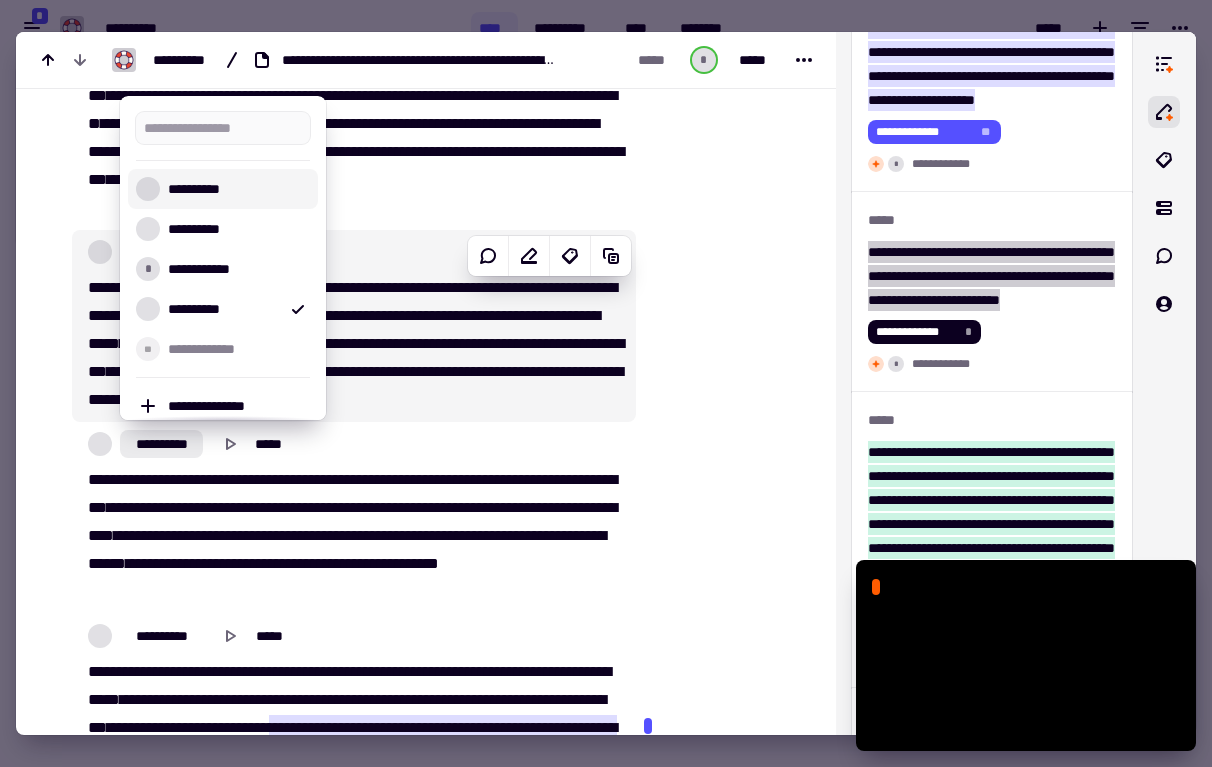 click on "**********" at bounding box center [235, 189] 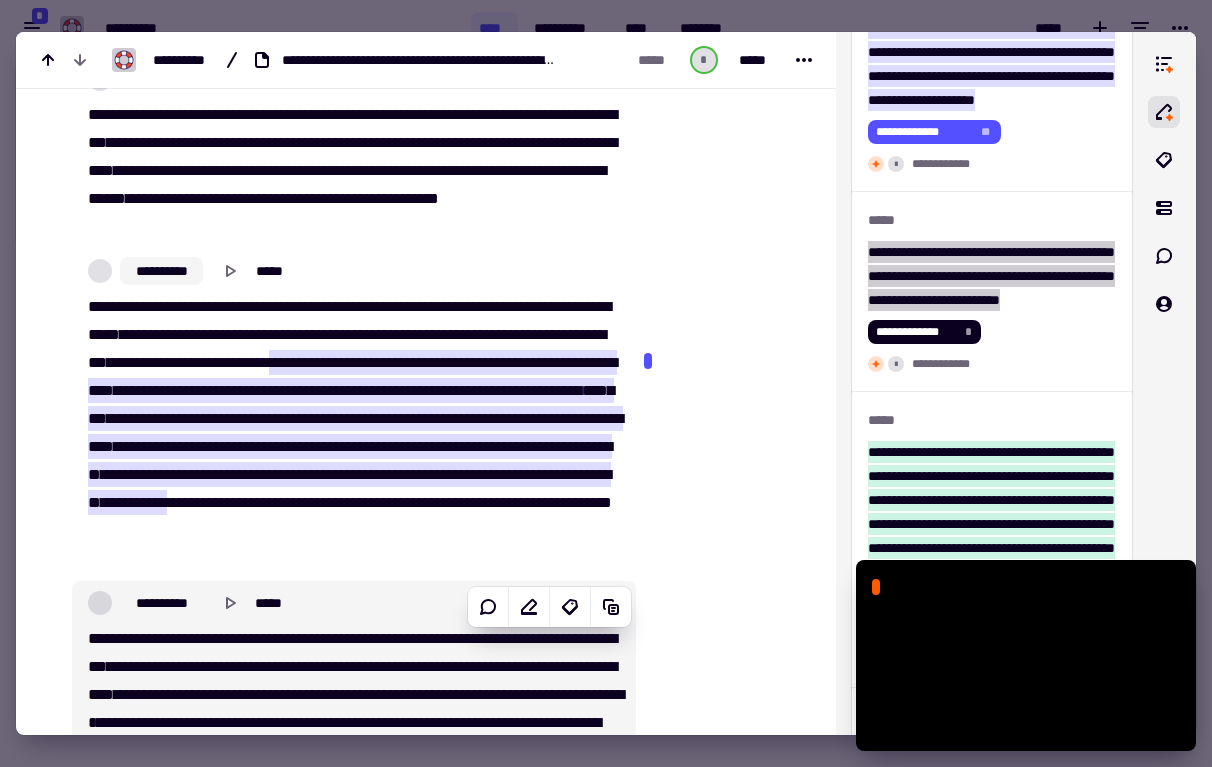 scroll, scrollTop: 10442, scrollLeft: 0, axis: vertical 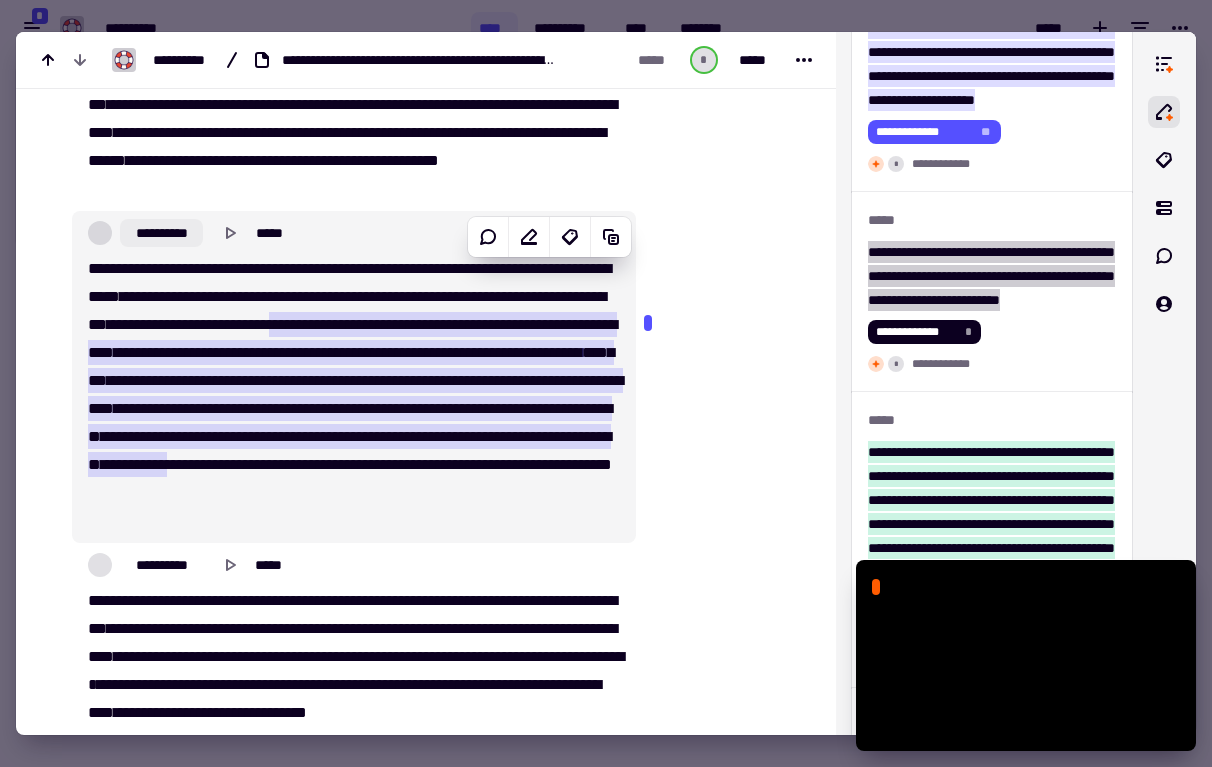 click on "**********" 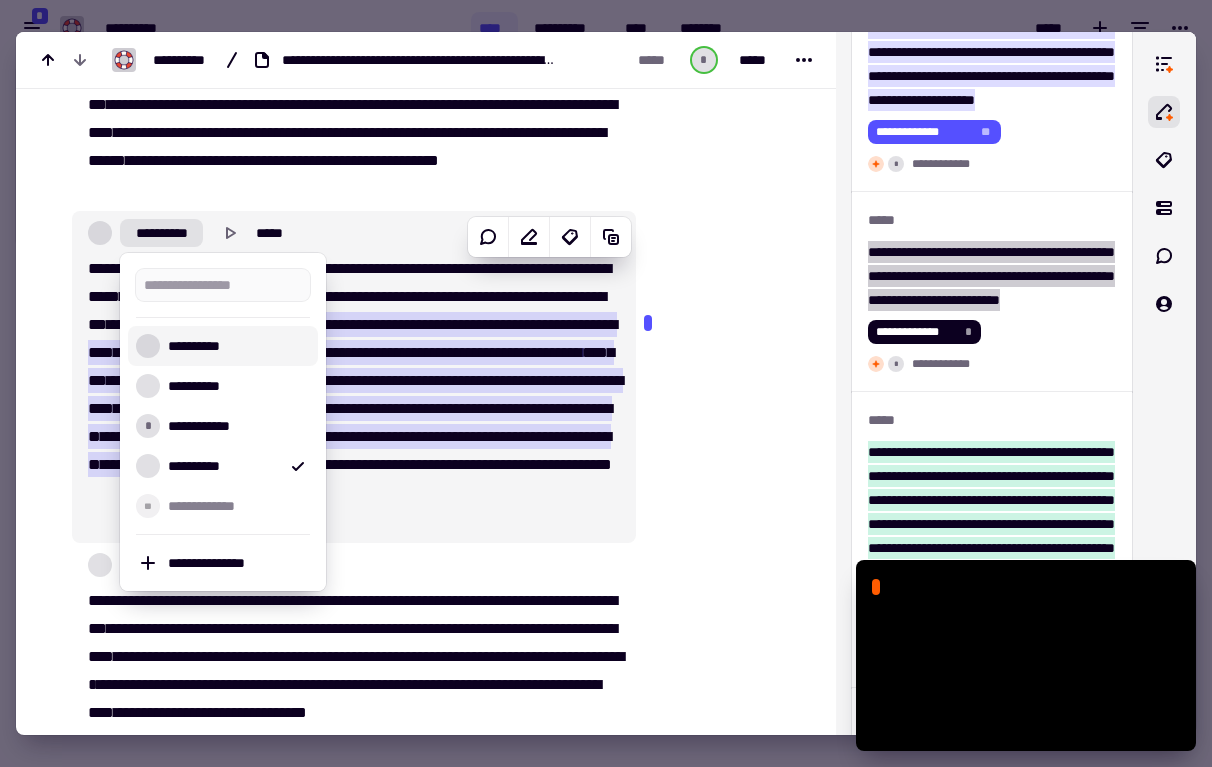 click on "**********" at bounding box center (235, 346) 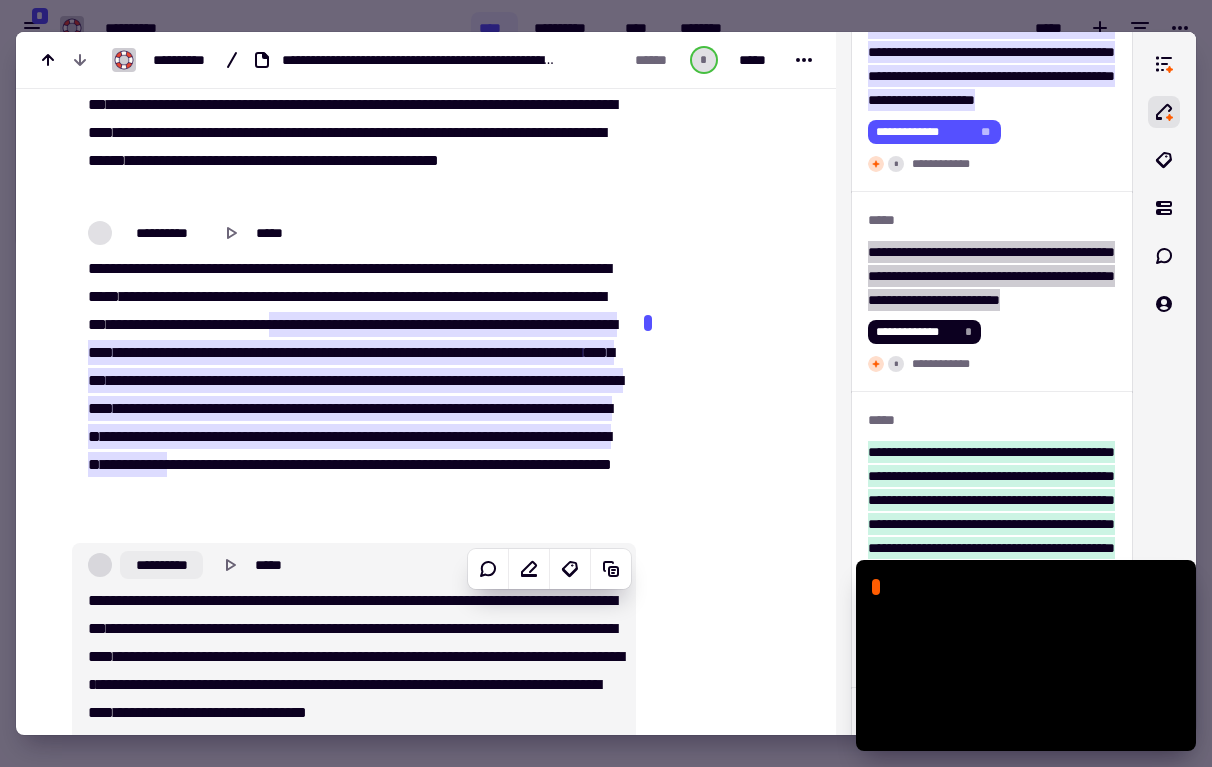 click on "**********" 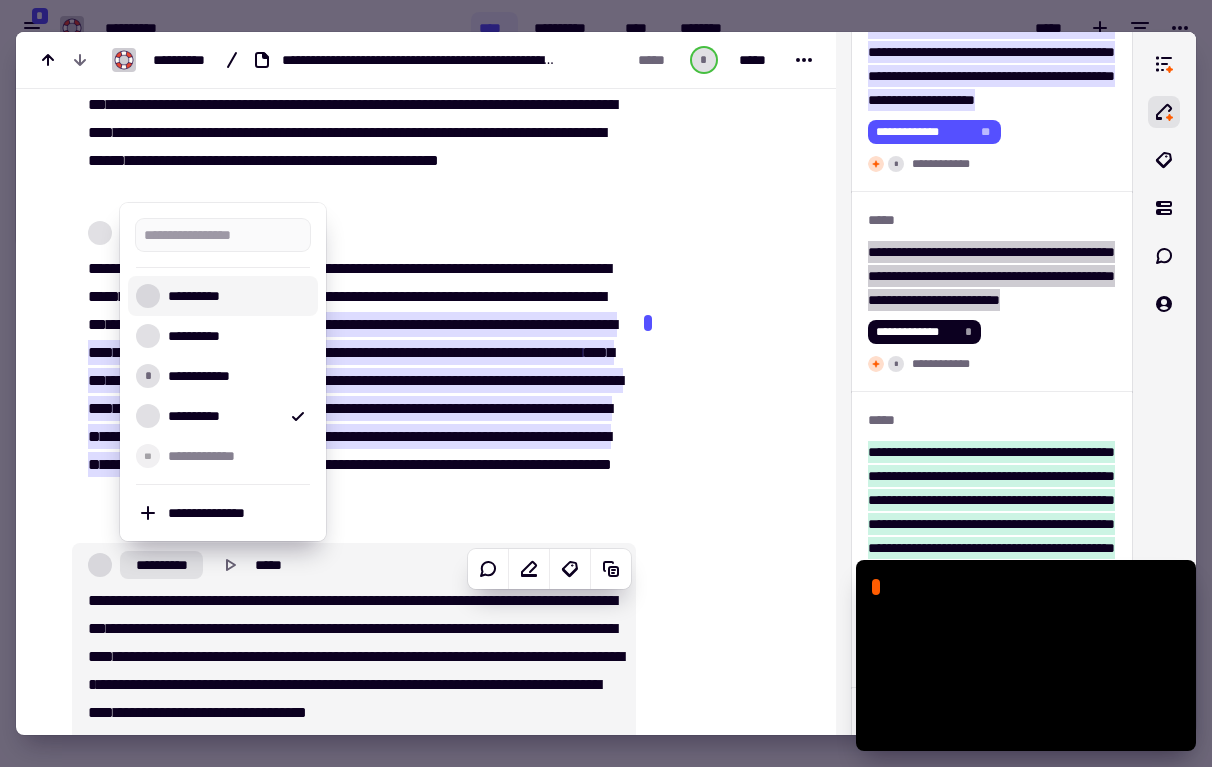 click on "**********" at bounding box center (235, 296) 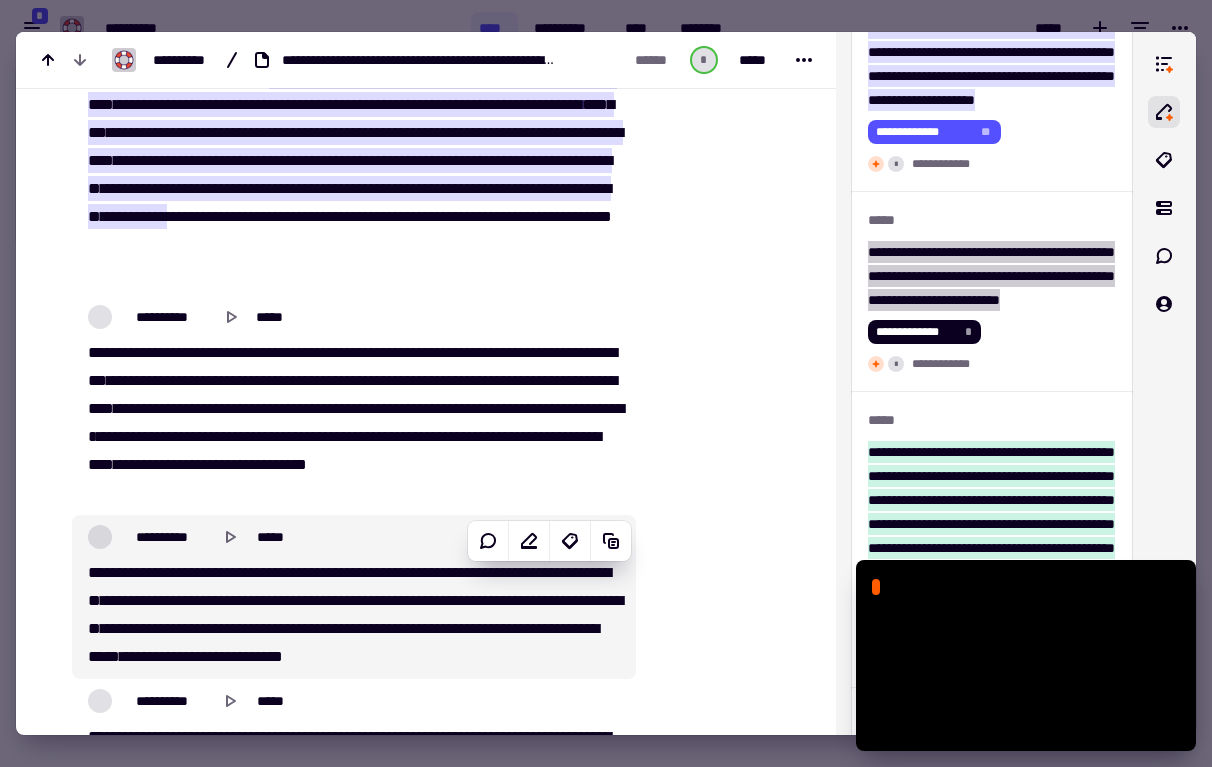 scroll, scrollTop: 10699, scrollLeft: 0, axis: vertical 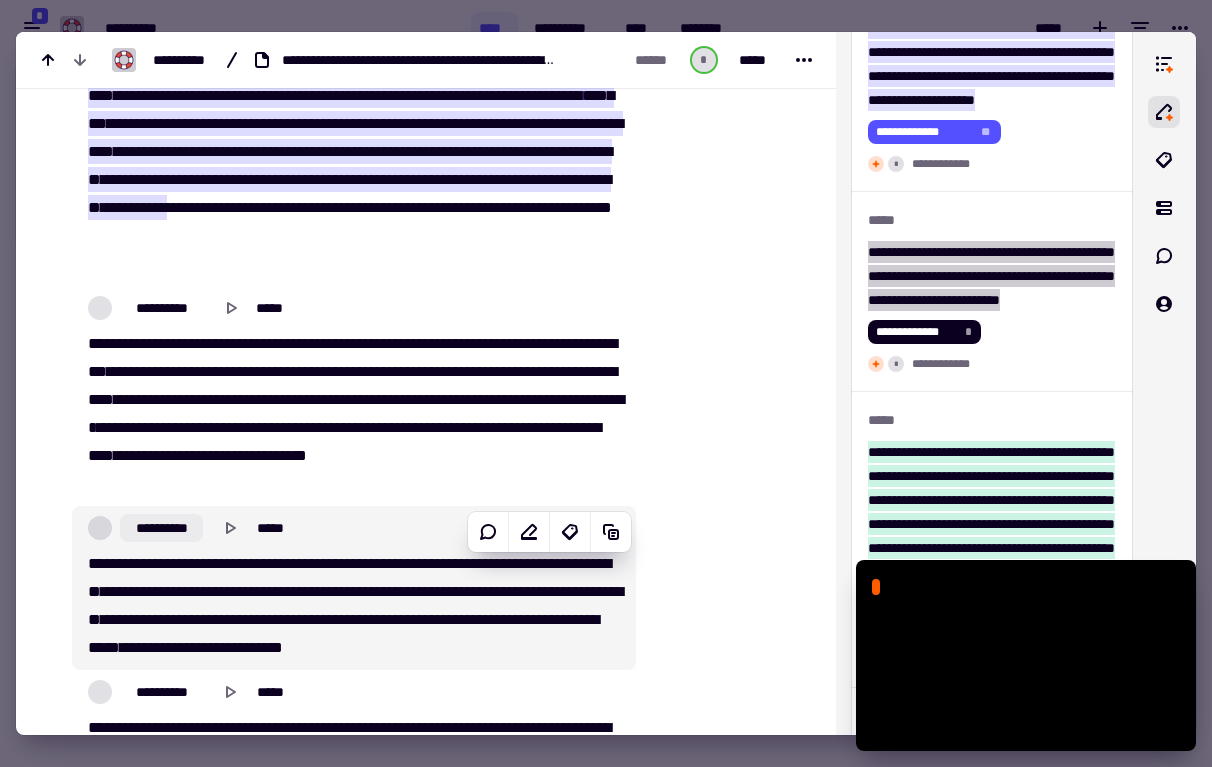 click on "**********" 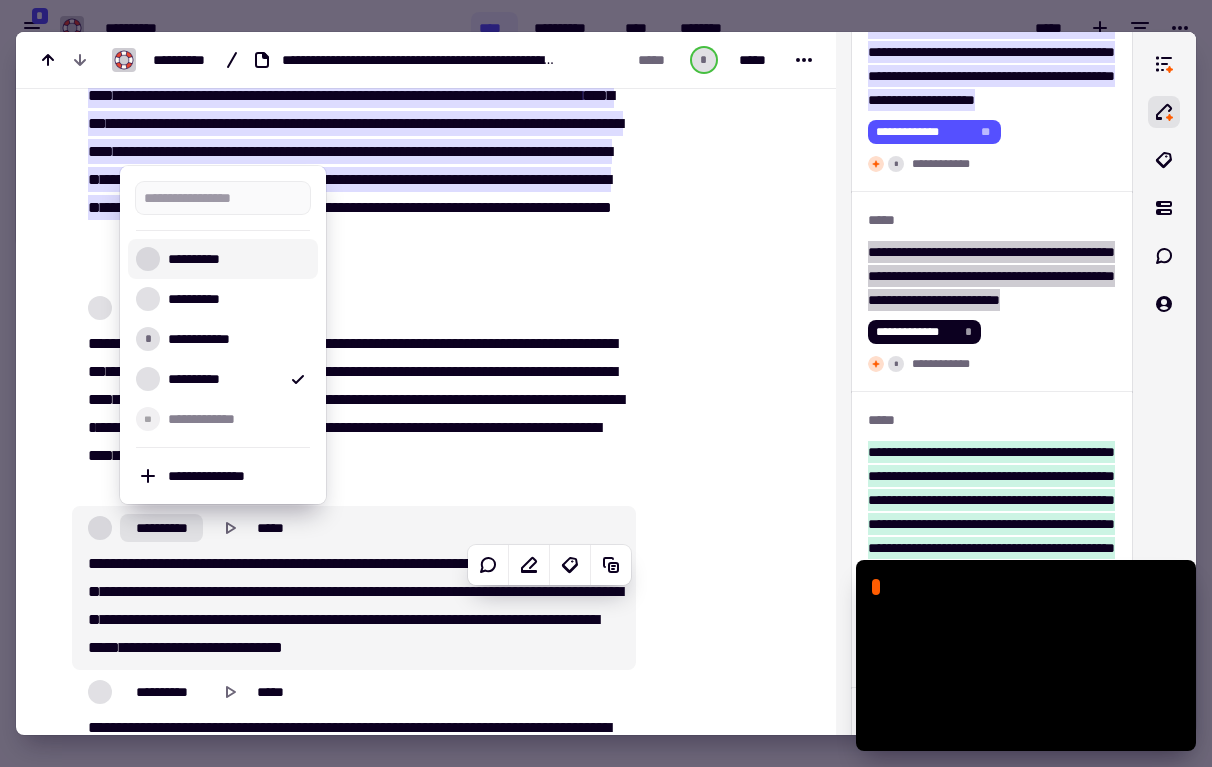 click on "**********" at bounding box center (223, 259) 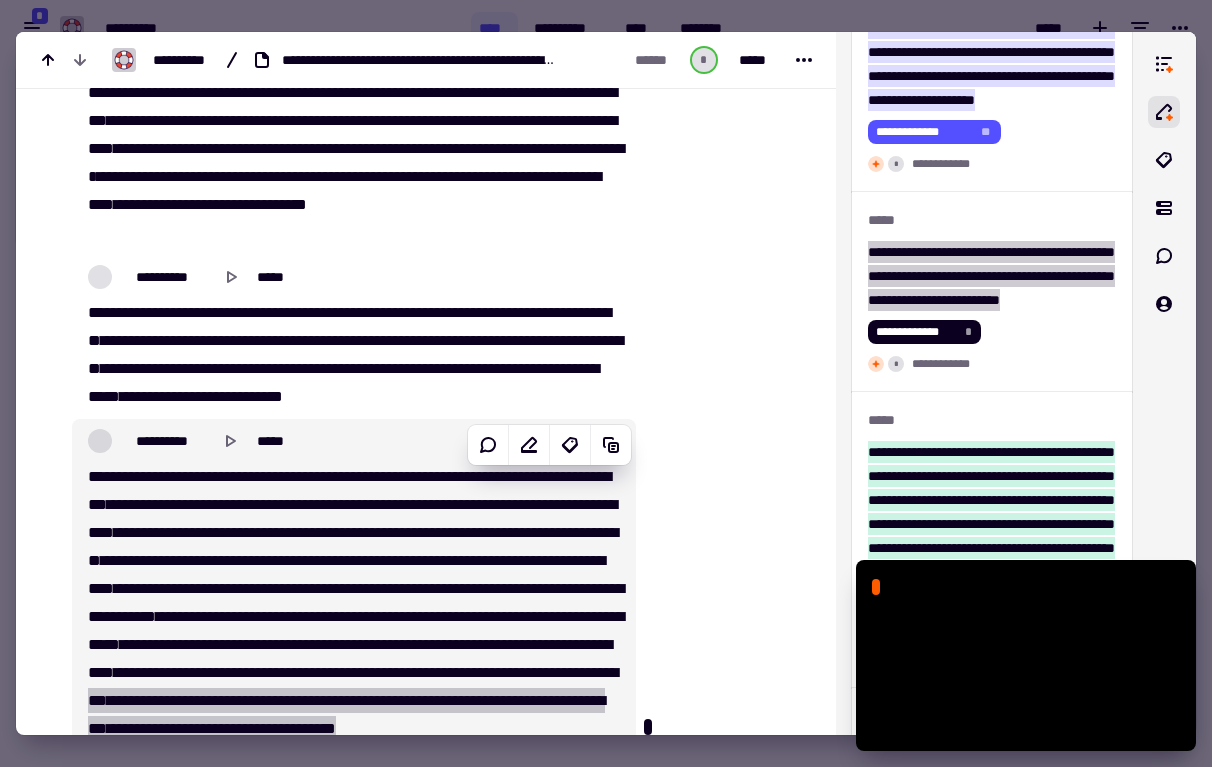 scroll, scrollTop: 10959, scrollLeft: 0, axis: vertical 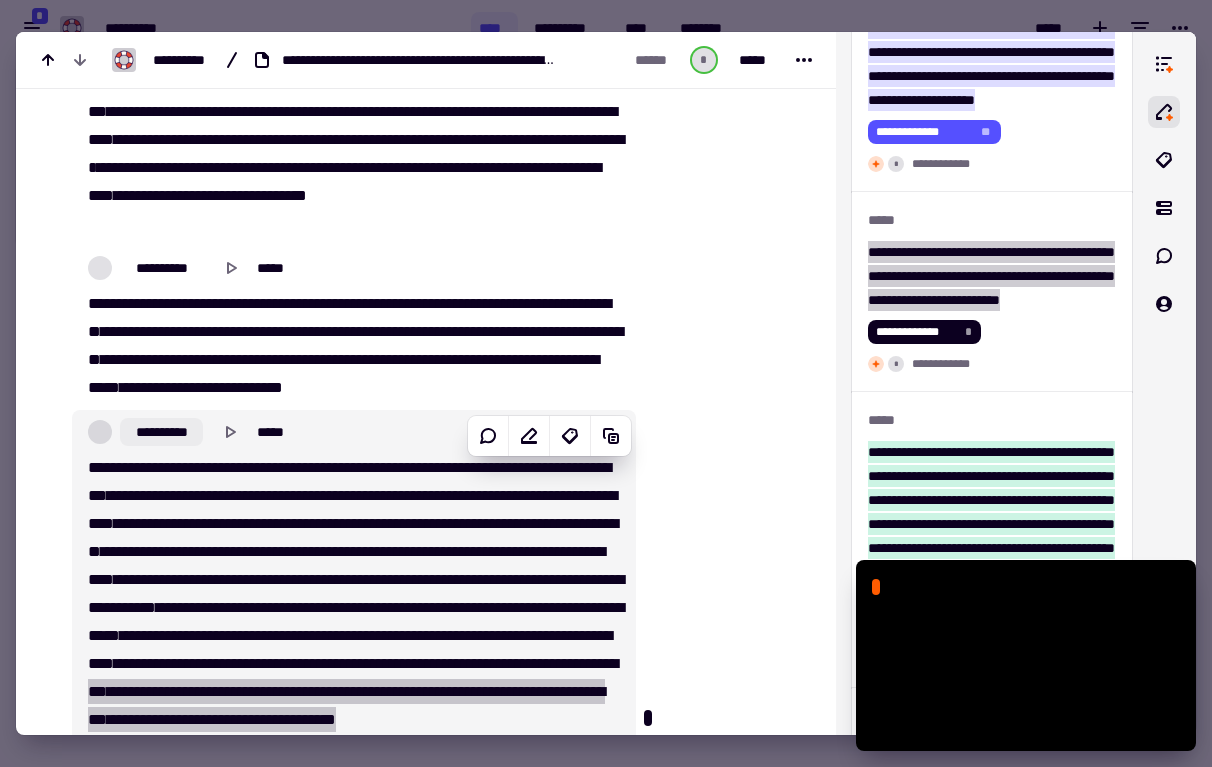 click on "**********" 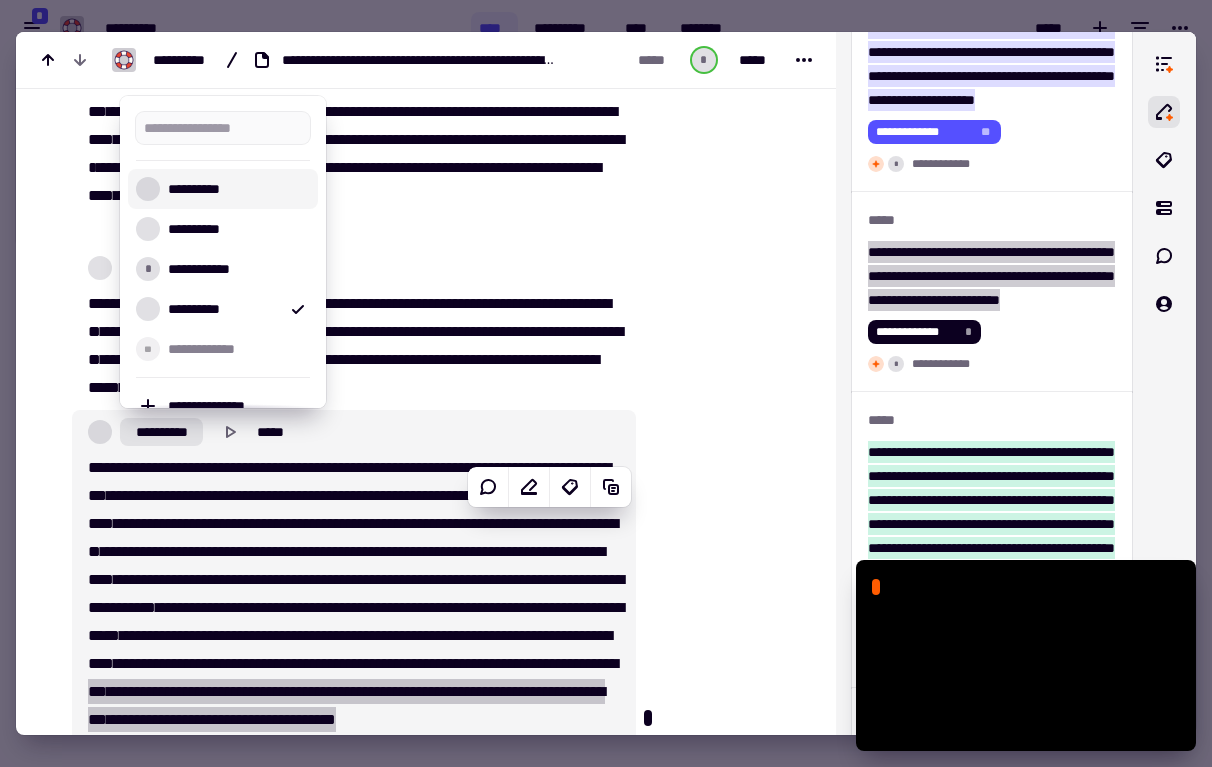 click on "**********" at bounding box center (223, 189) 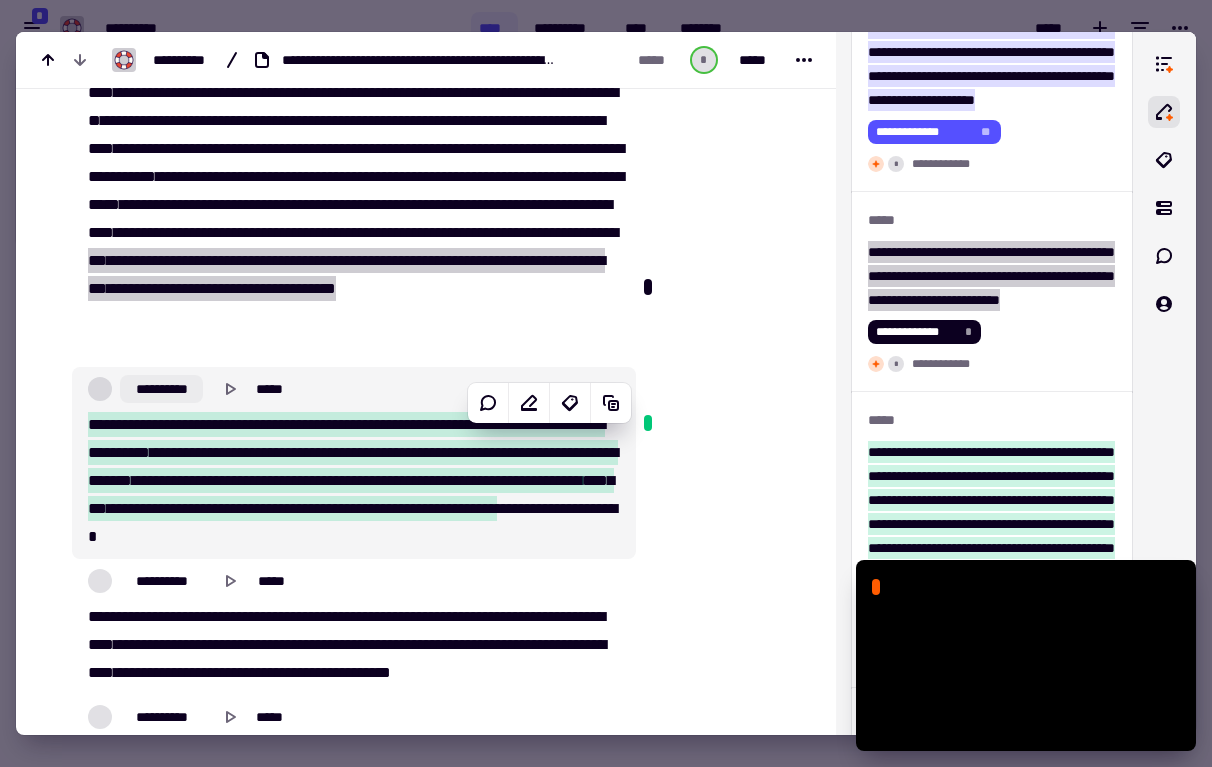 scroll, scrollTop: 11393, scrollLeft: 0, axis: vertical 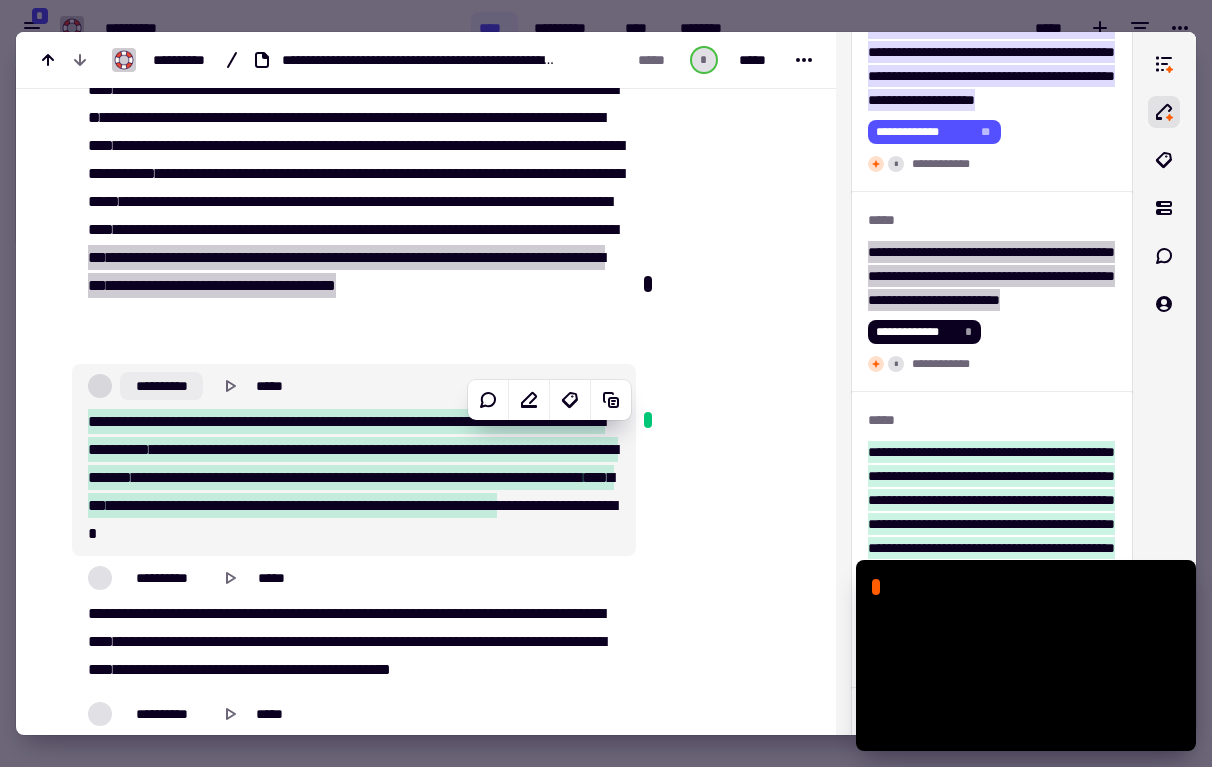 click on "**********" 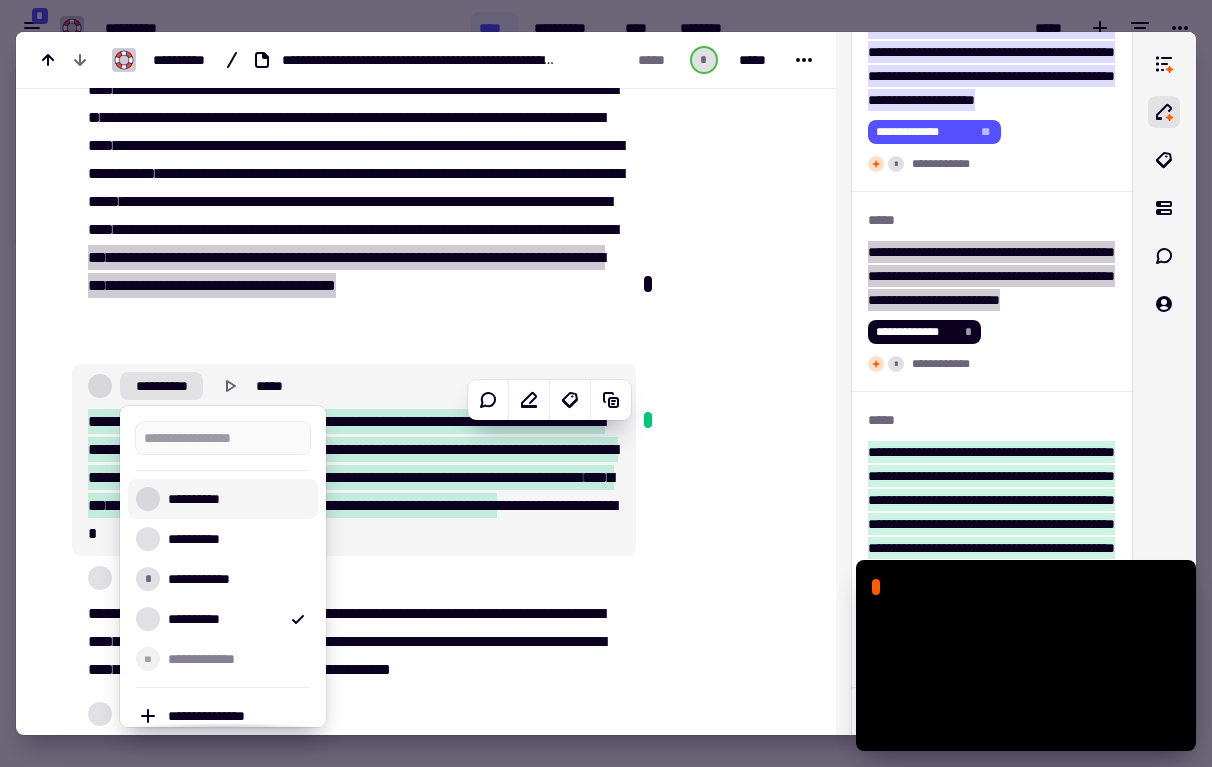click on "**********" at bounding box center [223, 499] 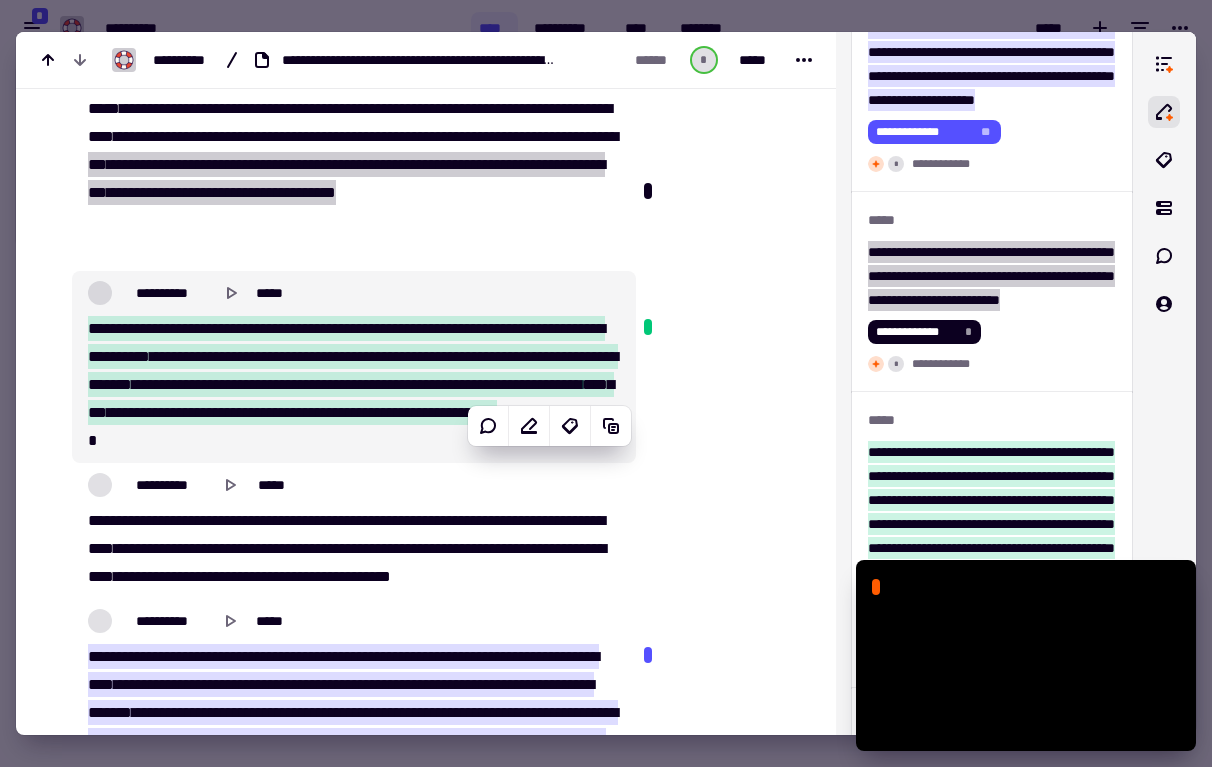 scroll, scrollTop: 11534, scrollLeft: 0, axis: vertical 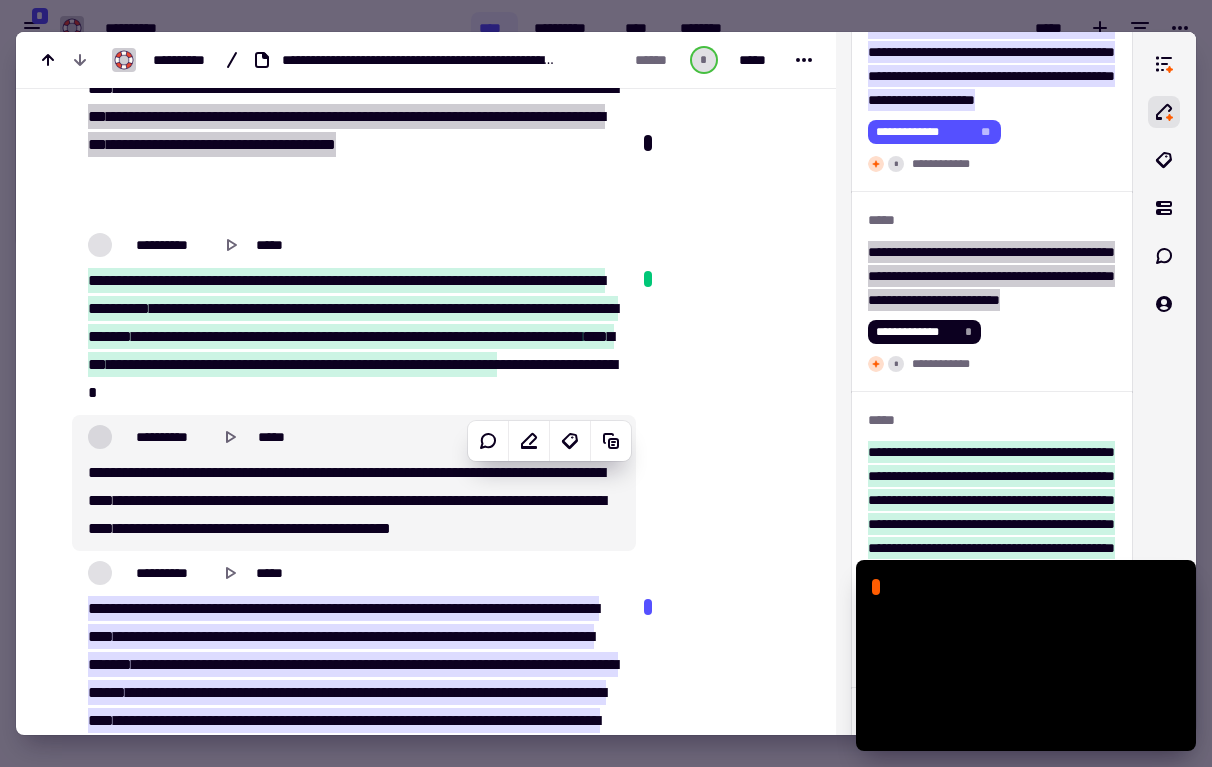 click on "**********" at bounding box center [354, 501] 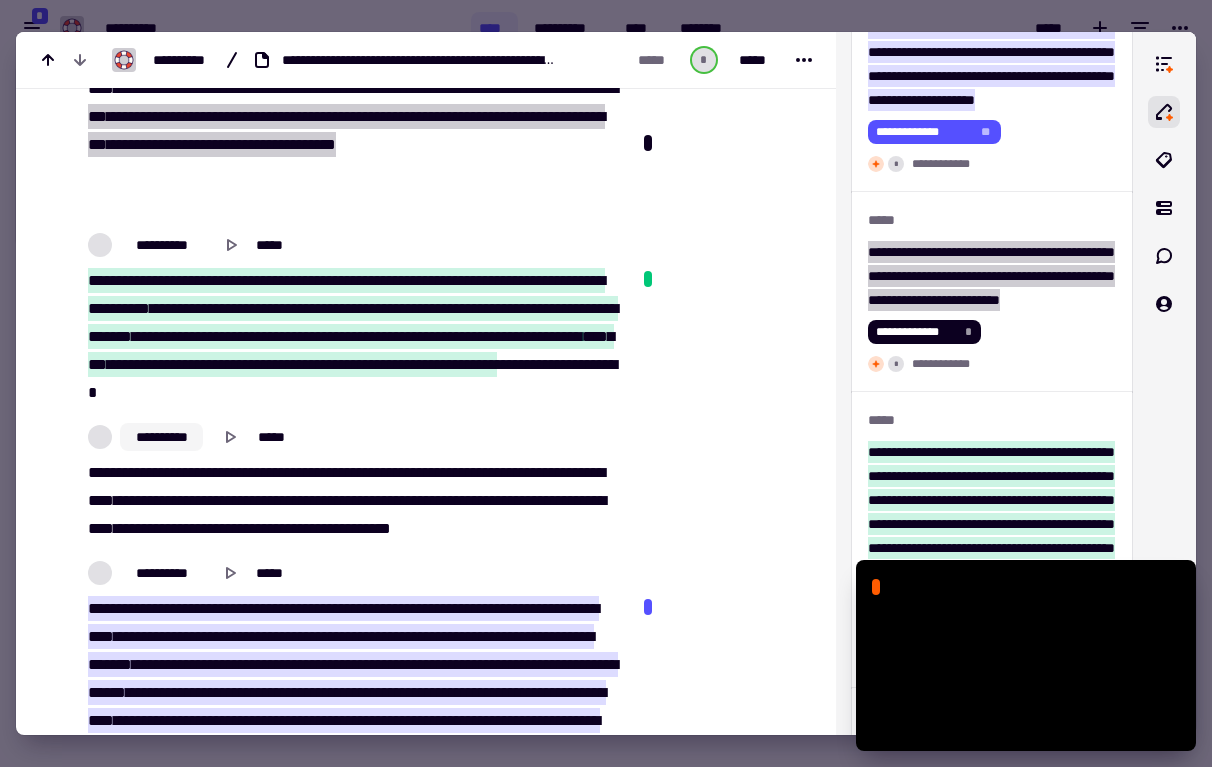 click on "**********" 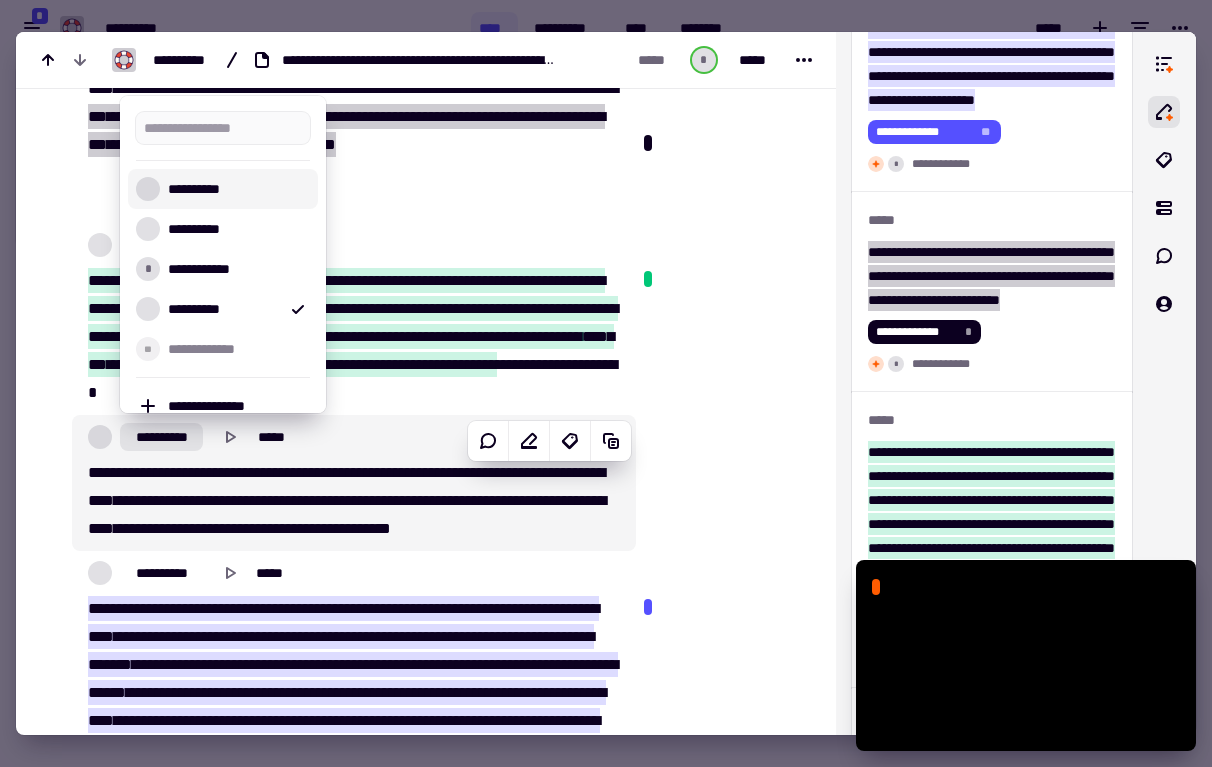 click on "**********" at bounding box center (223, 189) 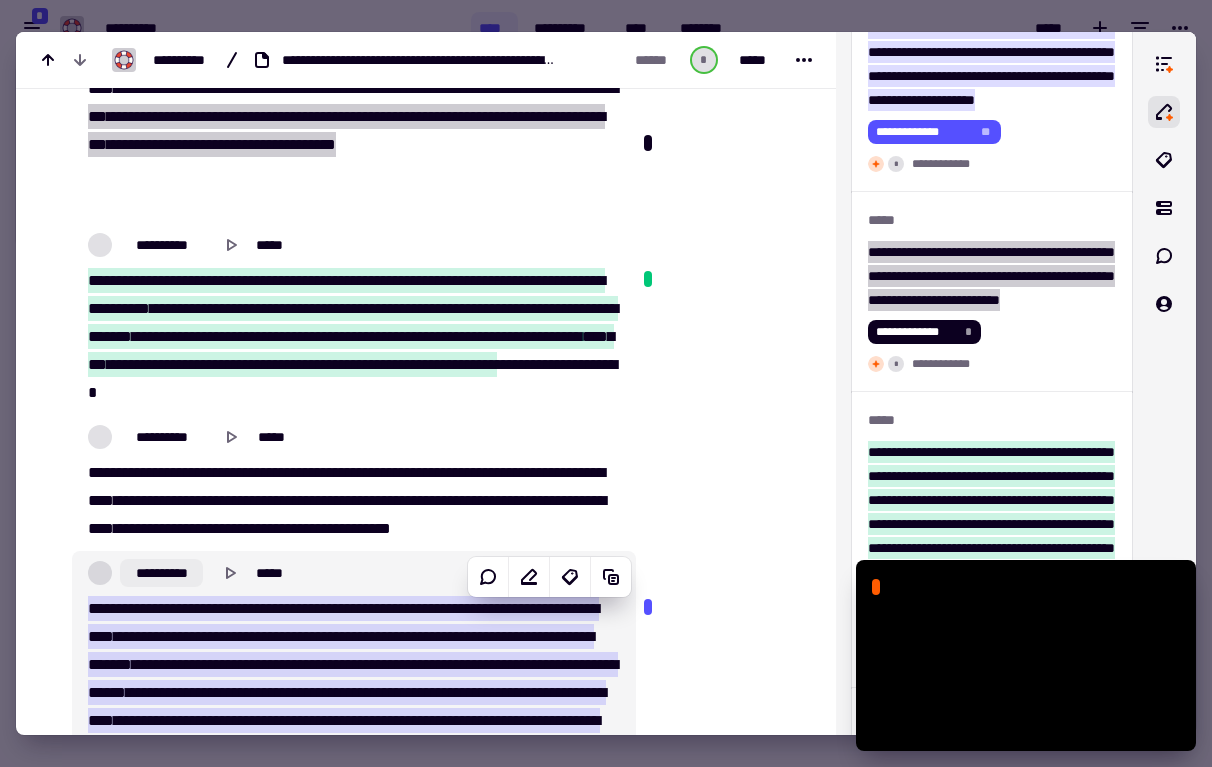 click on "**********" 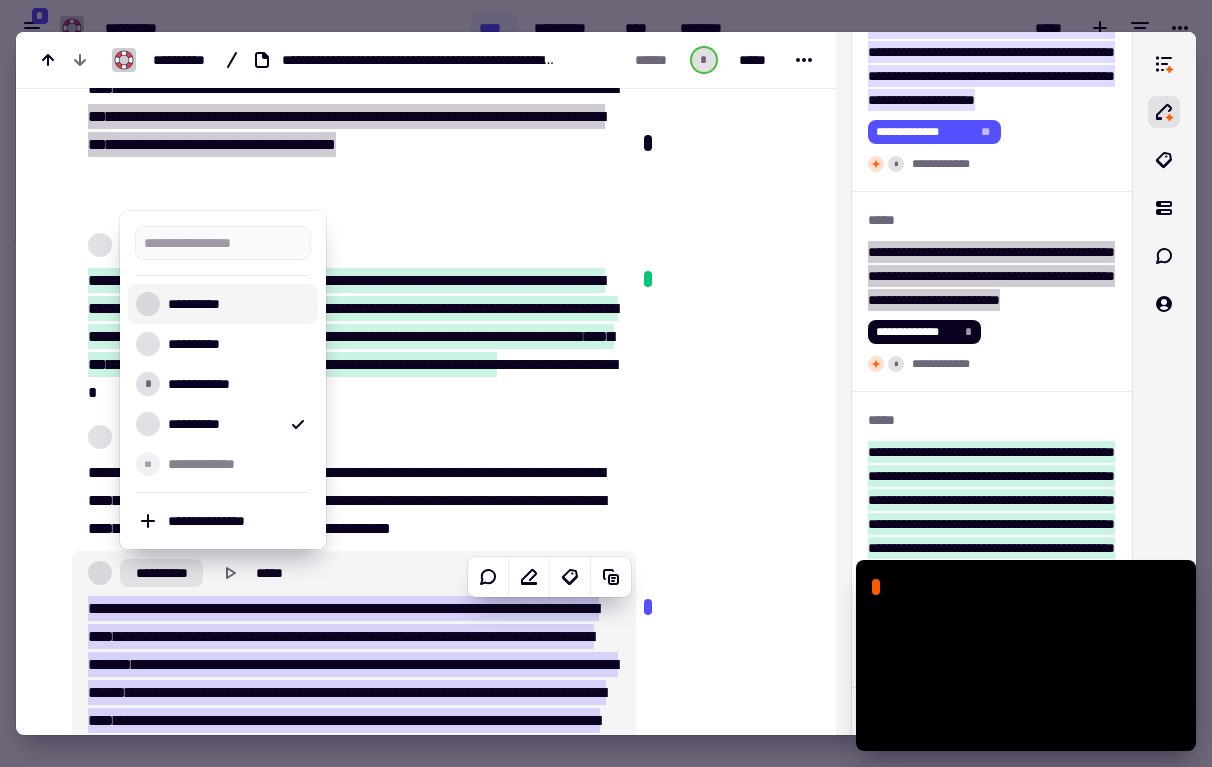 click on "**********" at bounding box center (223, 304) 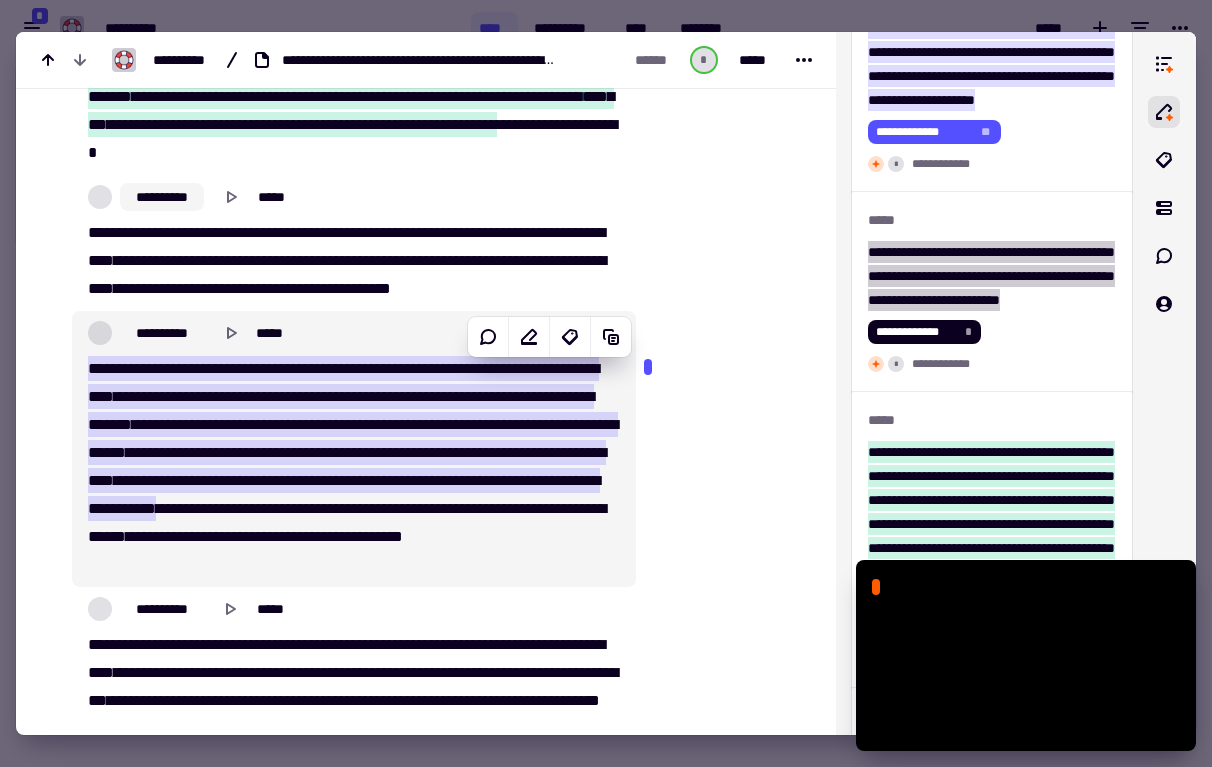 scroll, scrollTop: 11791, scrollLeft: 0, axis: vertical 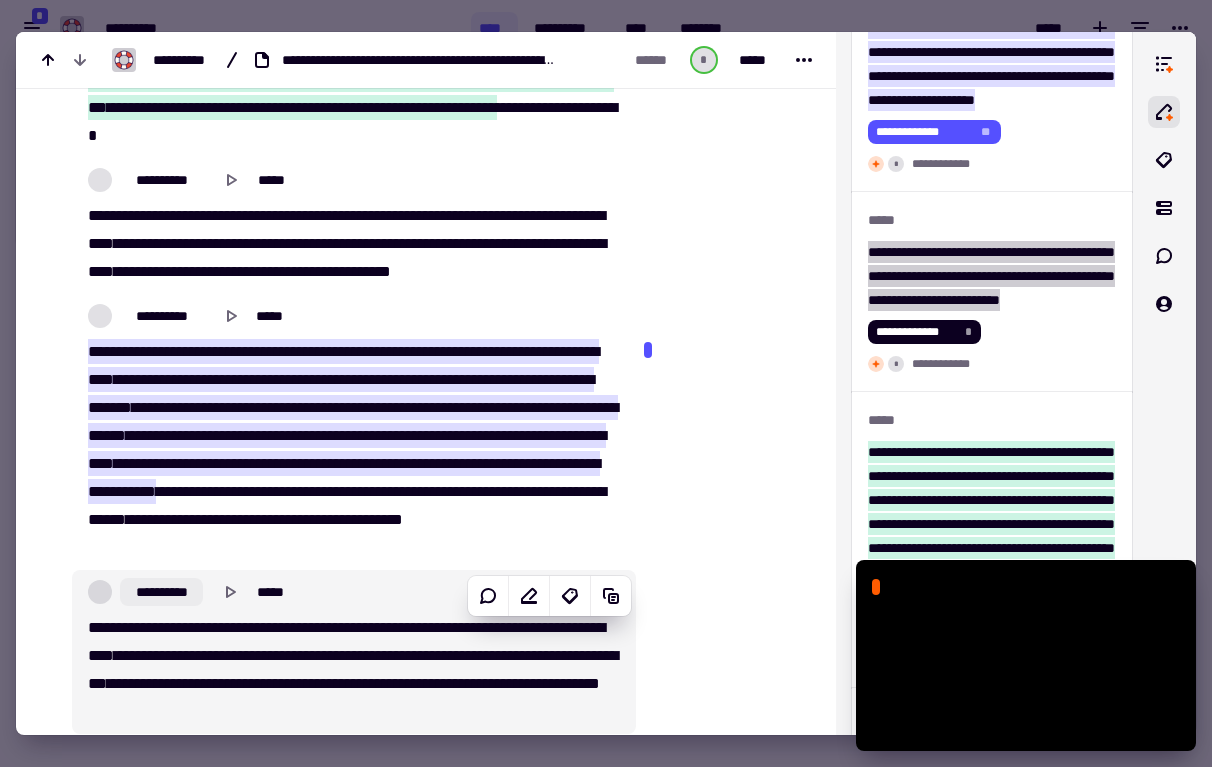 click on "**********" 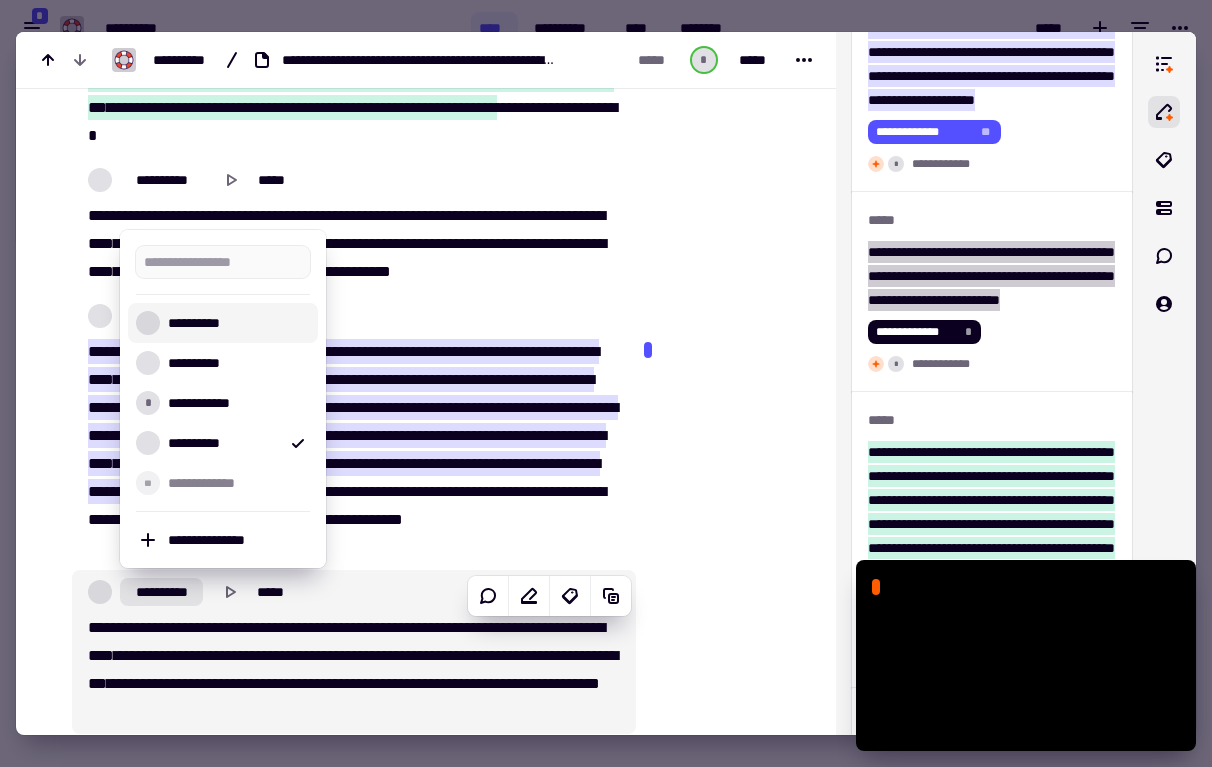 click on "**********" at bounding box center [235, 323] 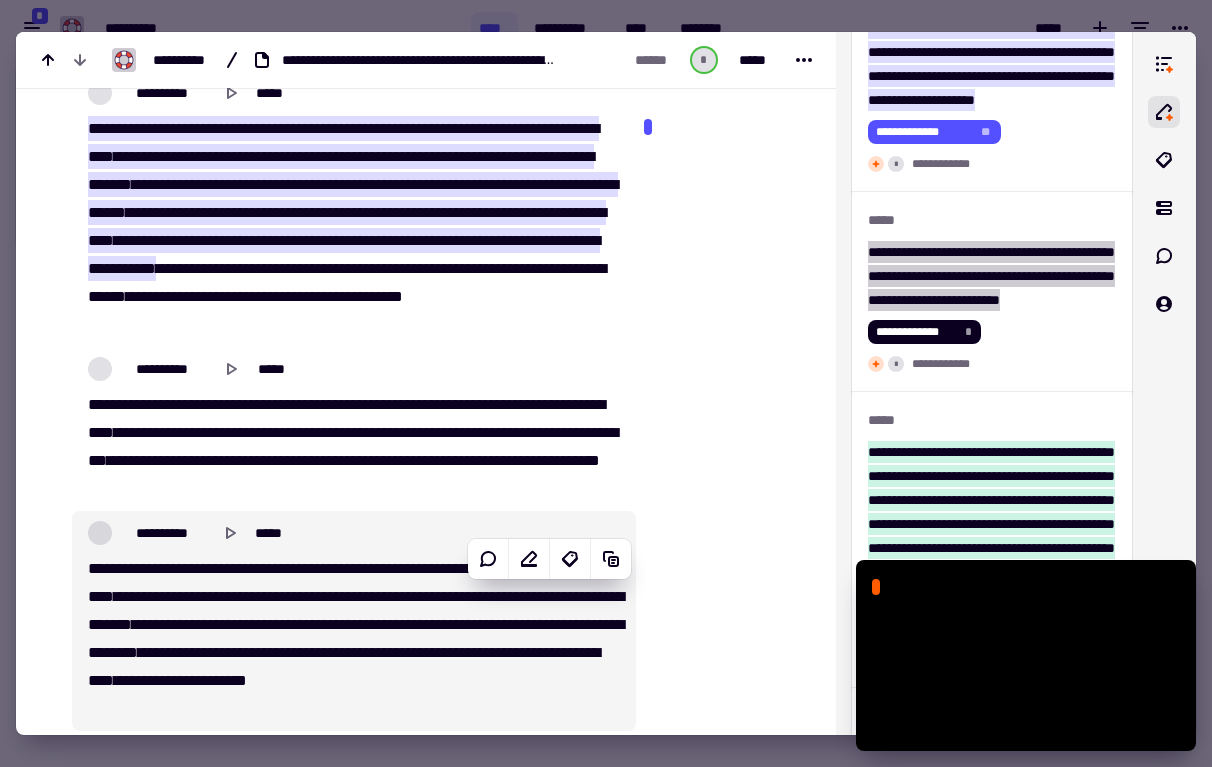 scroll, scrollTop: 12034, scrollLeft: 0, axis: vertical 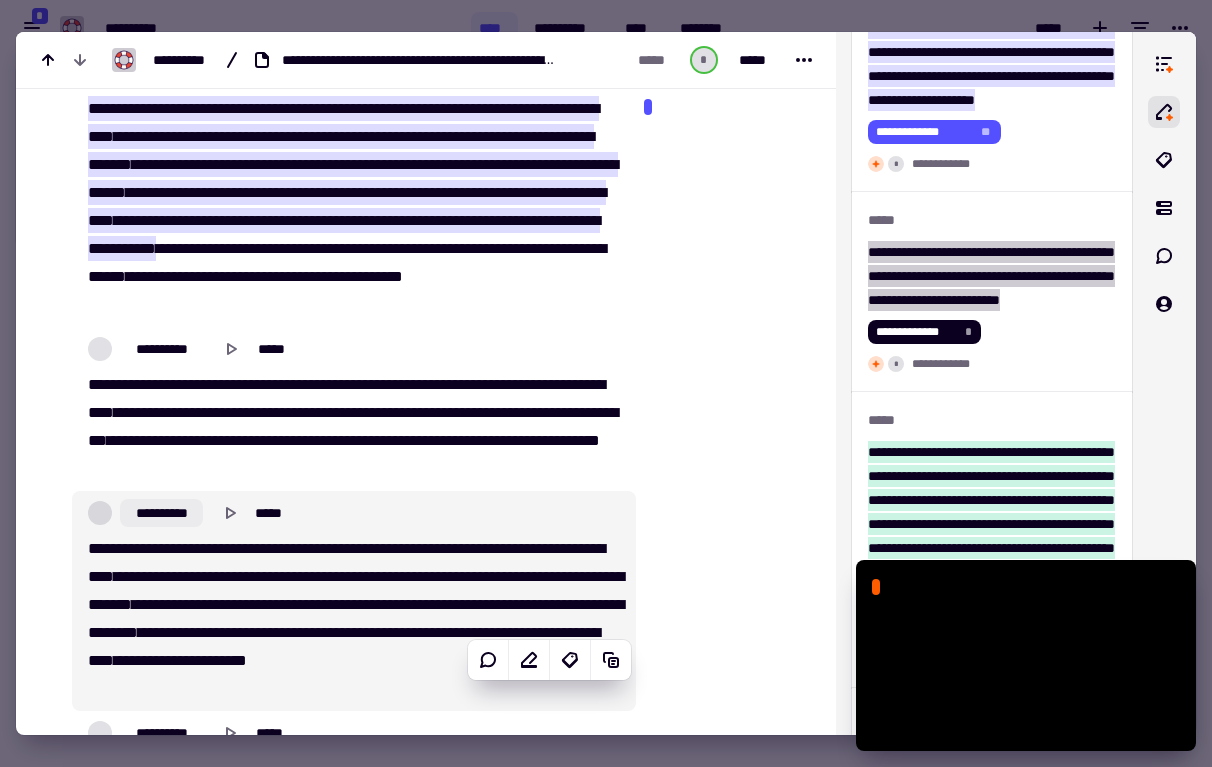 click on "**********" 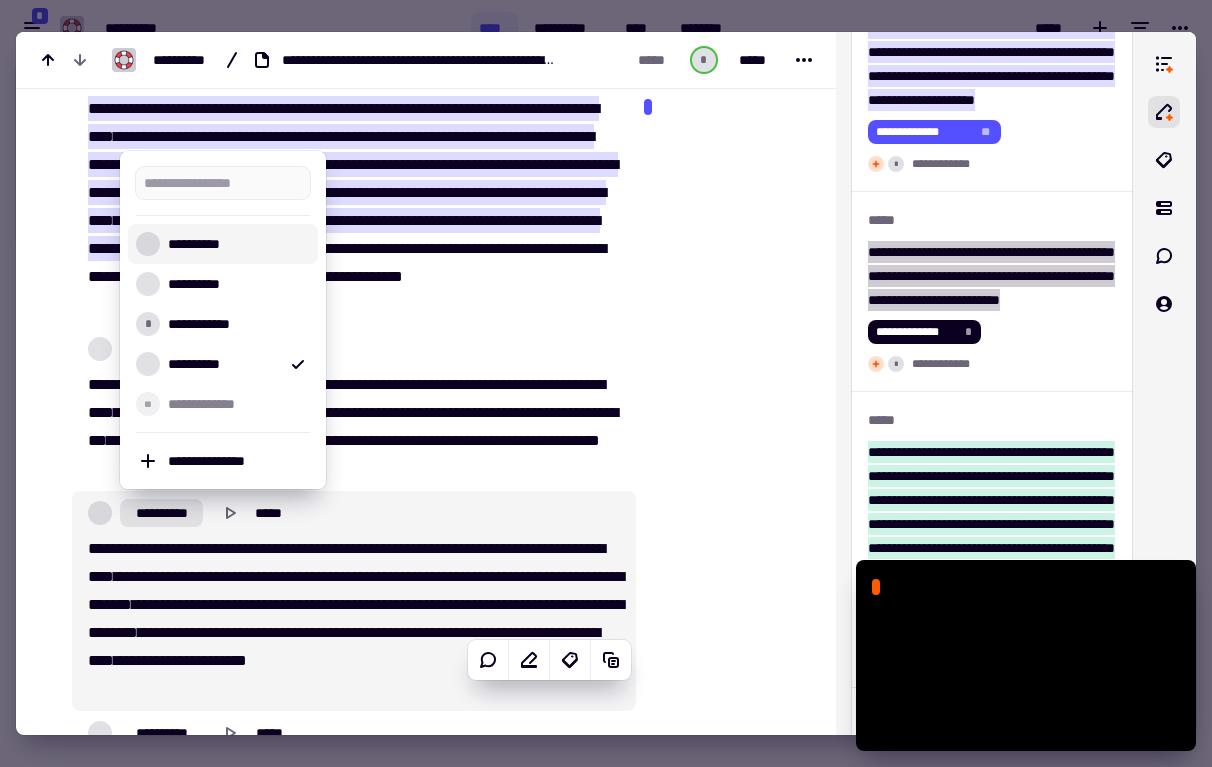 click on "**********" at bounding box center [235, 244] 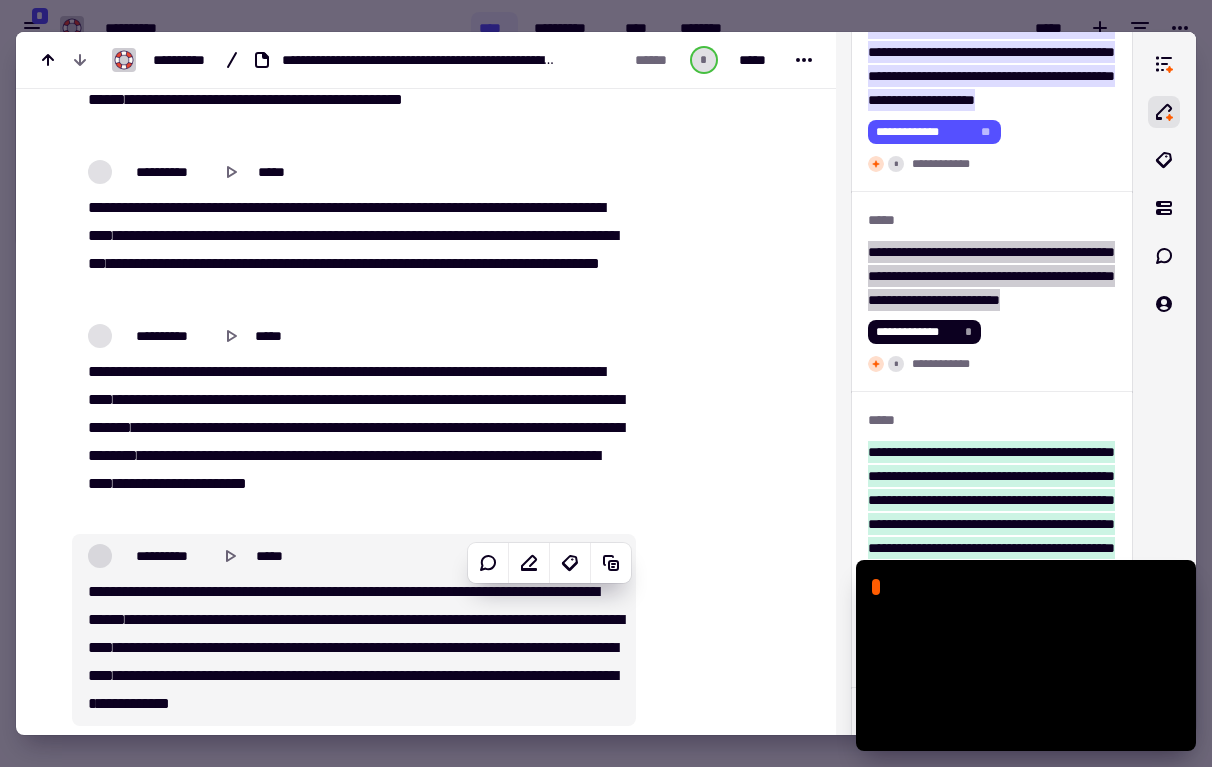 scroll, scrollTop: 12219, scrollLeft: 0, axis: vertical 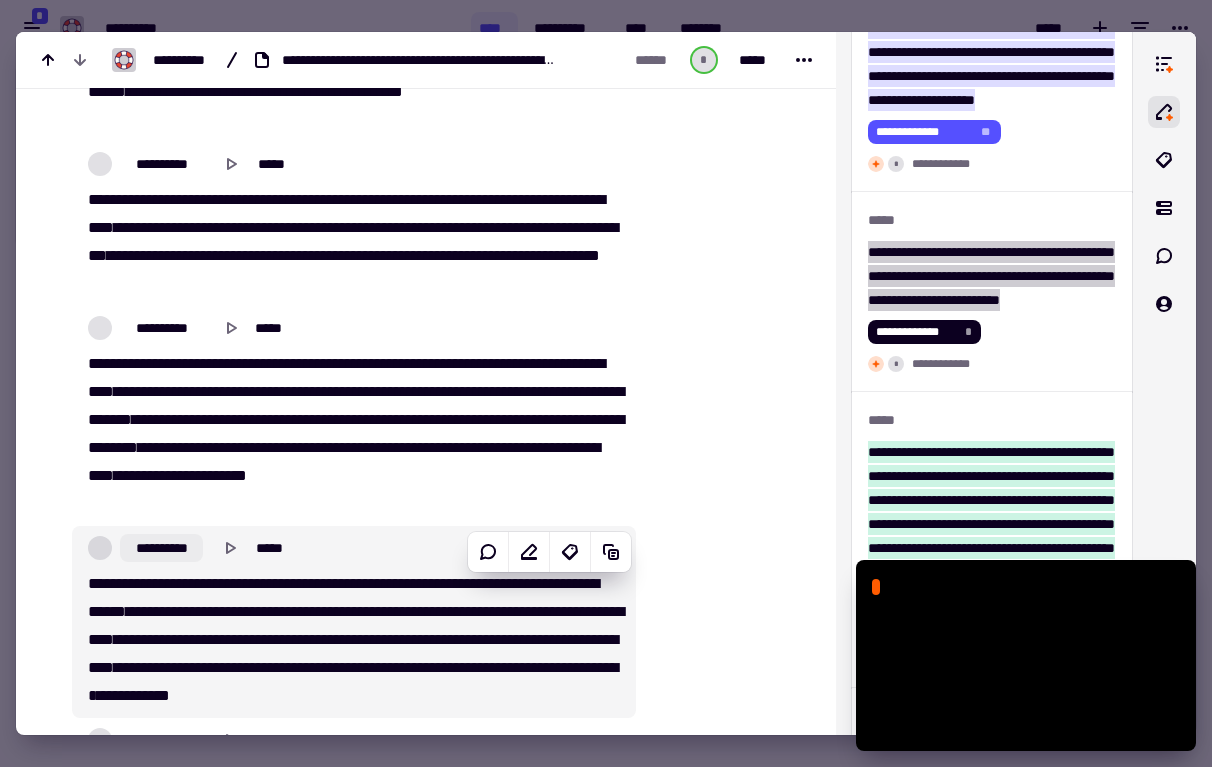 click on "**********" 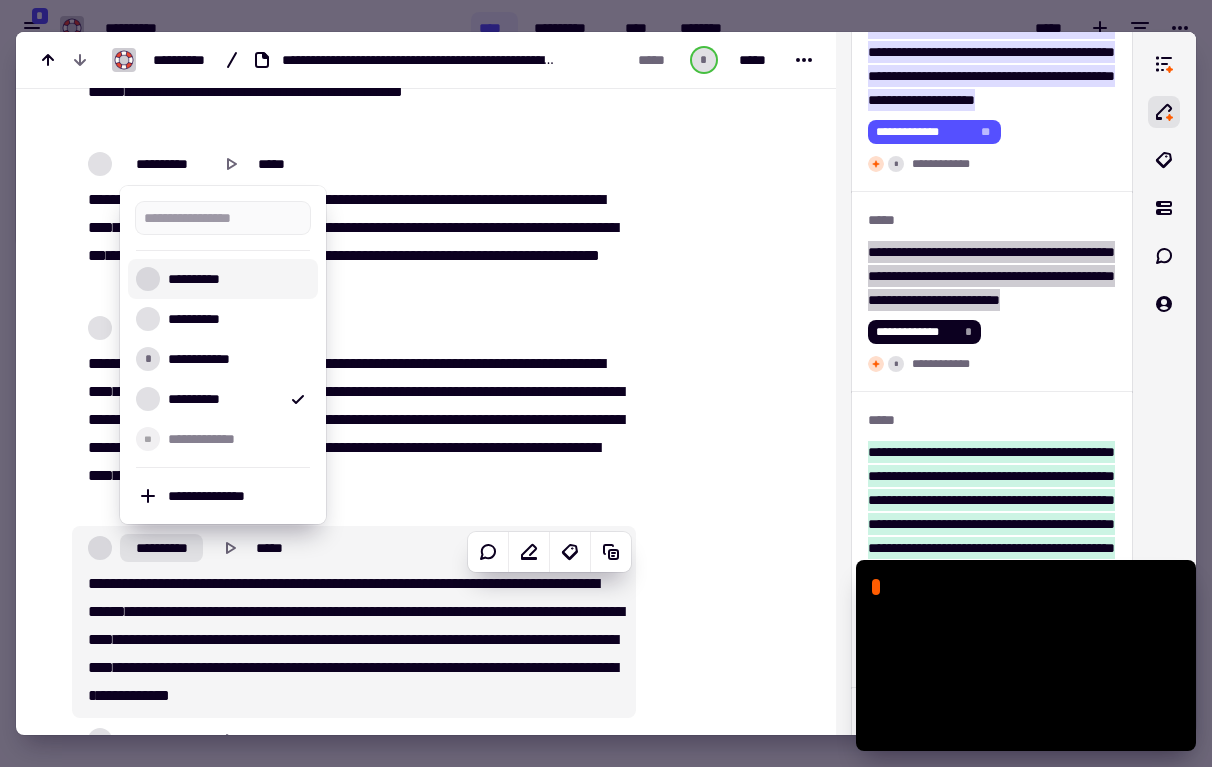click on "**********" at bounding box center [235, 279] 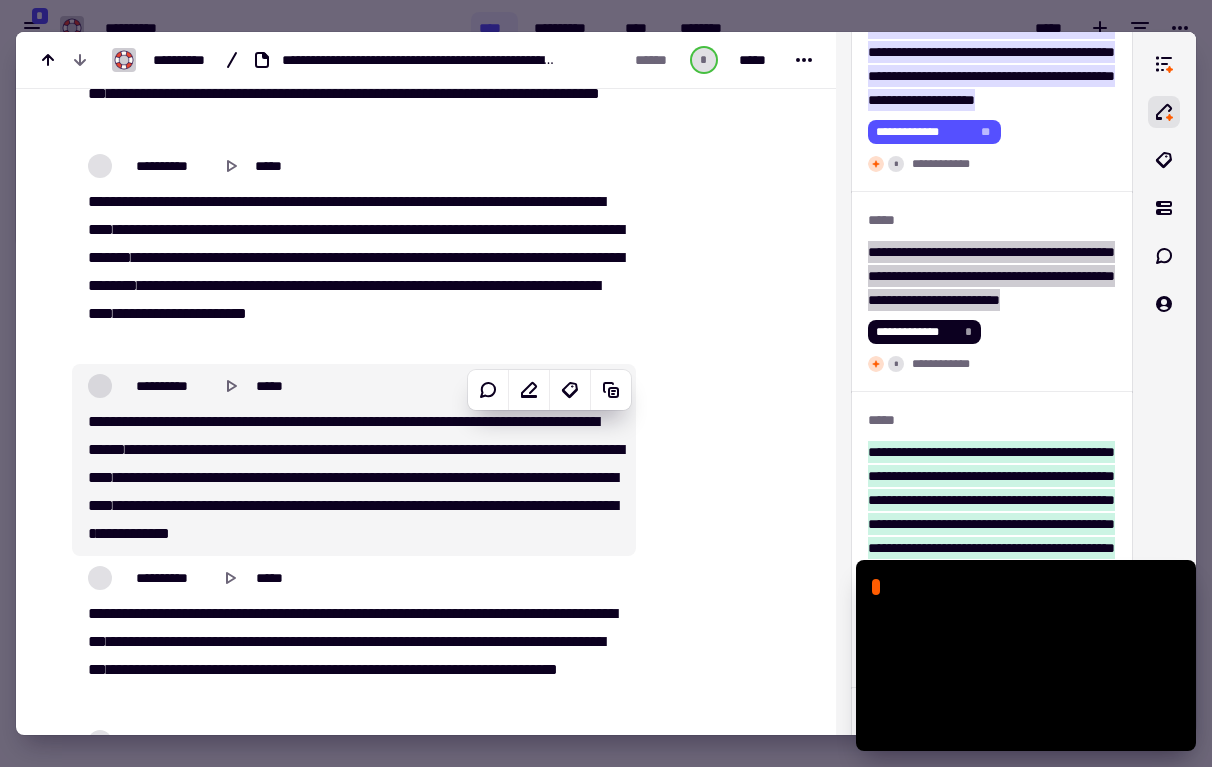 scroll, scrollTop: 12386, scrollLeft: 0, axis: vertical 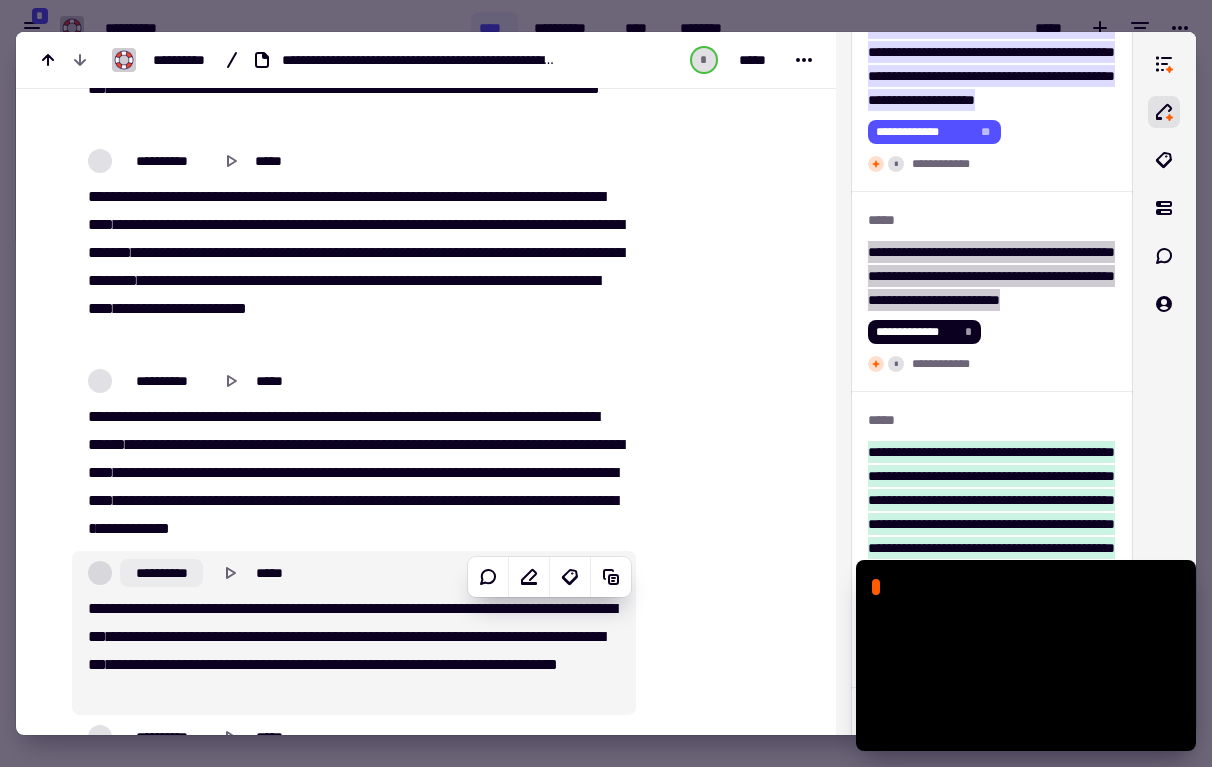 click on "**********" 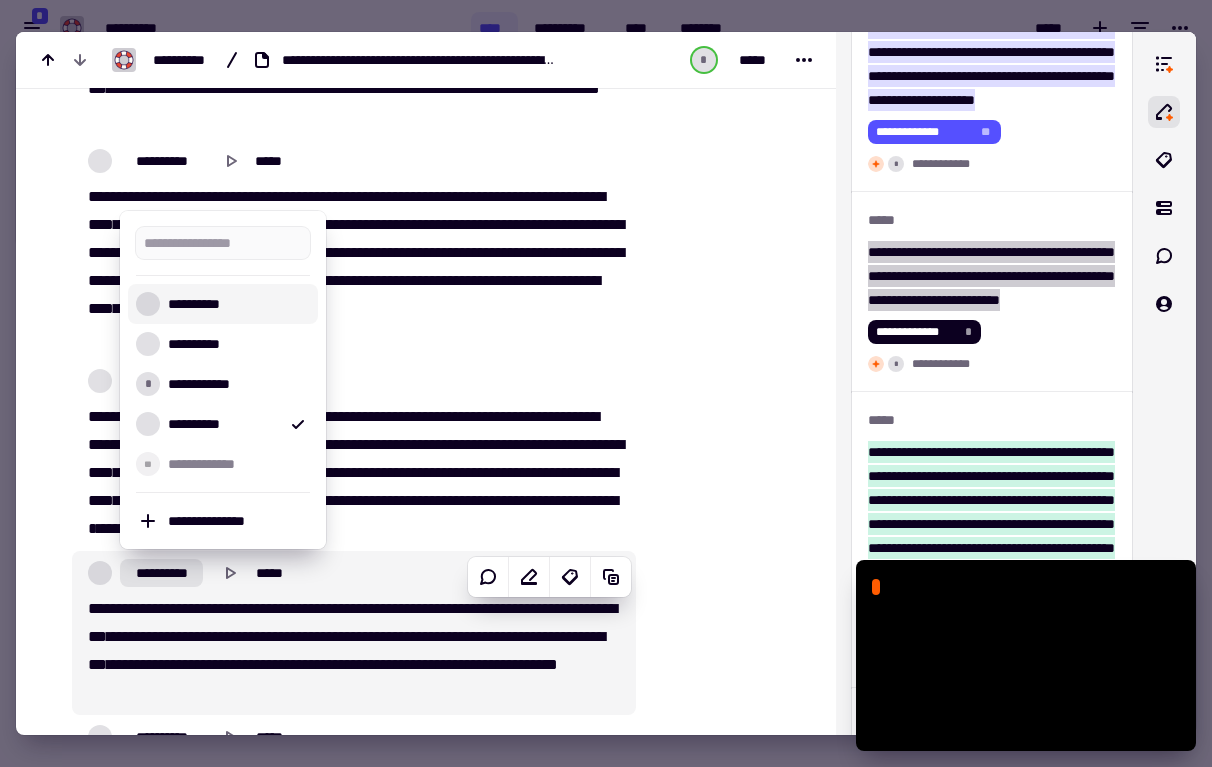 click on "**********" at bounding box center (235, 304) 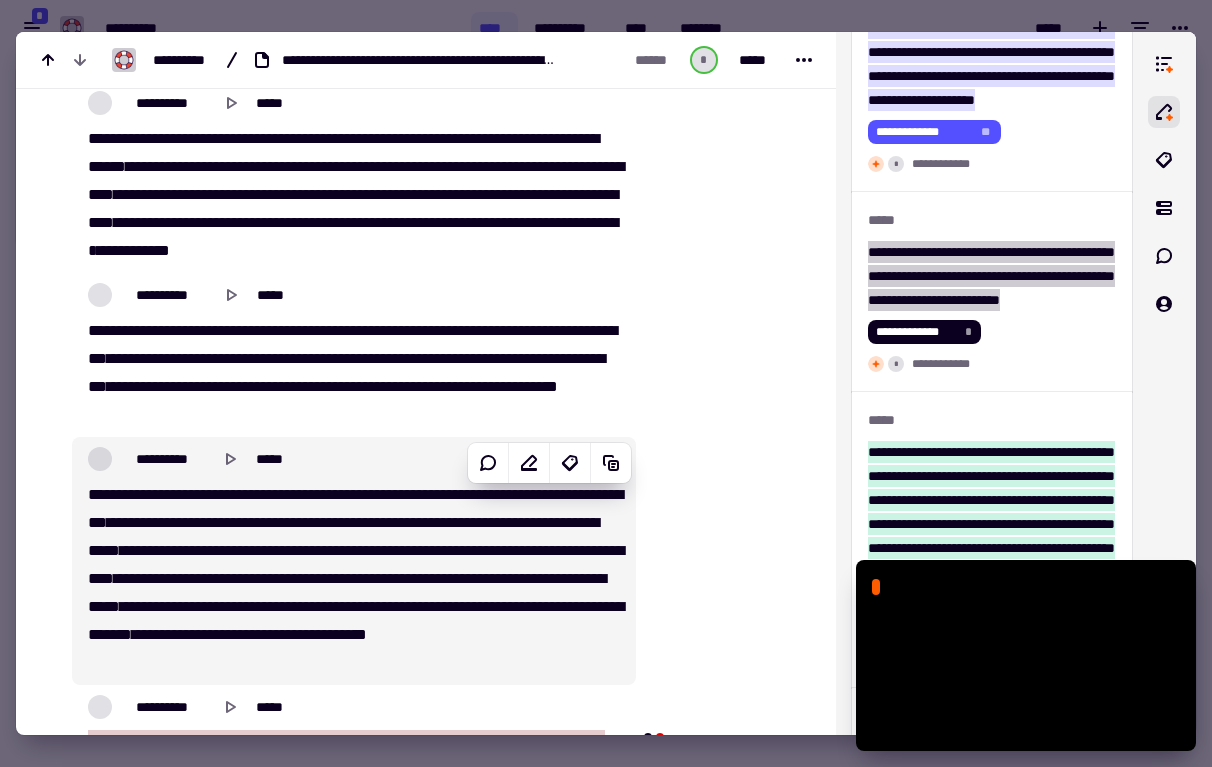 scroll, scrollTop: 12666, scrollLeft: 0, axis: vertical 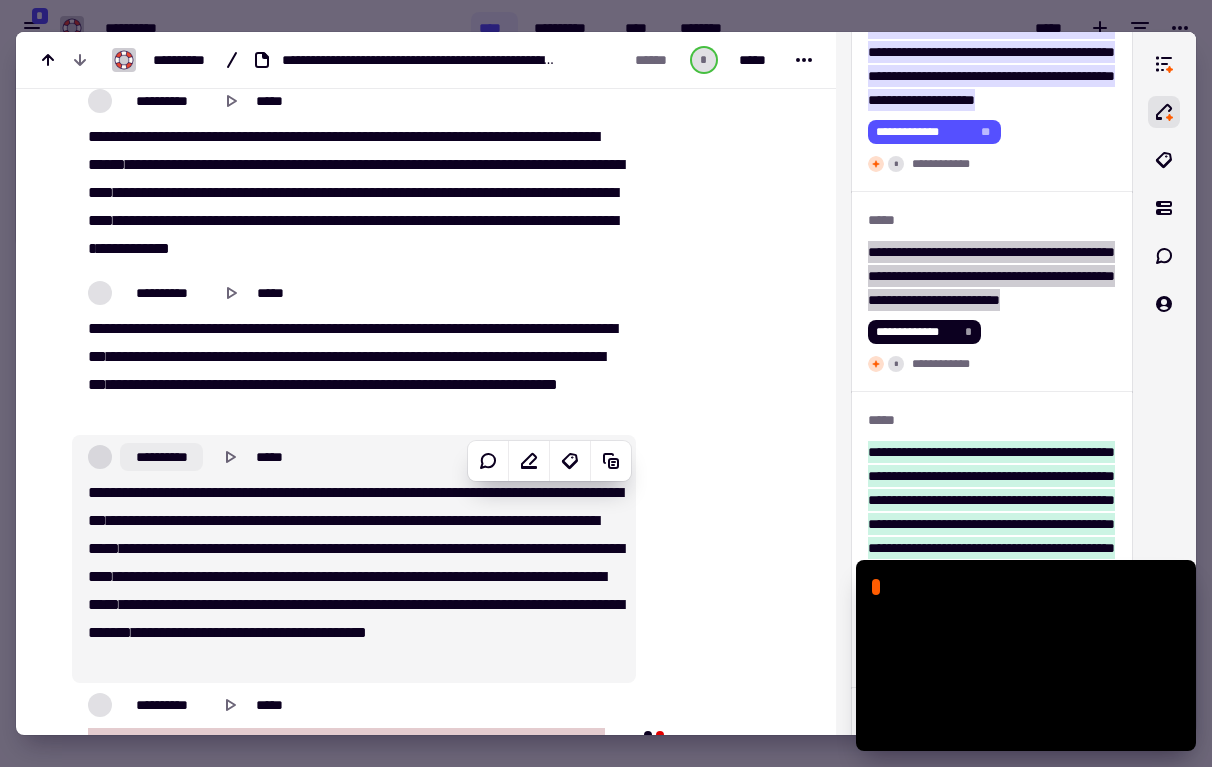 click on "**********" 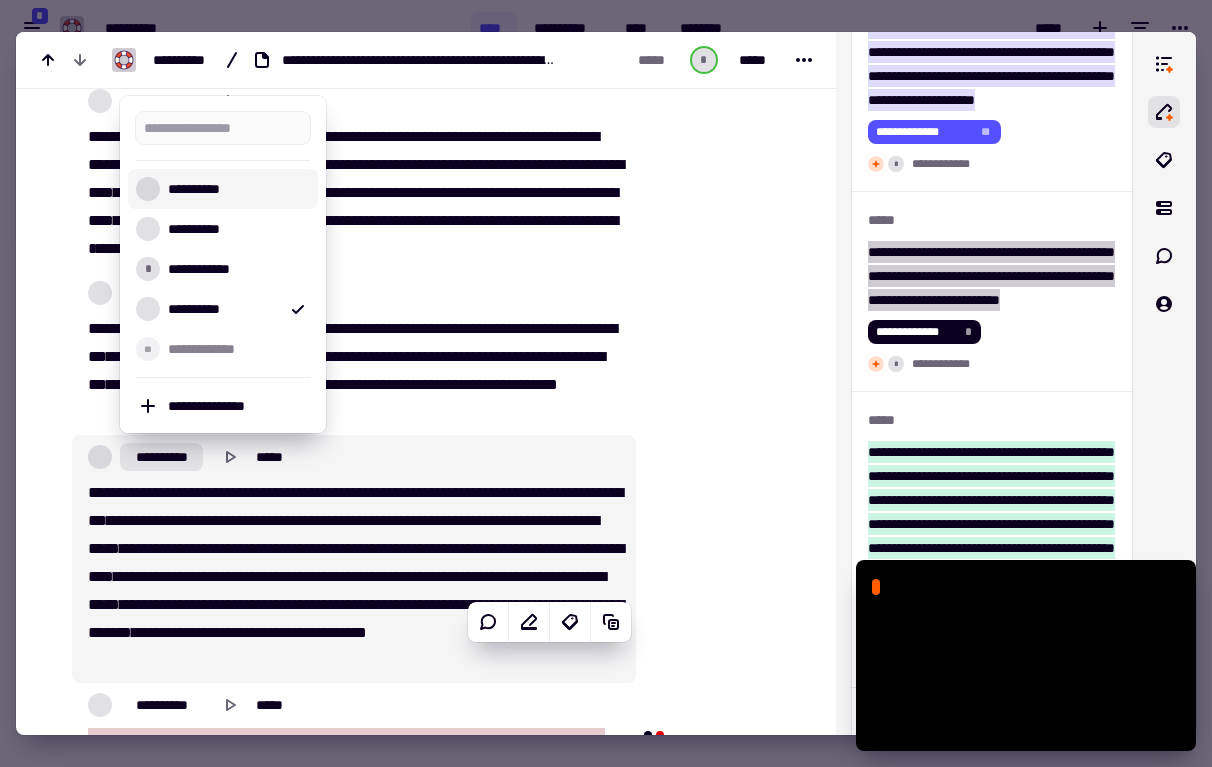 click on "**********" at bounding box center (223, 265) 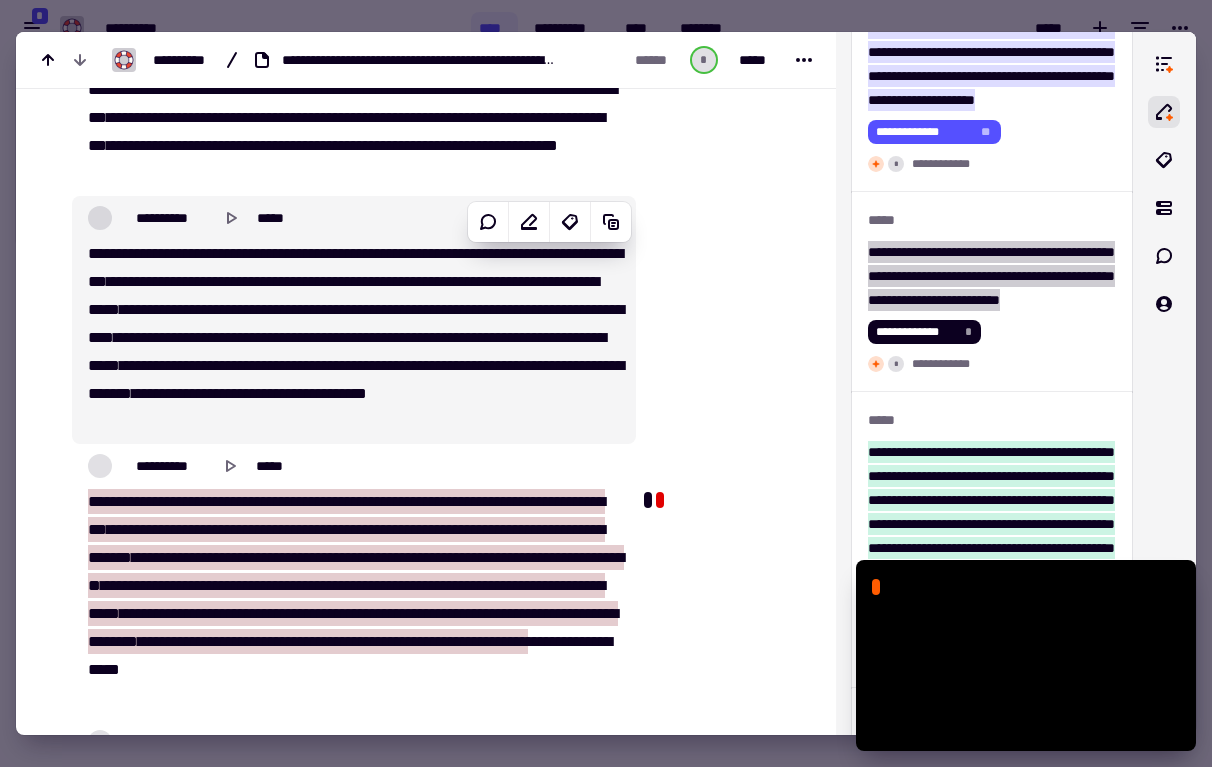 scroll, scrollTop: 12923, scrollLeft: 0, axis: vertical 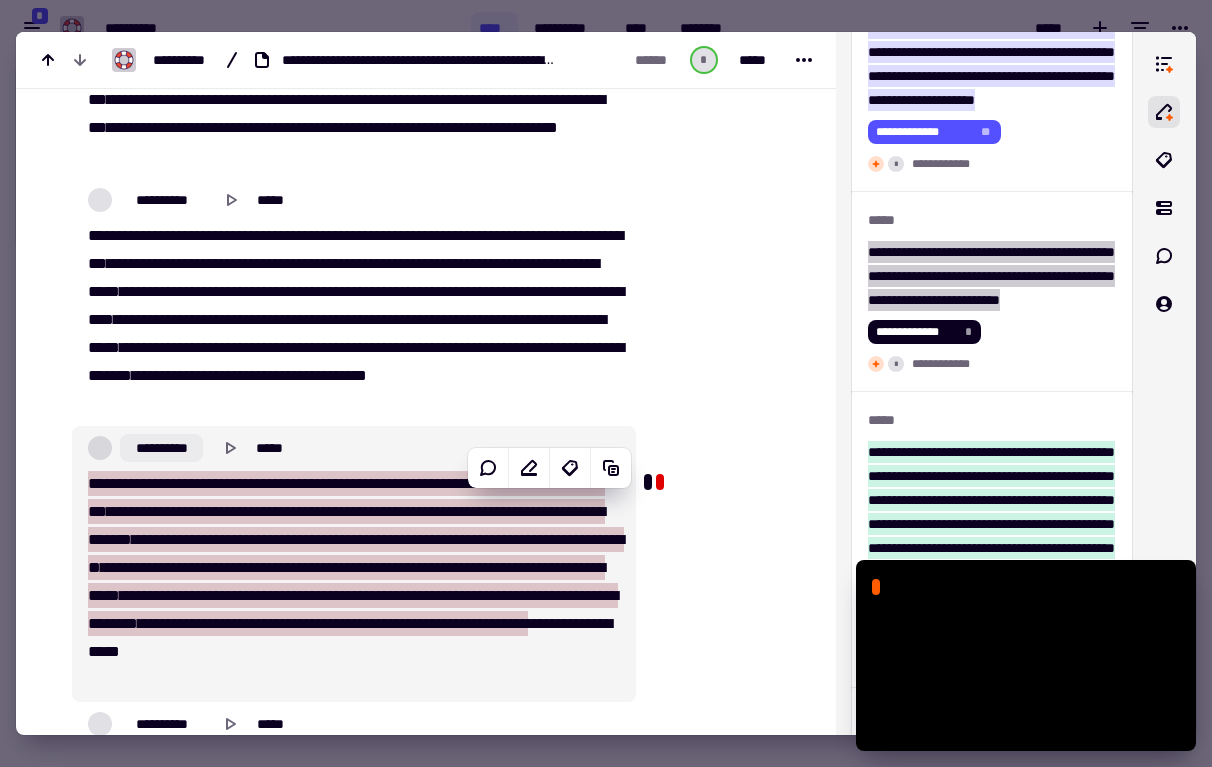 click on "**********" 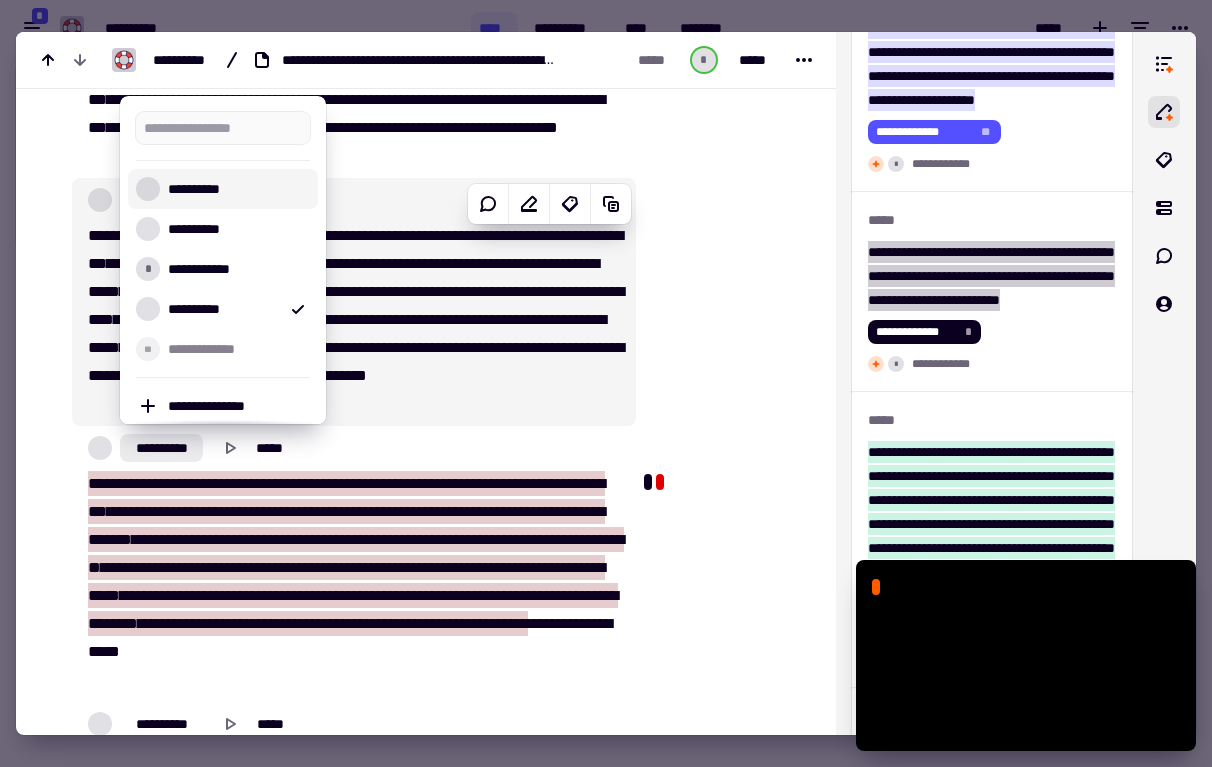 click on "**********" at bounding box center (223, 189) 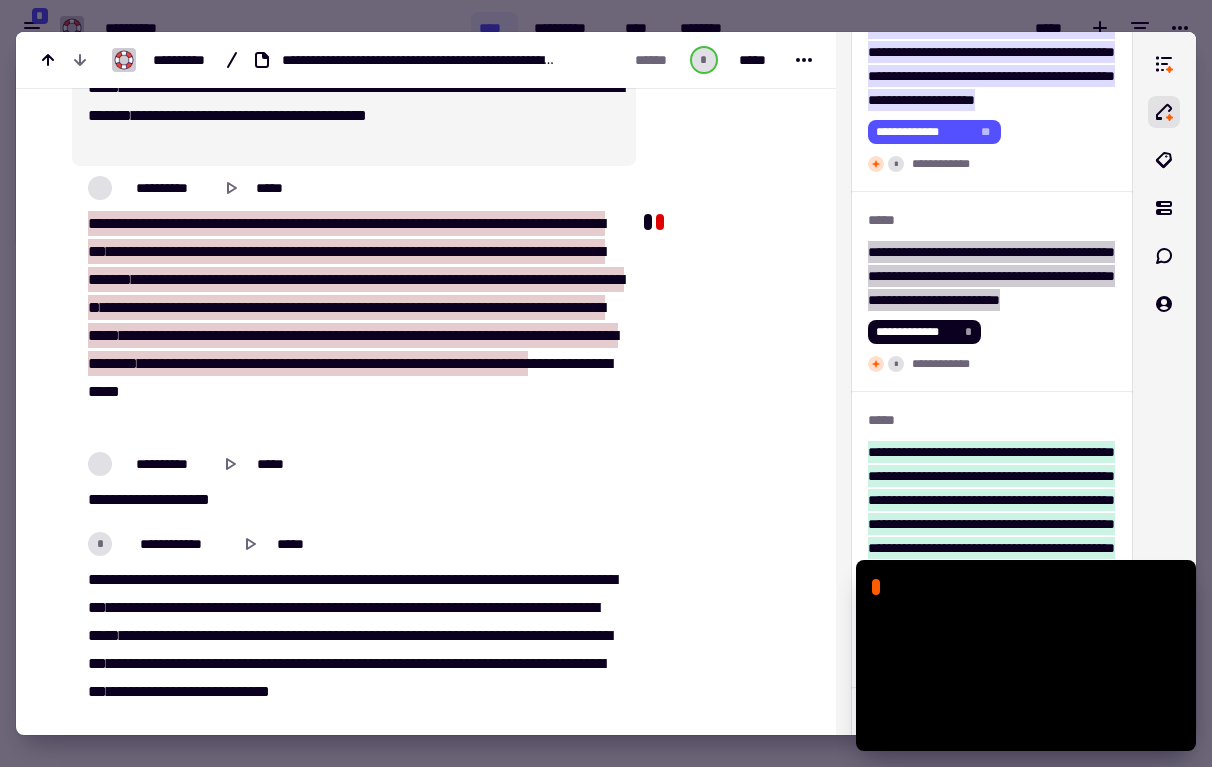 scroll, scrollTop: 13190, scrollLeft: 0, axis: vertical 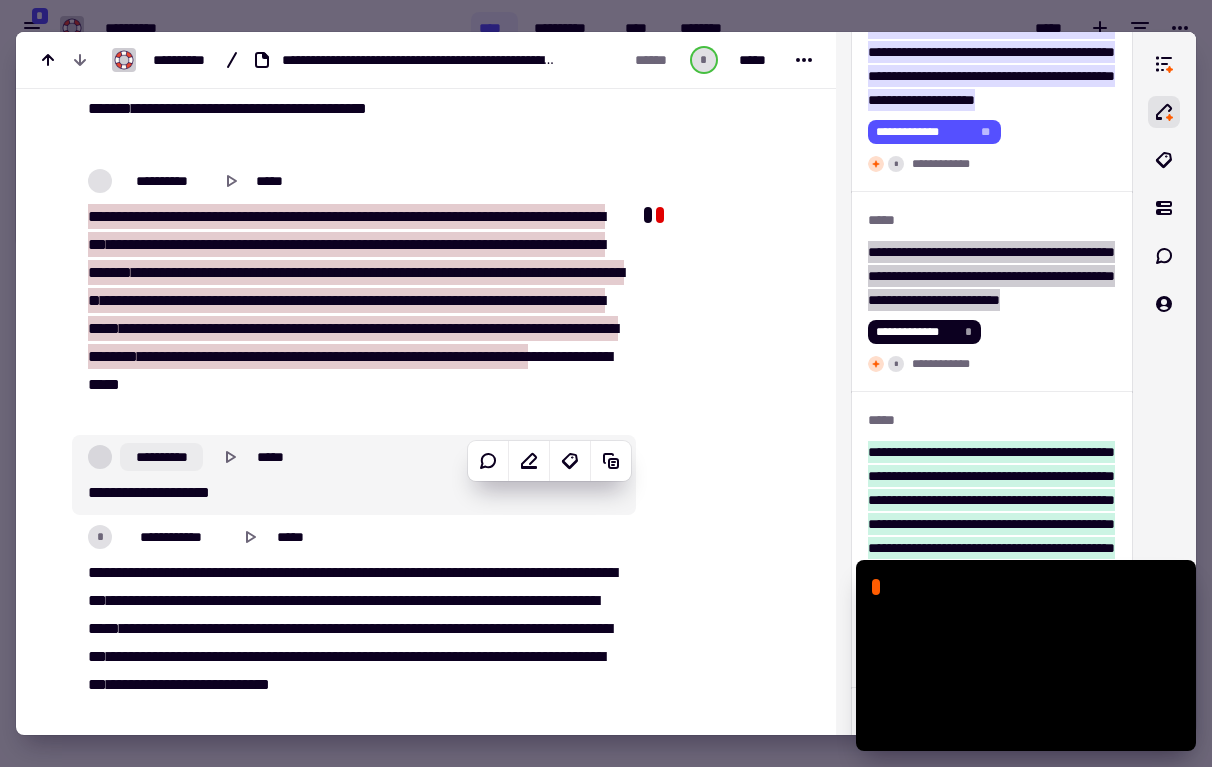 click on "**********" 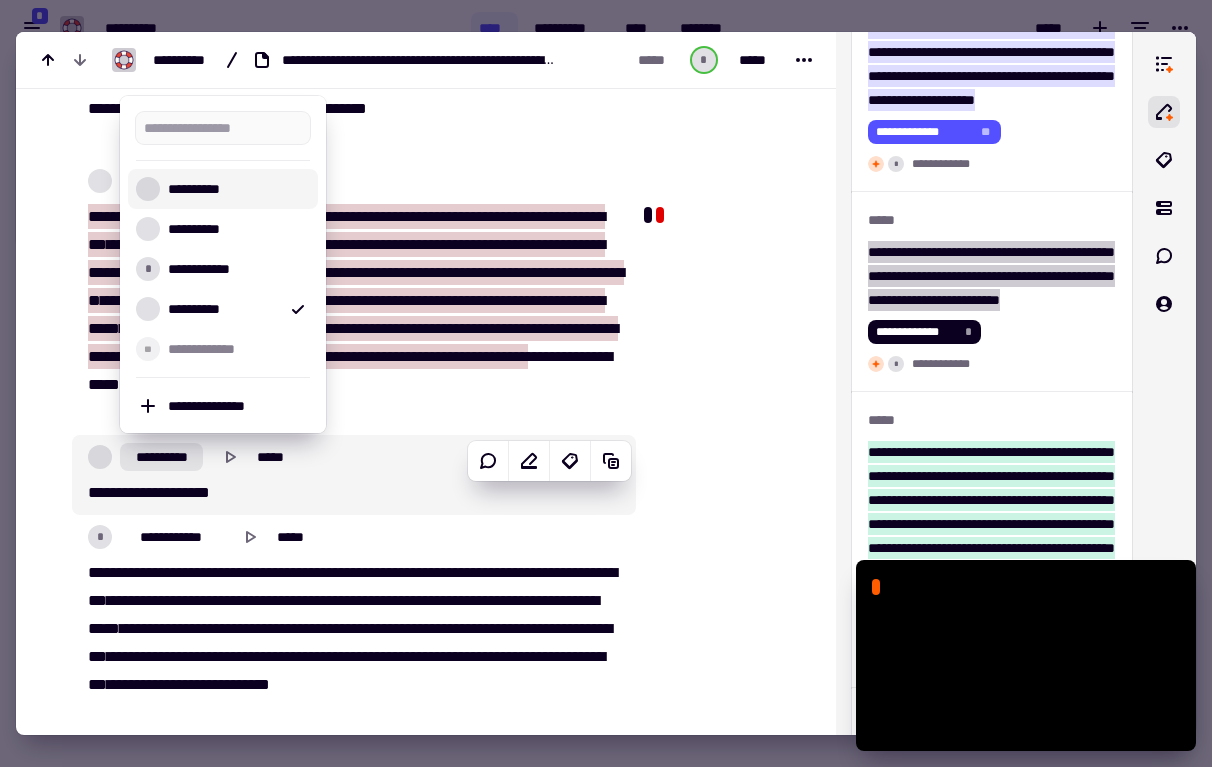 click on "**********" at bounding box center [235, 189] 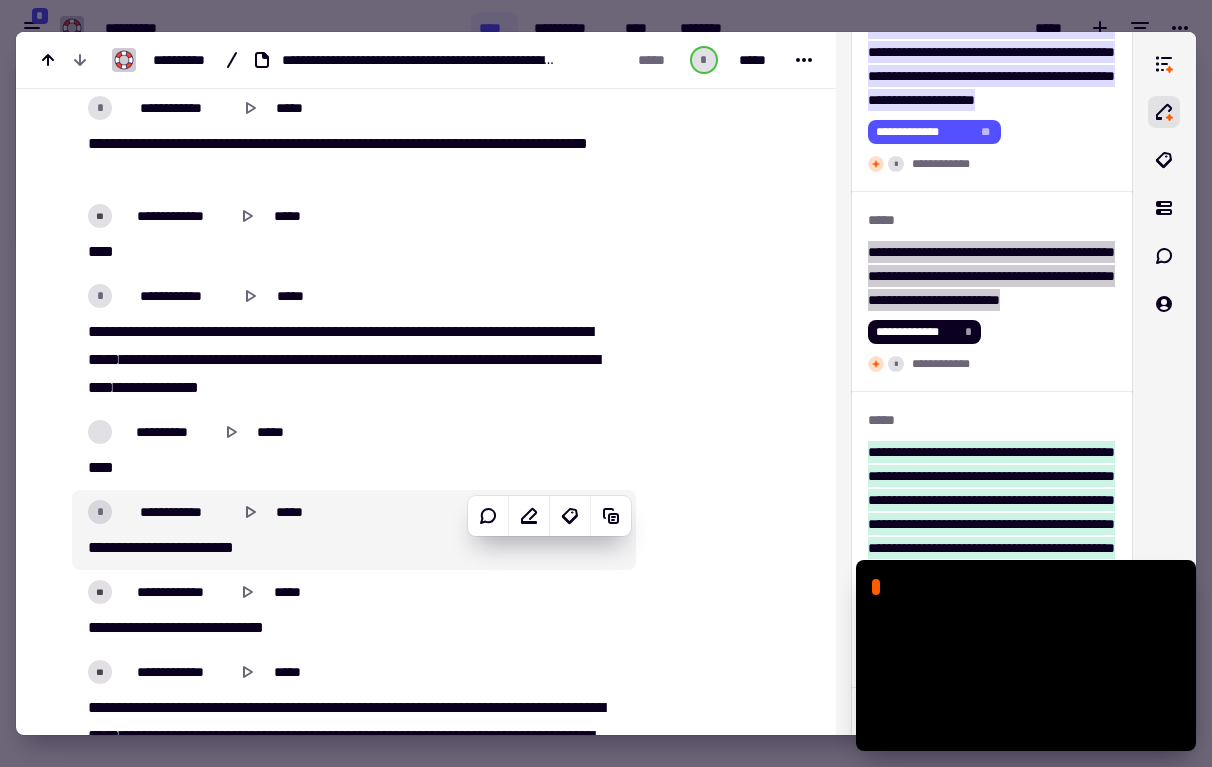 scroll, scrollTop: 13840, scrollLeft: 0, axis: vertical 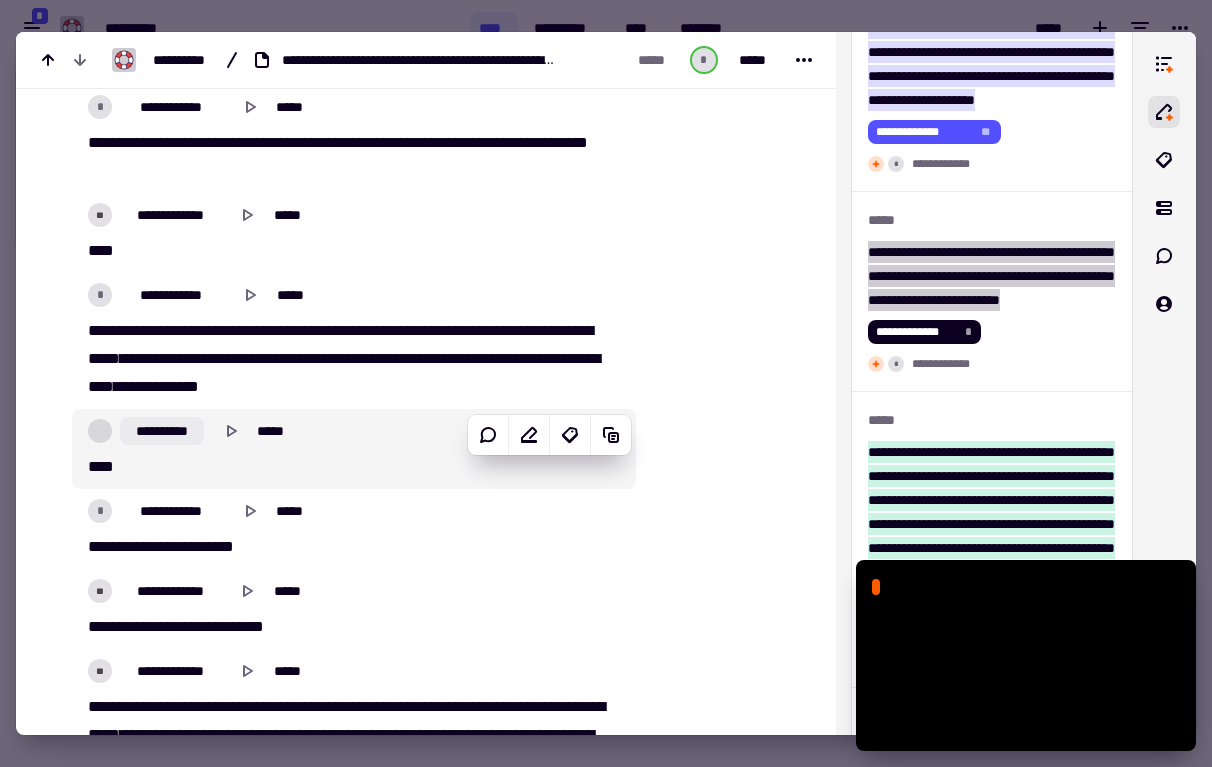 click on "**********" 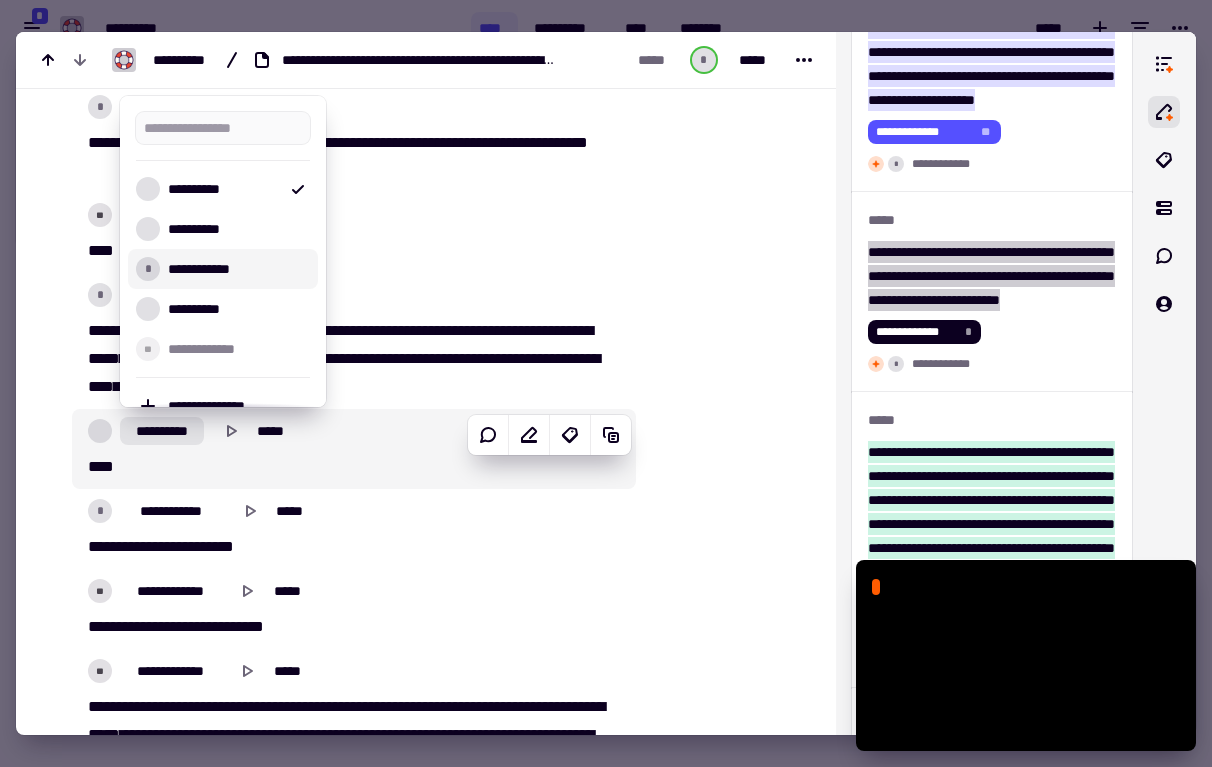 click on "**********" at bounding box center [235, 269] 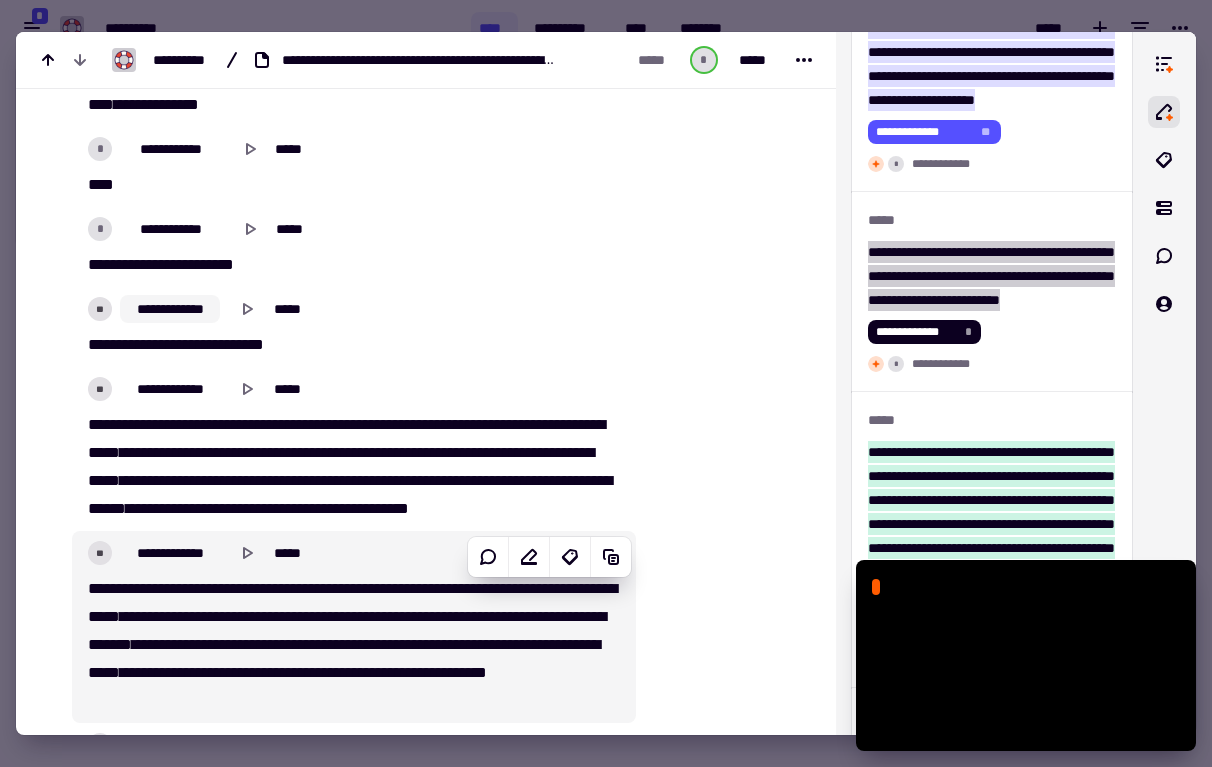 scroll, scrollTop: 14120, scrollLeft: 0, axis: vertical 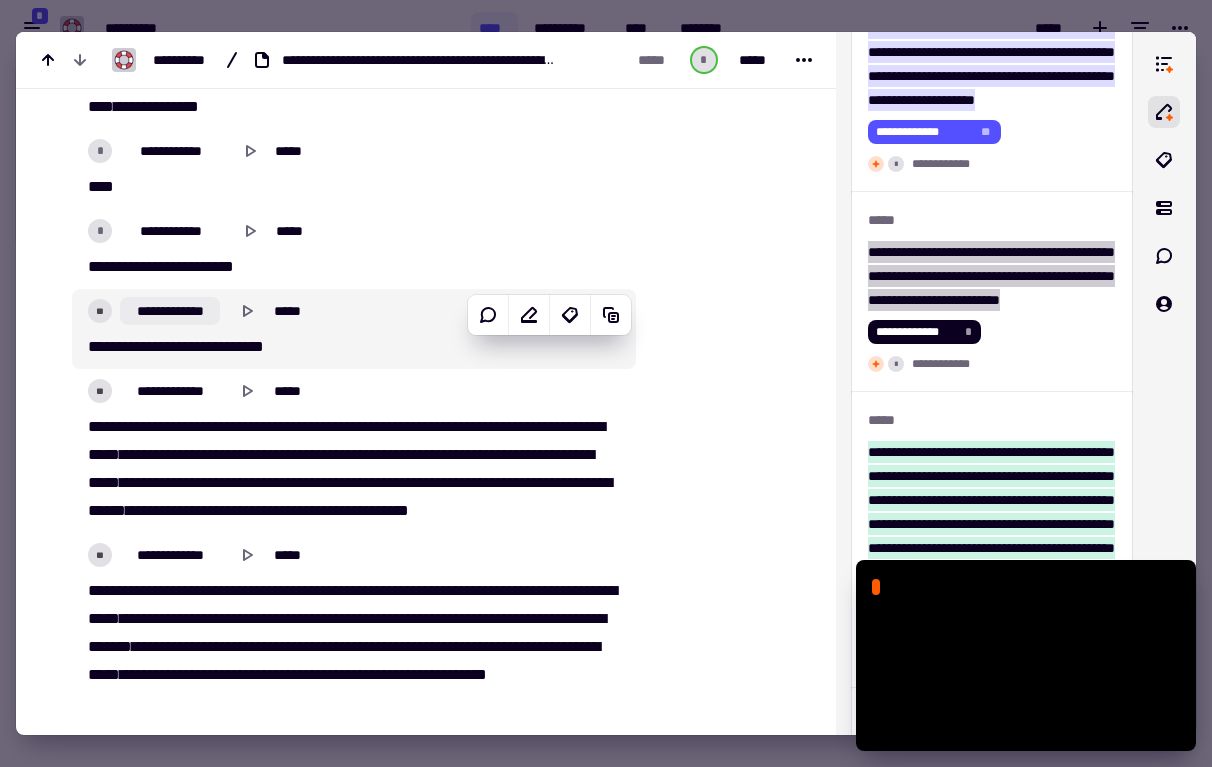 click on "**********" 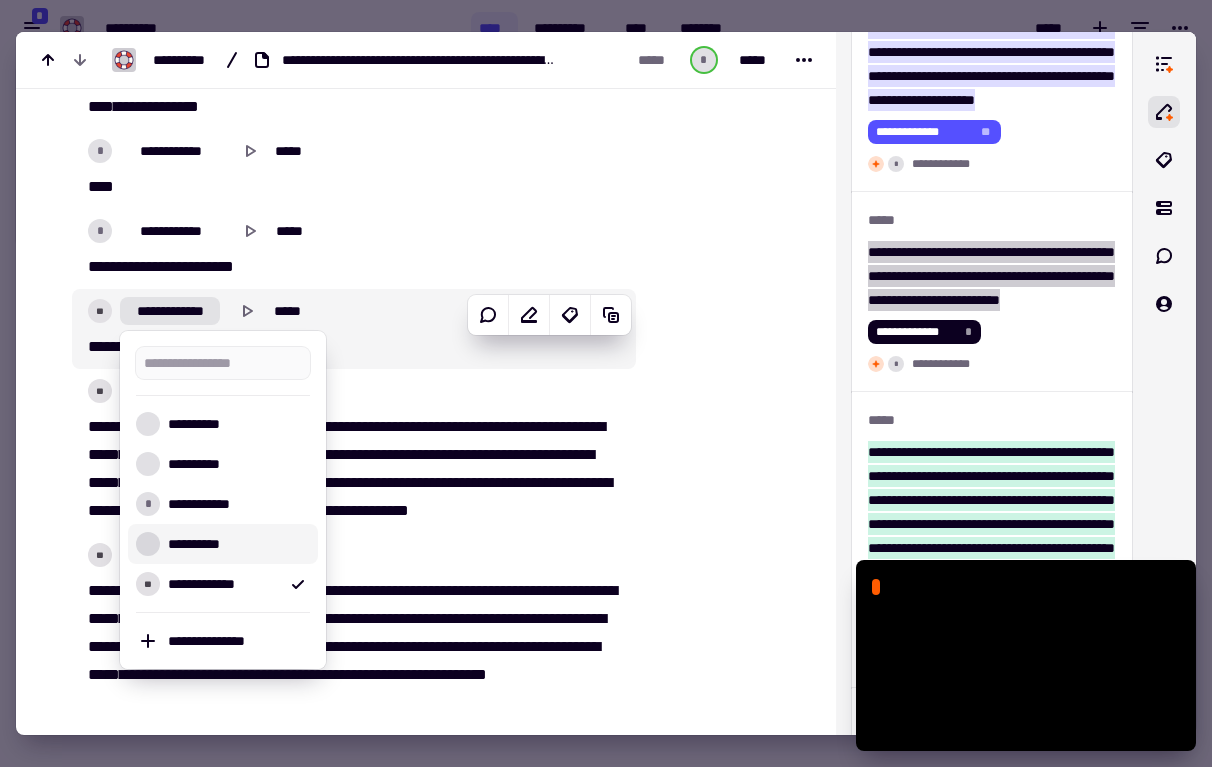 click on "**********" at bounding box center [235, 544] 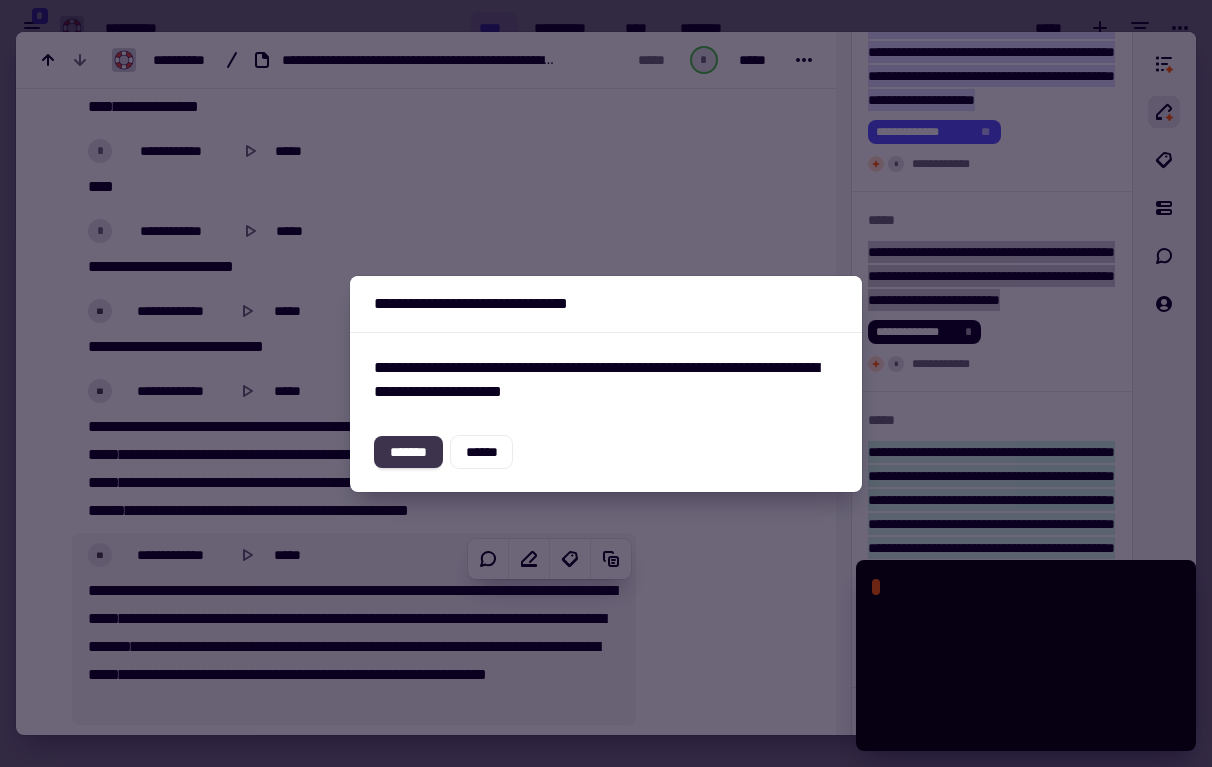 click on "*******" 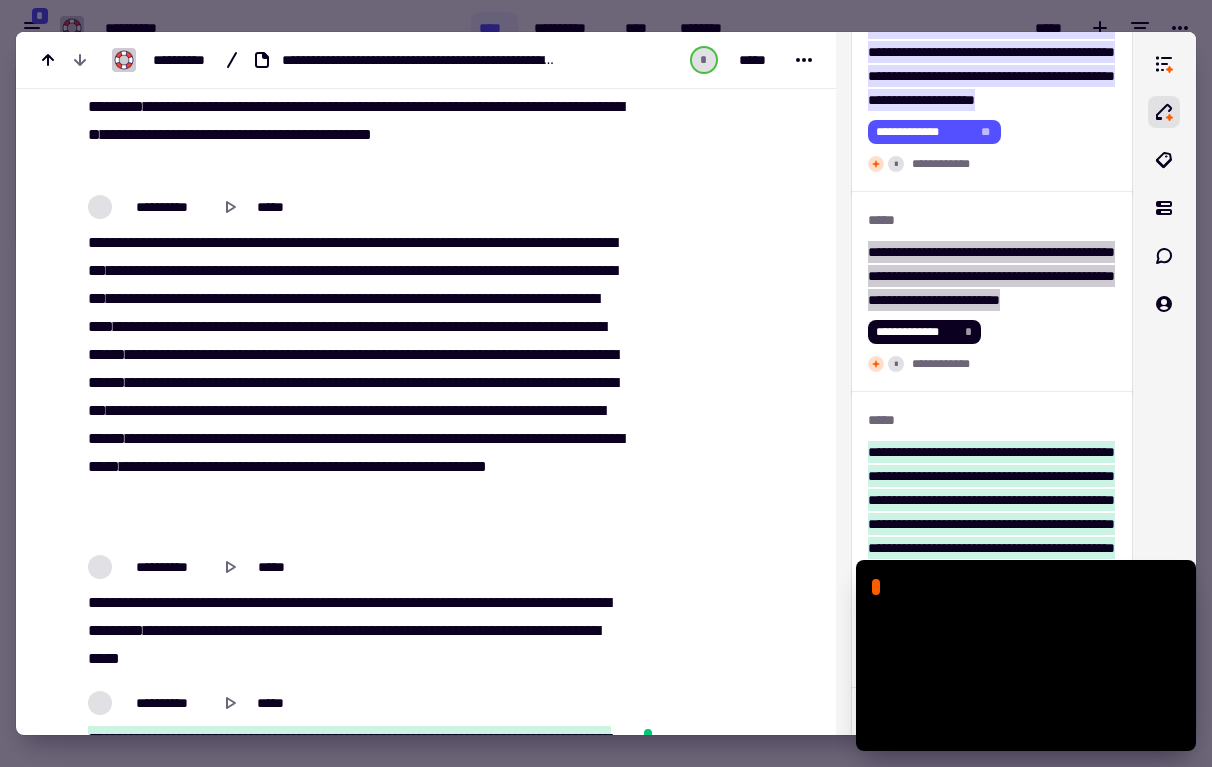 scroll, scrollTop: 23582, scrollLeft: 0, axis: vertical 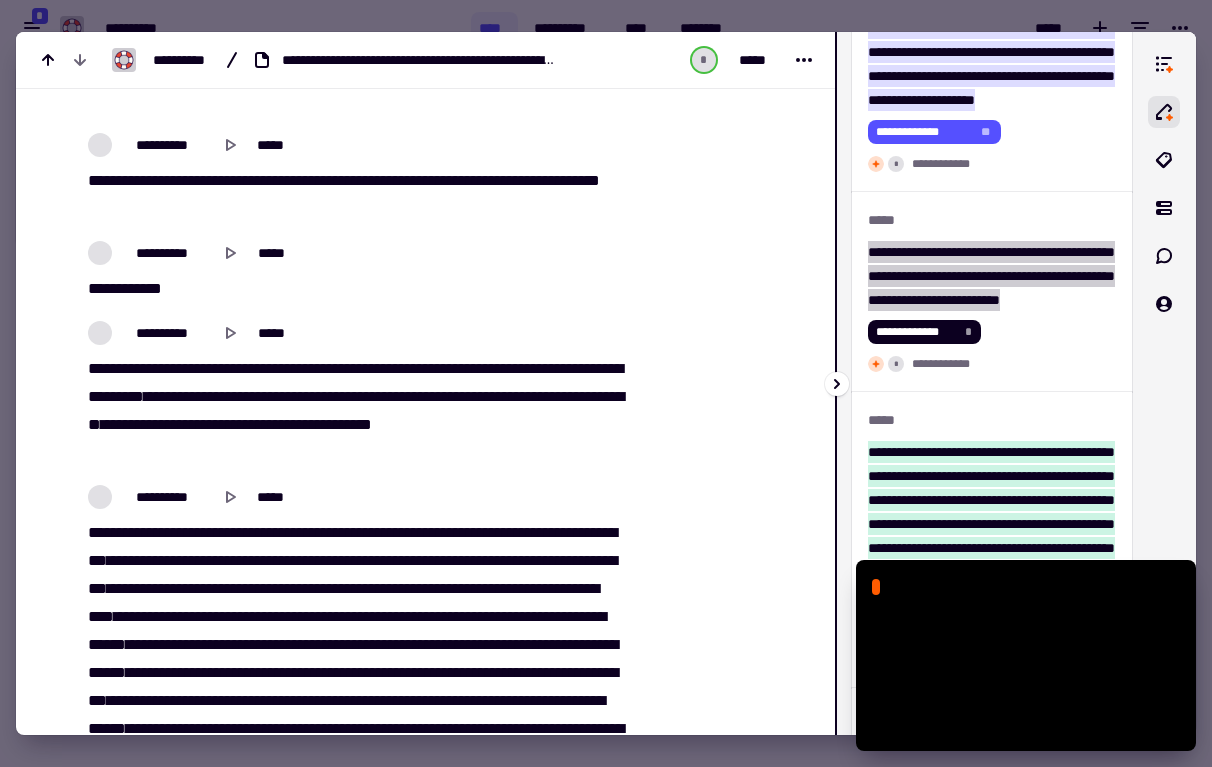 drag, startPoint x: 831, startPoint y: 563, endPoint x: 855, endPoint y: 193, distance: 370.77756 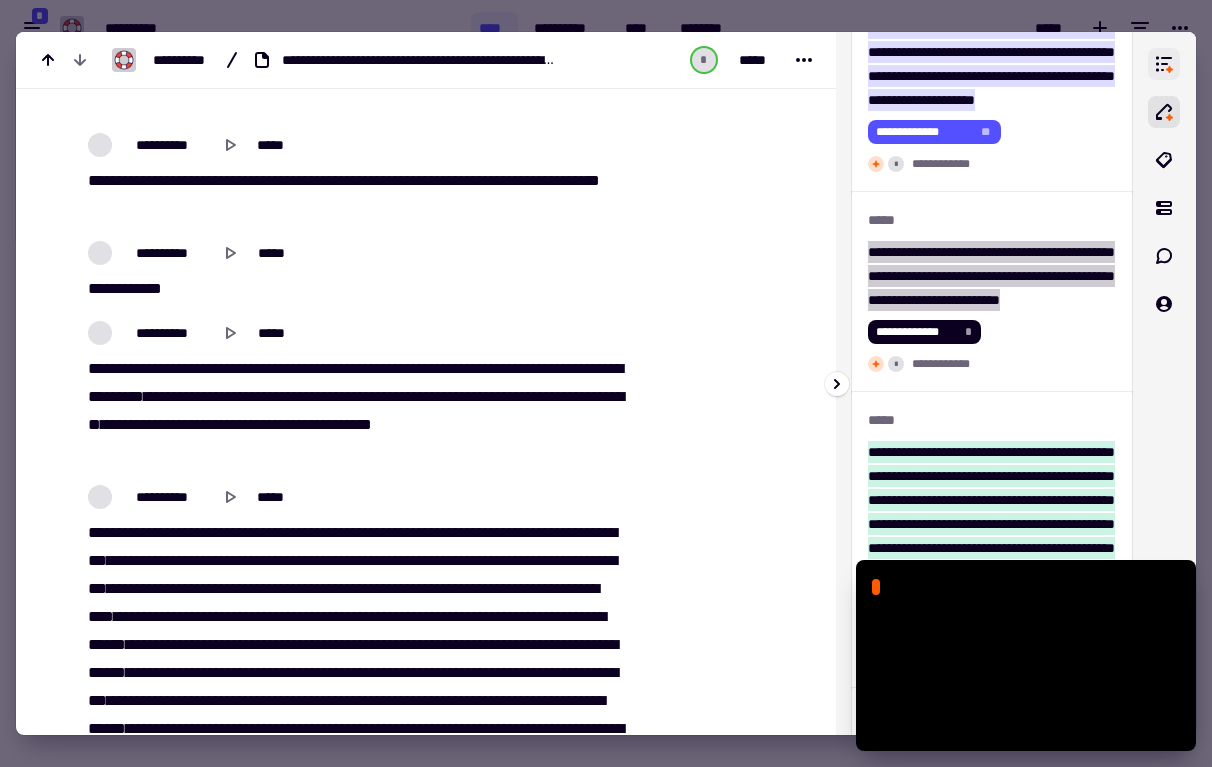 click 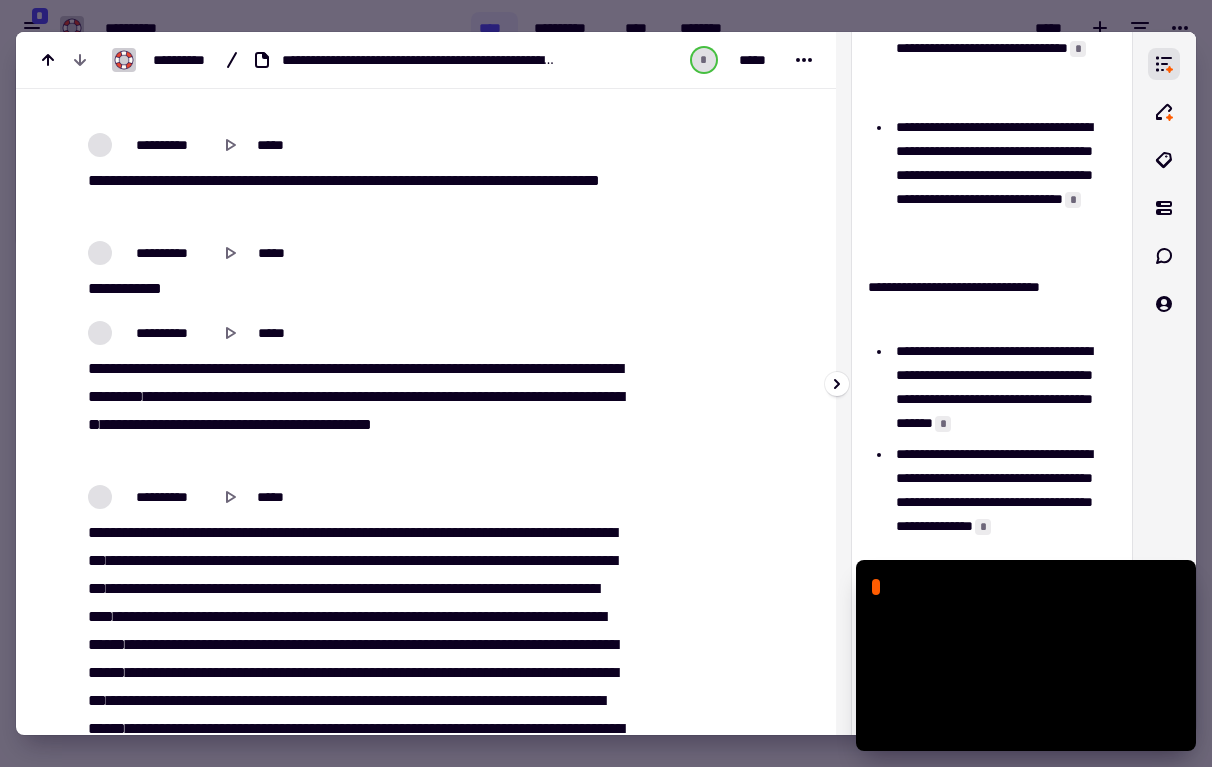 scroll, scrollTop: 0, scrollLeft: 0, axis: both 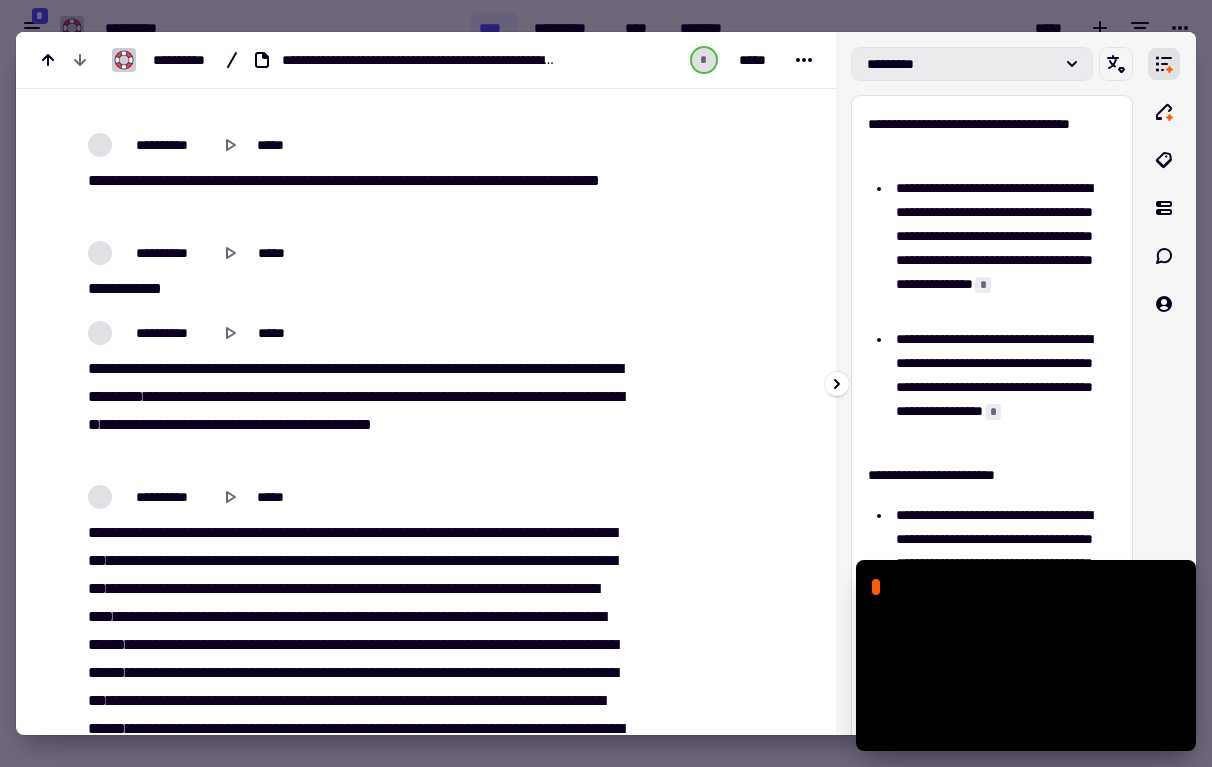 click on "*********" 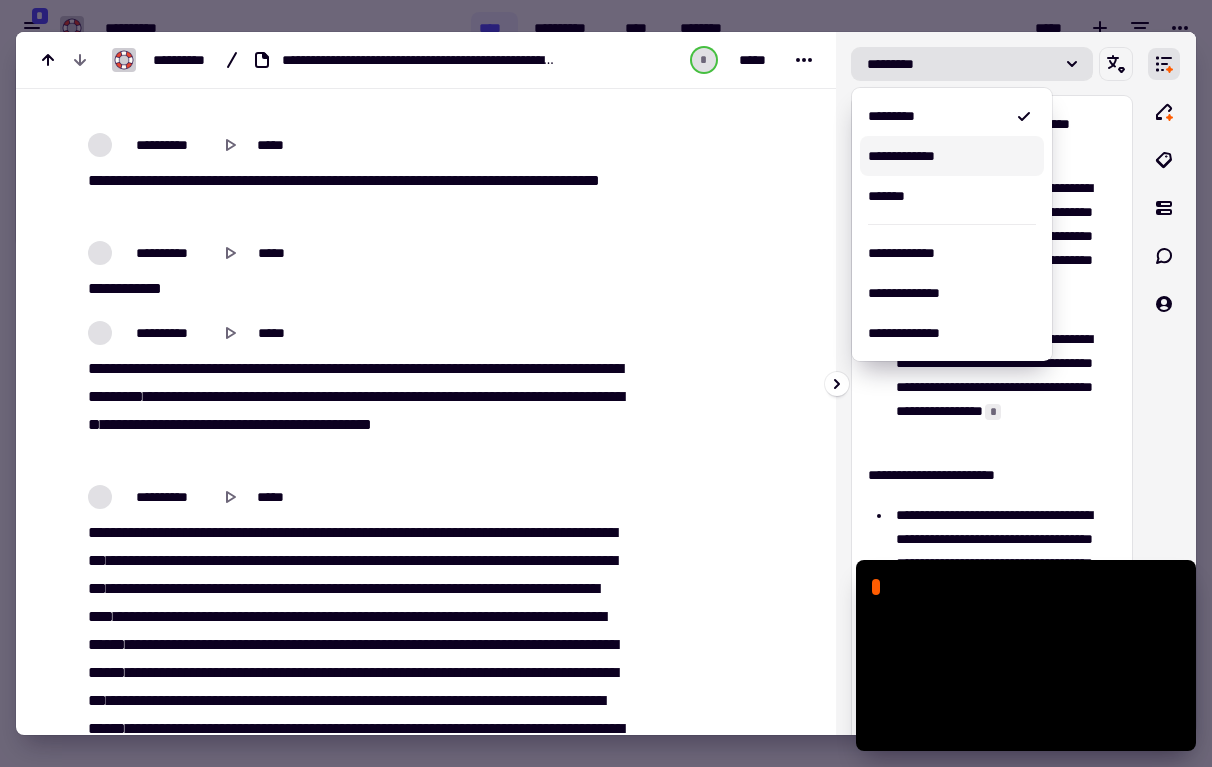 click on "**********" at bounding box center [952, 156] 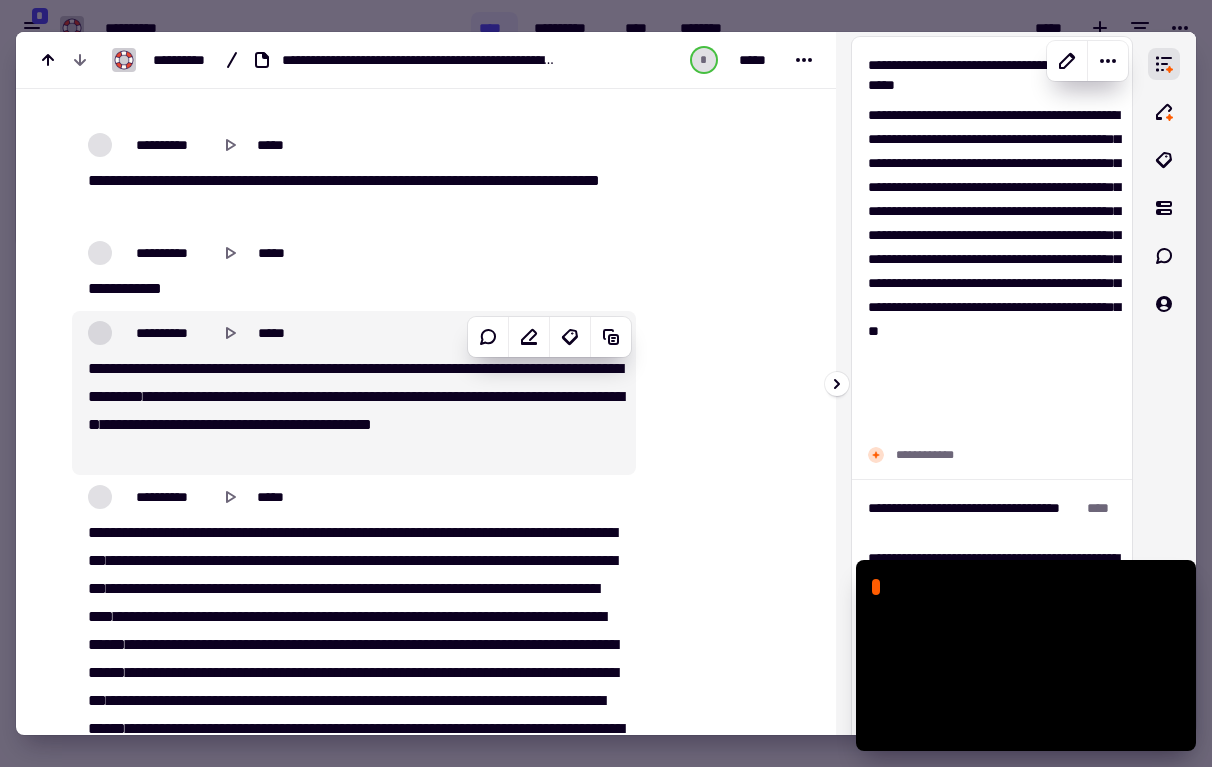 scroll, scrollTop: 58, scrollLeft: 0, axis: vertical 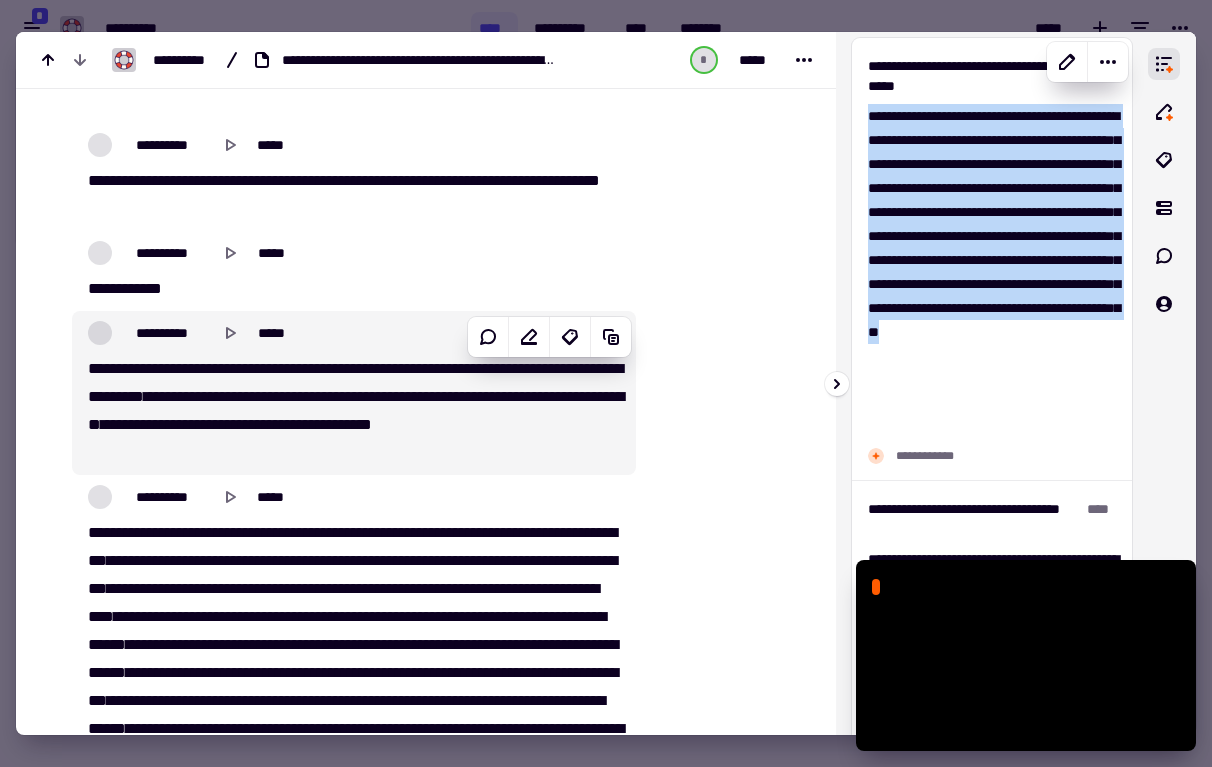 drag, startPoint x: 868, startPoint y: 113, endPoint x: 971, endPoint y: 438, distance: 340.9311 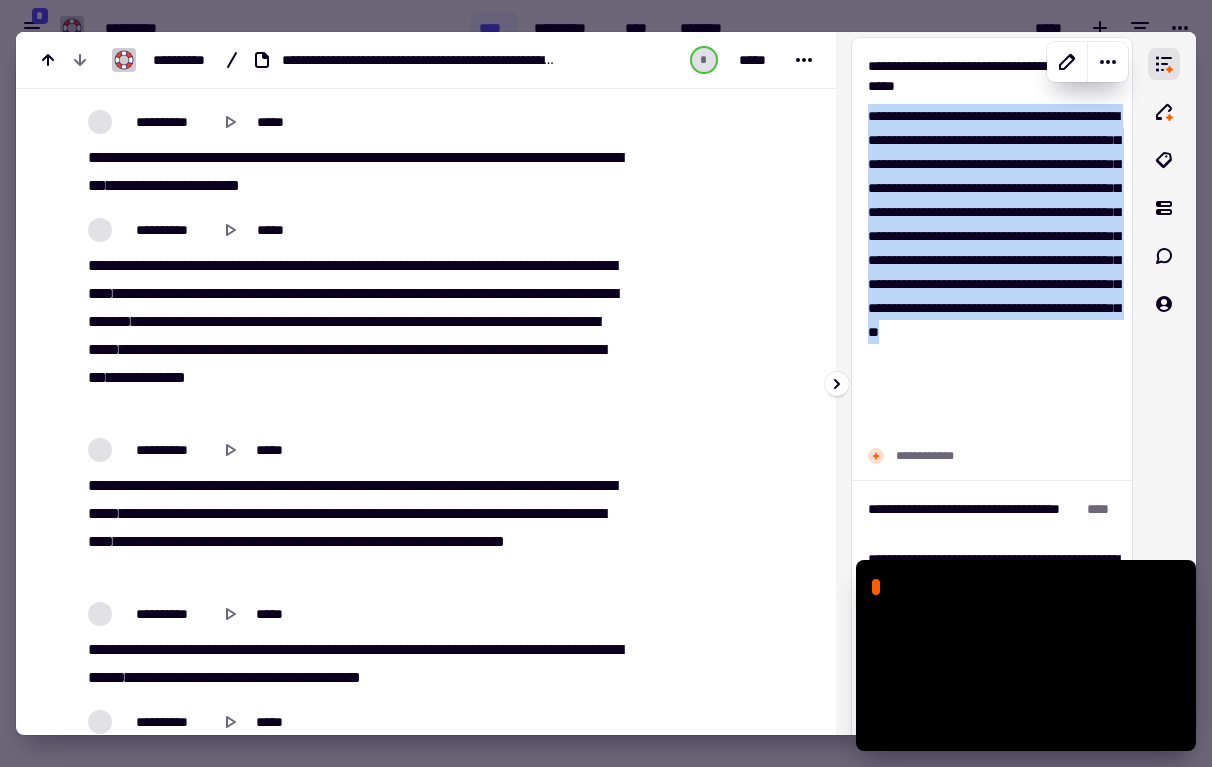 copy on "**********" 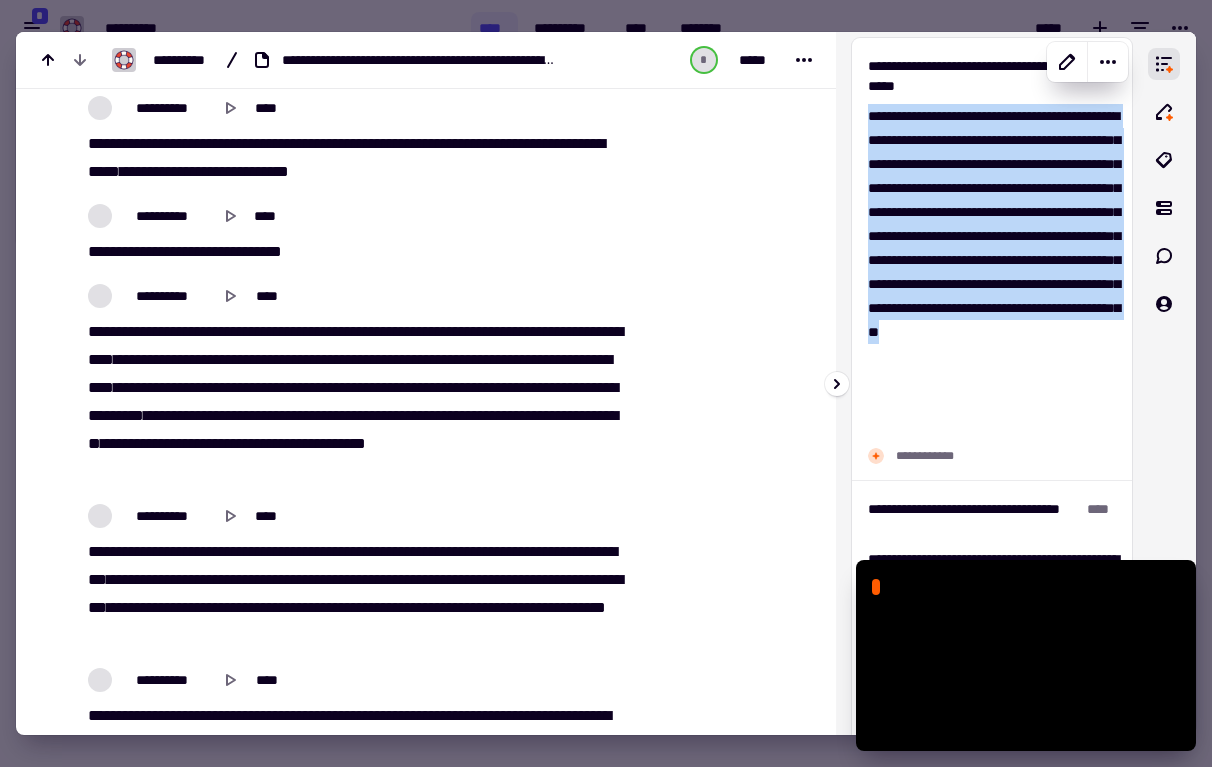 scroll, scrollTop: 1161, scrollLeft: 0, axis: vertical 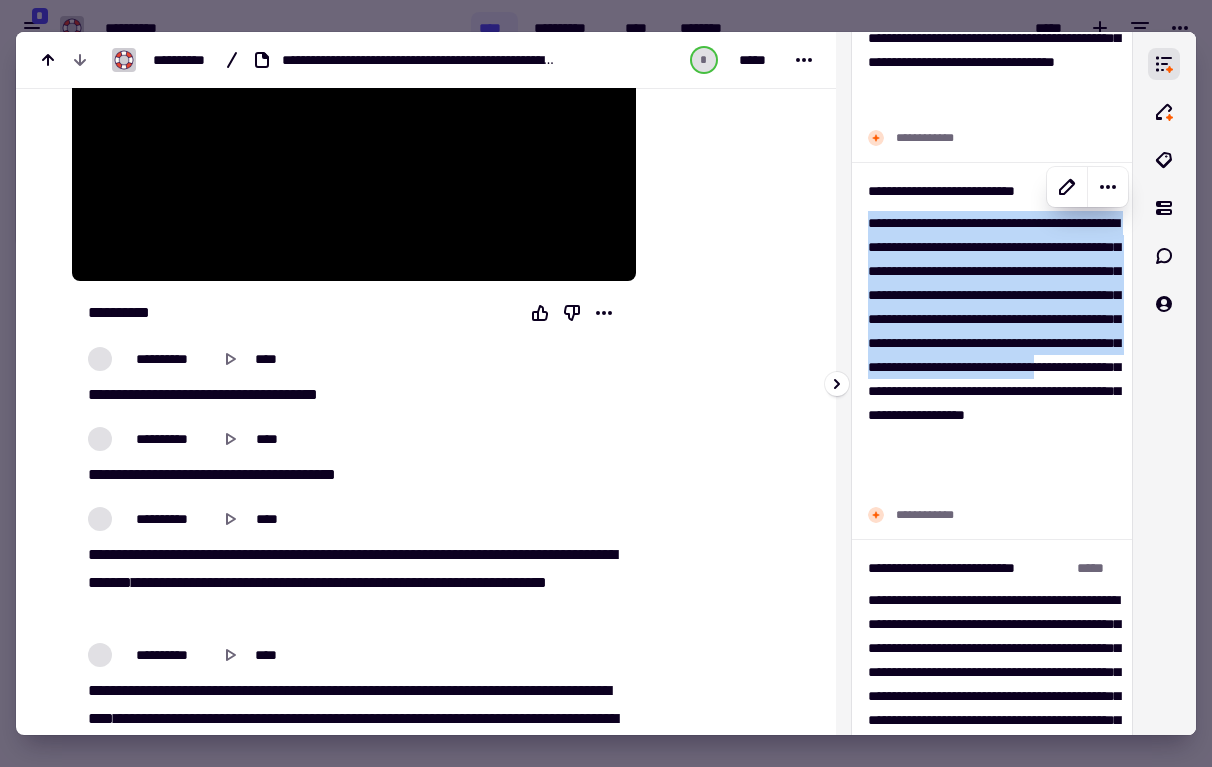 drag, startPoint x: 865, startPoint y: 220, endPoint x: 964, endPoint y: 436, distance: 237.60681 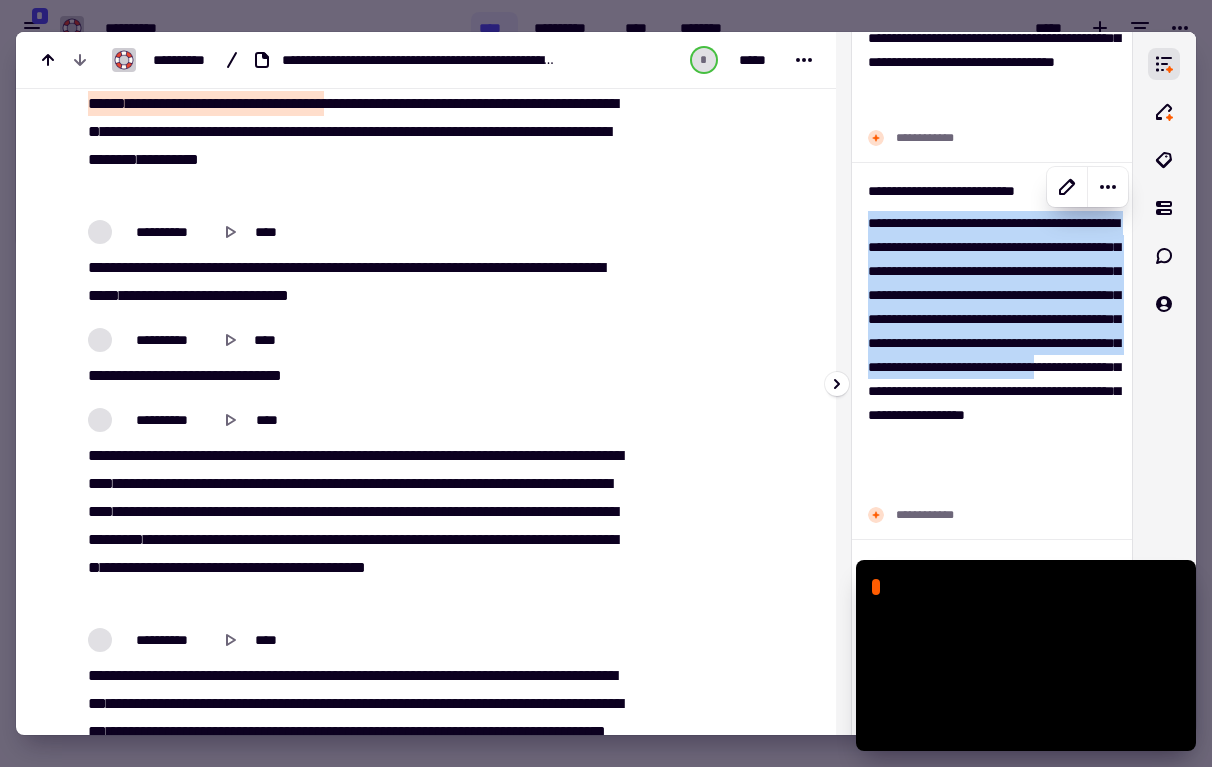 scroll, scrollTop: 2883, scrollLeft: 0, axis: vertical 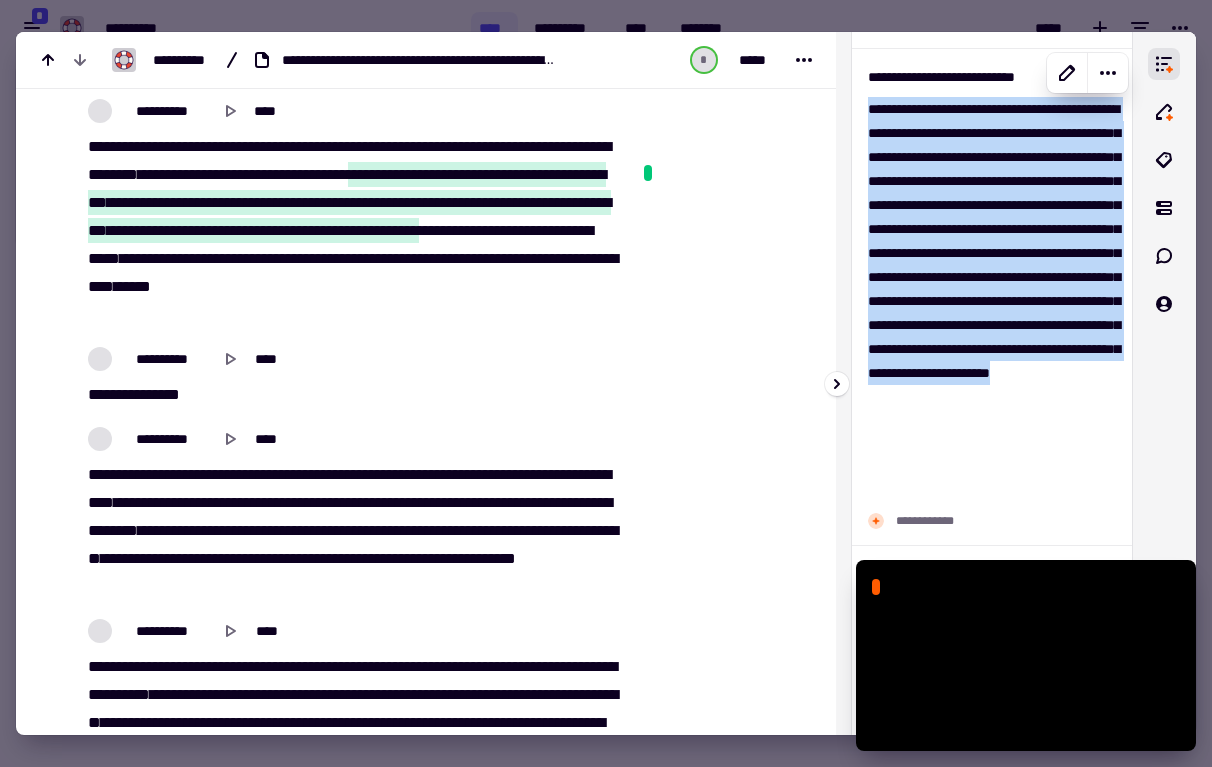 drag, startPoint x: 868, startPoint y: 108, endPoint x: 1035, endPoint y: 494, distance: 420.577 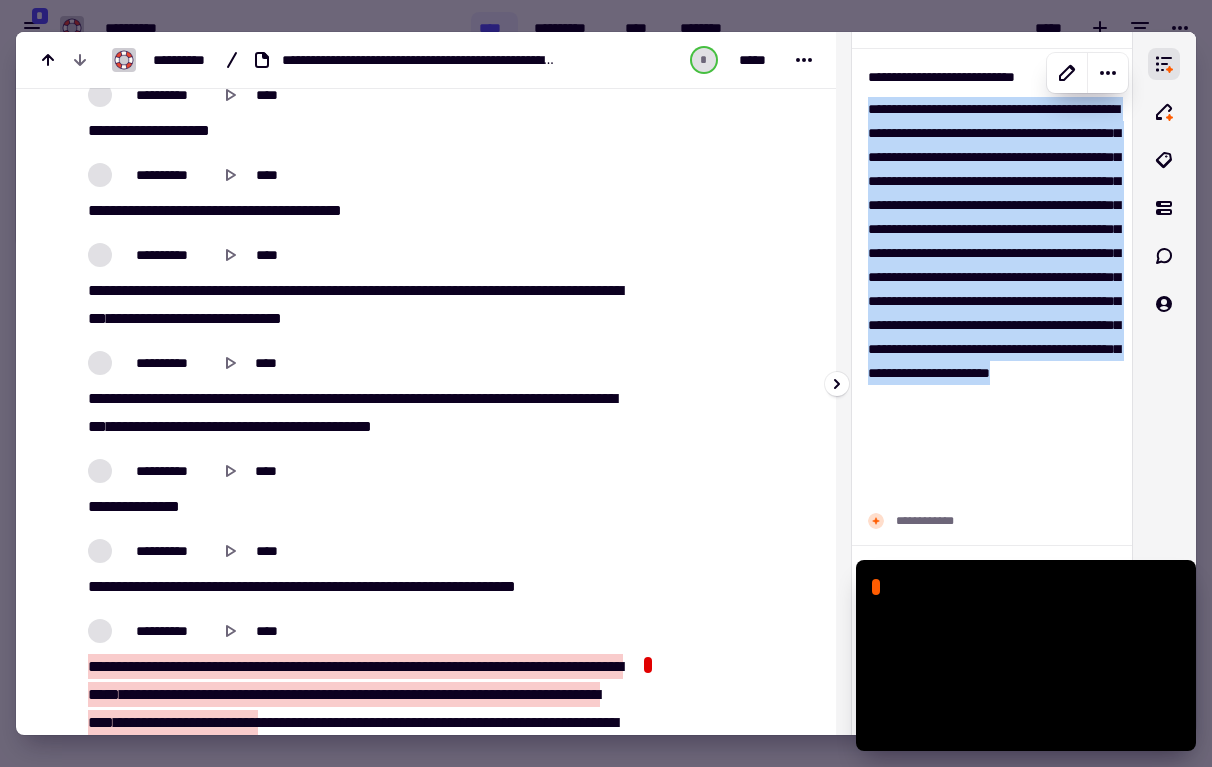 copy on "**********" 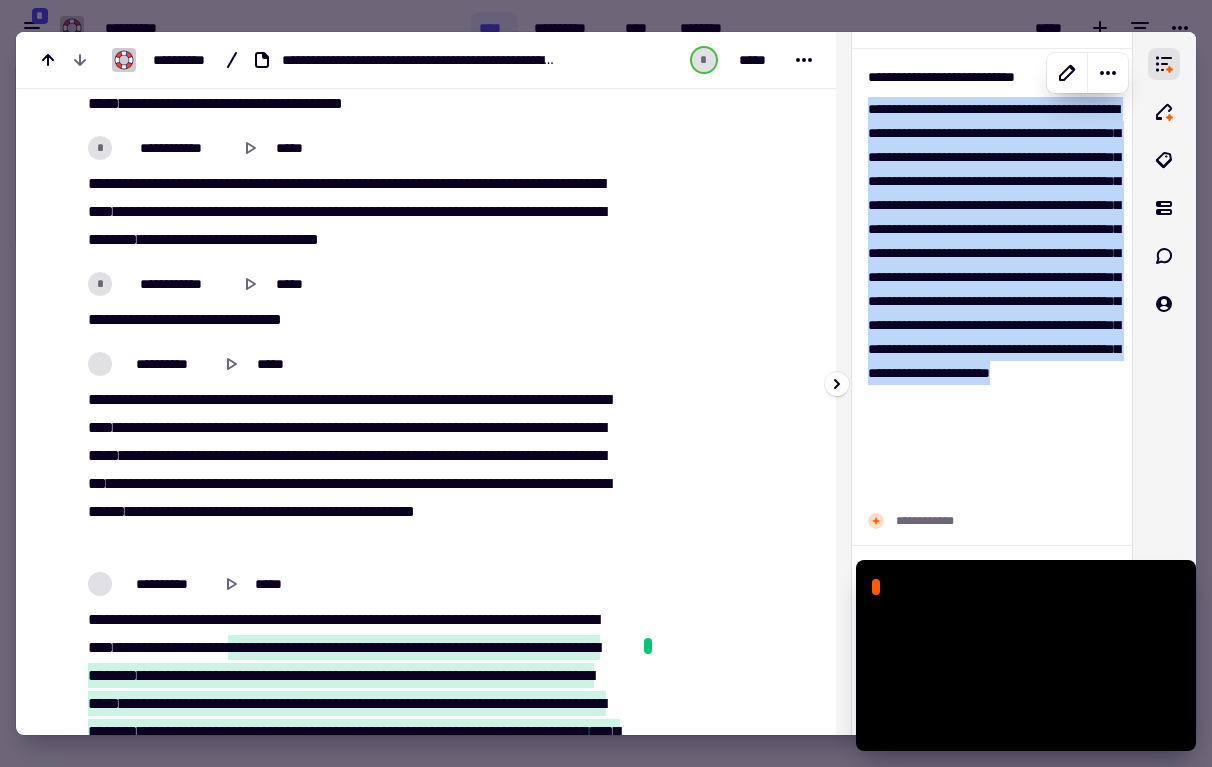 scroll, scrollTop: 8472, scrollLeft: 0, axis: vertical 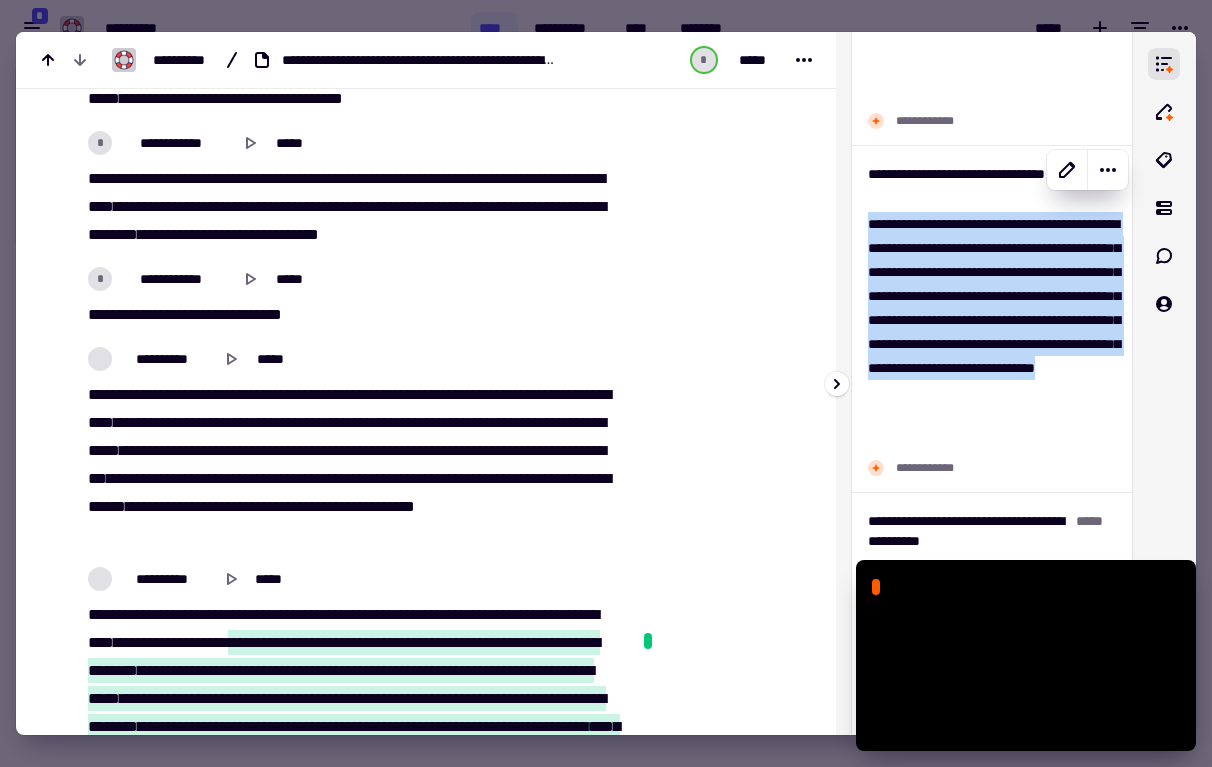 drag, startPoint x: 864, startPoint y: 218, endPoint x: 1050, endPoint y: 451, distance: 298.13586 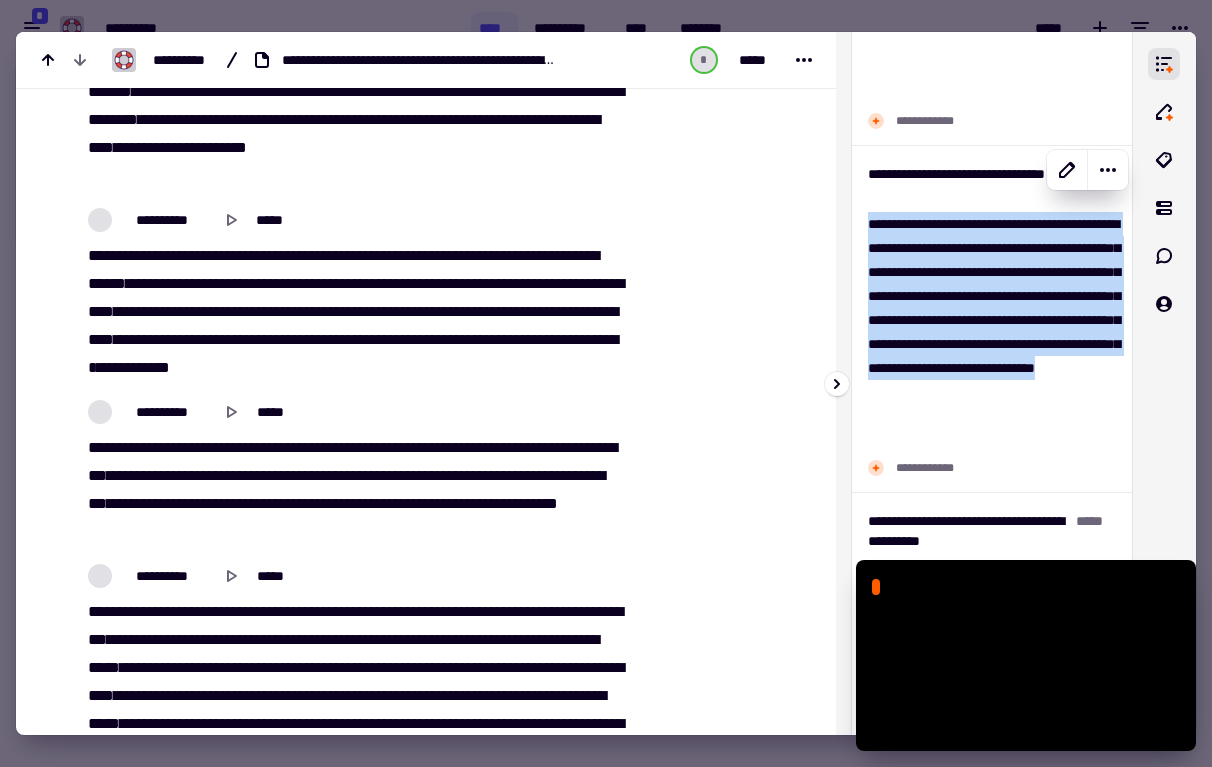 copy on "**********" 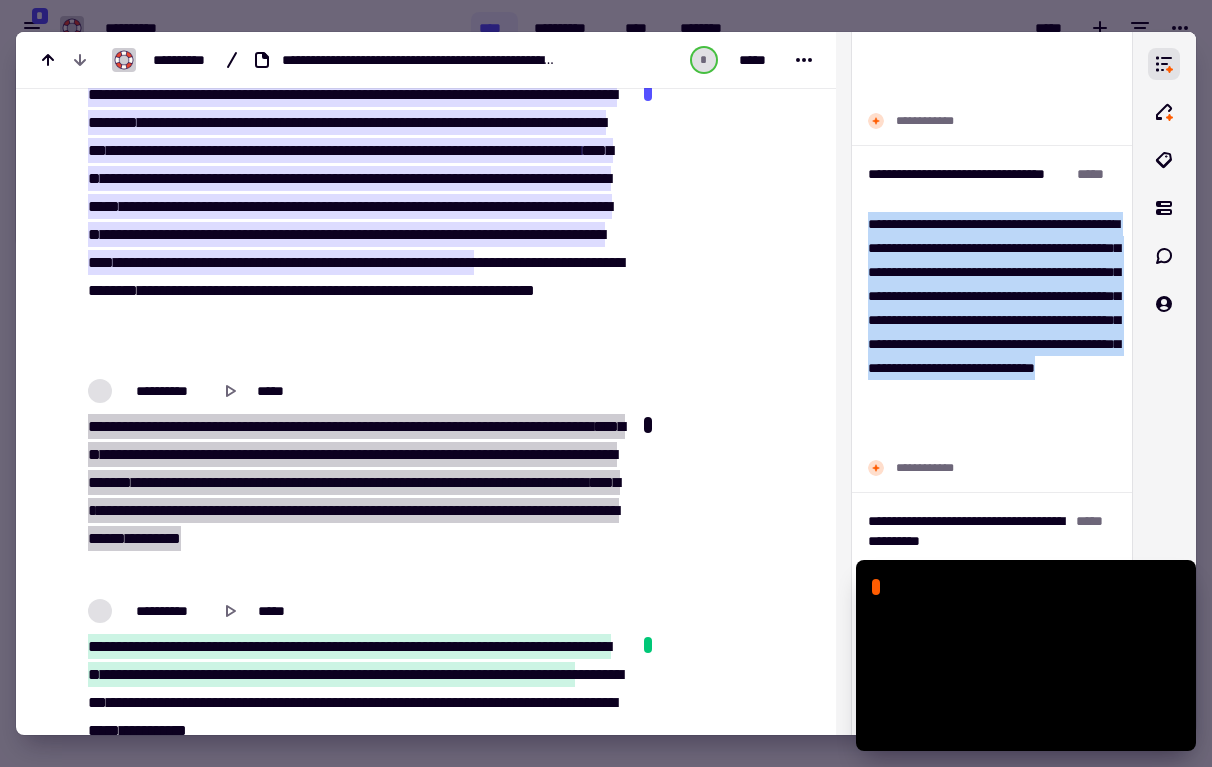 scroll, scrollTop: 16660, scrollLeft: 0, axis: vertical 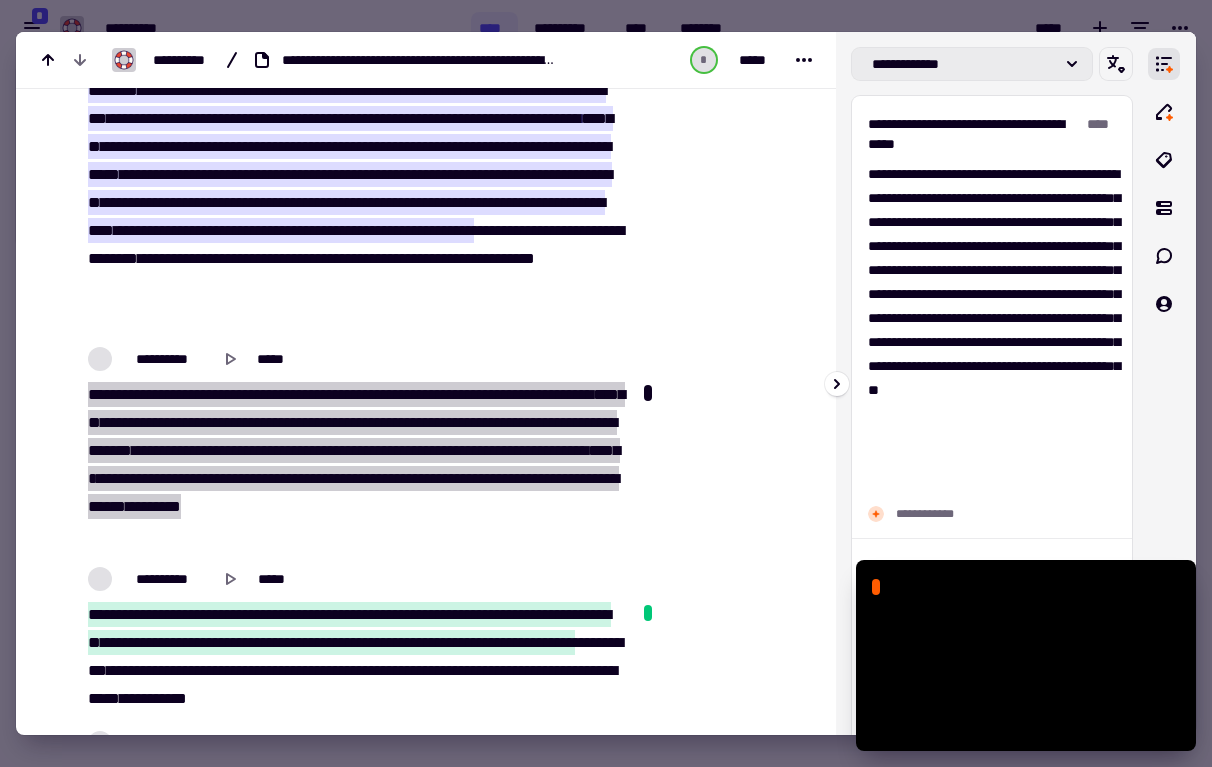 click on "**********" 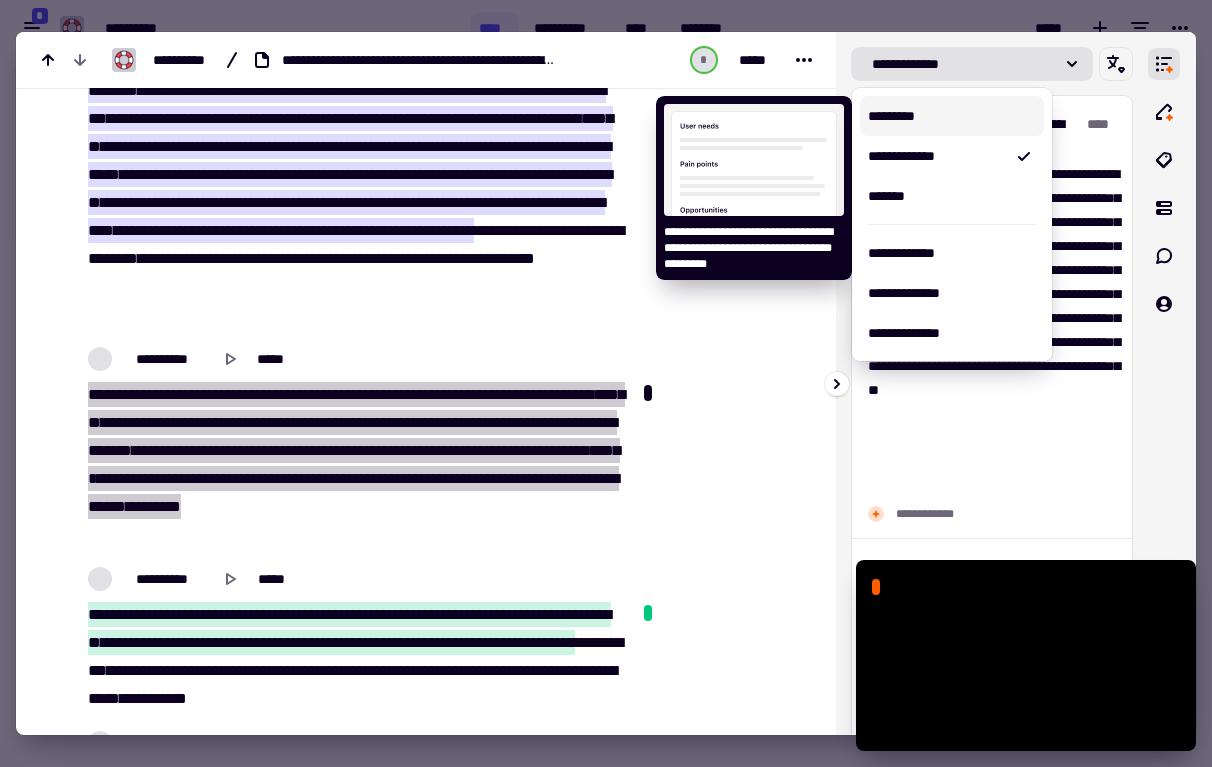 click on "*********" at bounding box center (952, 116) 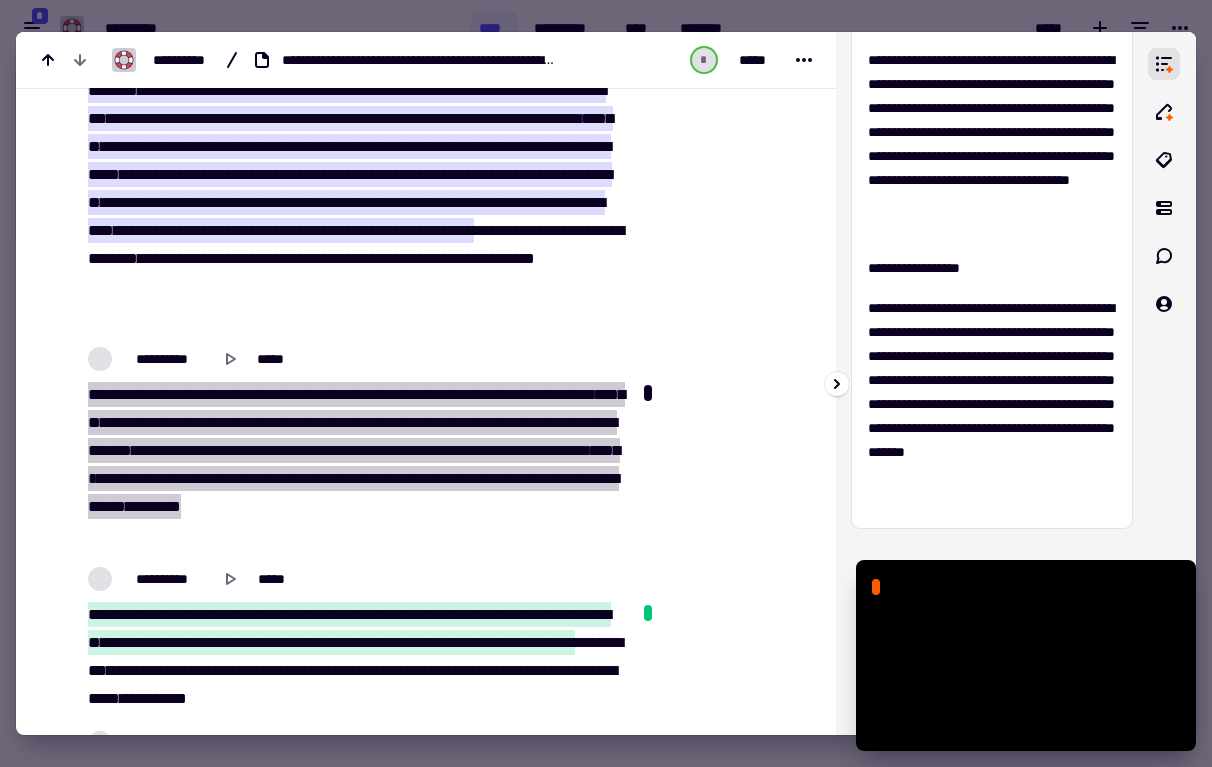 scroll, scrollTop: 672, scrollLeft: 0, axis: vertical 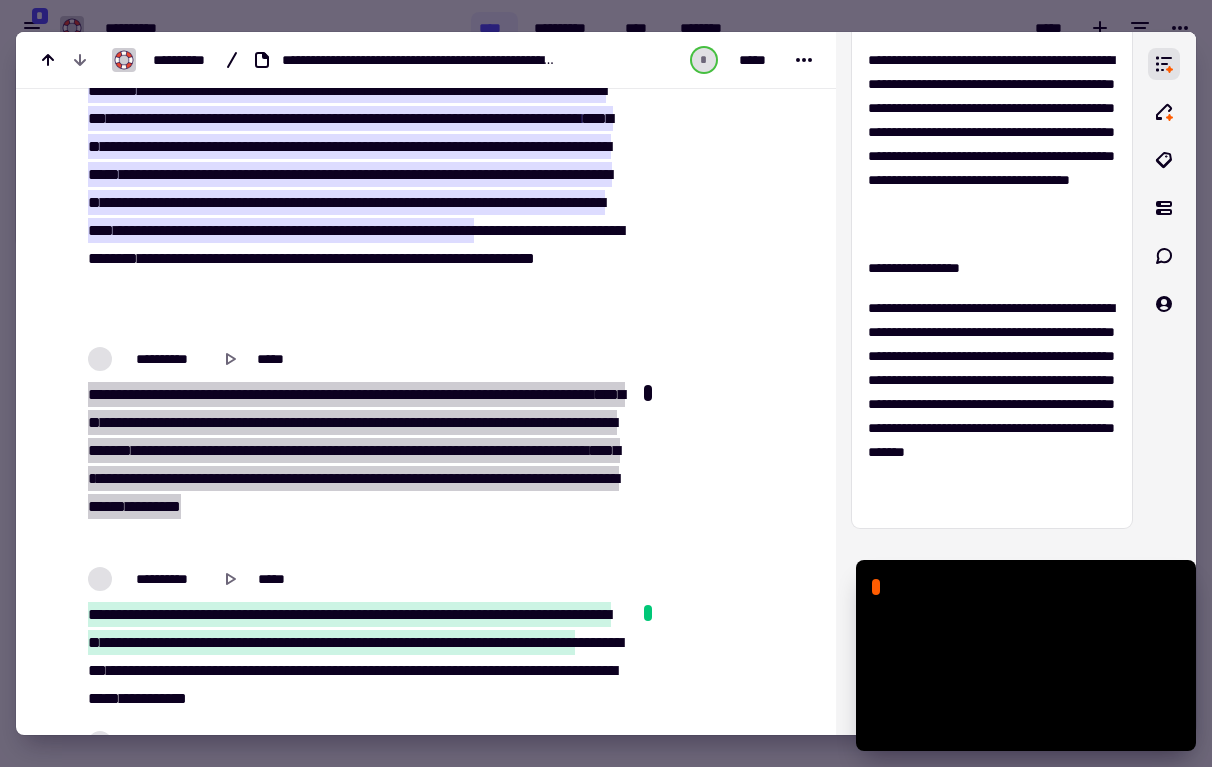 drag, startPoint x: 999, startPoint y: 652, endPoint x: 999, endPoint y: 596, distance: 56 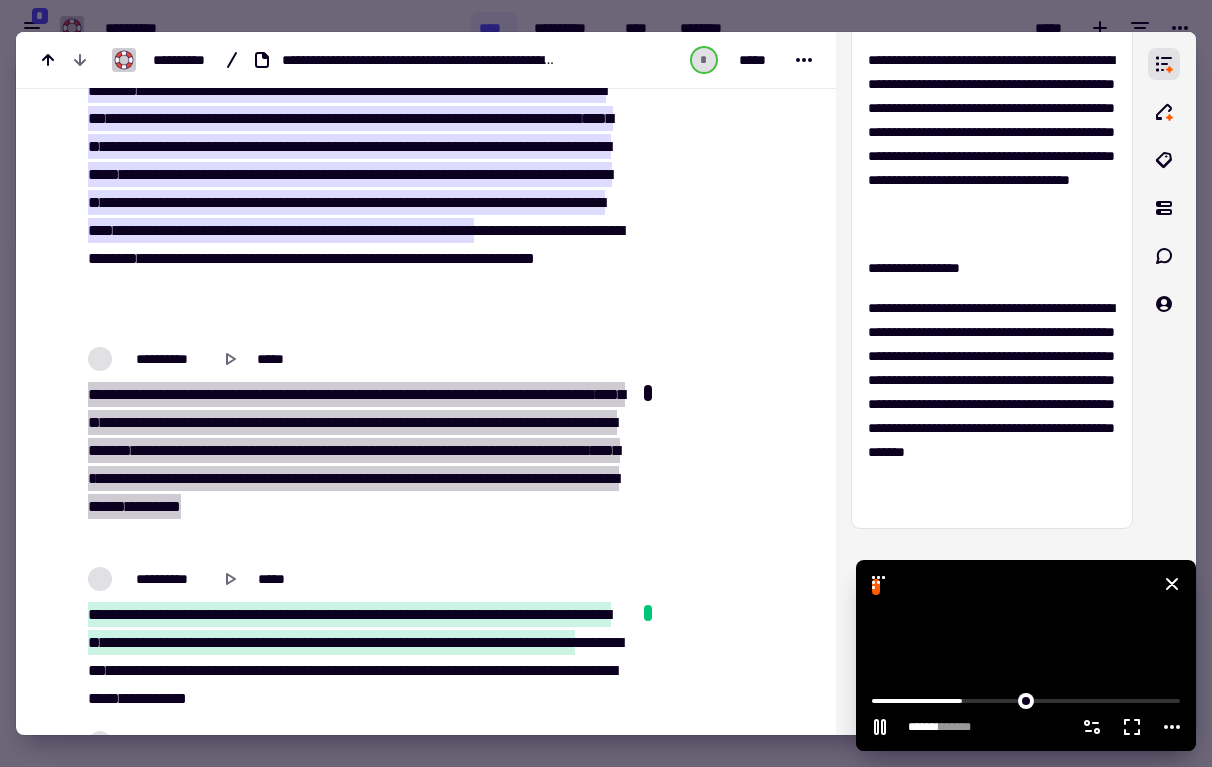 click at bounding box center [1026, 655] 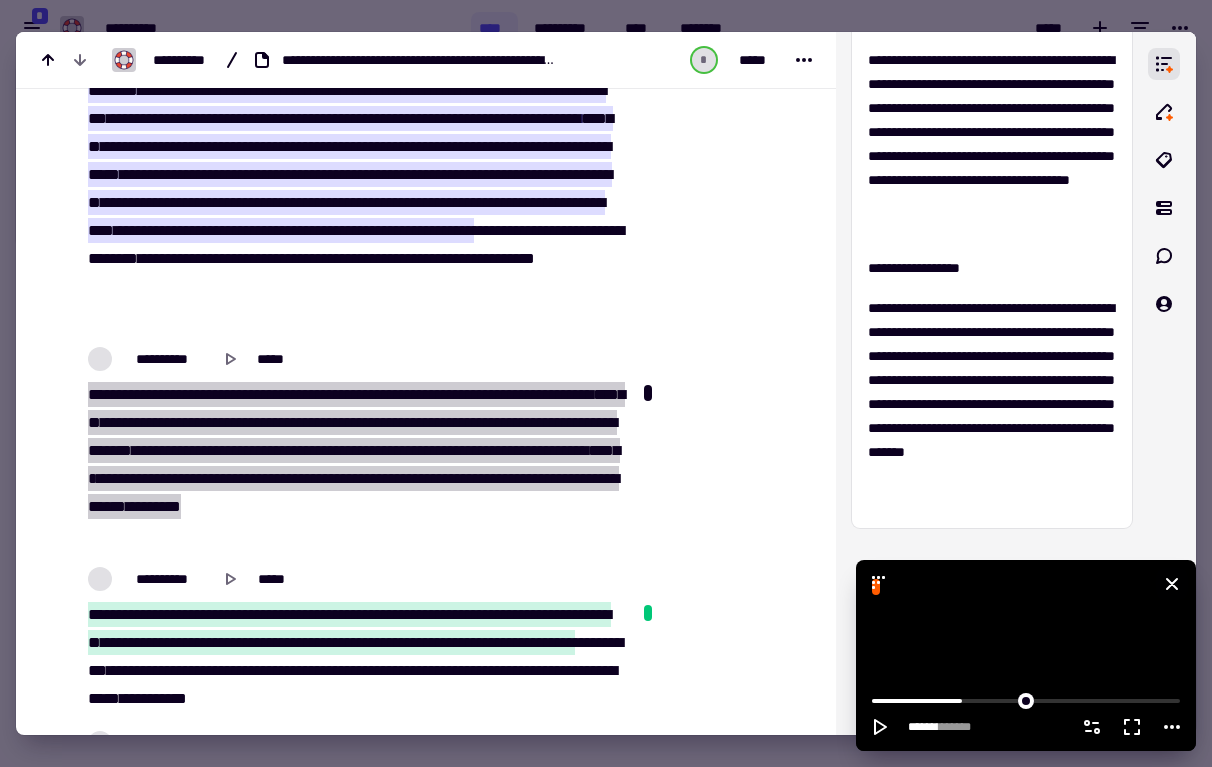 click 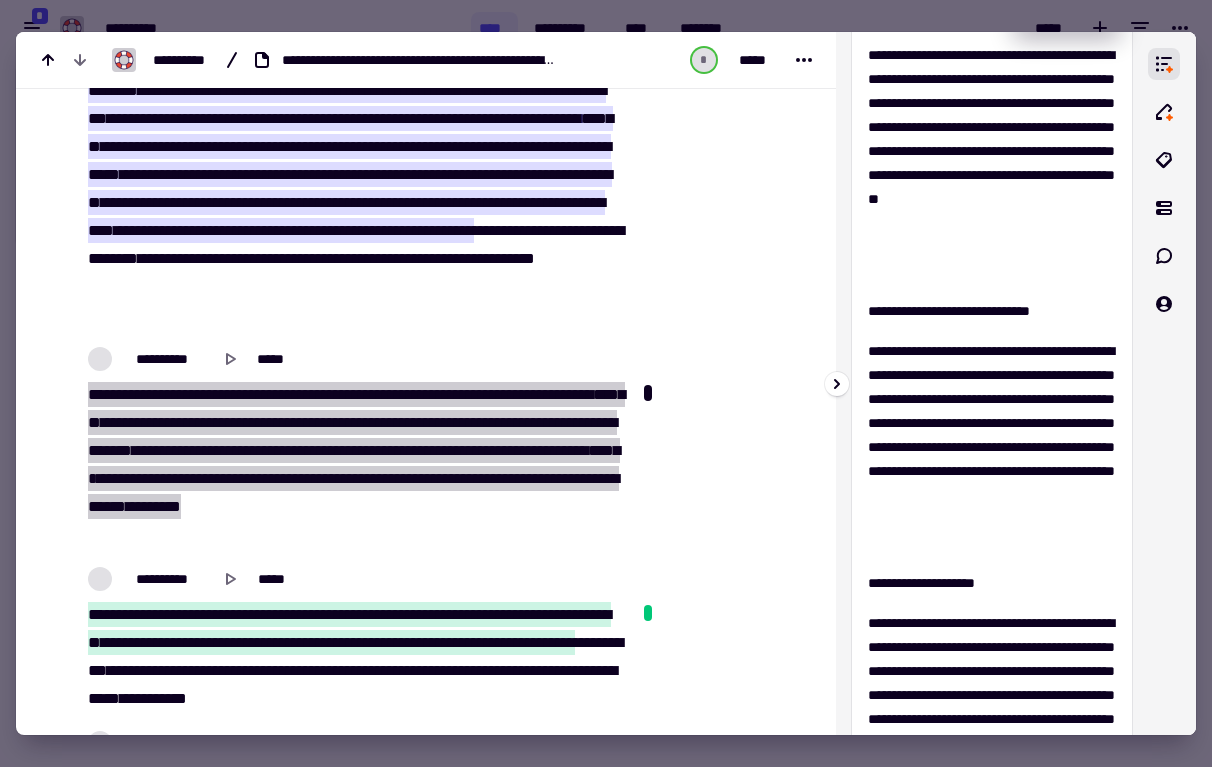 scroll, scrollTop: 0, scrollLeft: 0, axis: both 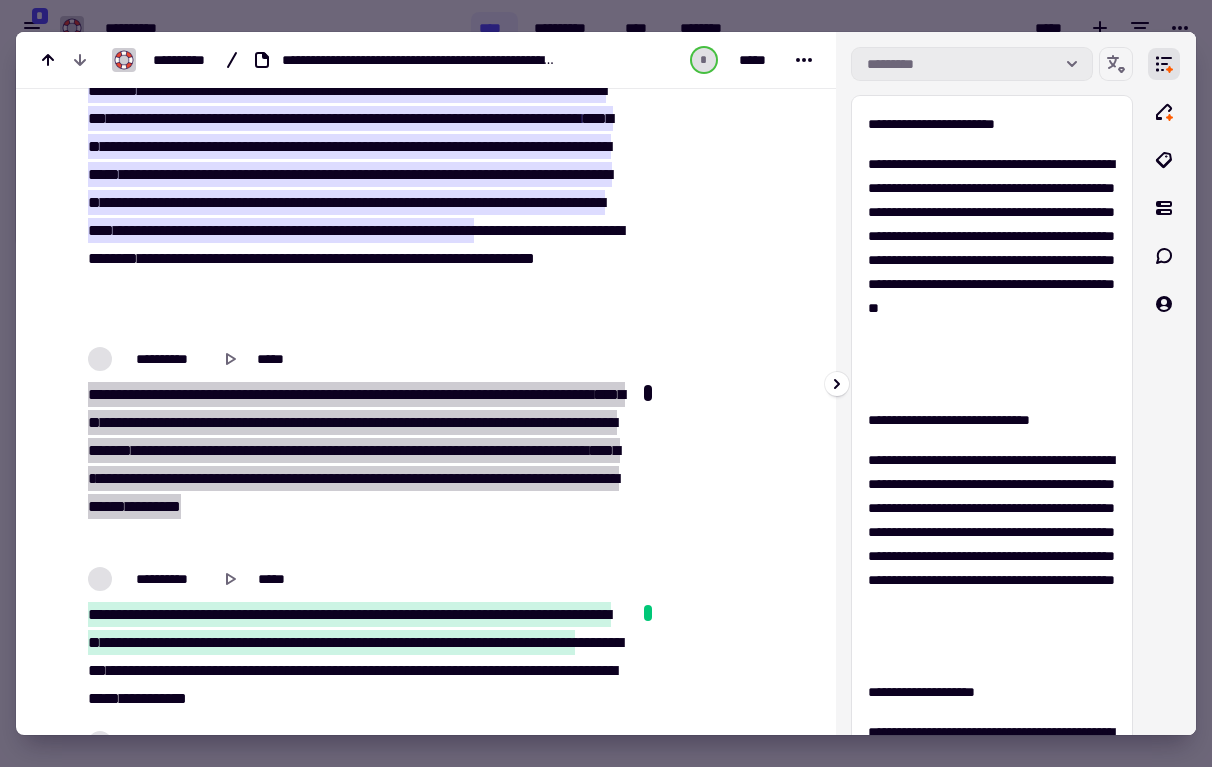 click on "*********" 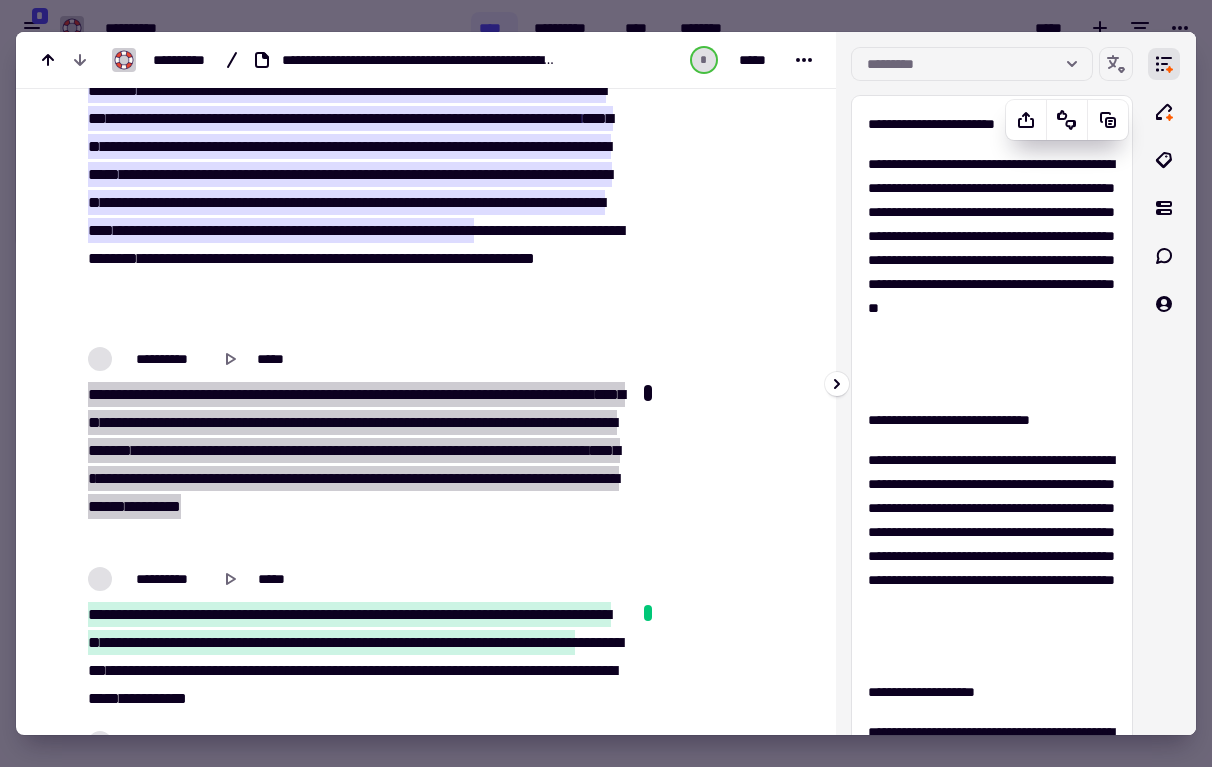 click on "**********" at bounding box center (992, 272) 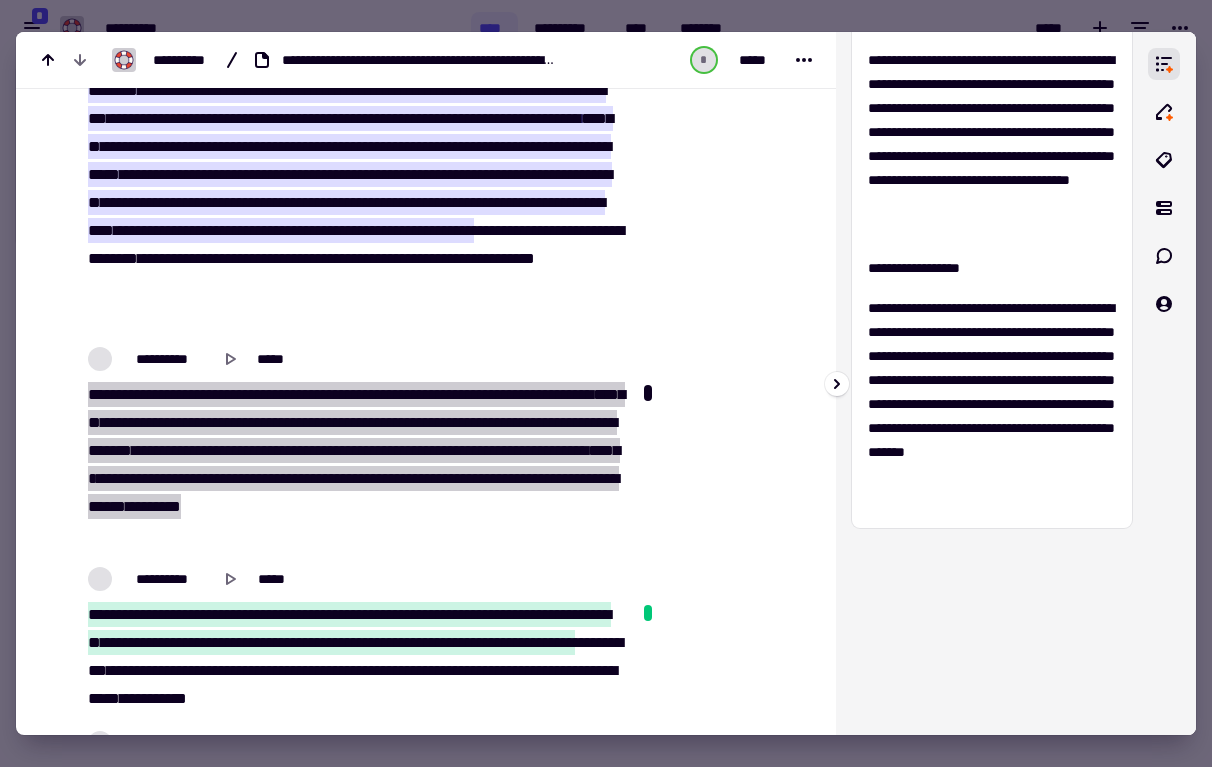 click on "**********" at bounding box center [992, 404] 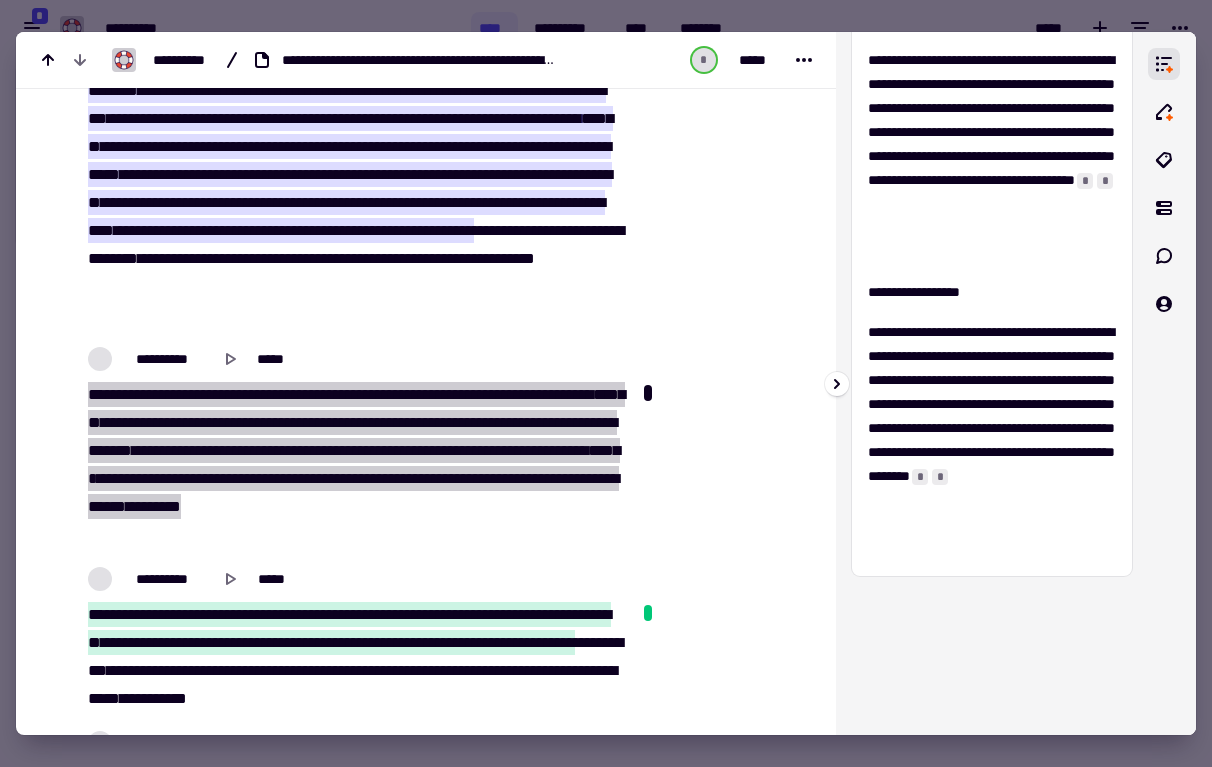 scroll, scrollTop: 0, scrollLeft: 0, axis: both 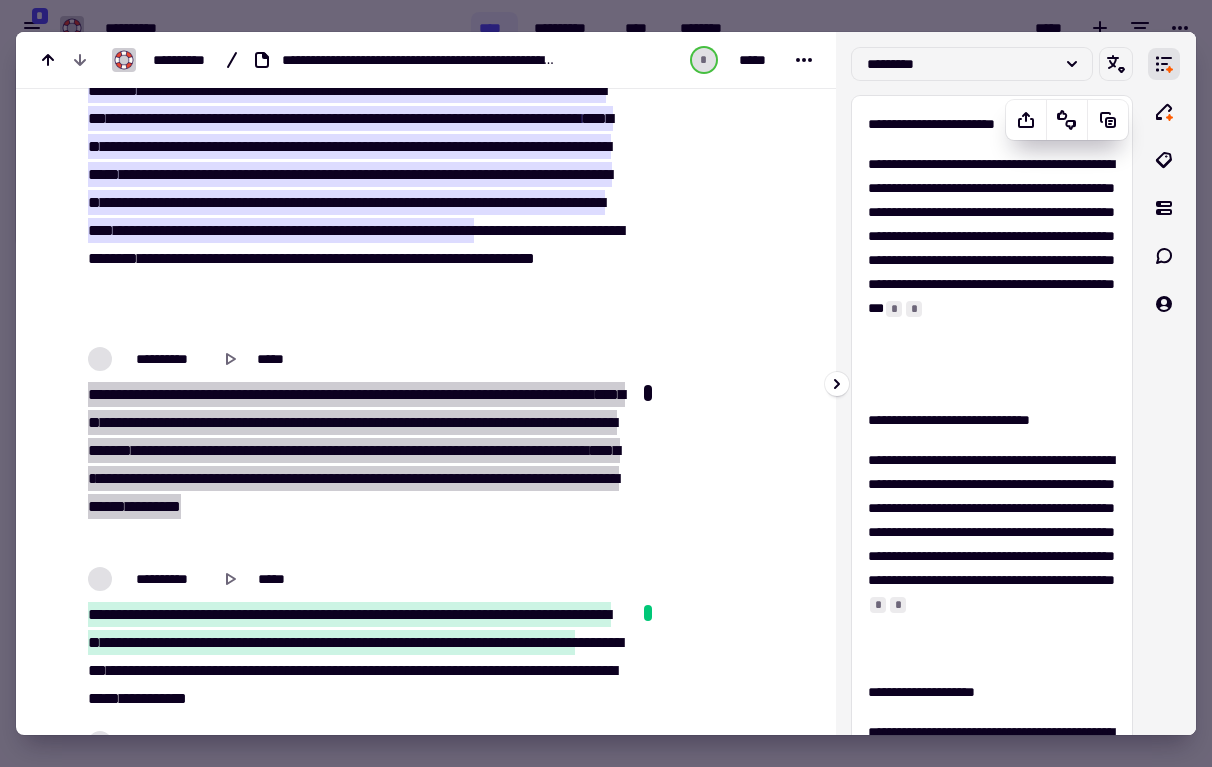 click on "*" at bounding box center [894, 309] 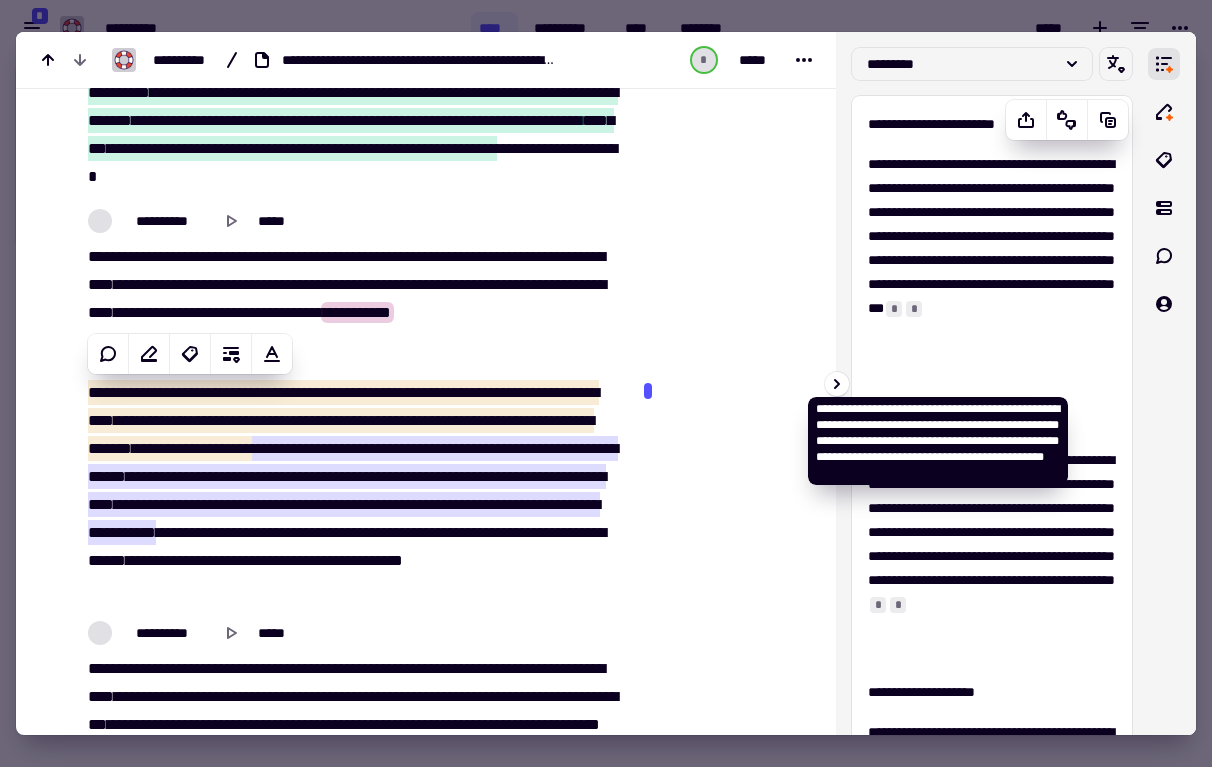 scroll, scrollTop: 11729, scrollLeft: 0, axis: vertical 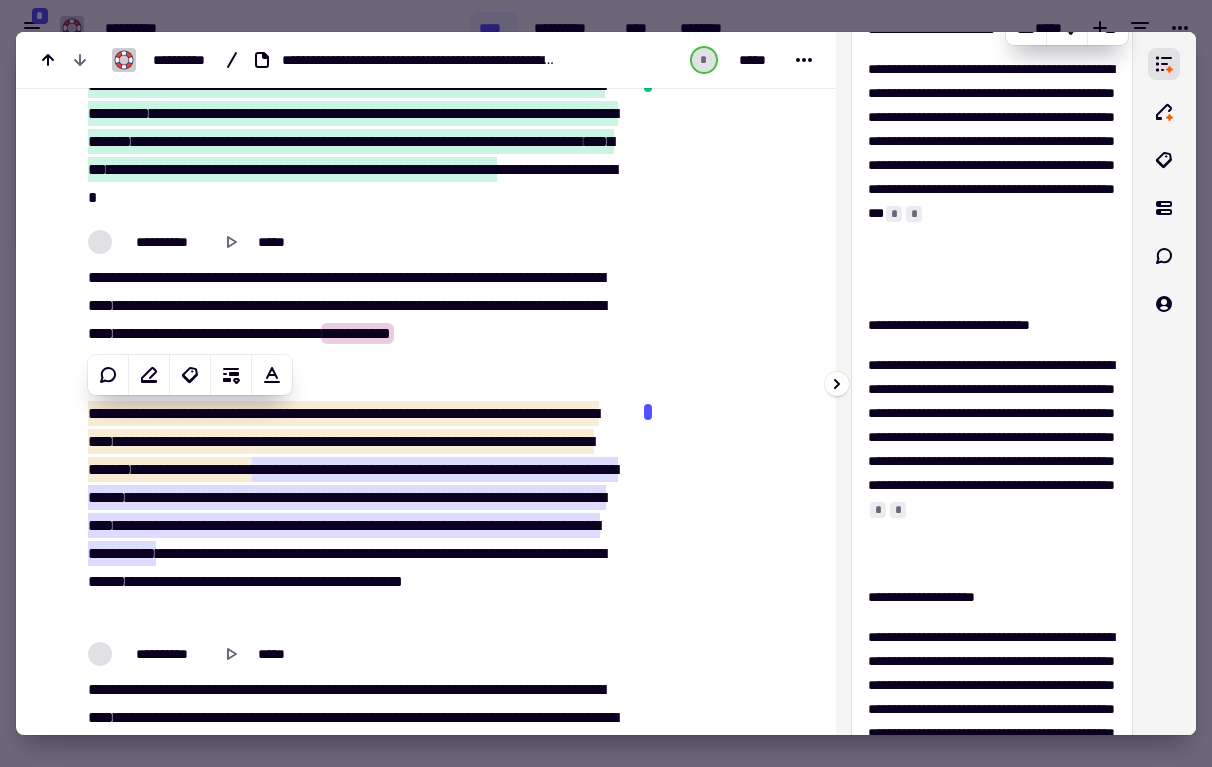 click on "*" at bounding box center (878, 510) 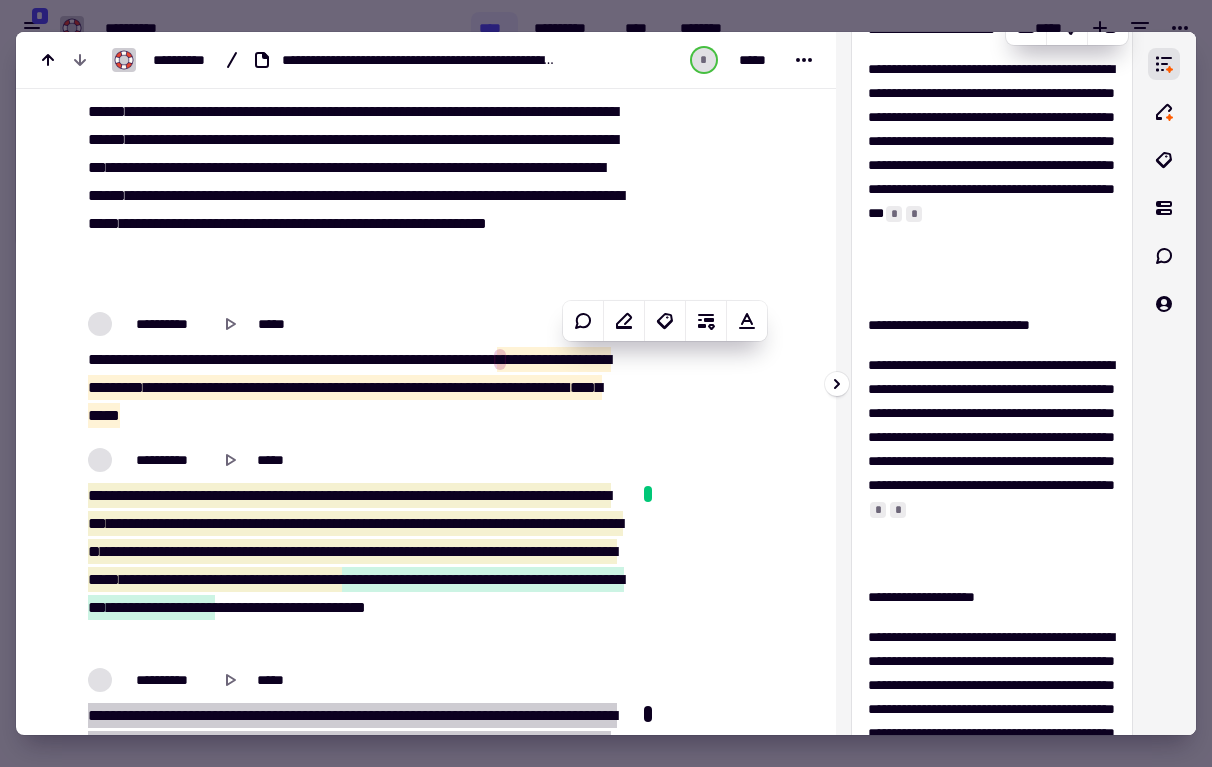 scroll, scrollTop: 24157, scrollLeft: 0, axis: vertical 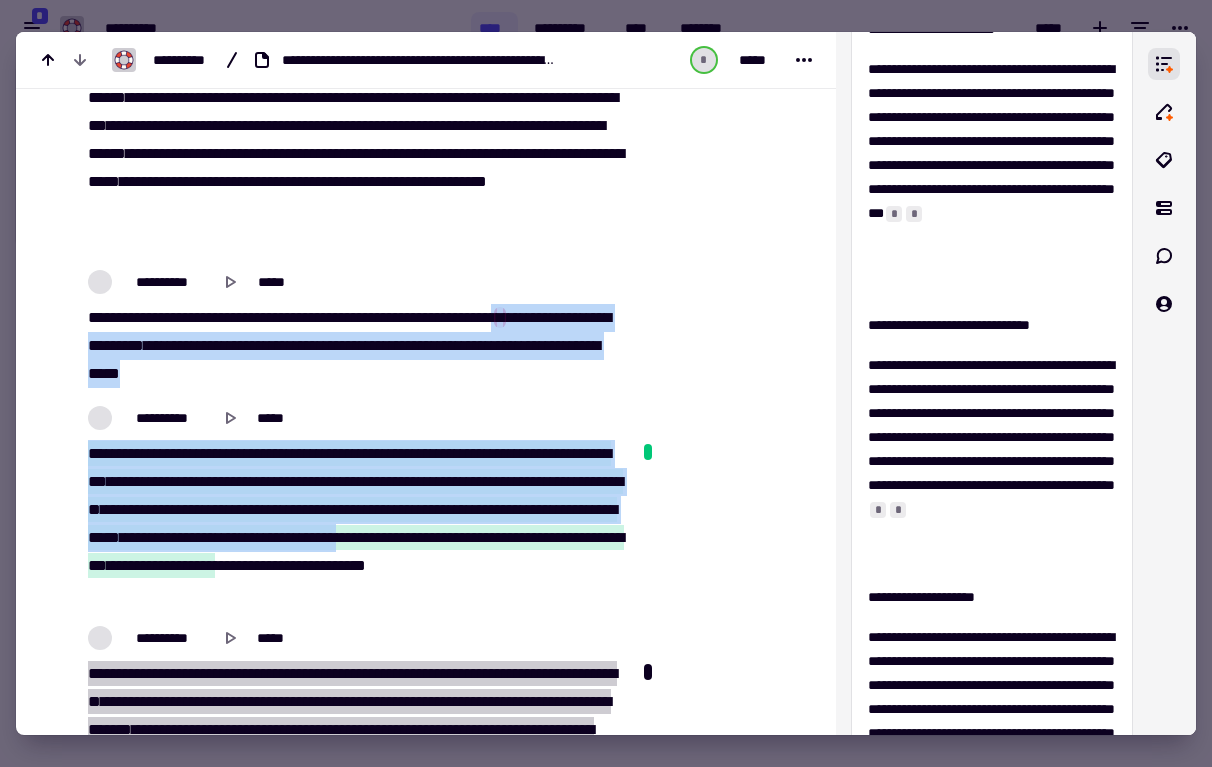 drag, startPoint x: 559, startPoint y: 315, endPoint x: 139, endPoint y: 559, distance: 485.73242 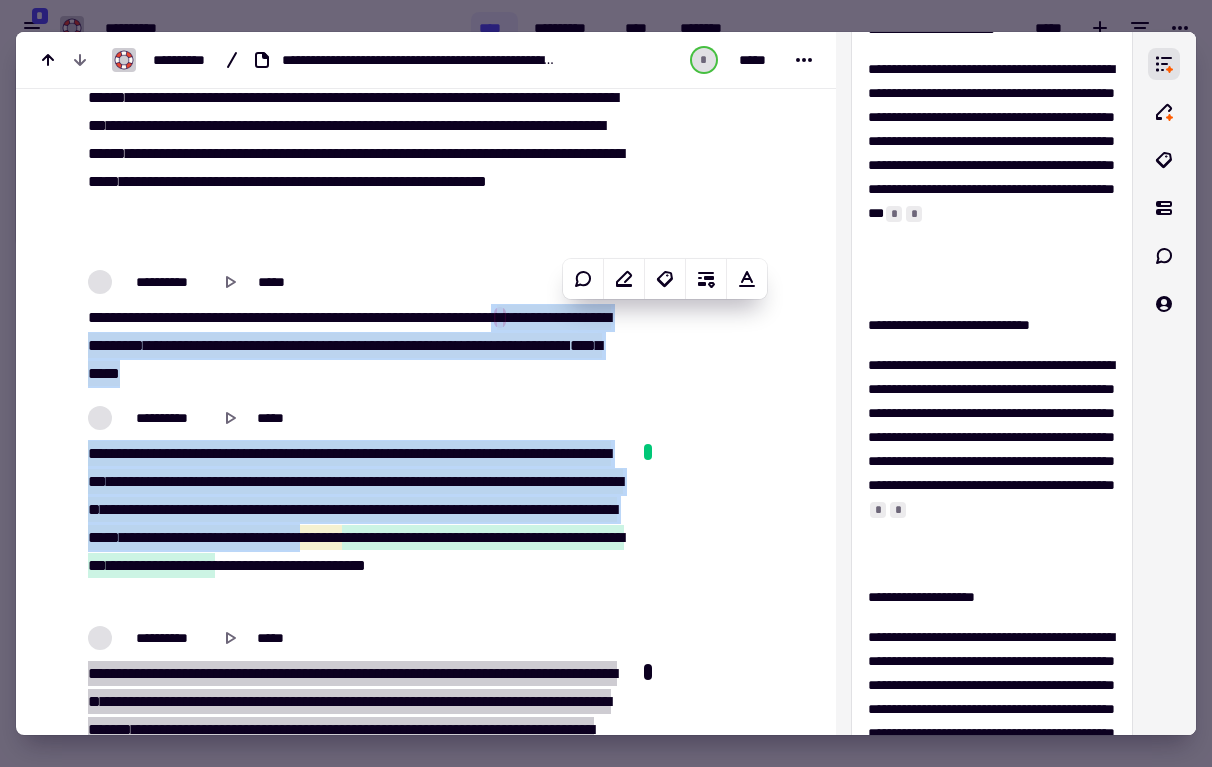 copy on "**********" 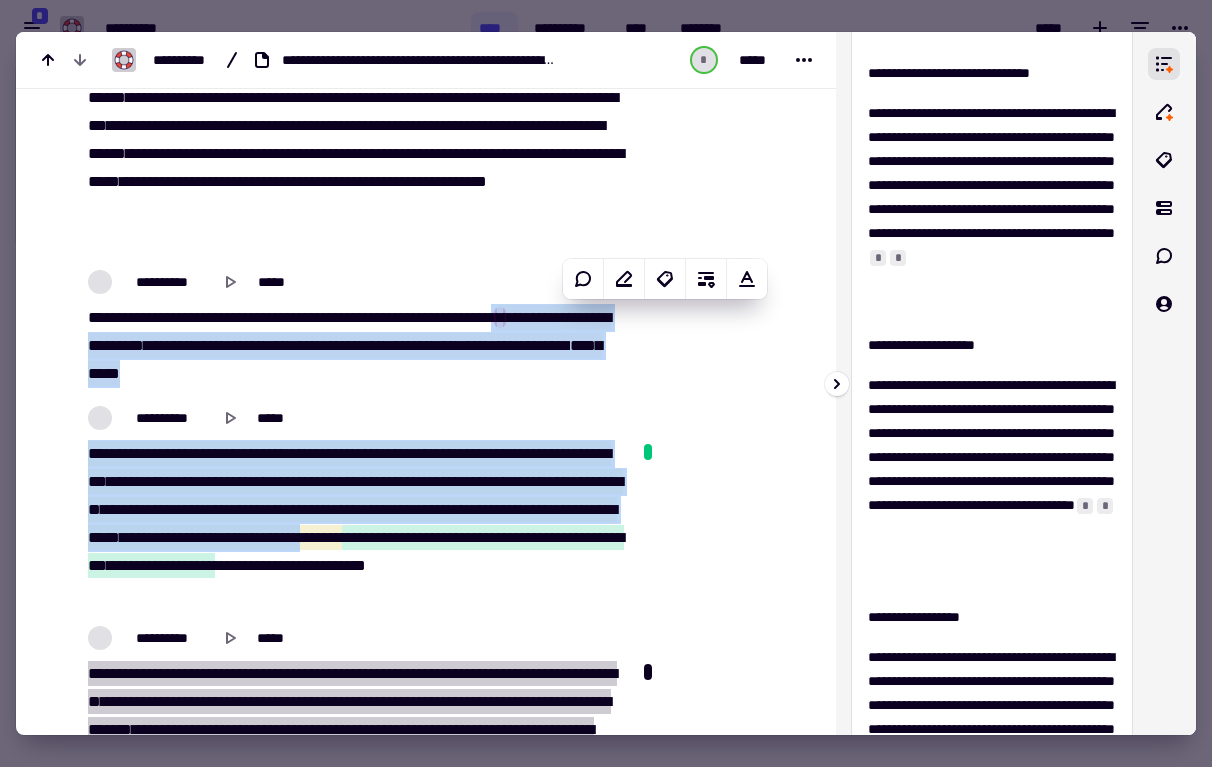 scroll, scrollTop: 349, scrollLeft: 0, axis: vertical 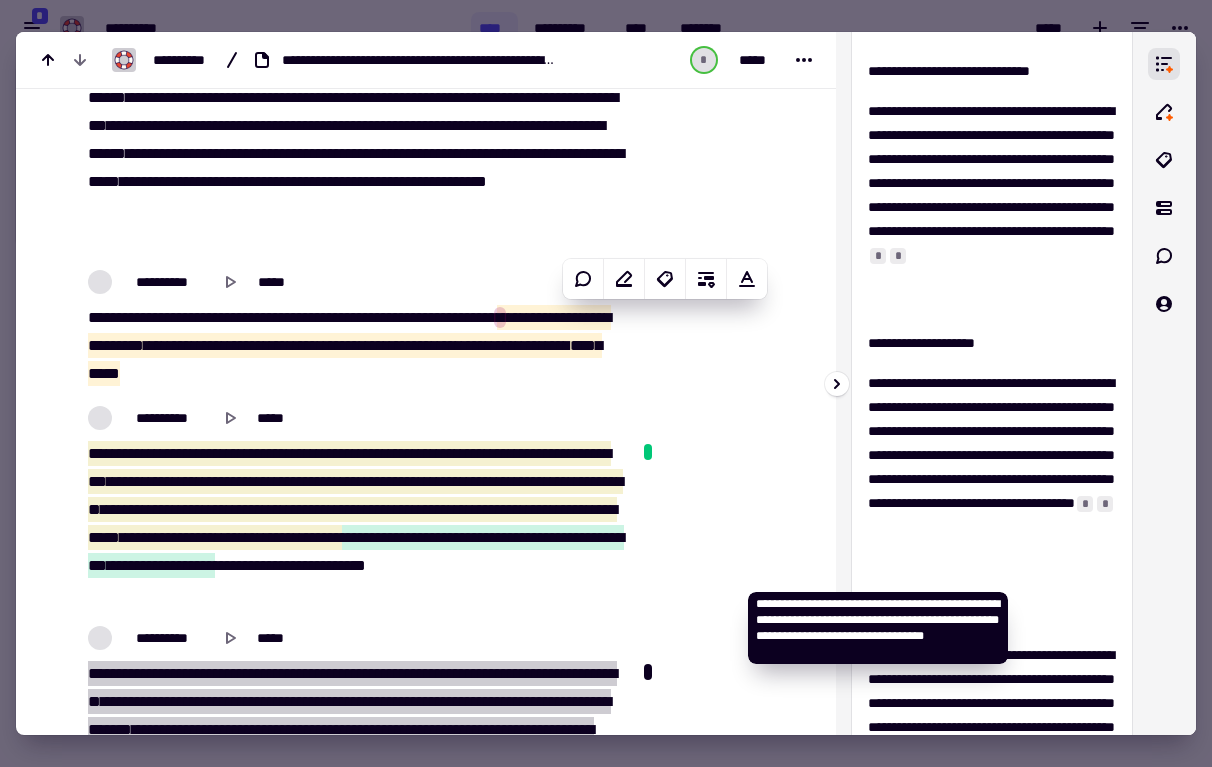 click on "*" at bounding box center (1085, 504) 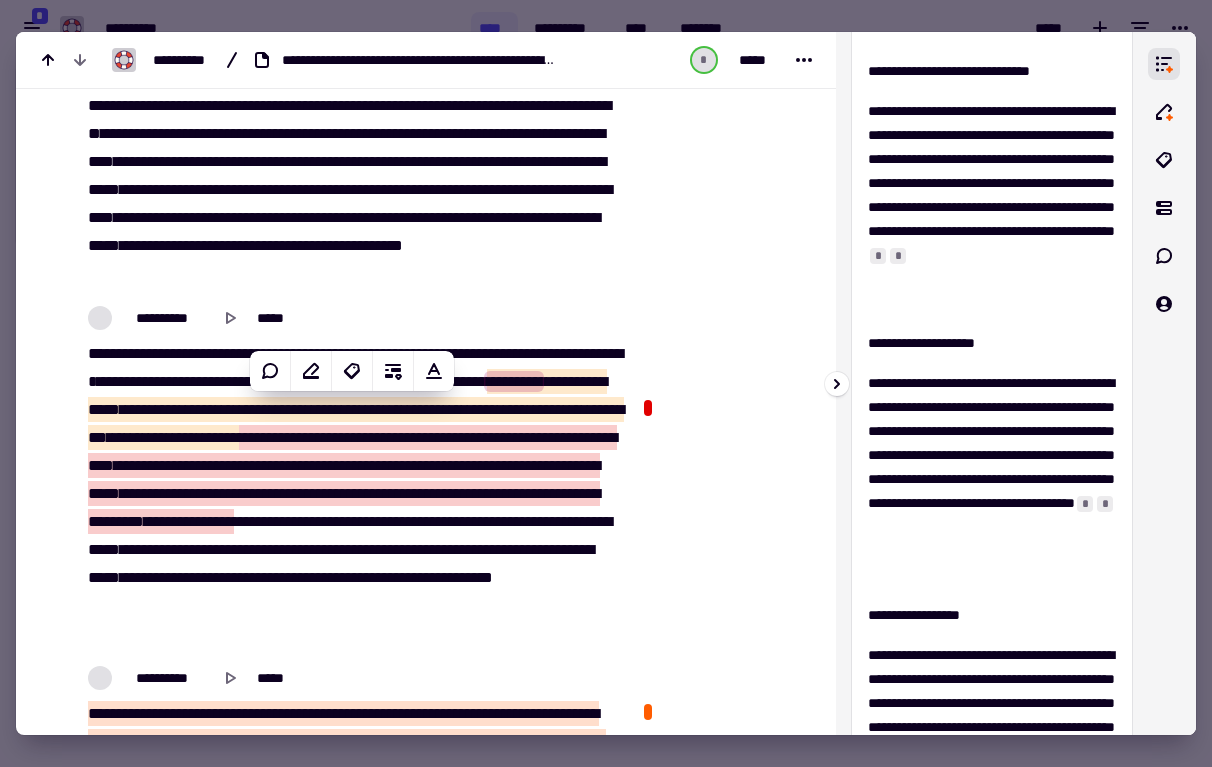 scroll, scrollTop: 19513, scrollLeft: 0, axis: vertical 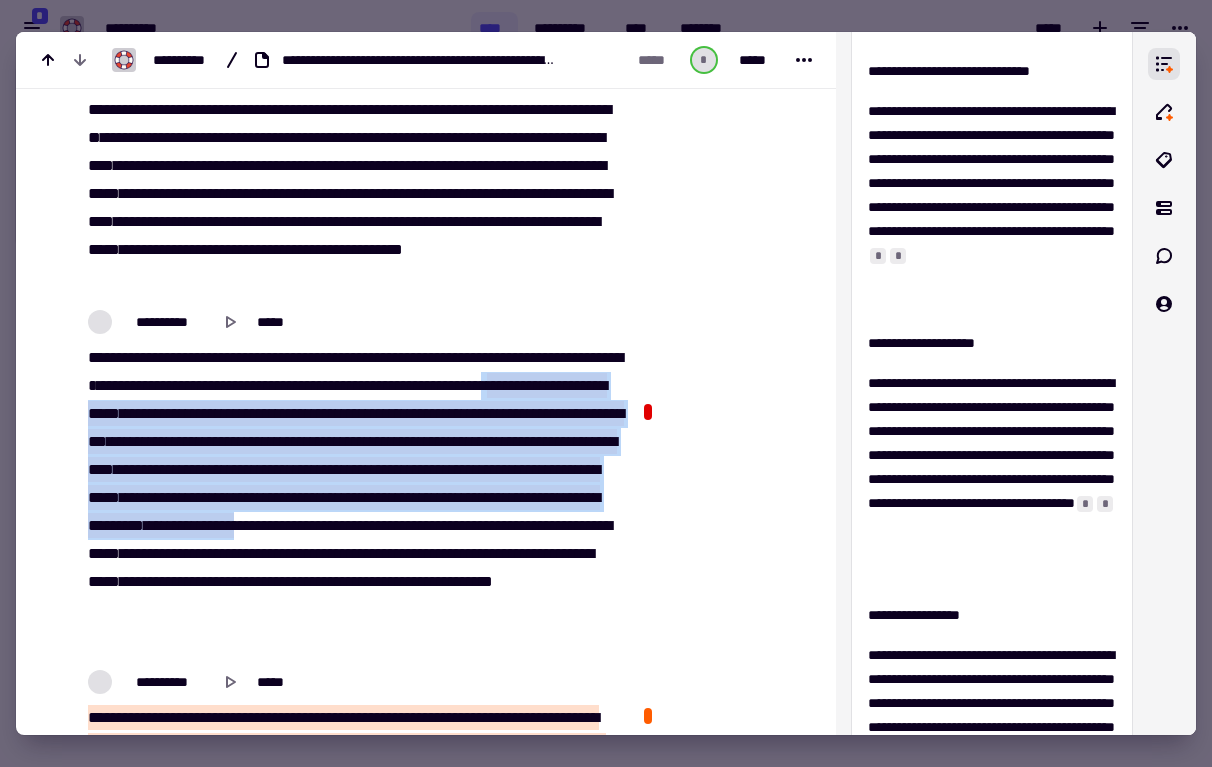 drag, startPoint x: 247, startPoint y: 409, endPoint x: 472, endPoint y: 554, distance: 267.67517 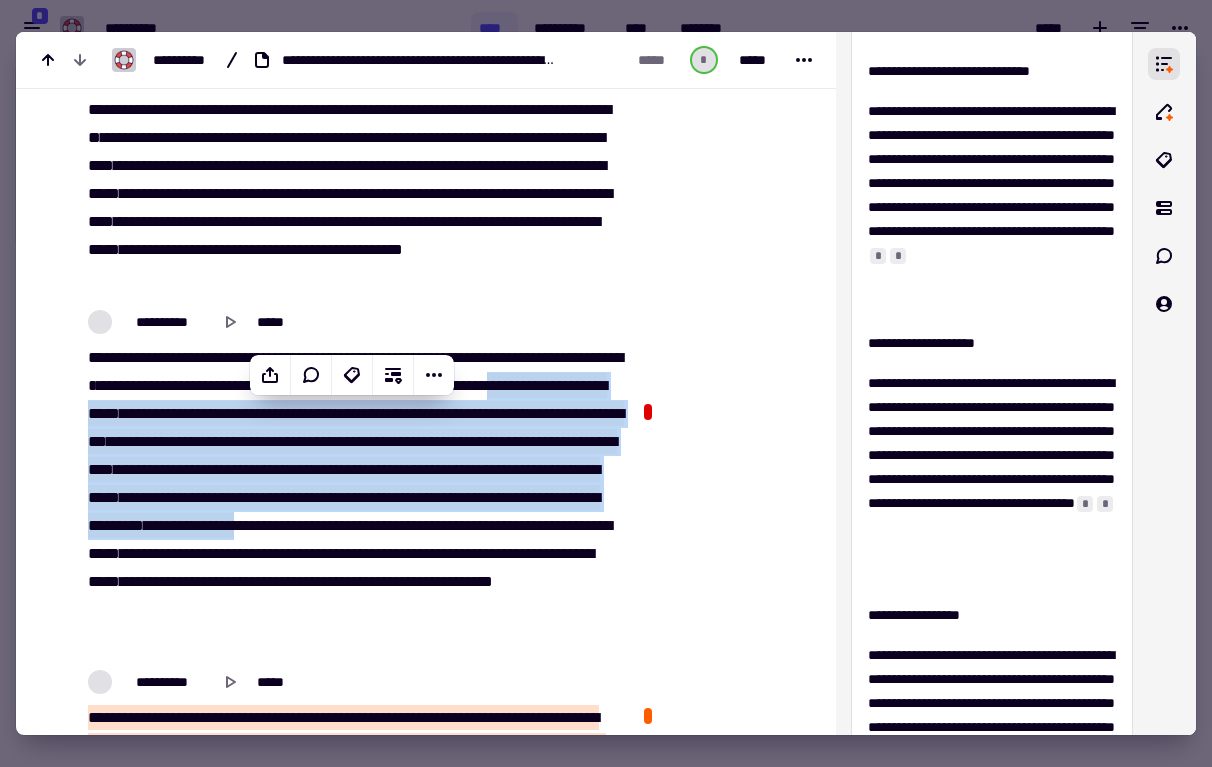copy on "**********" 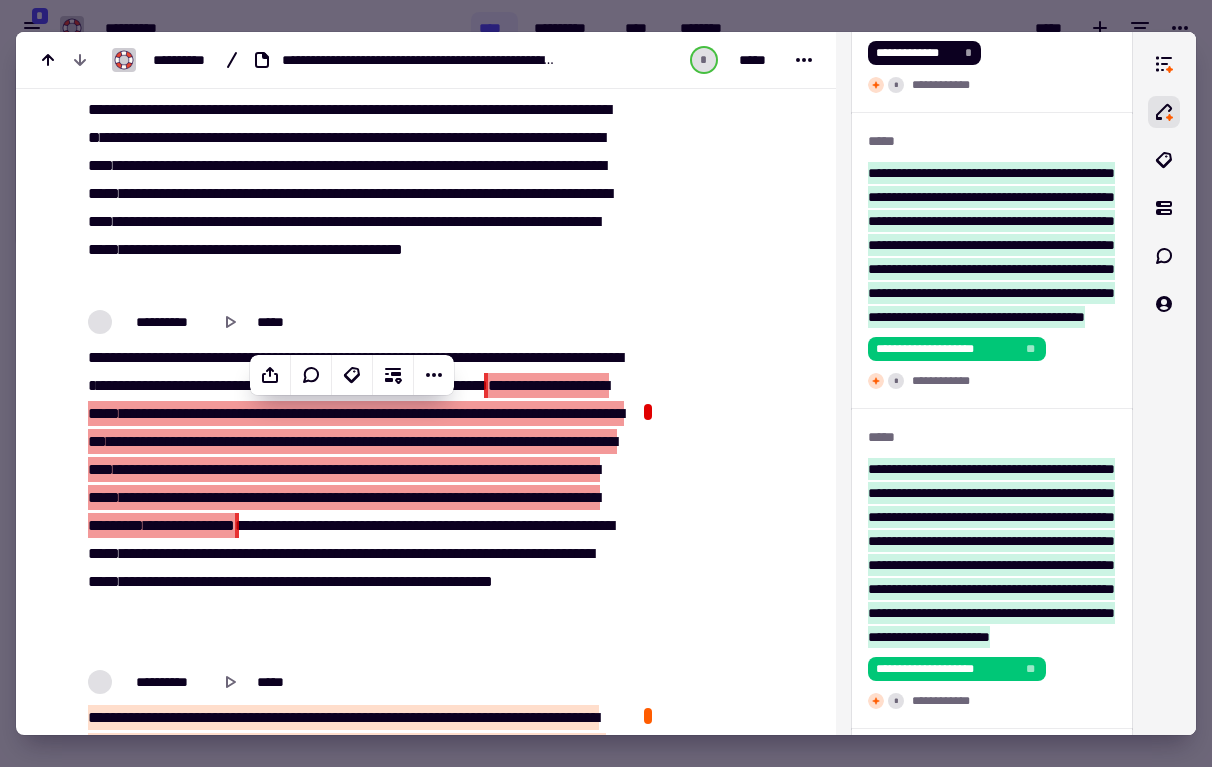 scroll, scrollTop: 8376, scrollLeft: 0, axis: vertical 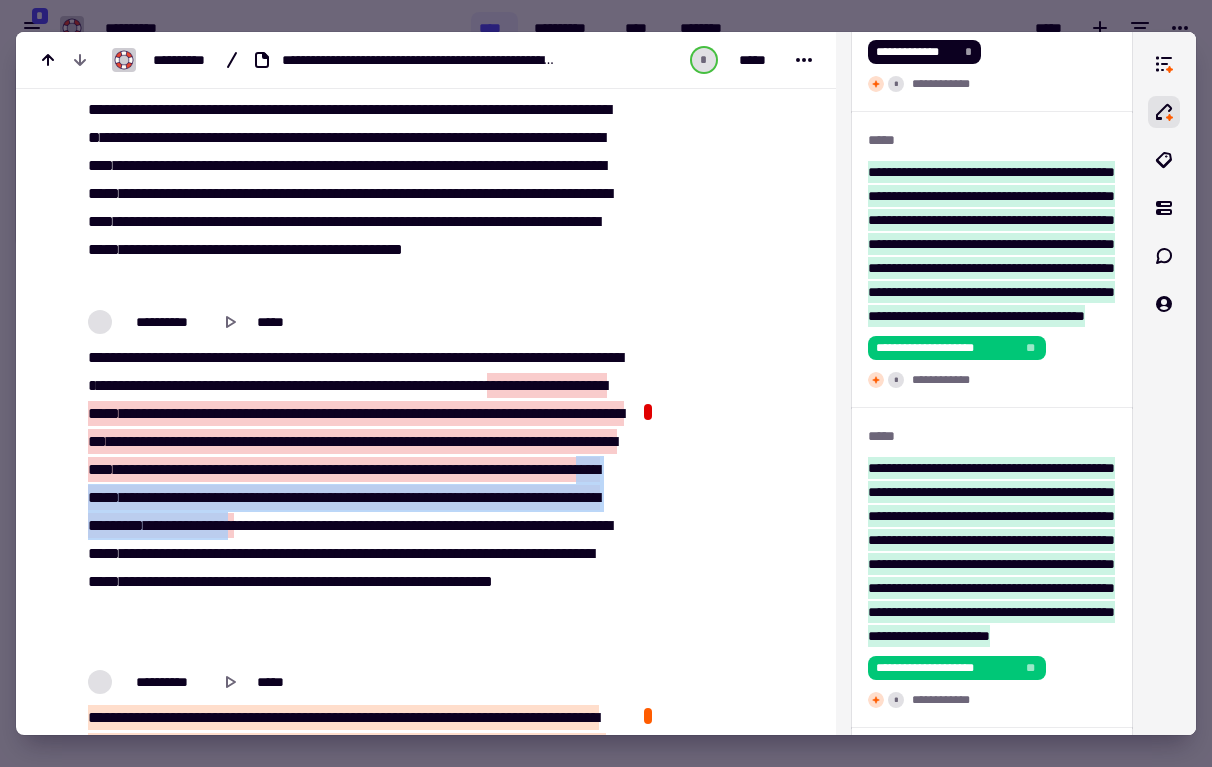 drag, startPoint x: 172, startPoint y: 524, endPoint x: 466, endPoint y: 558, distance: 295.95944 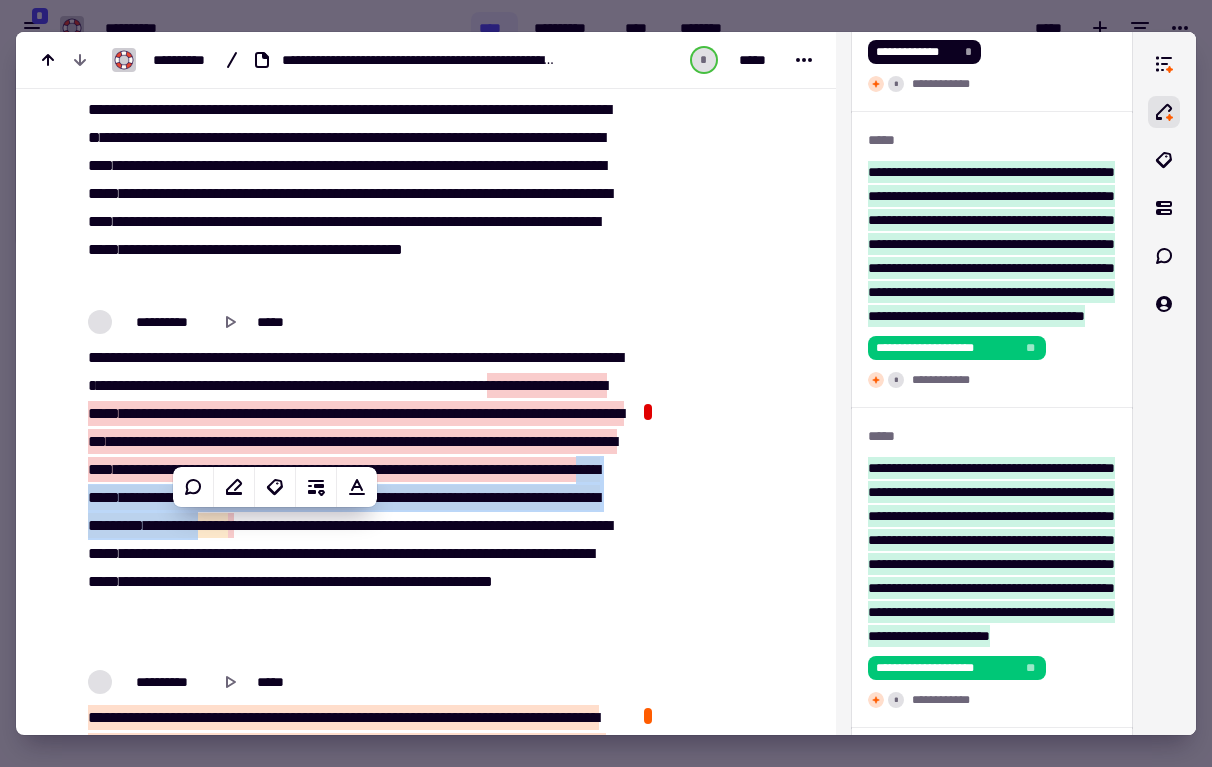 copy on "**   *****   **   *   ****   ****   **   ****   *********   **   ***   ****   ***   **   ***   ***   ***   ********   *****   *********   **   ****" 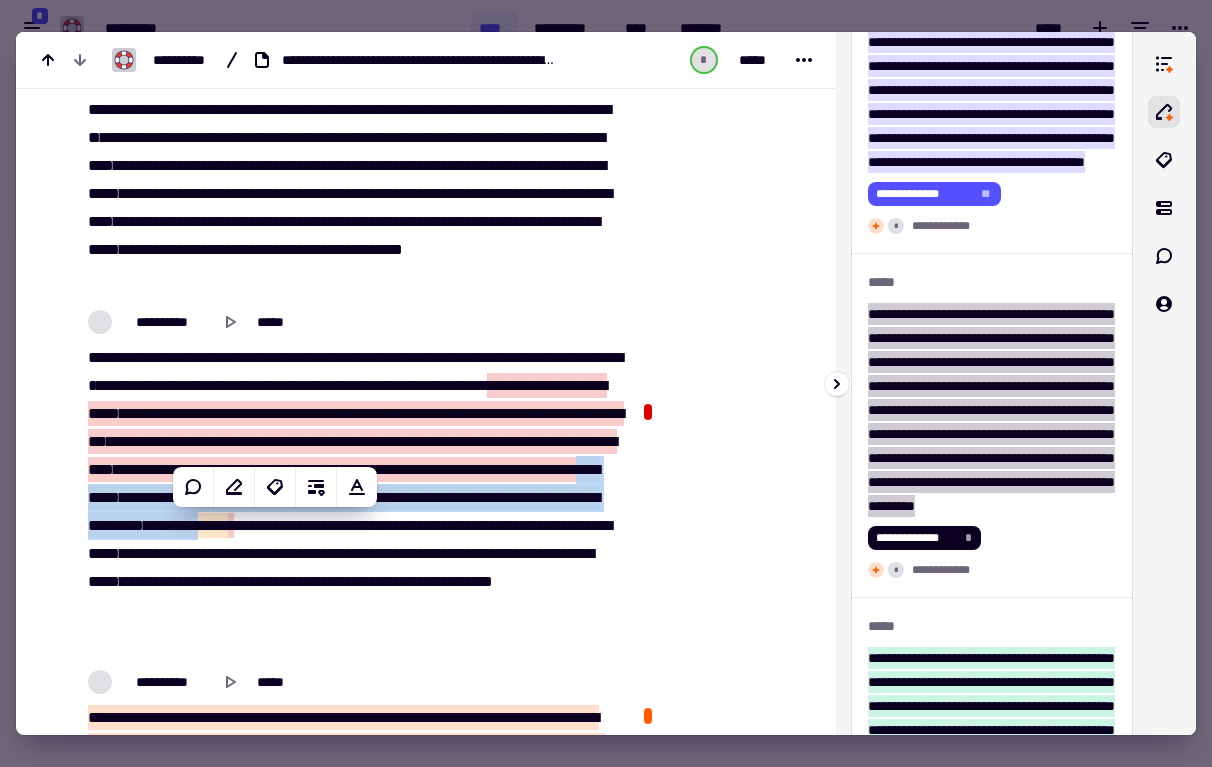 scroll, scrollTop: 7845, scrollLeft: 0, axis: vertical 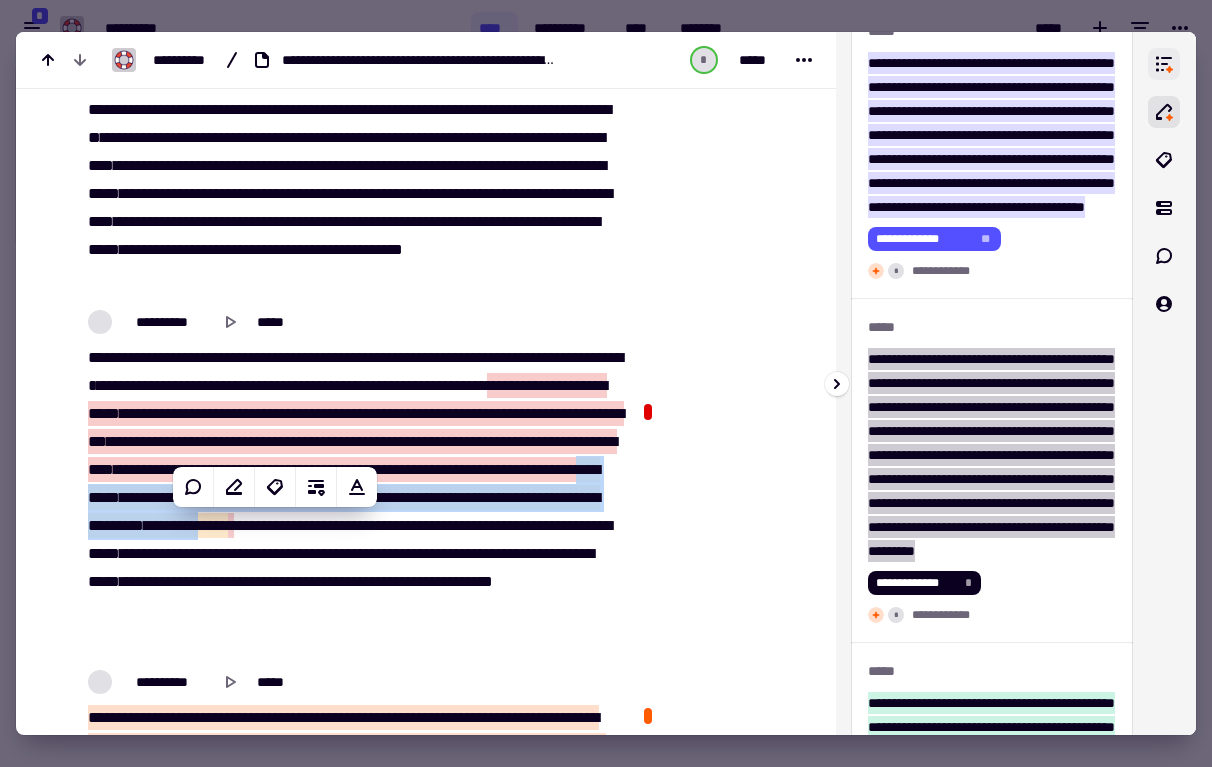 click 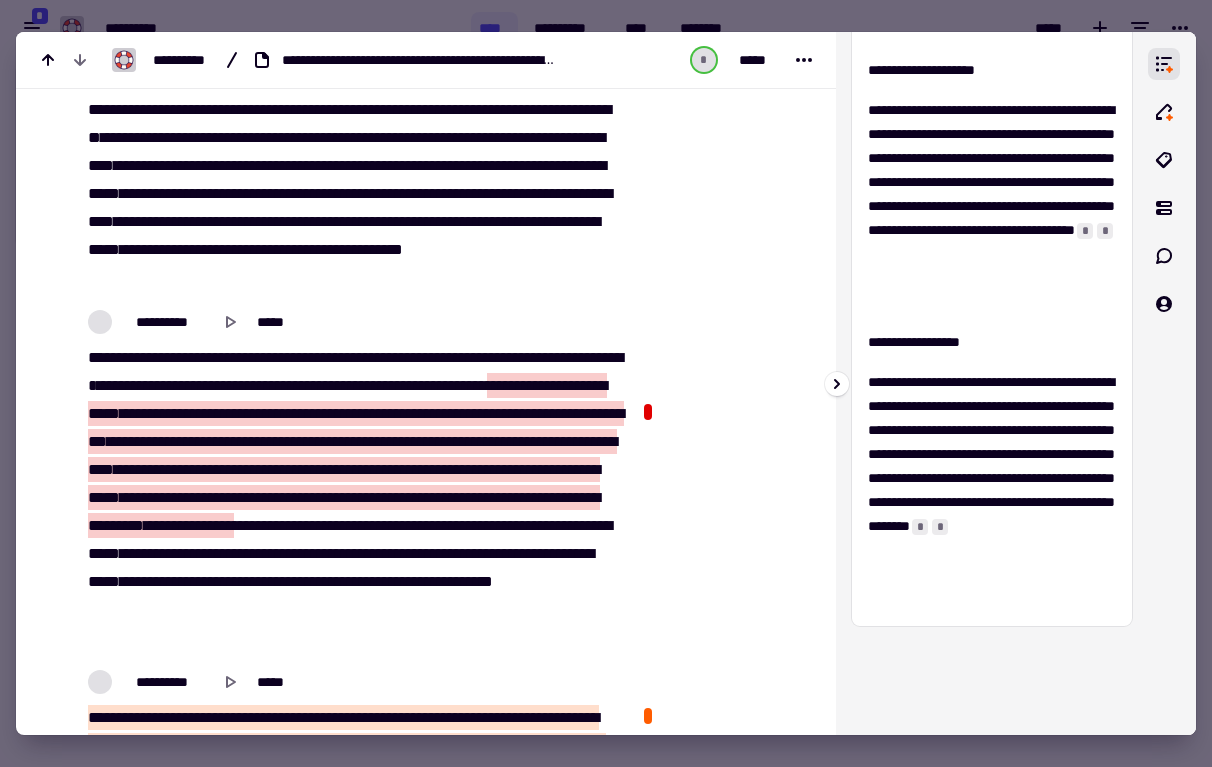 scroll, scrollTop: 596, scrollLeft: 0, axis: vertical 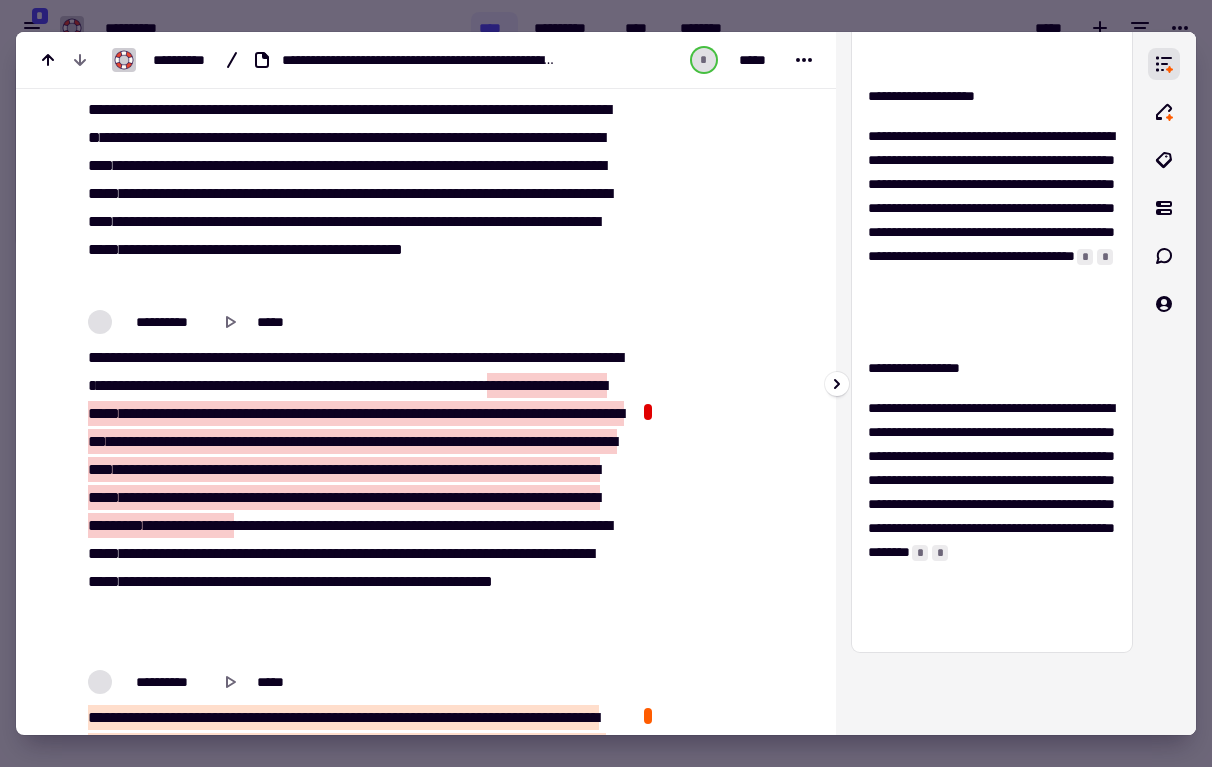 click on "*" at bounding box center (1105, 257) 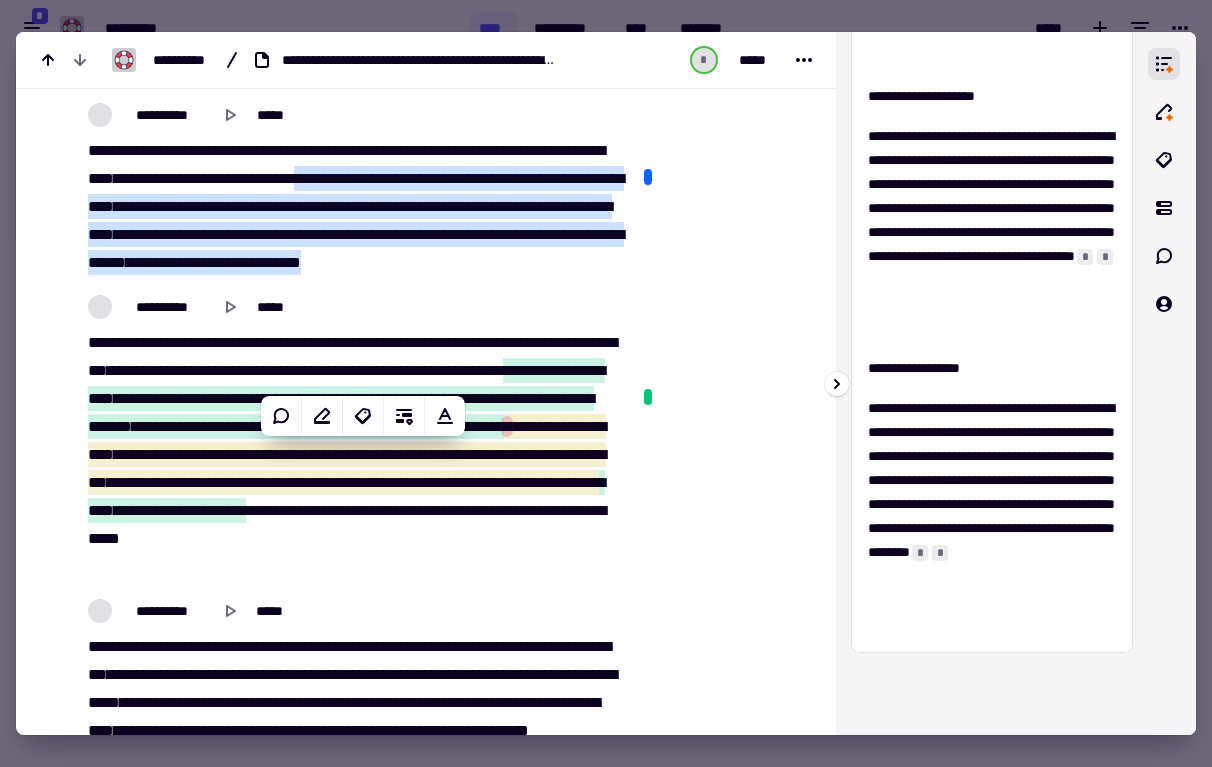 scroll, scrollTop: 29005, scrollLeft: 0, axis: vertical 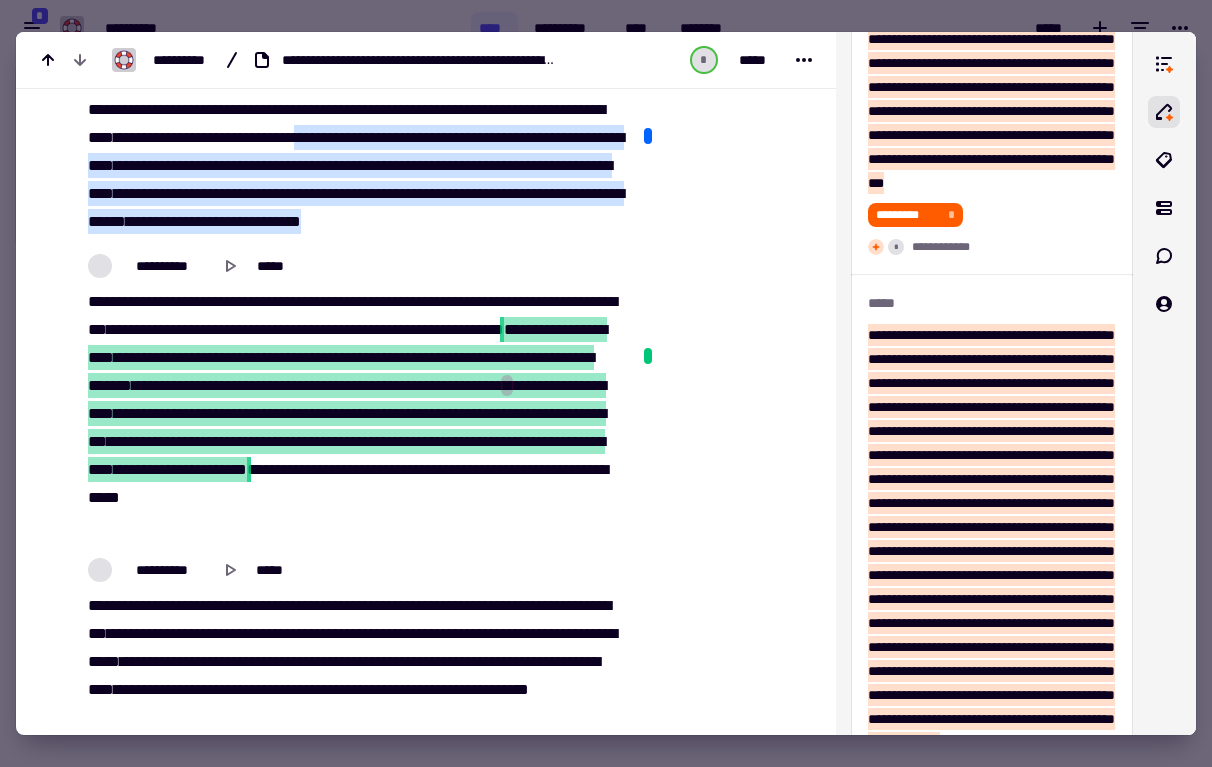 click on "***" at bounding box center [489, 385] 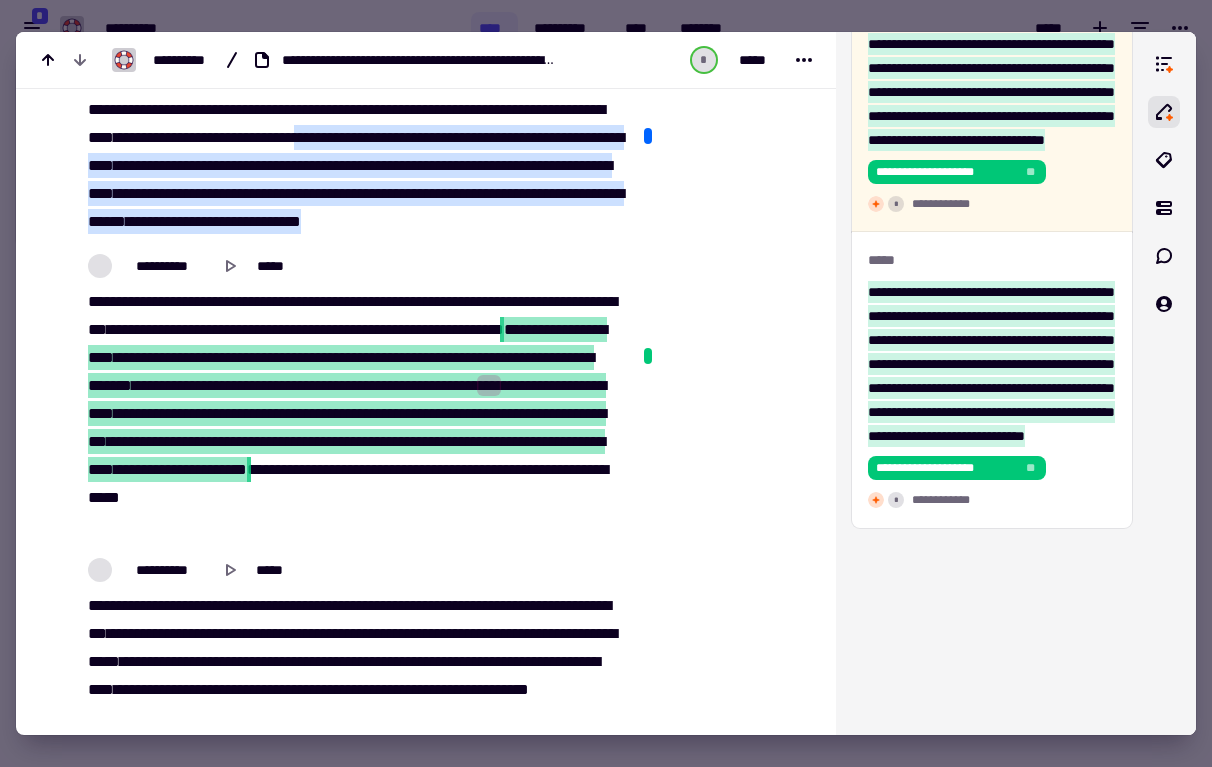 scroll, scrollTop: 13064, scrollLeft: 0, axis: vertical 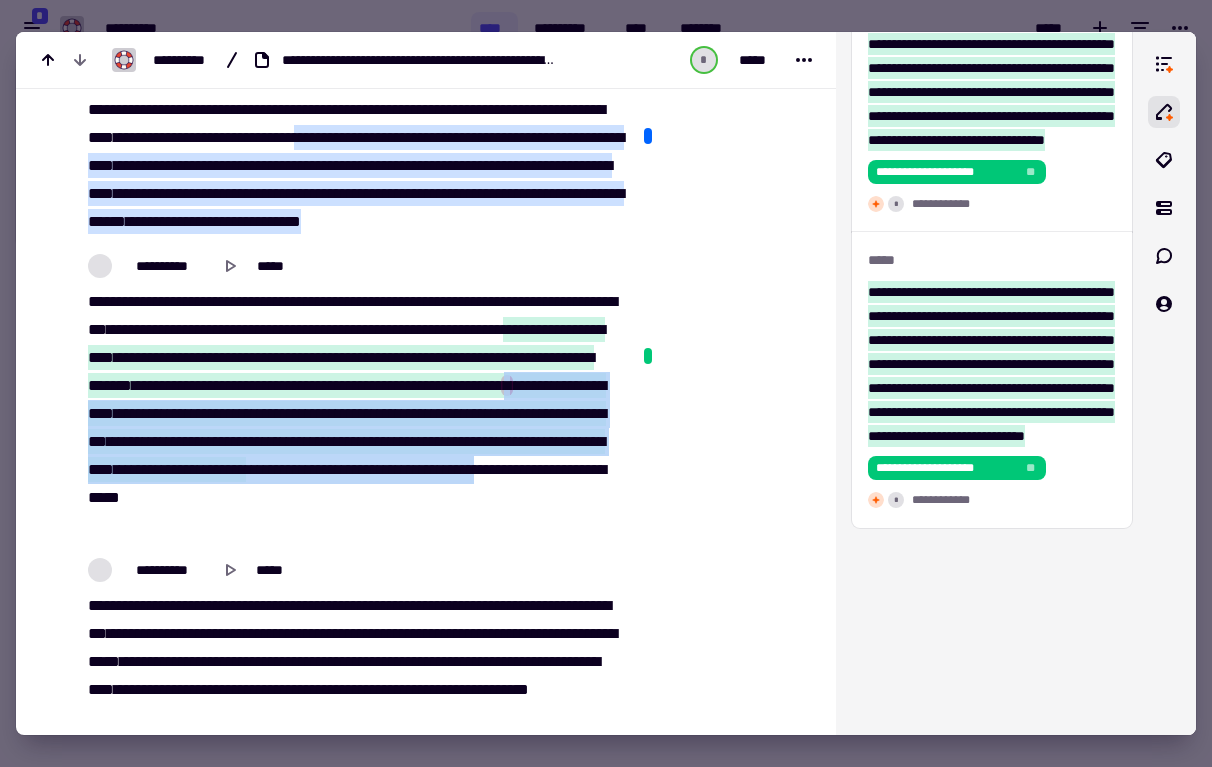 drag, startPoint x: 260, startPoint y: 410, endPoint x: 517, endPoint y: 497, distance: 271.3264 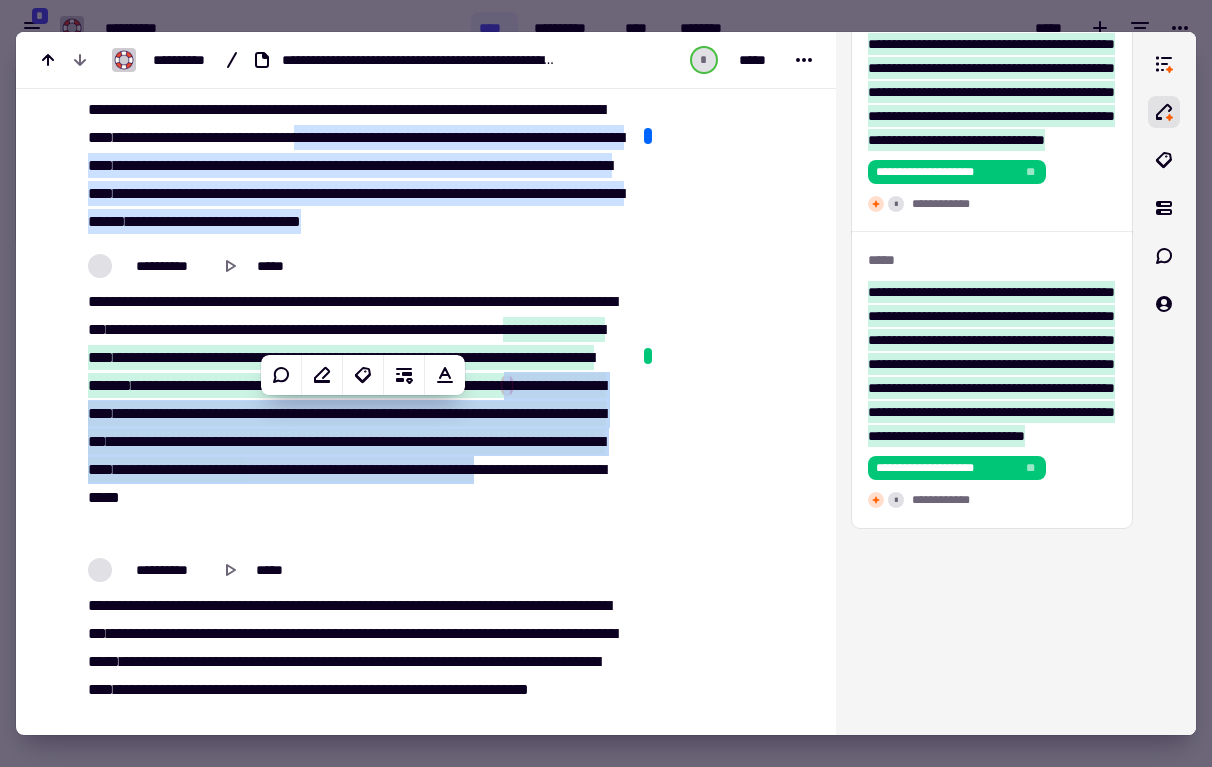 copy on "*   ******   ****   **   ****   ****   **   ***   *******   **   *******   ****   ******   ***   ****   *****   ***   **   ****   ****   *****   ***   *   ***   **   ******   *********   **   ***   ***   ****   ****   ***   ****   ********   ******   **   ***   **   ****   *   ****   ******   *******   *   ******   *****   ******   **   **   ***   *****" 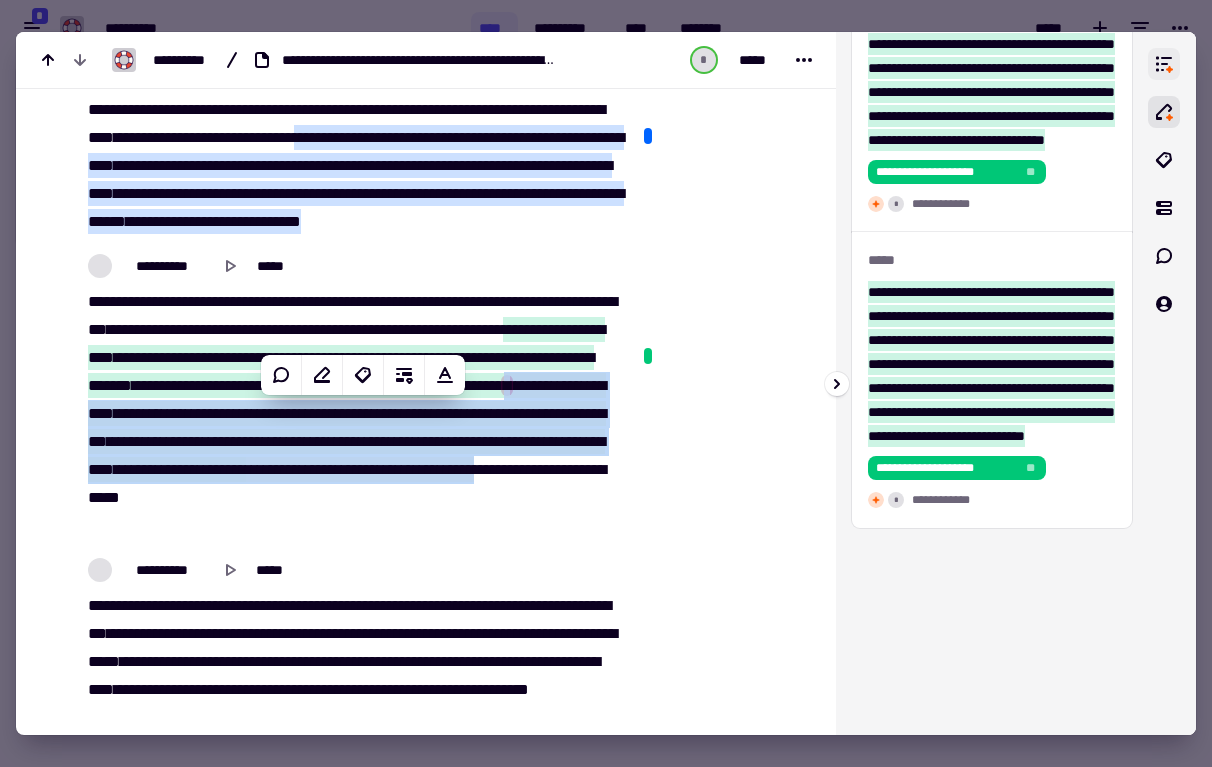click 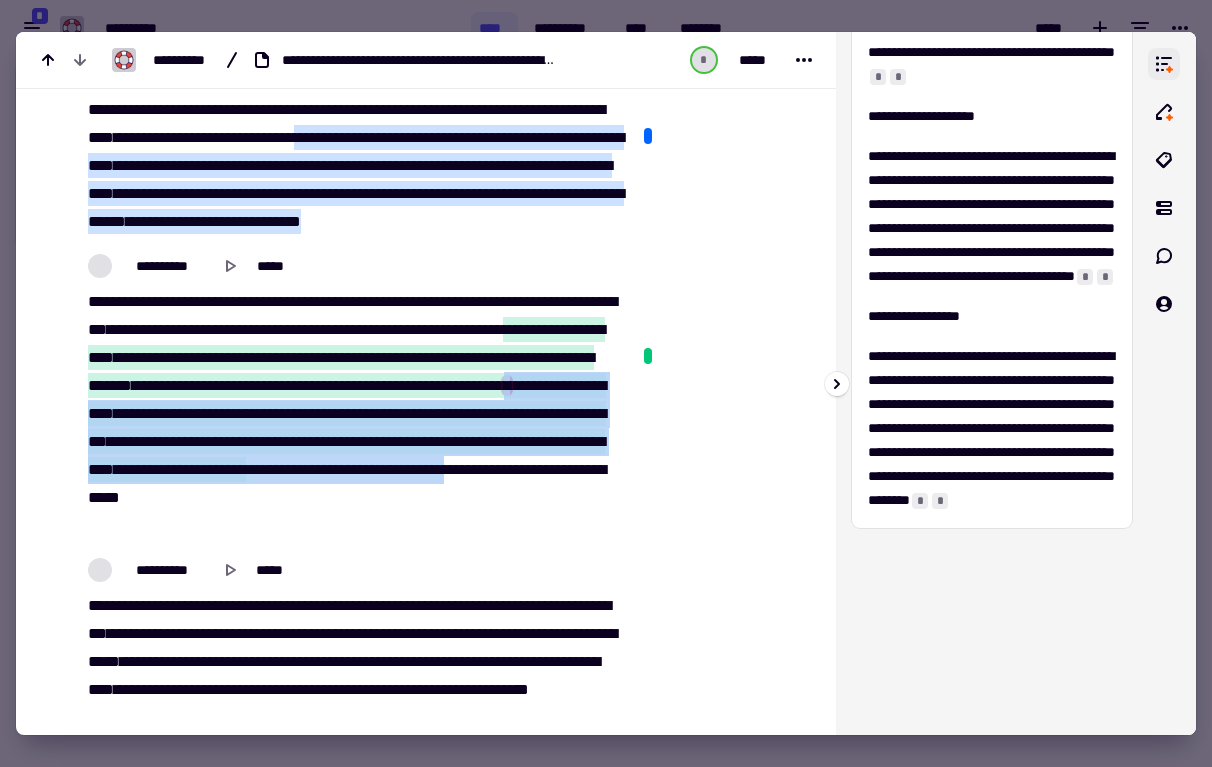 scroll, scrollTop: 720, scrollLeft: 0, axis: vertical 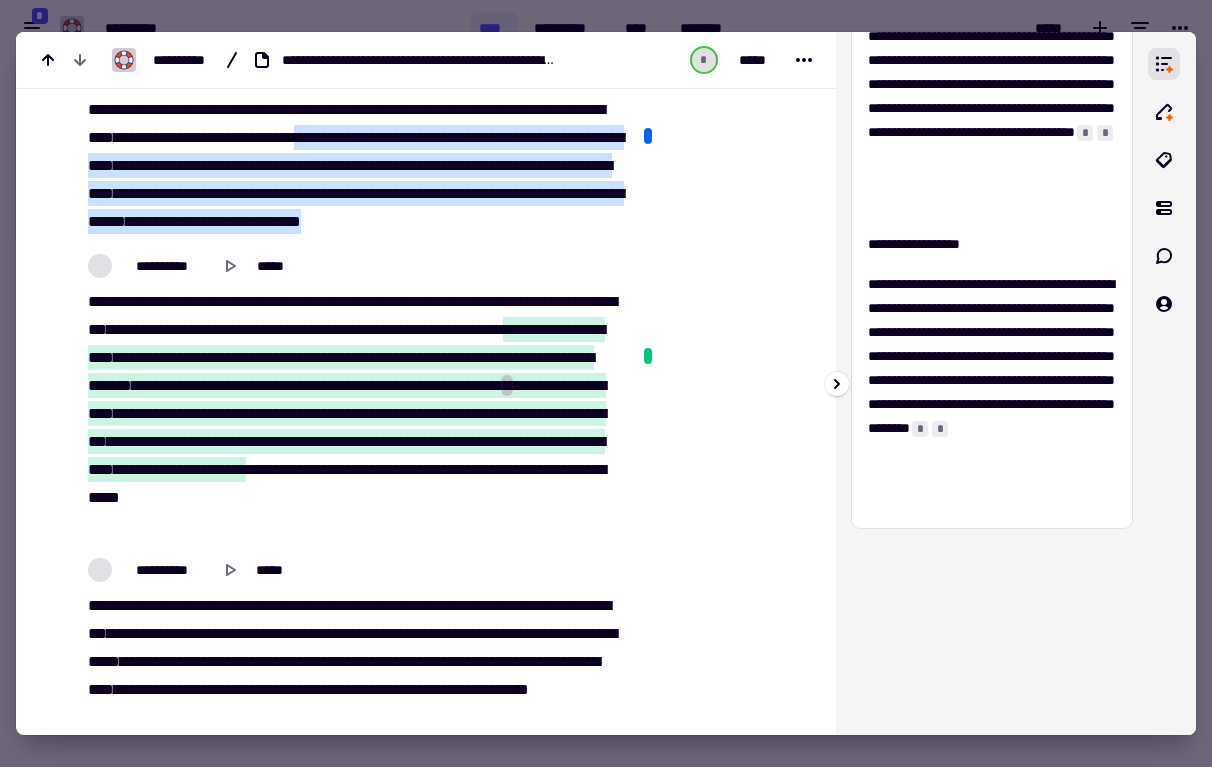 click on "*" at bounding box center (940, 429) 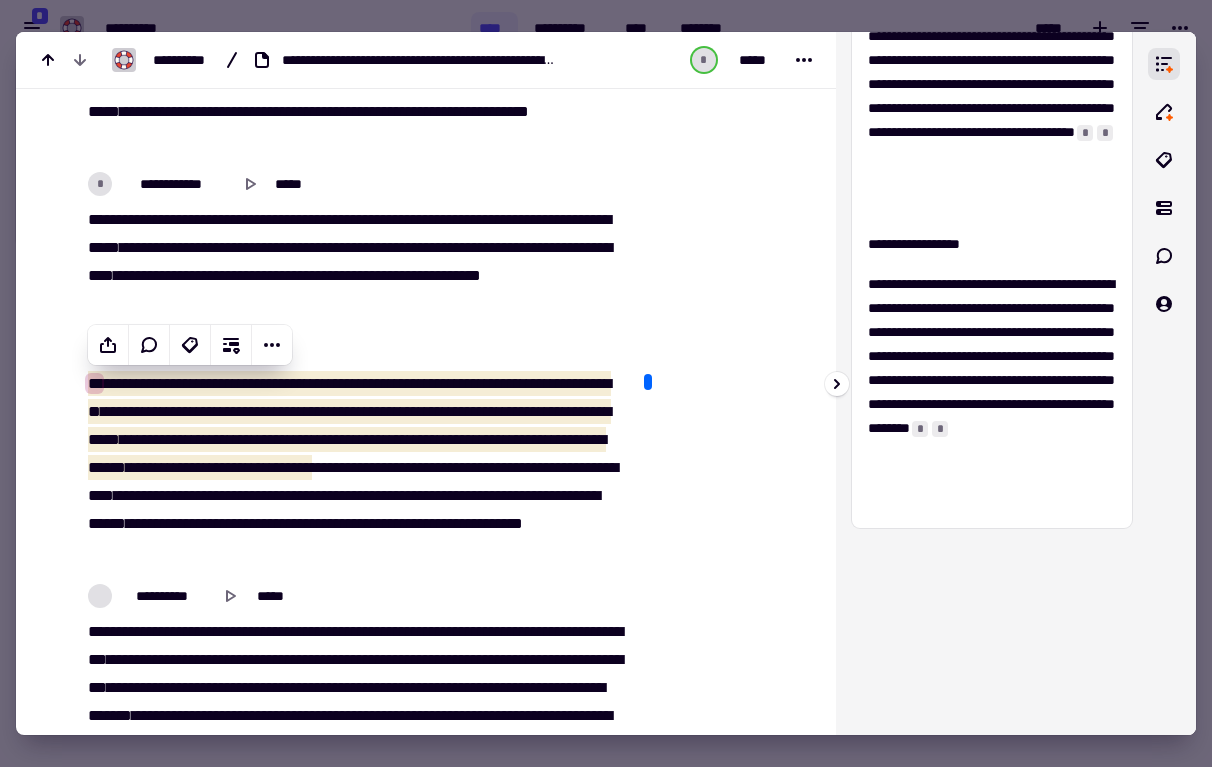 scroll, scrollTop: 26109, scrollLeft: 0, axis: vertical 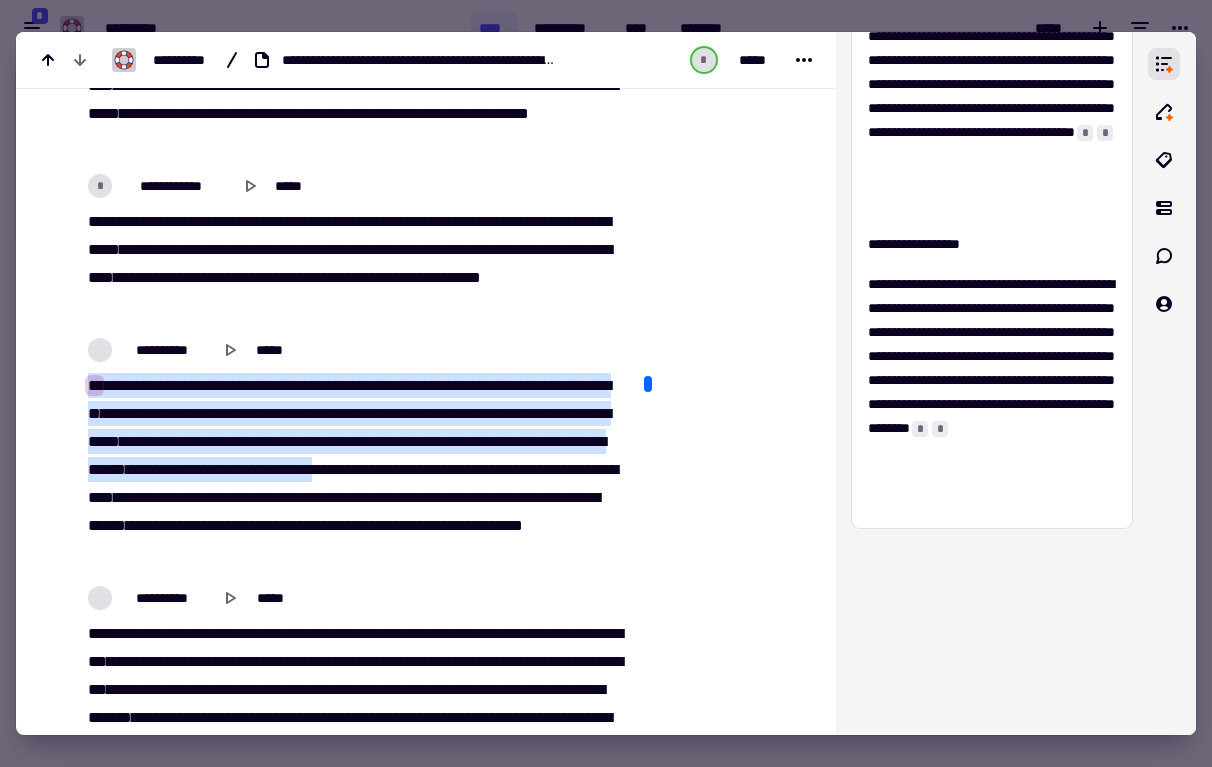 click on "****" at bounding box center [600, 469] 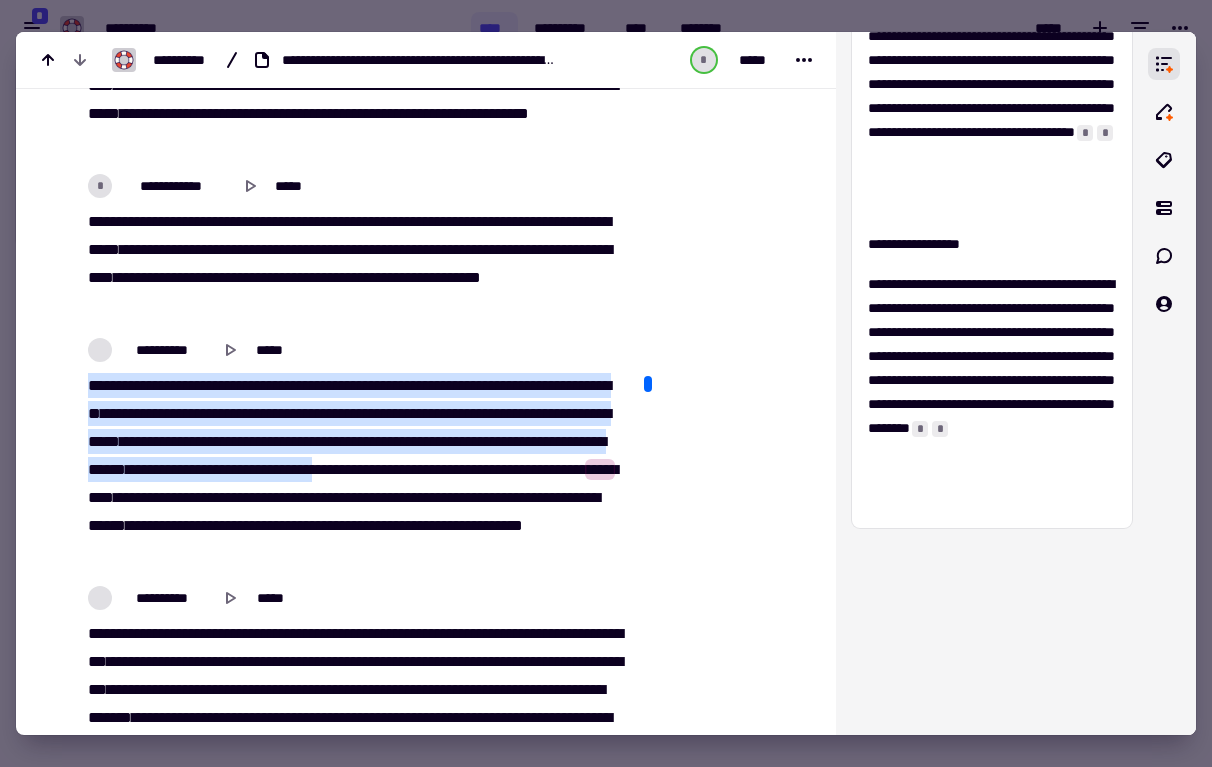 click on "**" at bounding box center [155, 413] 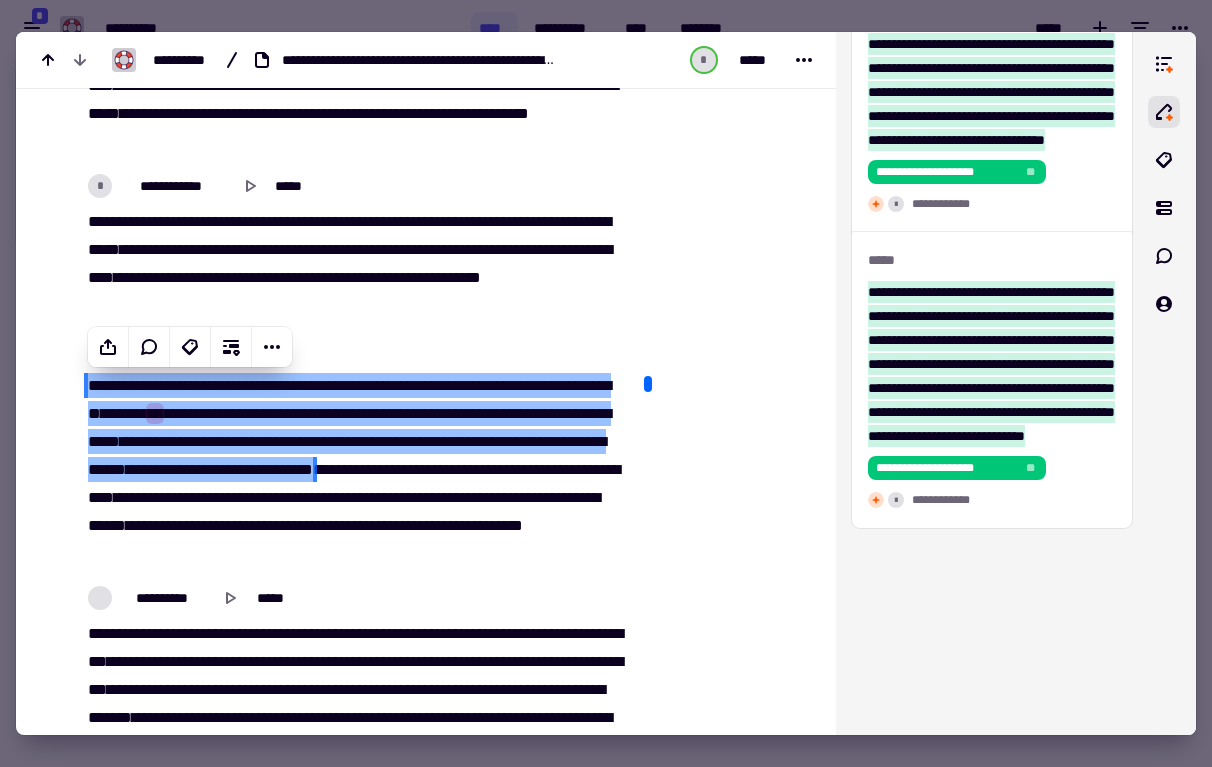scroll, scrollTop: 11512, scrollLeft: 0, axis: vertical 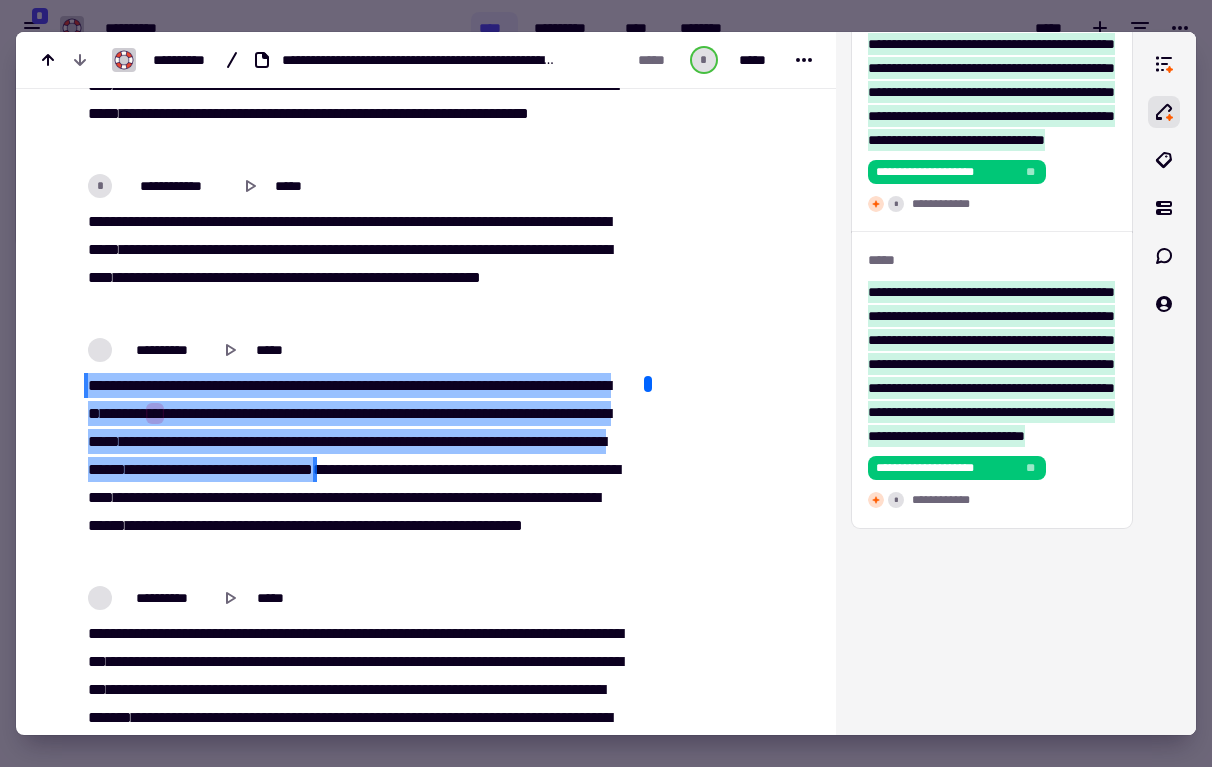 drag, startPoint x: 76, startPoint y: 378, endPoint x: 209, endPoint y: 444, distance: 148.47559 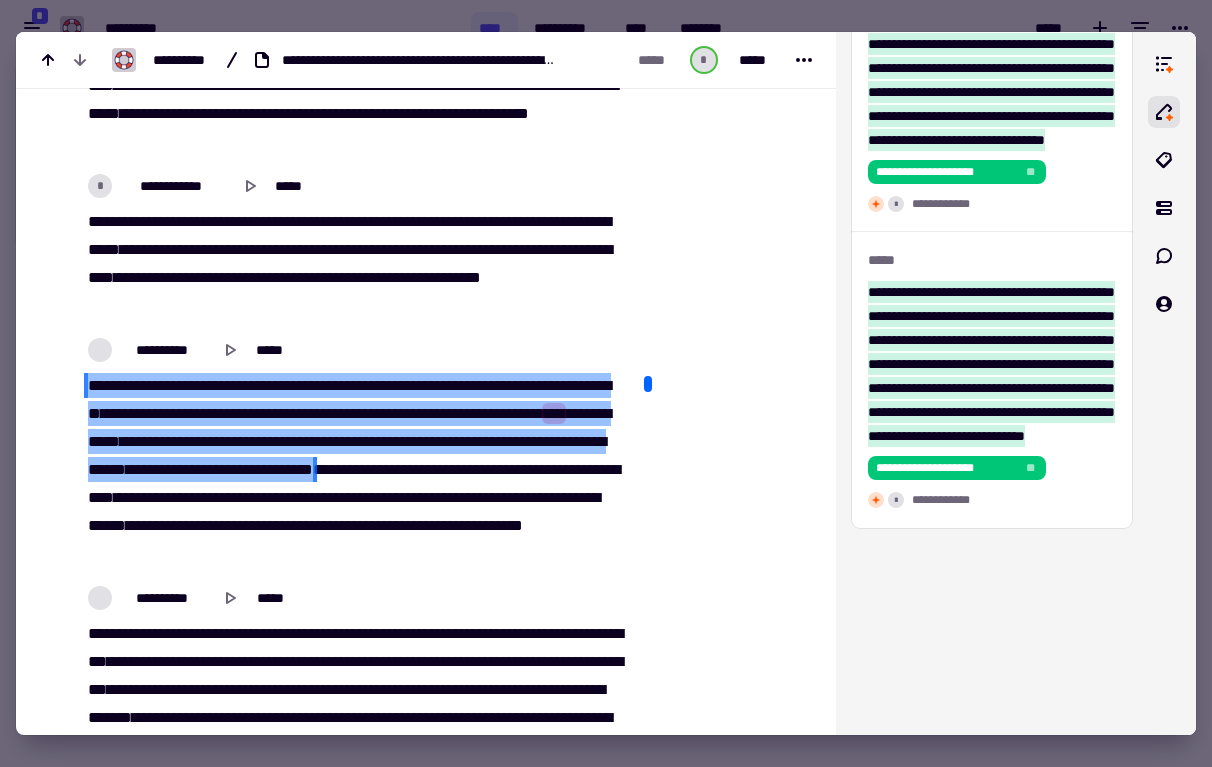 click on "**" at bounding box center (155, 413) 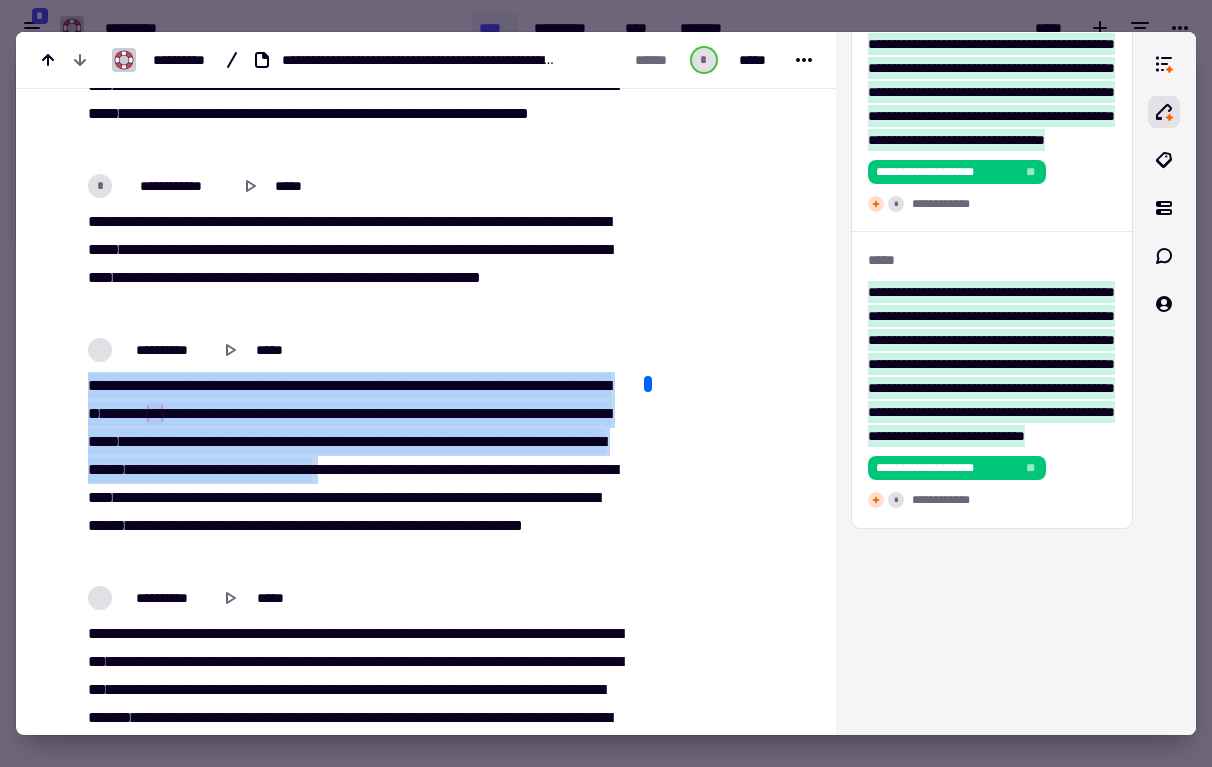 drag, startPoint x: 154, startPoint y: 495, endPoint x: 82, endPoint y: 384, distance: 132.30646 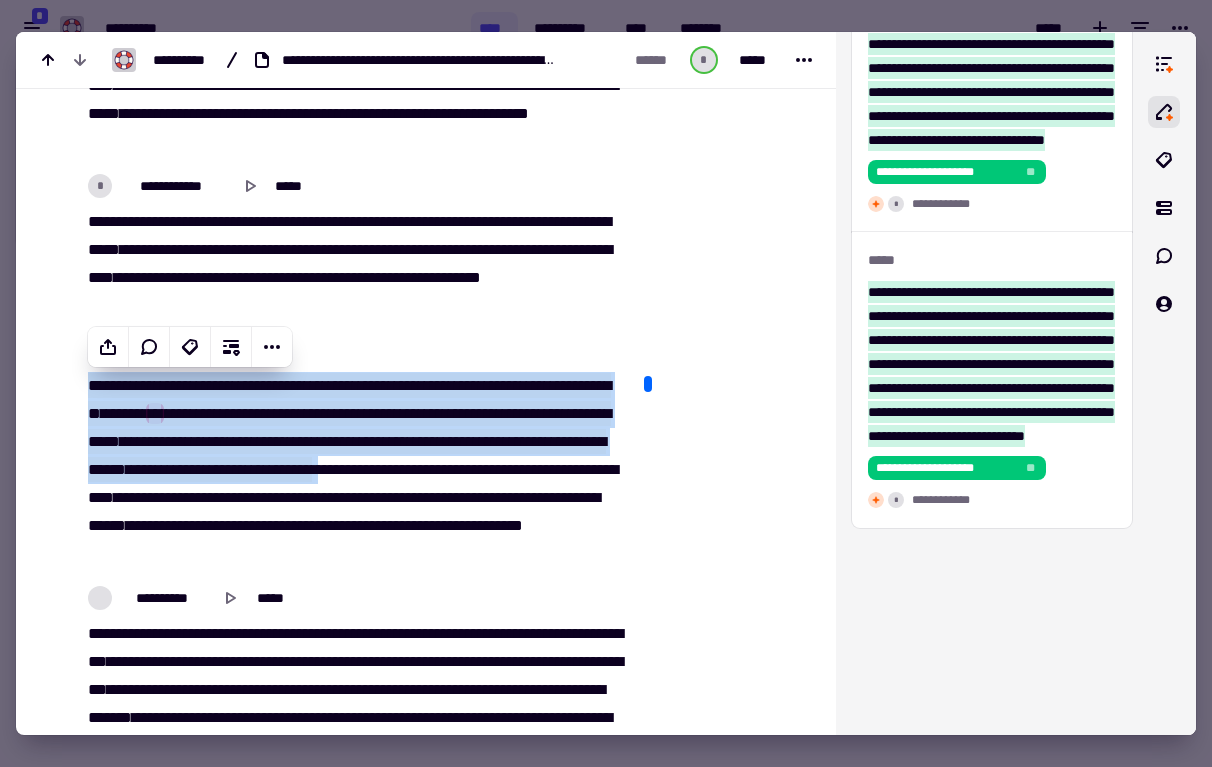 copy on "**********" 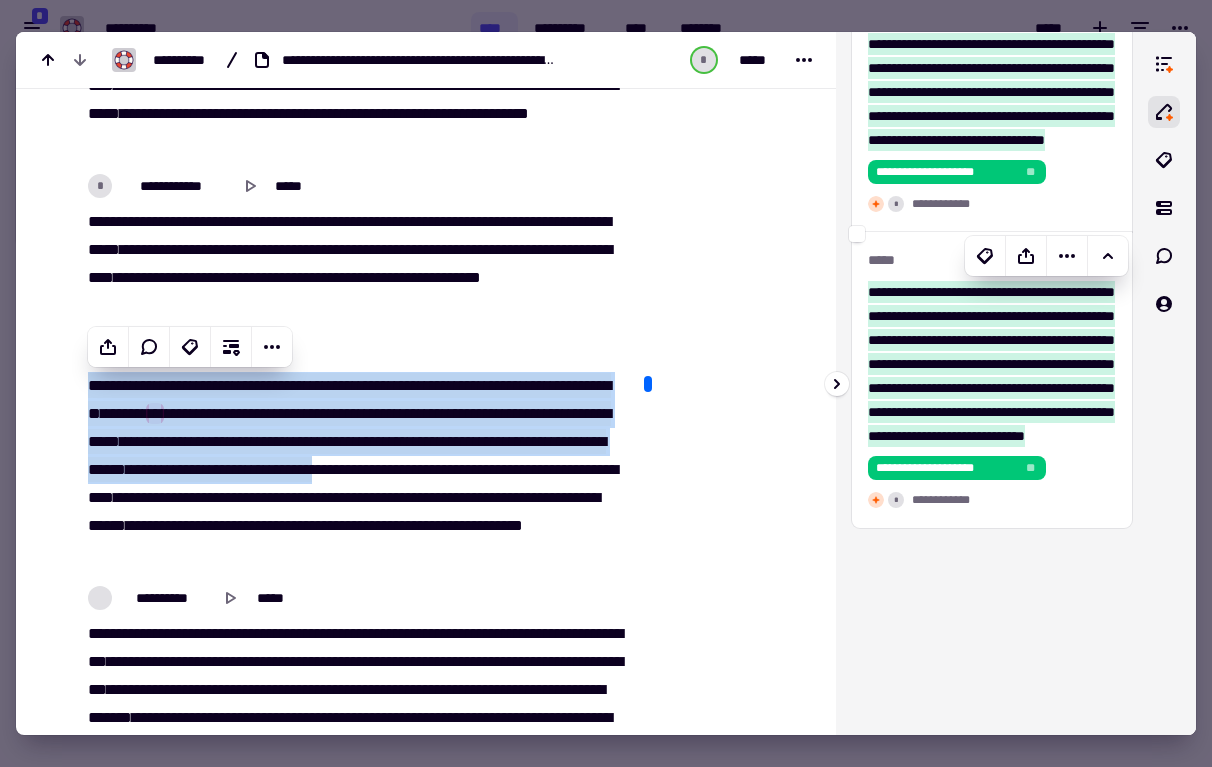 scroll, scrollTop: 13304, scrollLeft: 0, axis: vertical 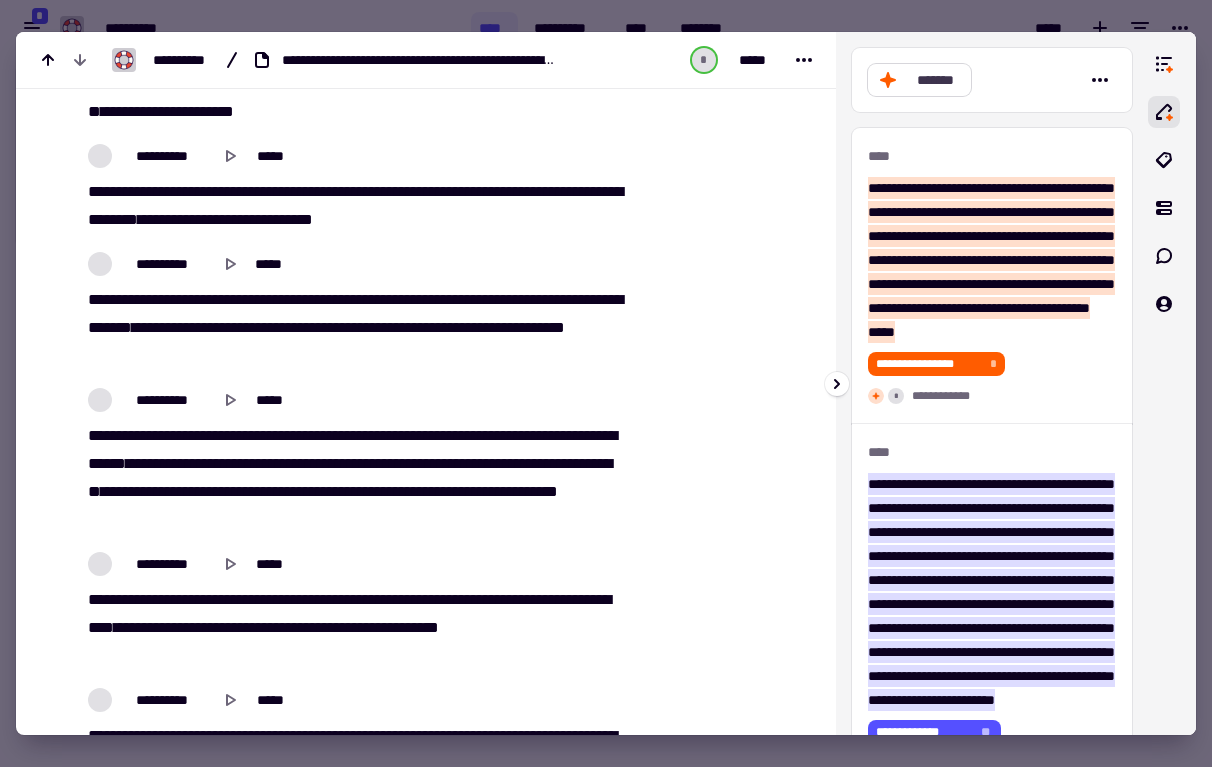 click on "*******" 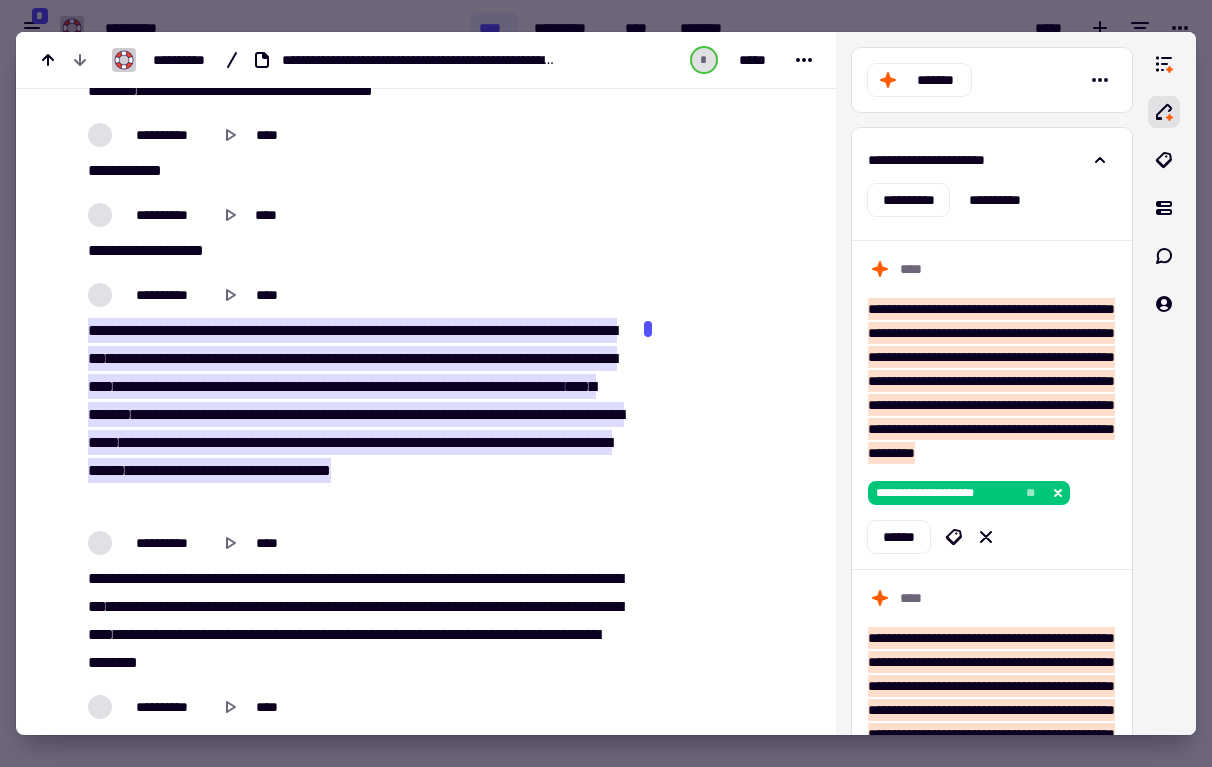 scroll, scrollTop: 373, scrollLeft: 0, axis: vertical 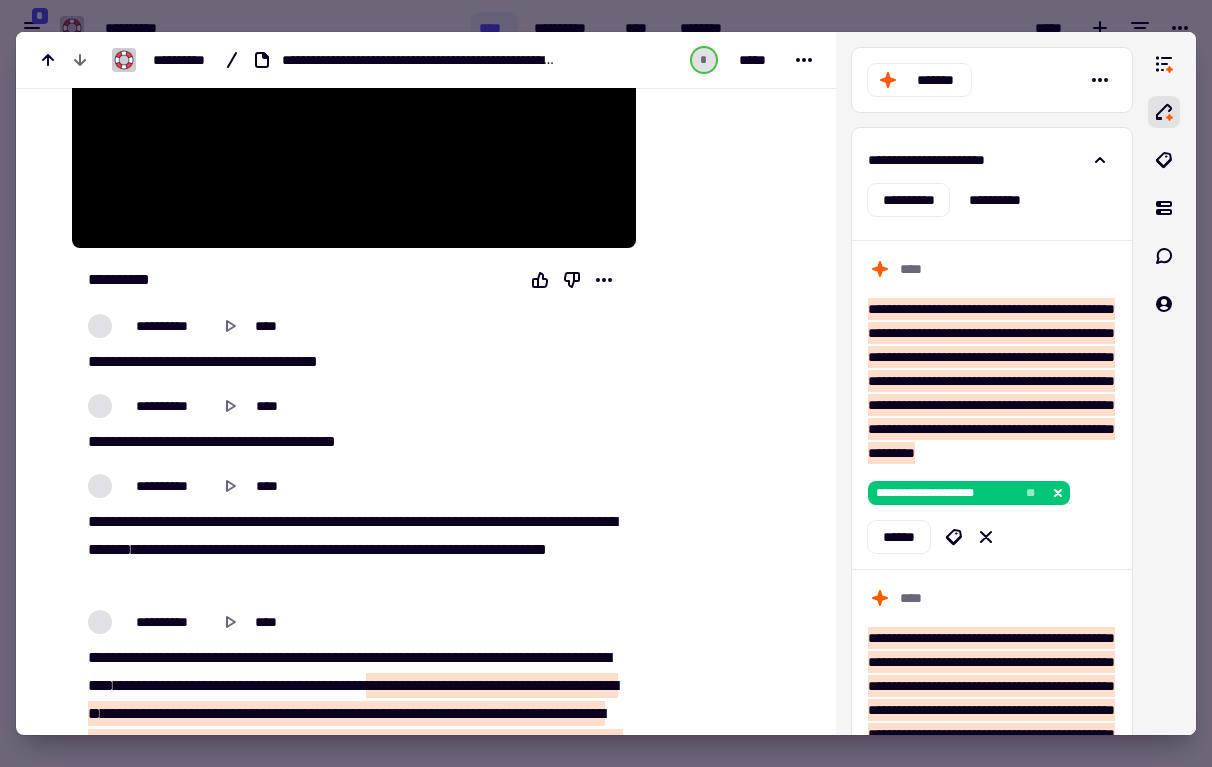 click at bounding box center (606, 383) 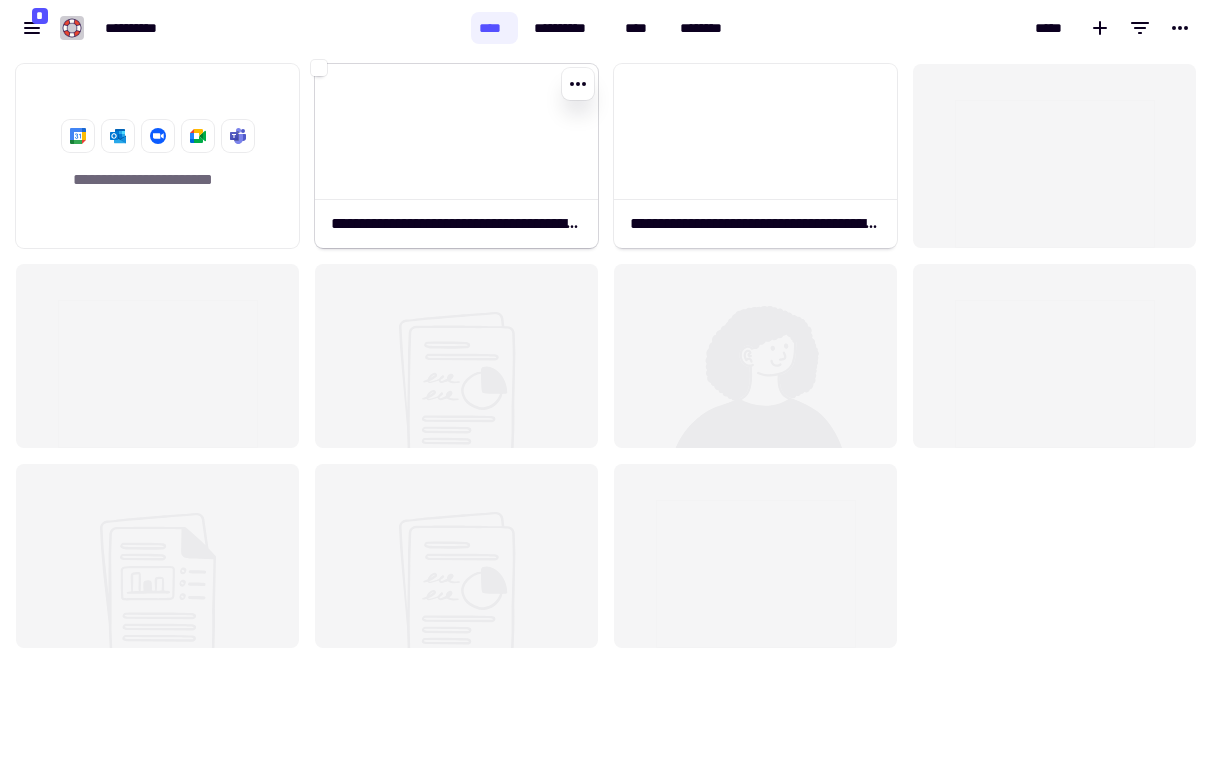 click 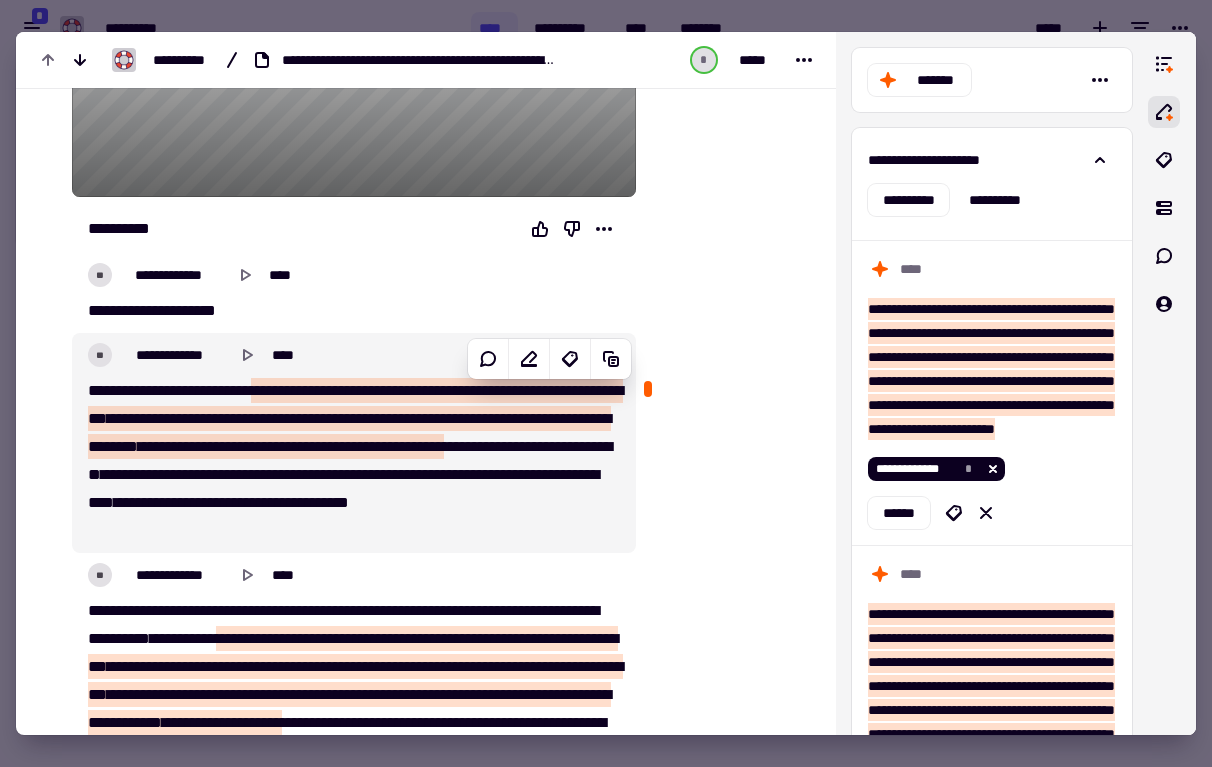 scroll, scrollTop: 425, scrollLeft: 0, axis: vertical 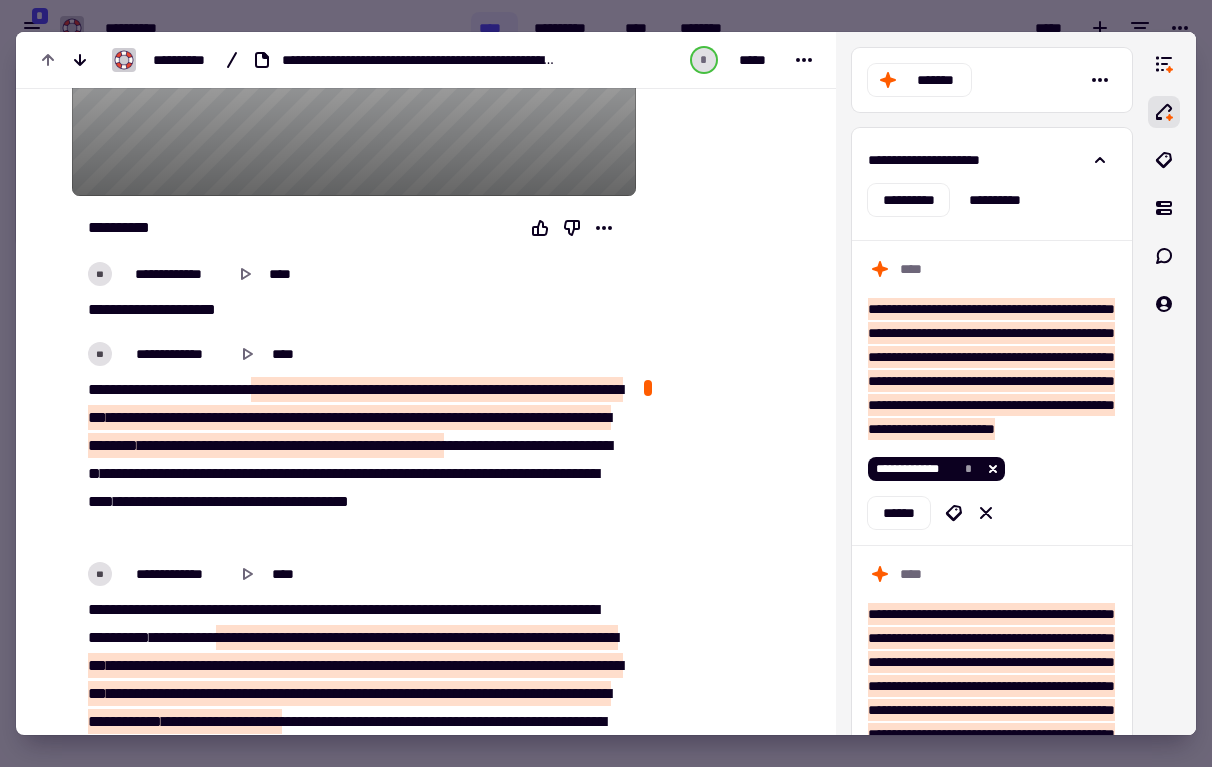 click on "***   ******   **   ******" at bounding box center (354, 310) 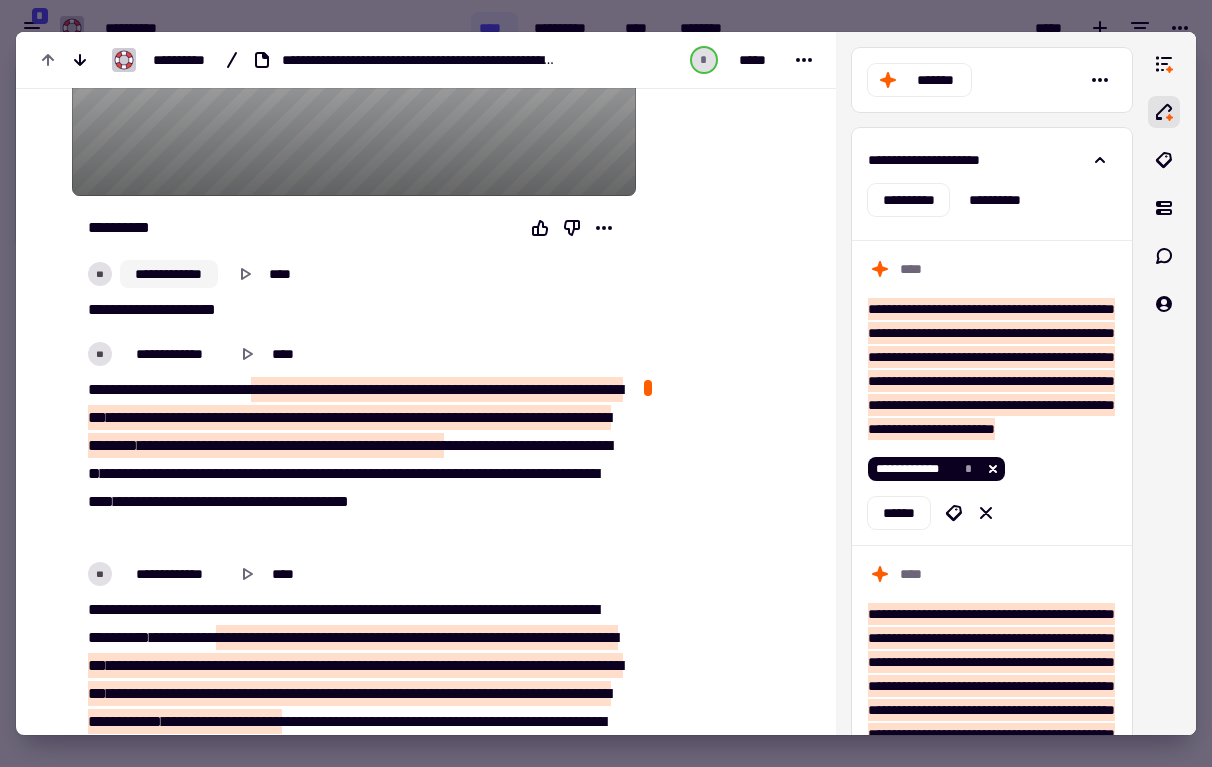 click on "**********" 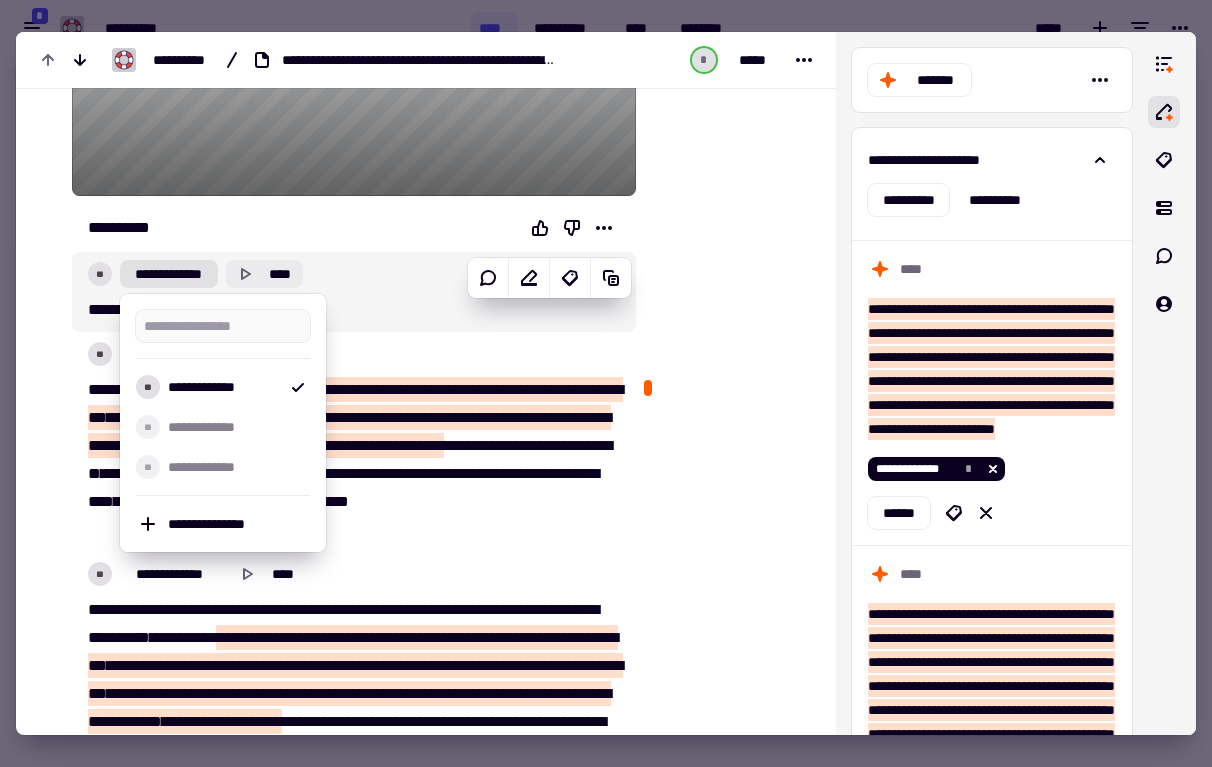 click 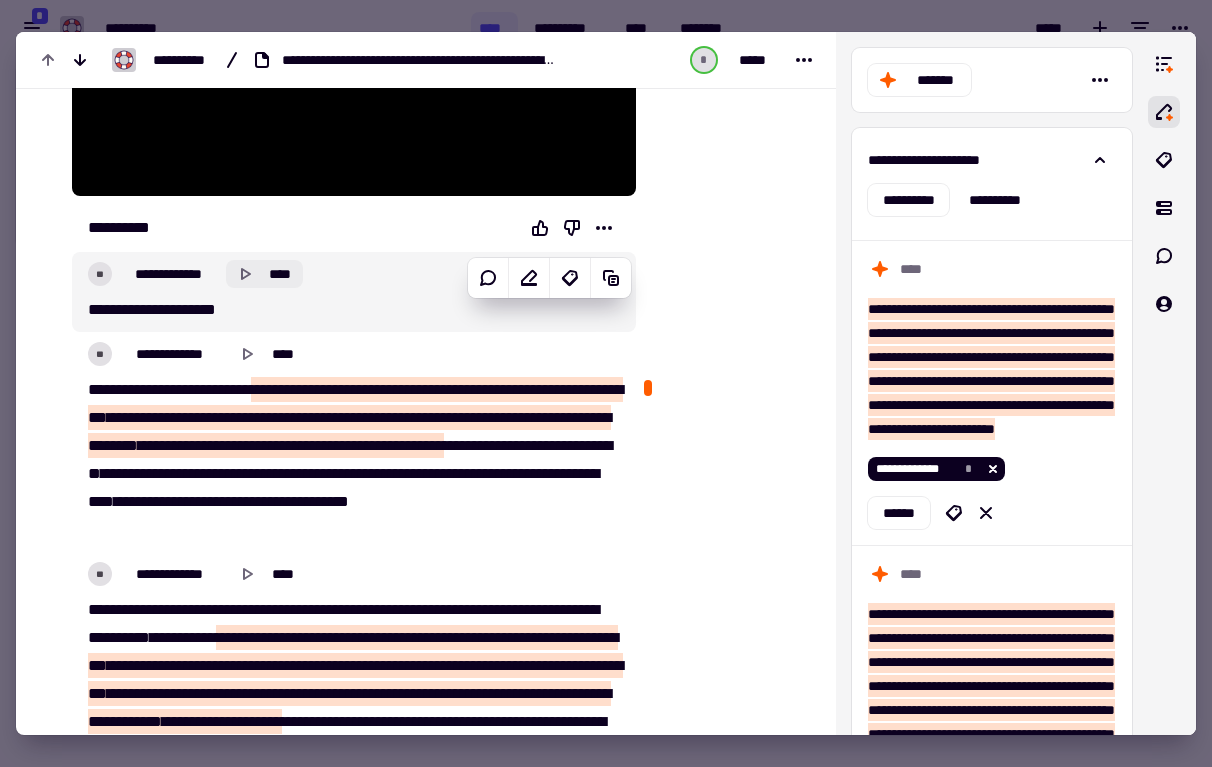 click 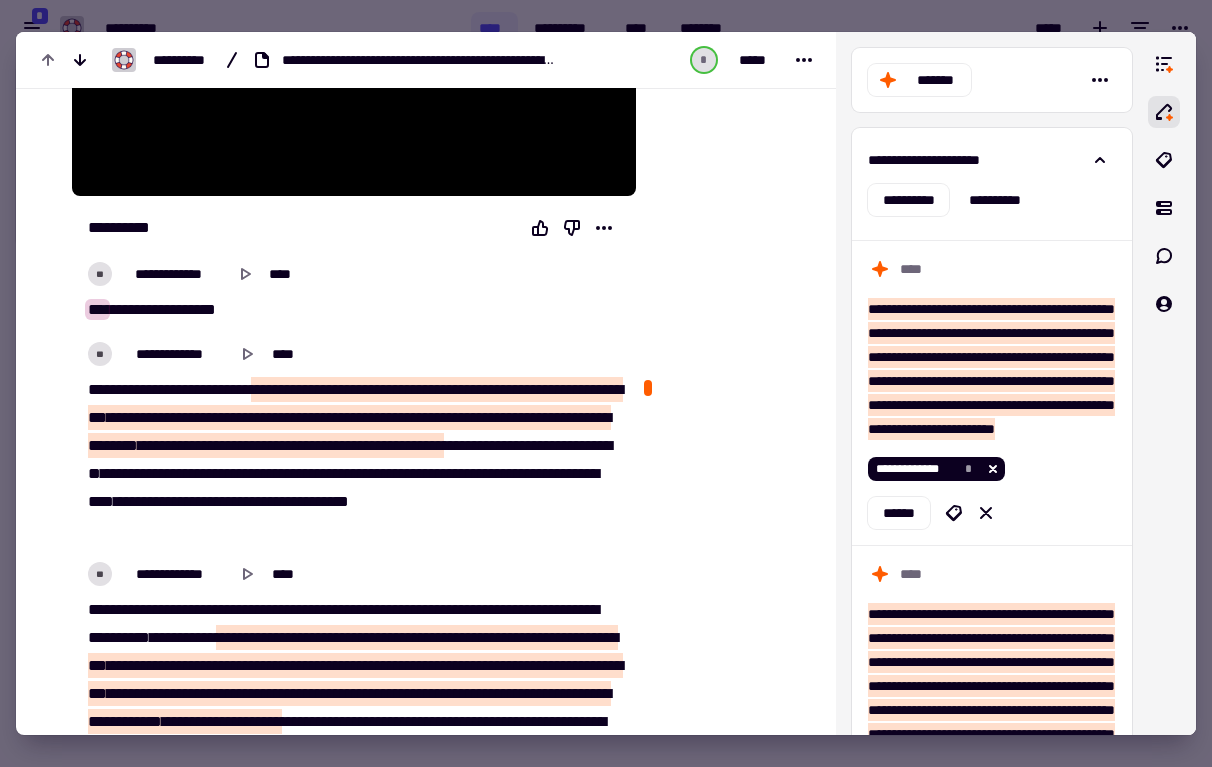 click on "******" at bounding box center (194, 309) 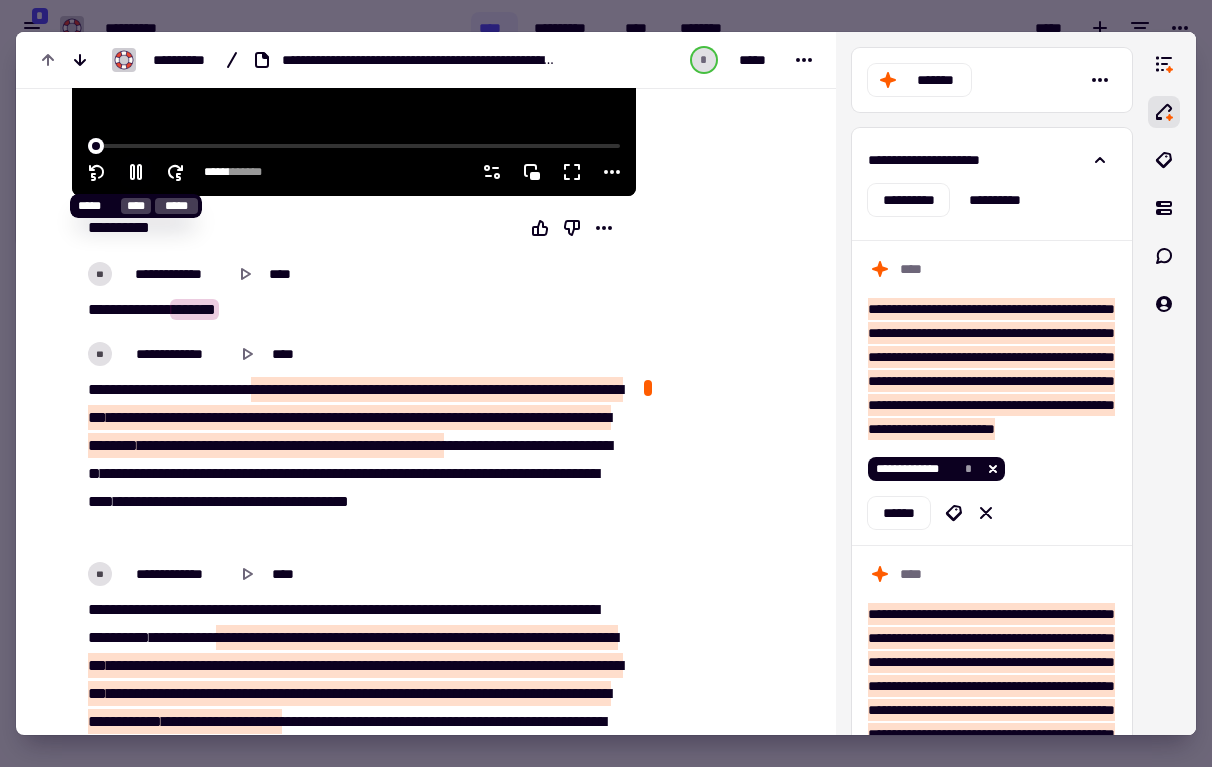 click 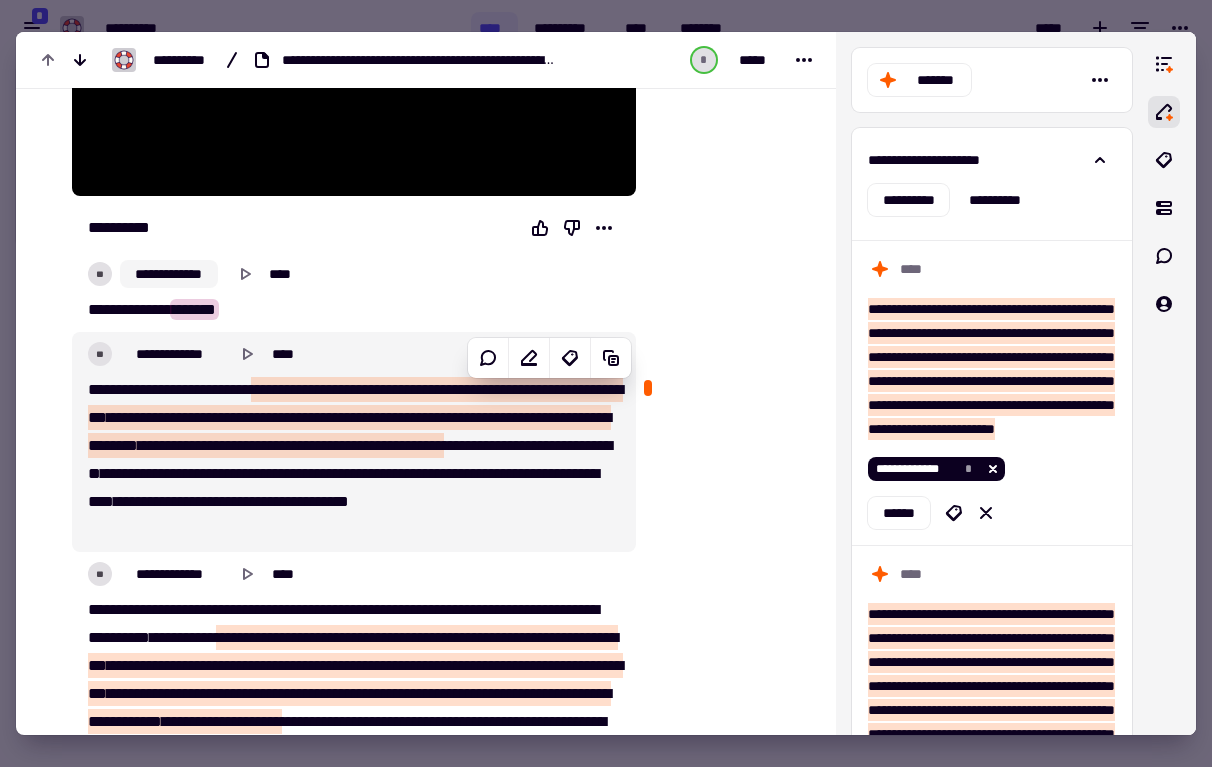 type on "****" 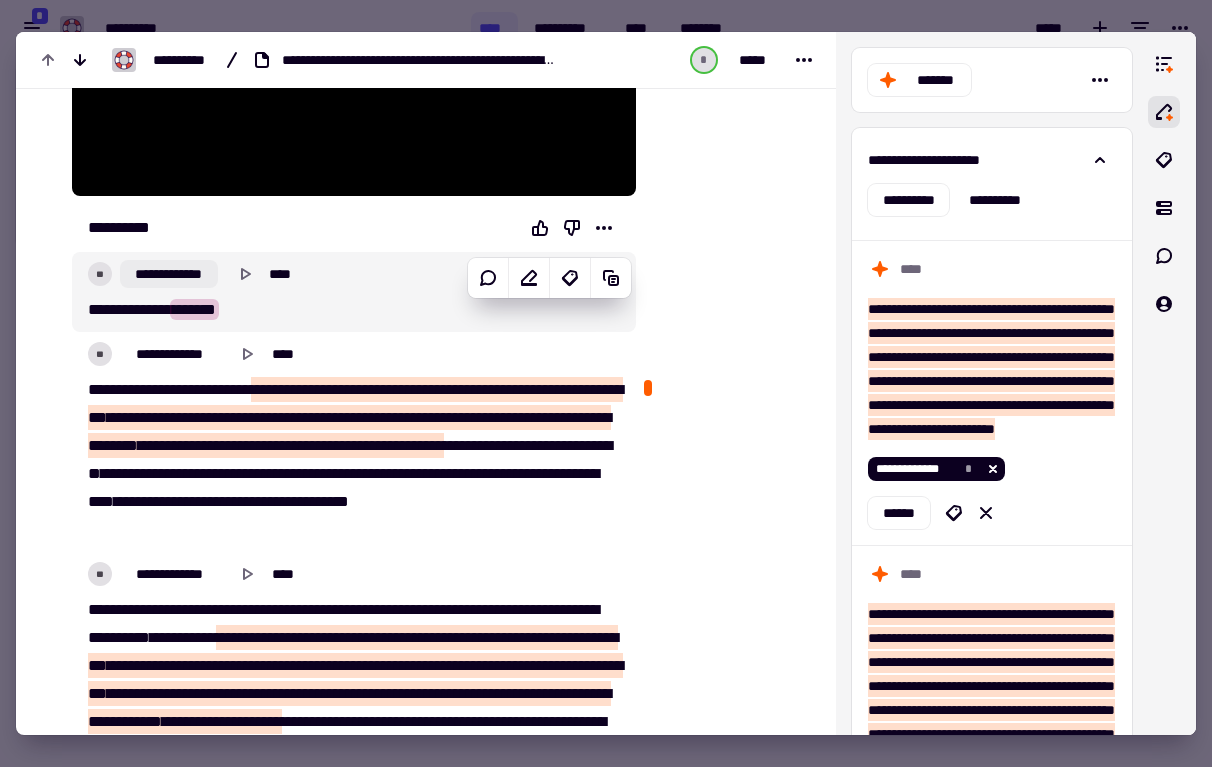 click on "**********" 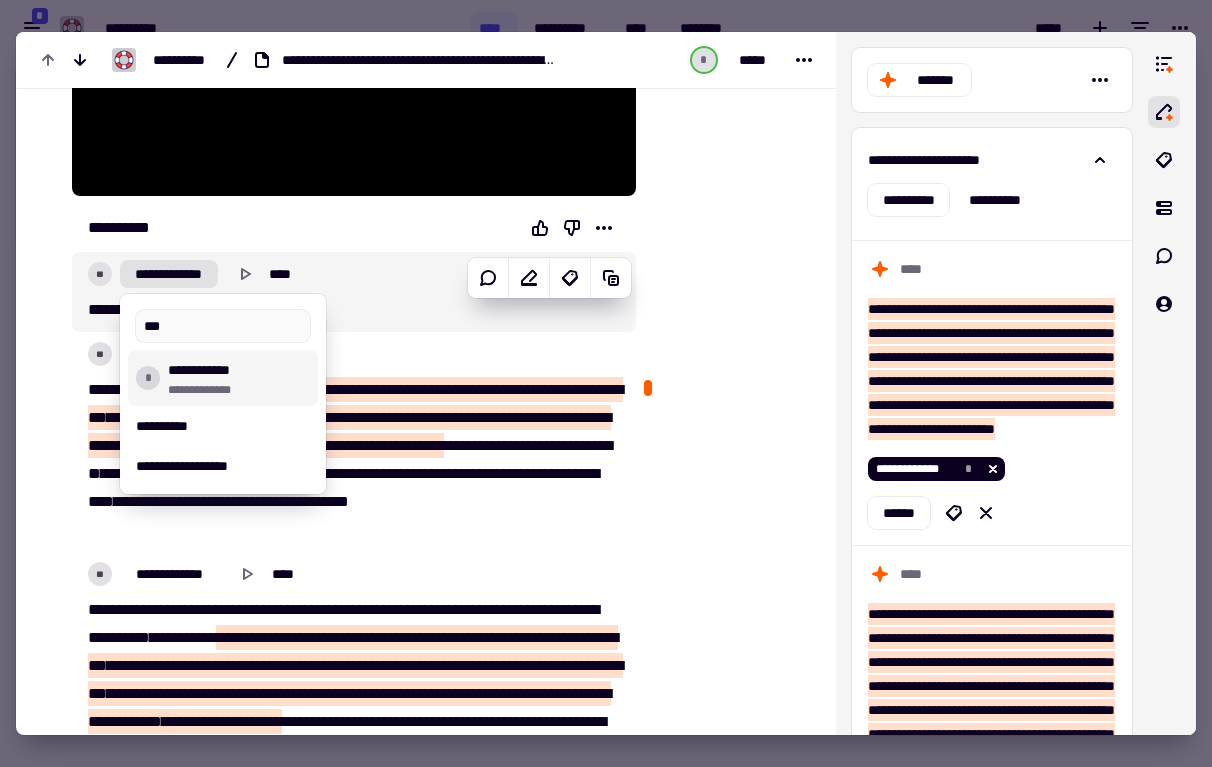 type on "***" 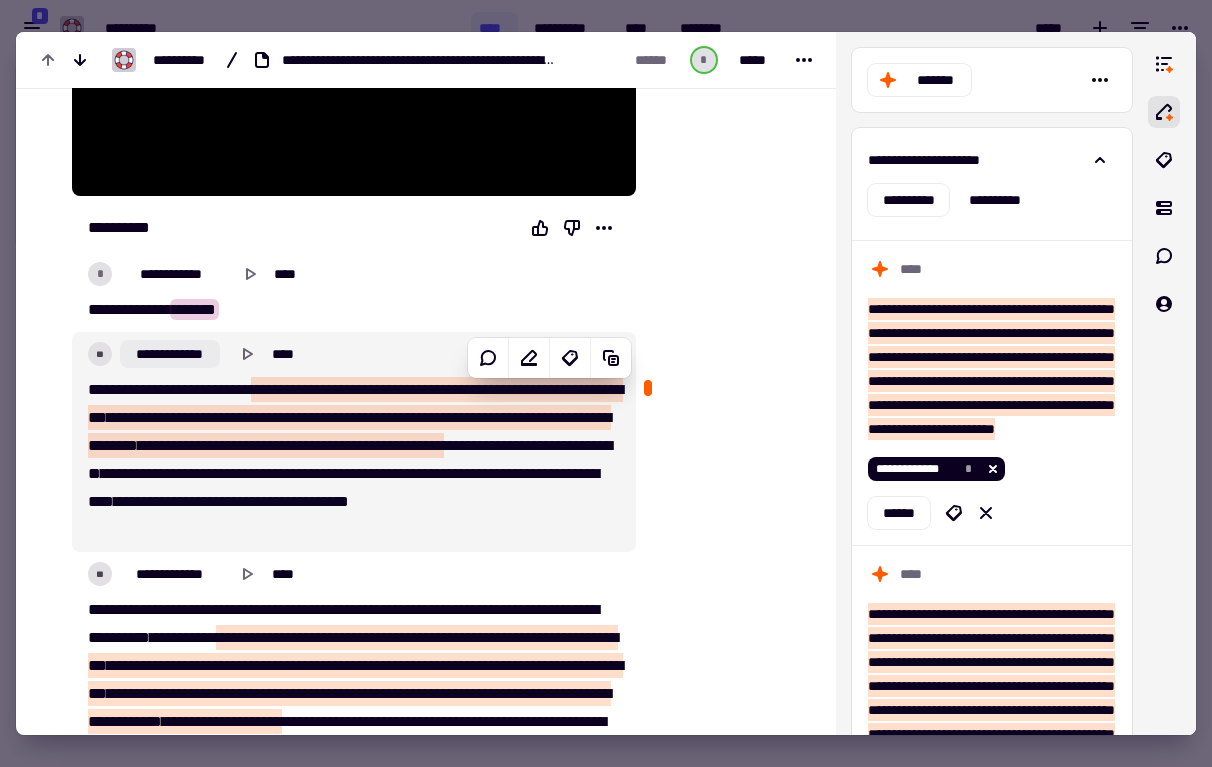 click on "**********" 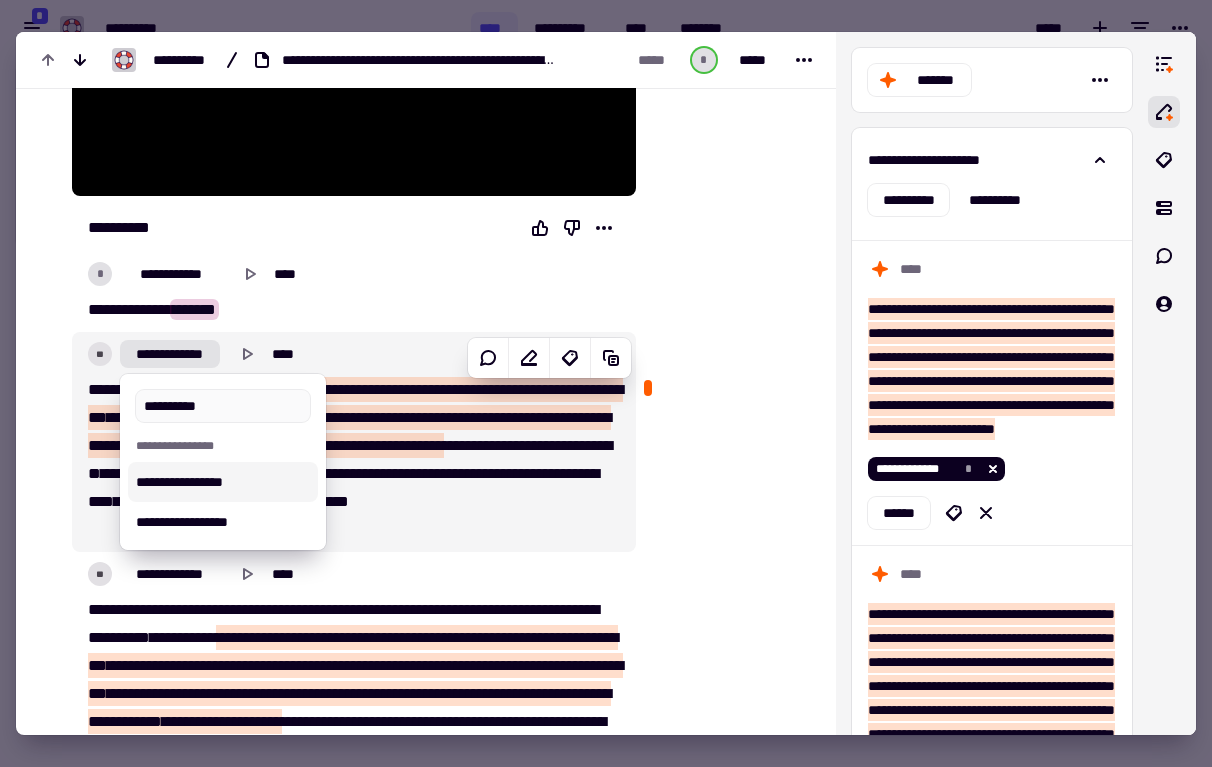 type on "**********" 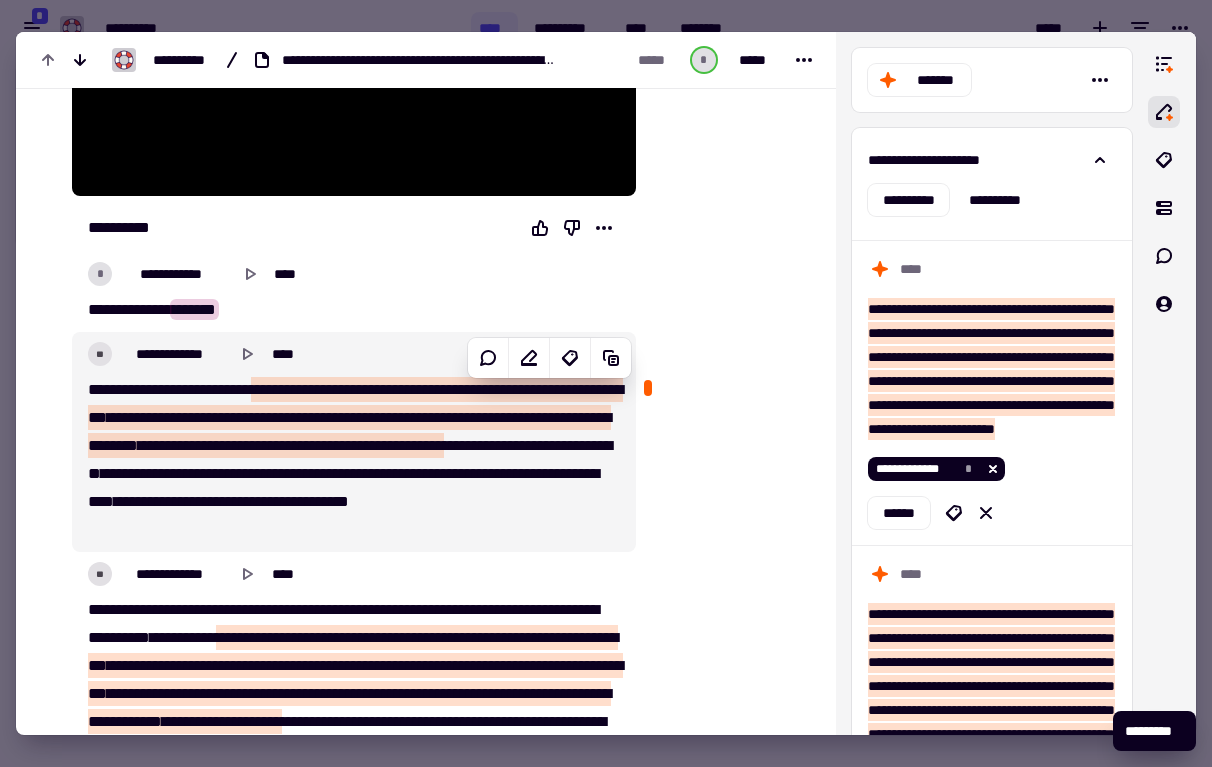 type on "****" 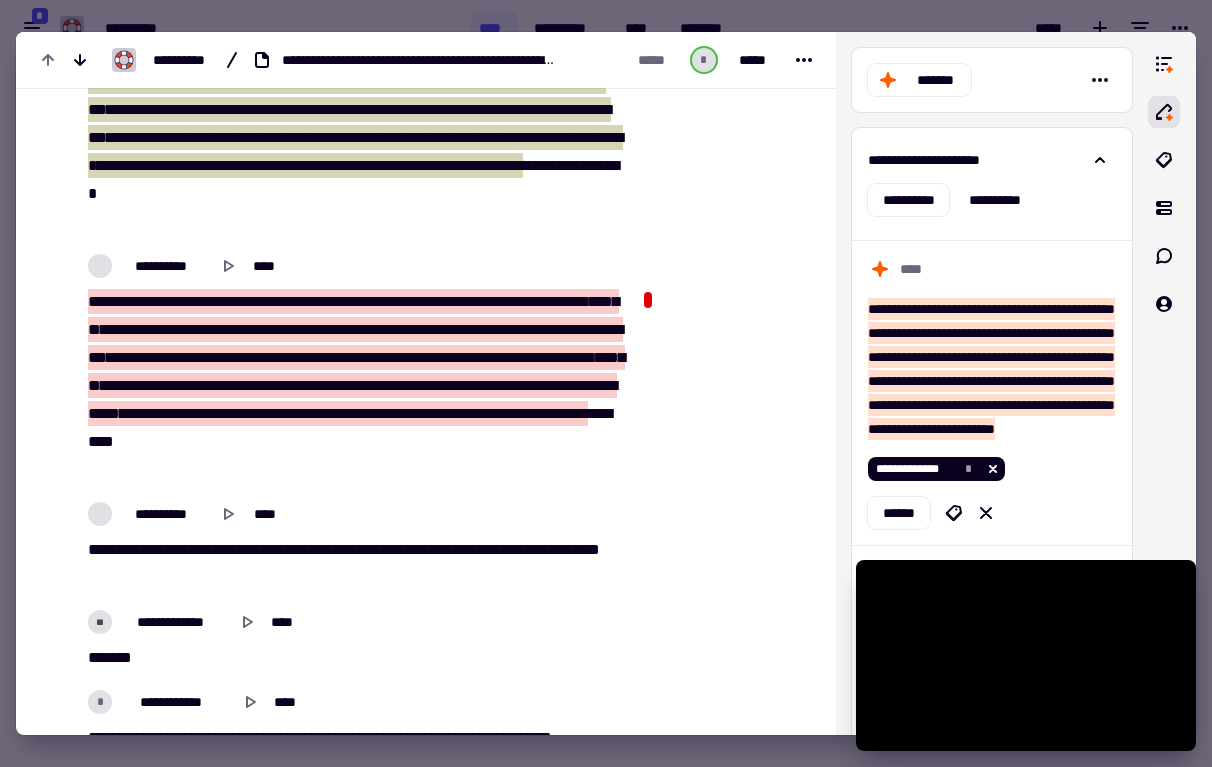 scroll, scrollTop: 1946, scrollLeft: 0, axis: vertical 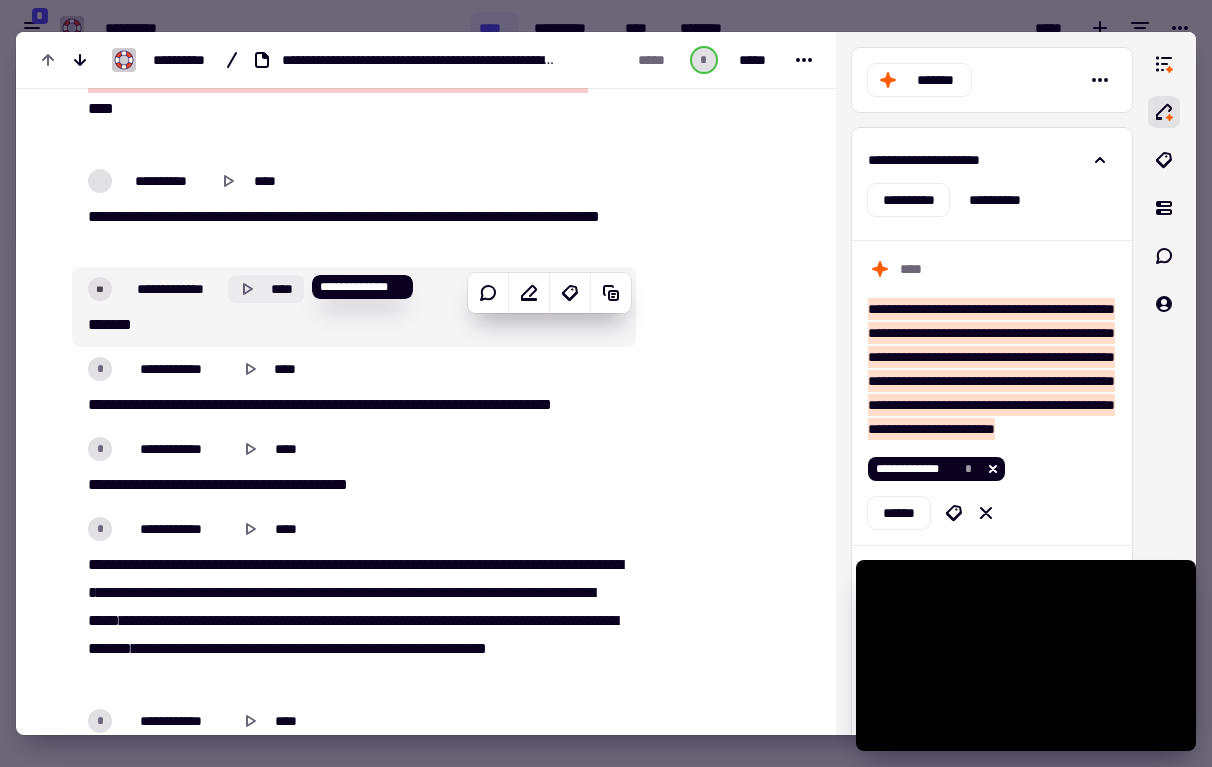 click 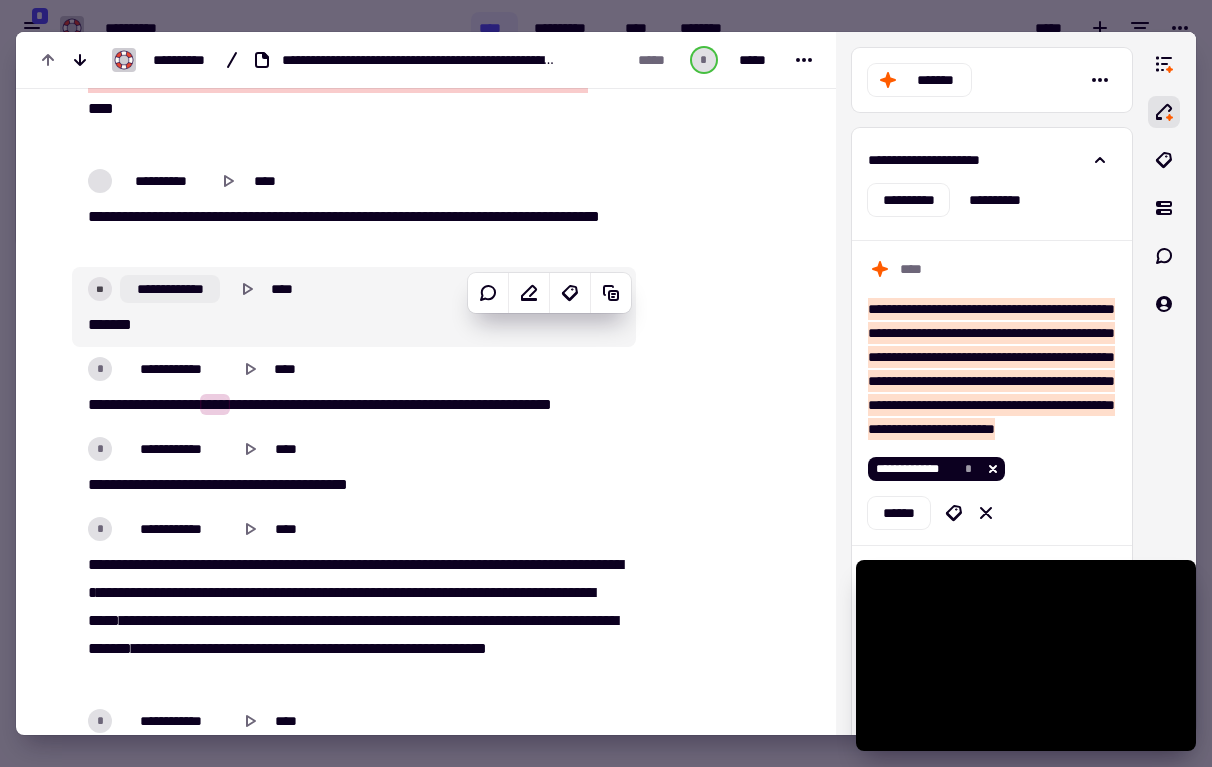 type on "******" 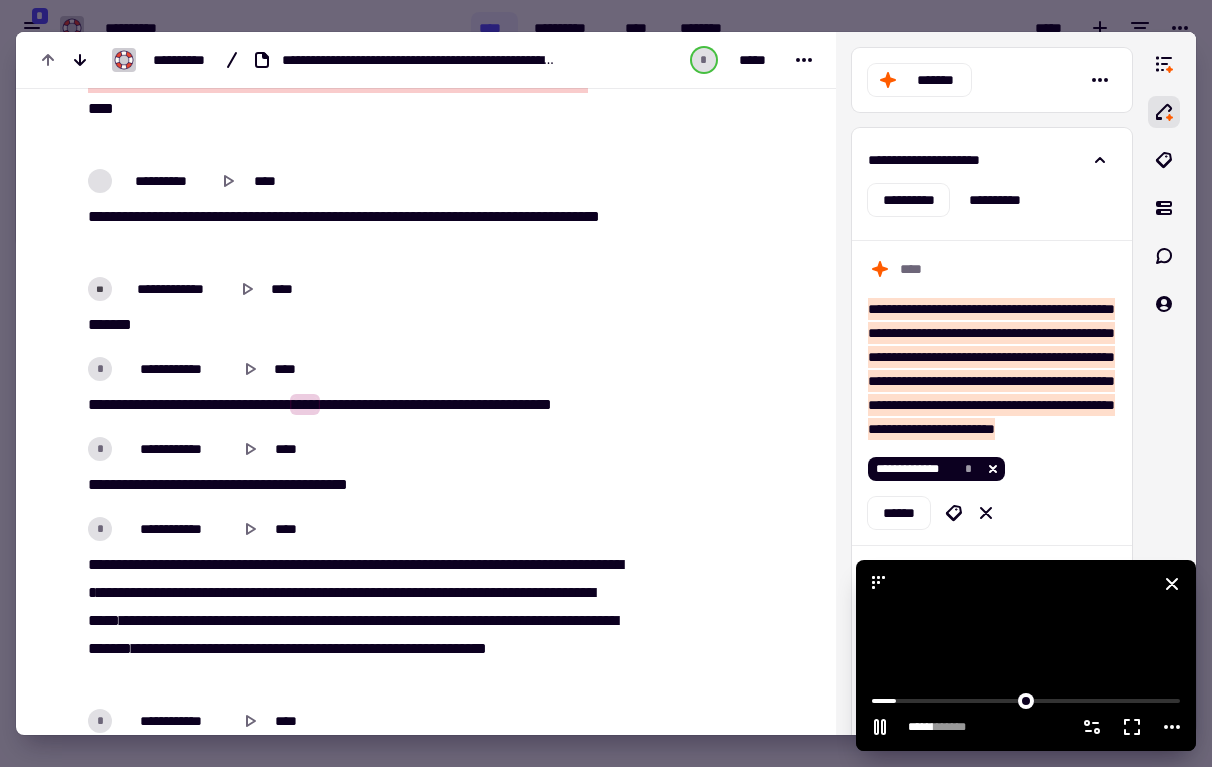 click at bounding box center [1026, 655] 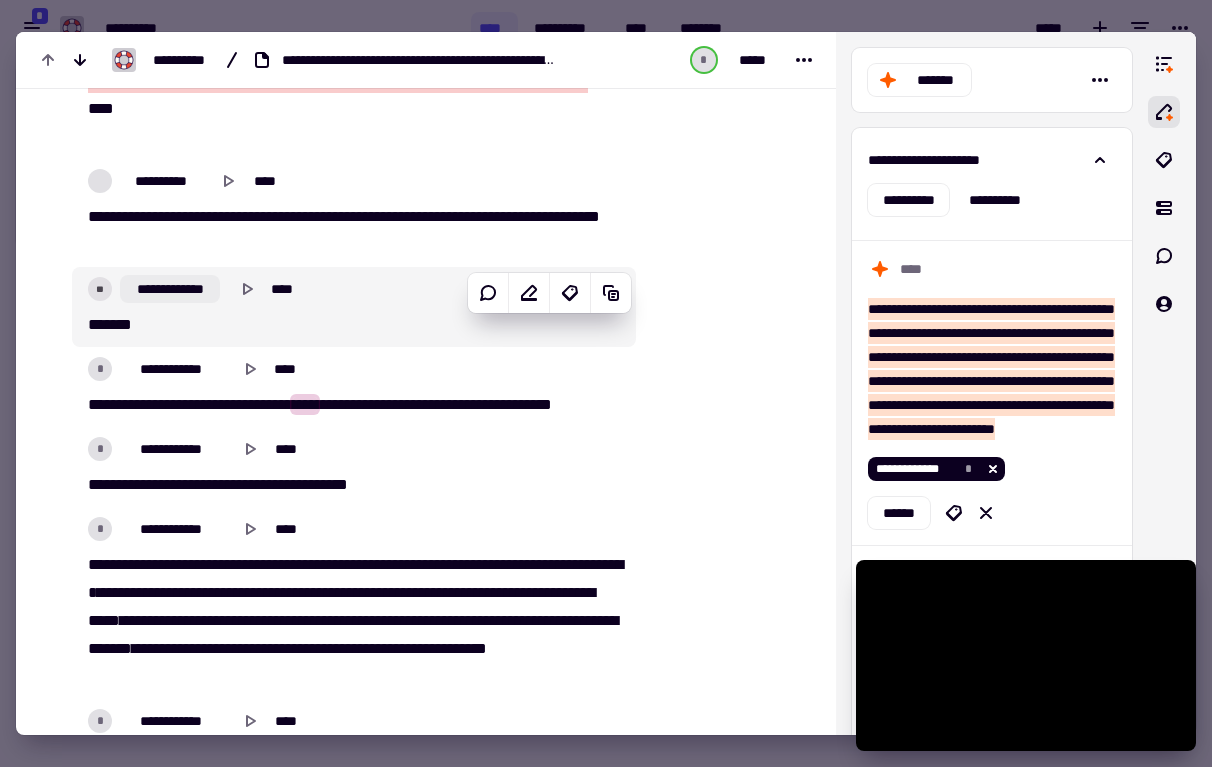 click on "**********" 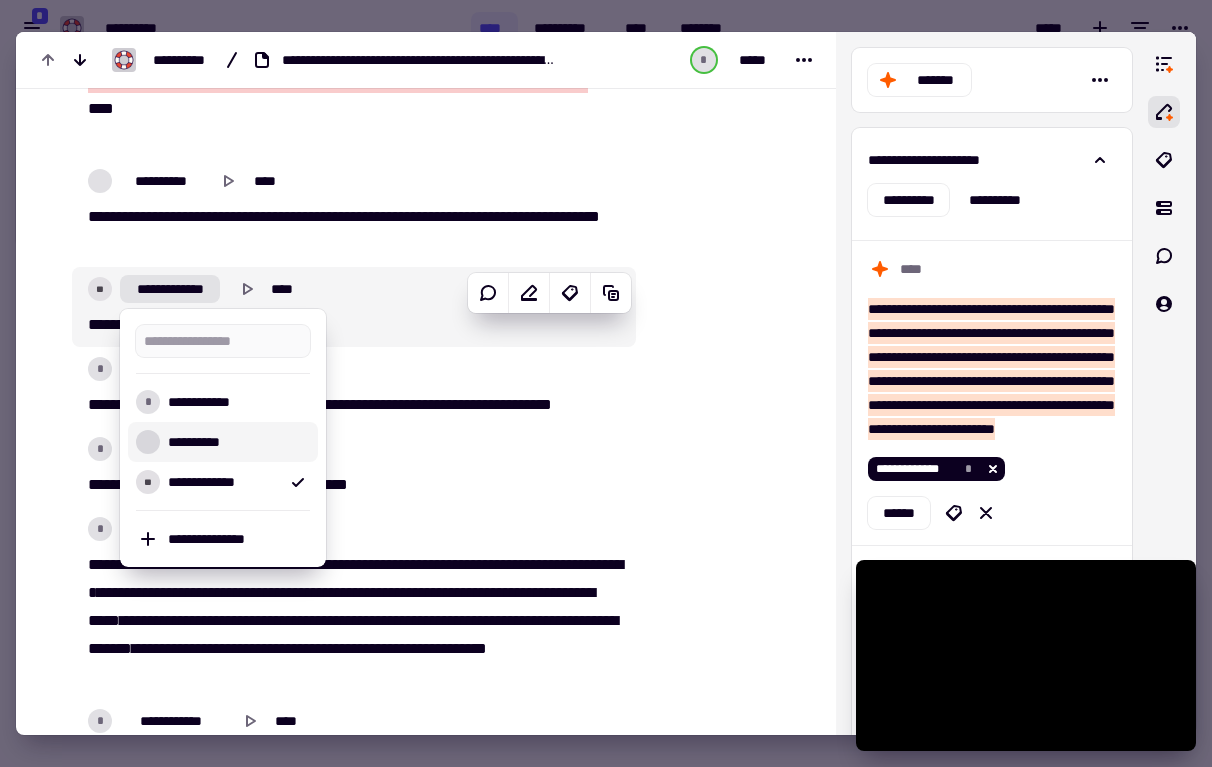 click on "**********" at bounding box center [235, 442] 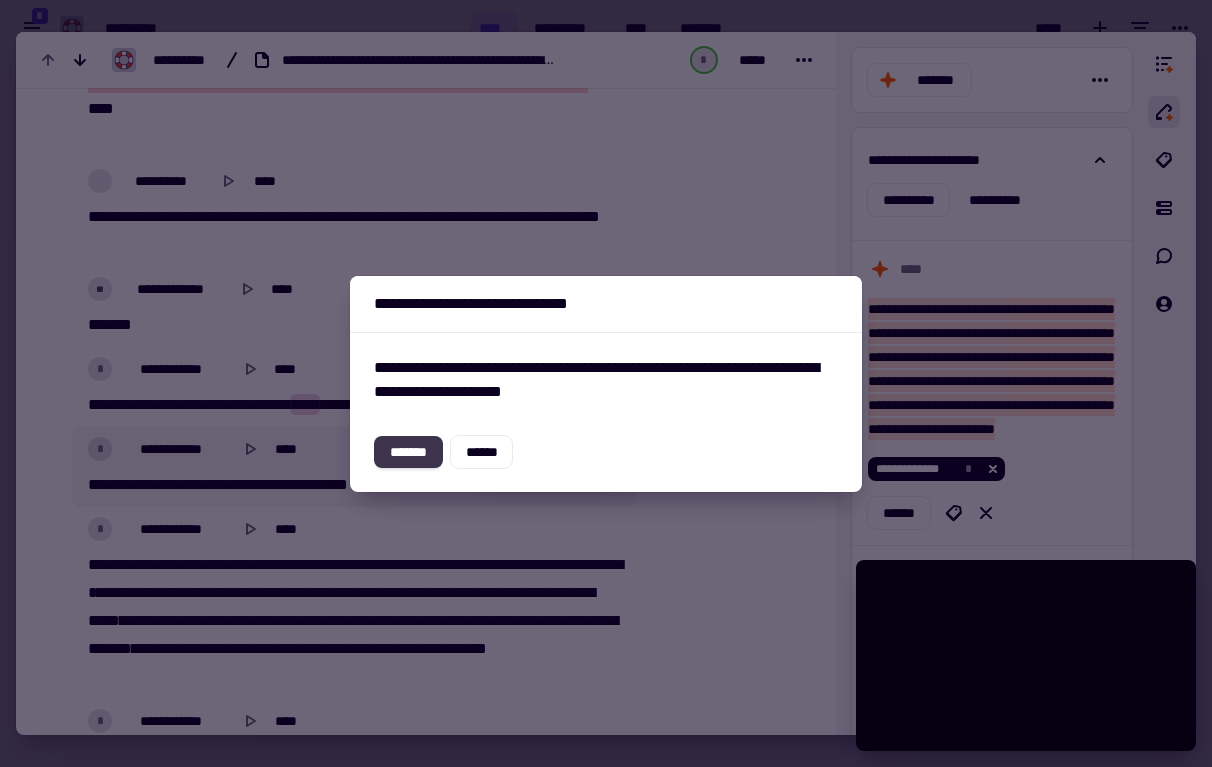 click on "*******" 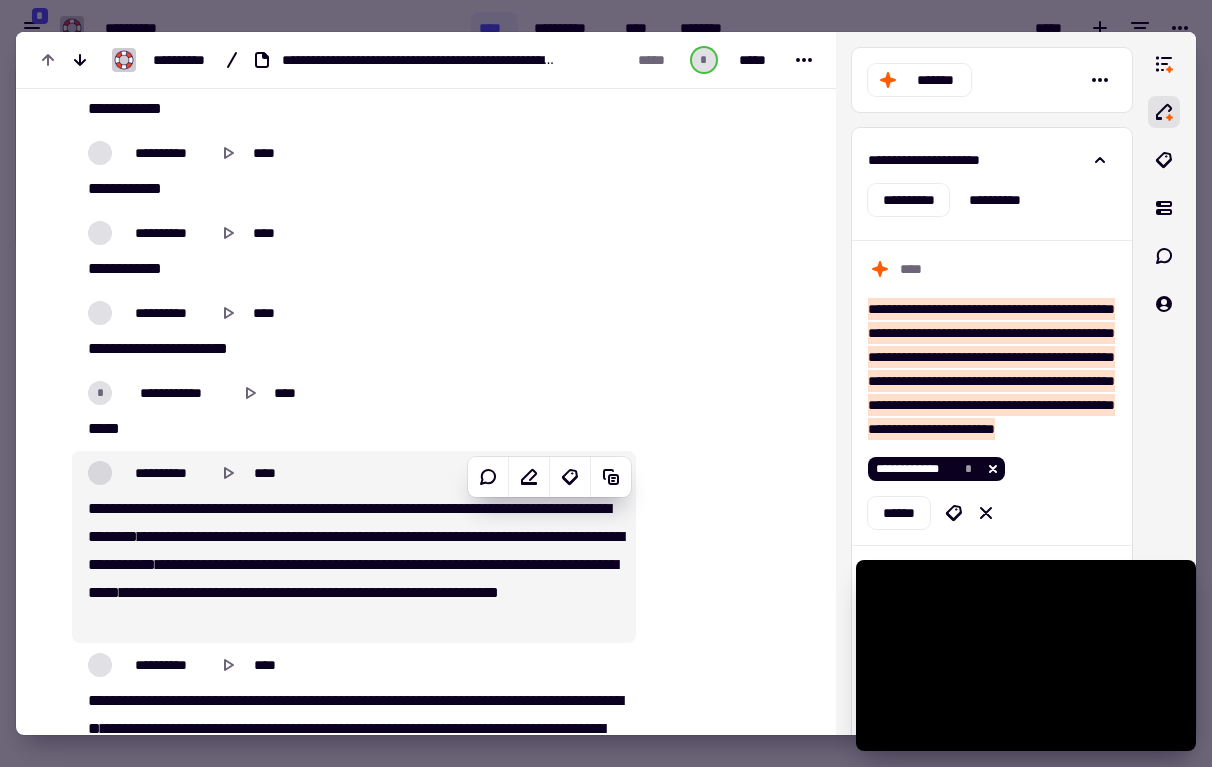 scroll, scrollTop: 3062, scrollLeft: 0, axis: vertical 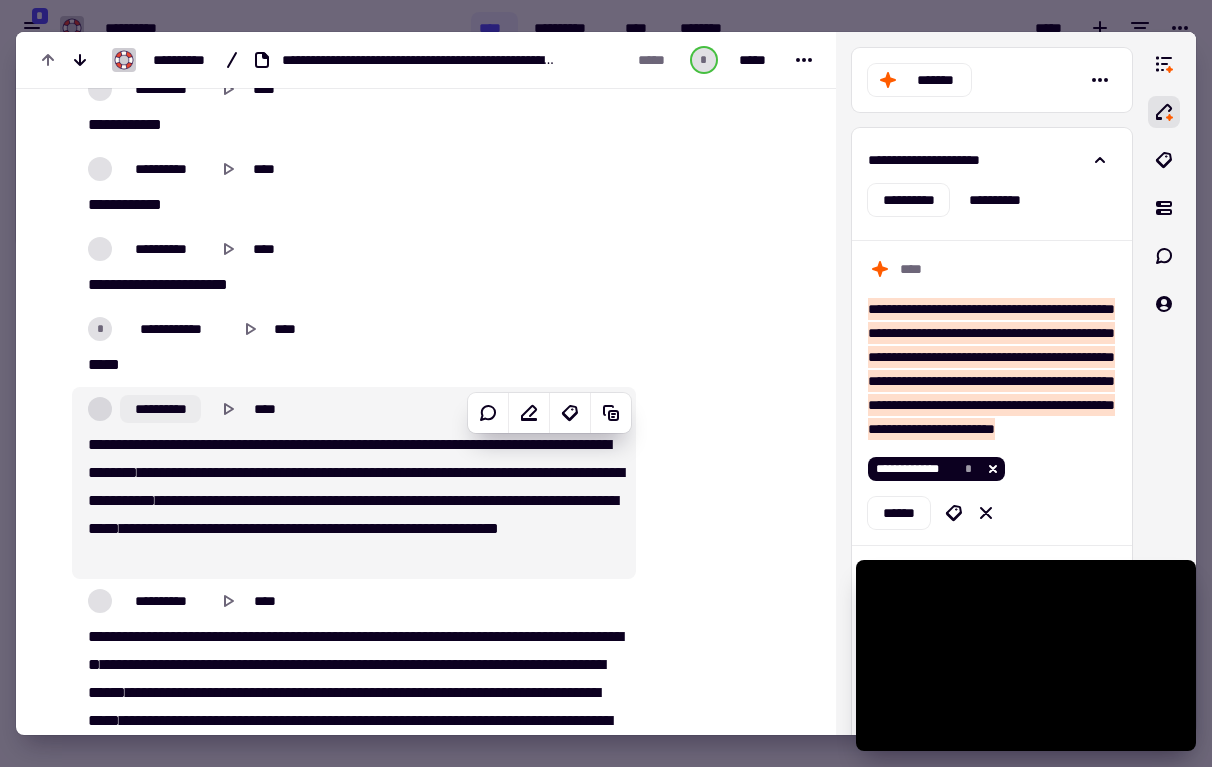 click on "**********" 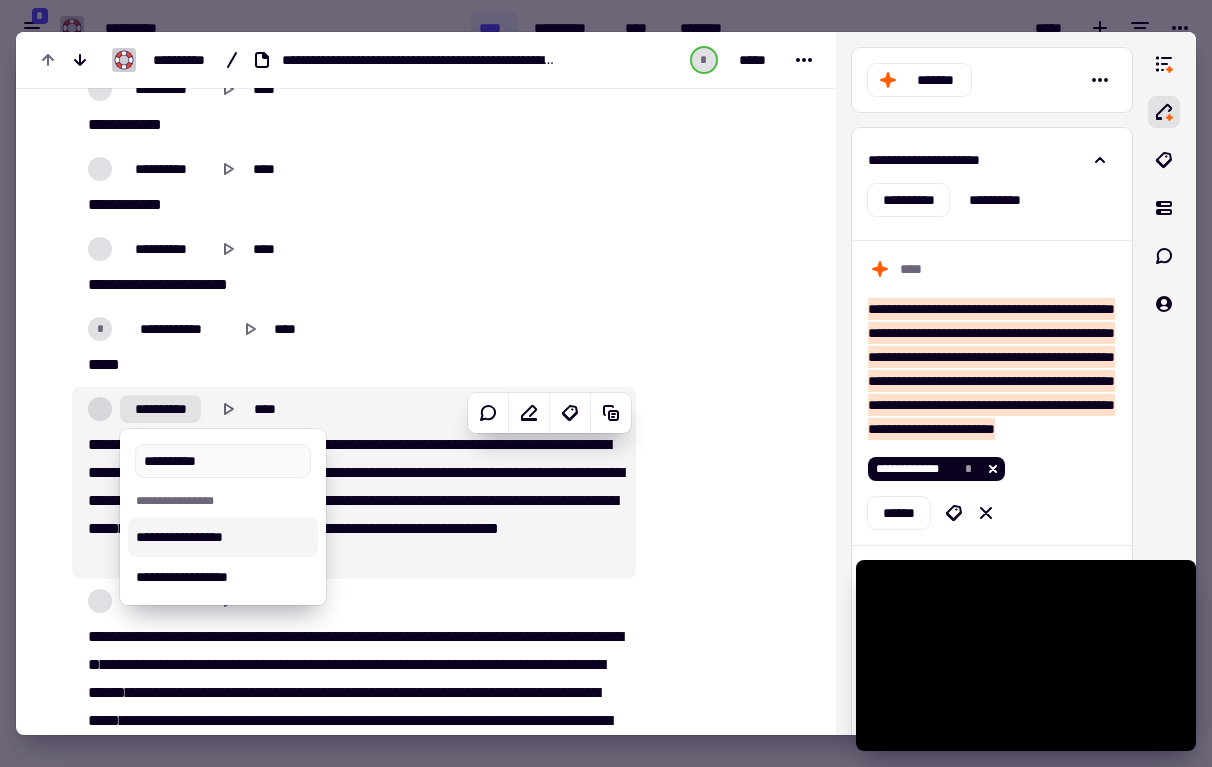 type on "**********" 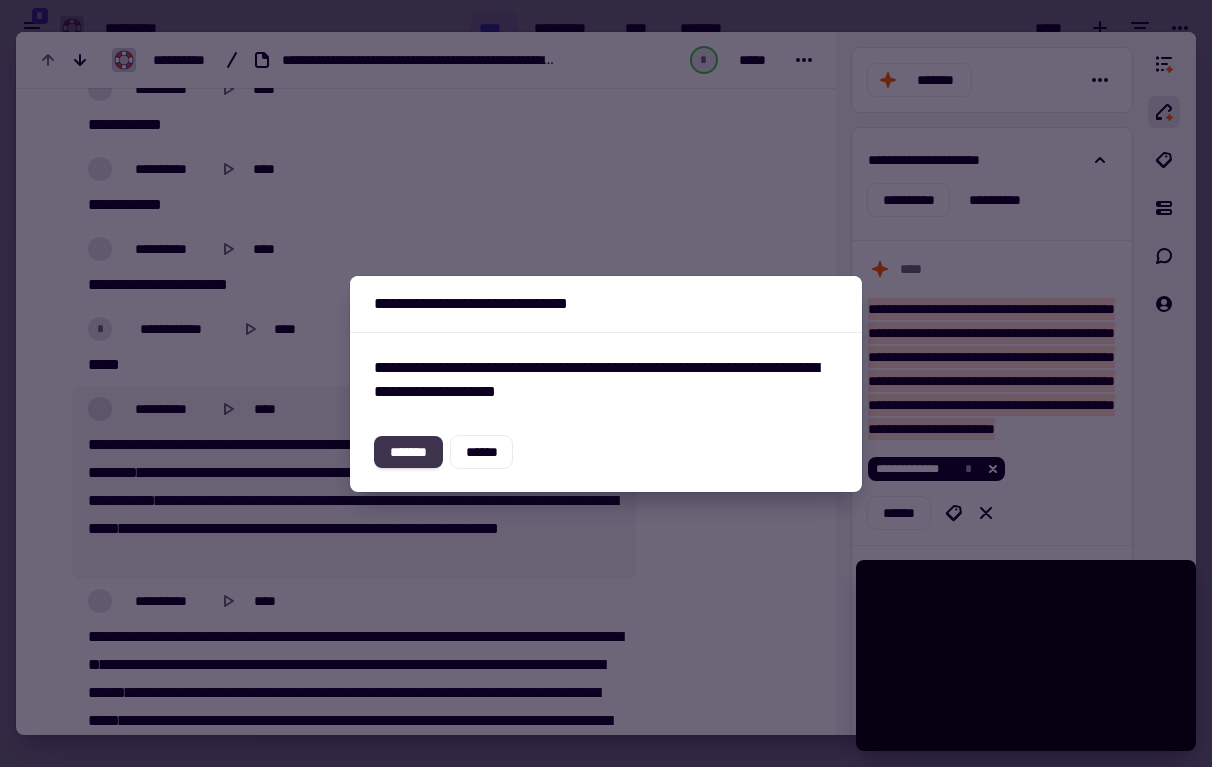 click on "*******" 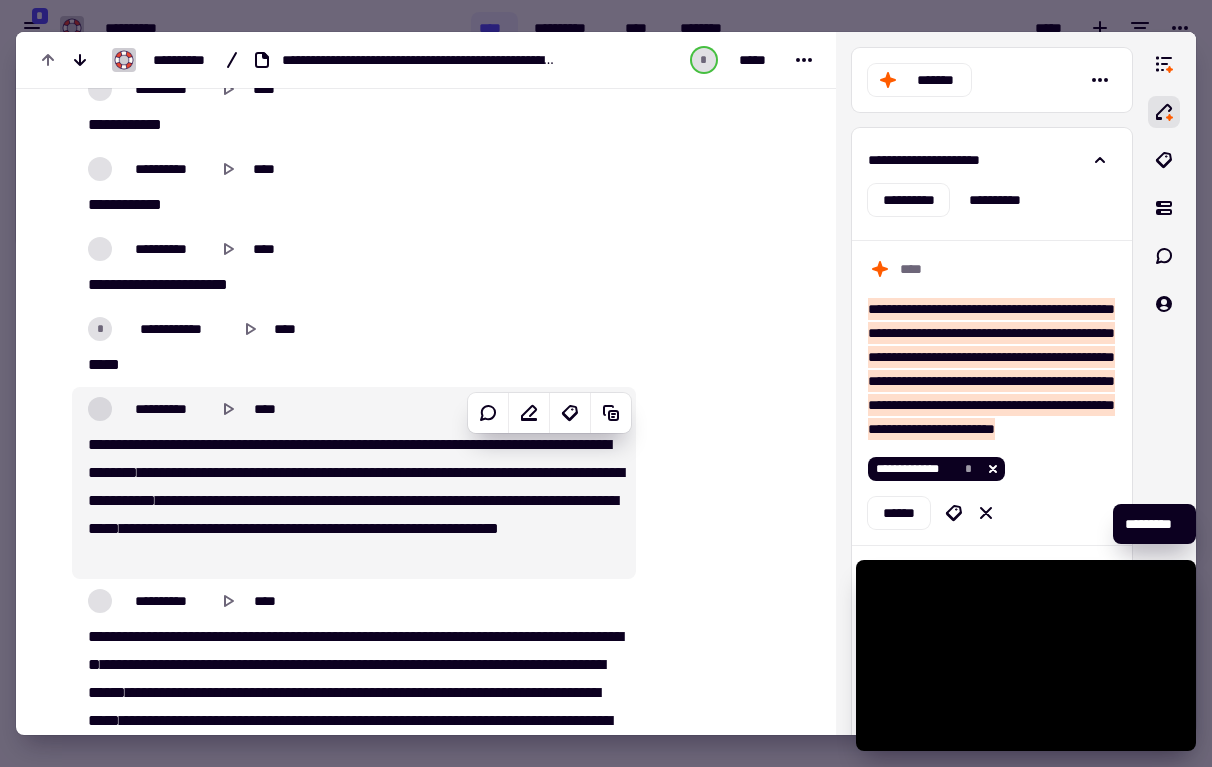 type on "******" 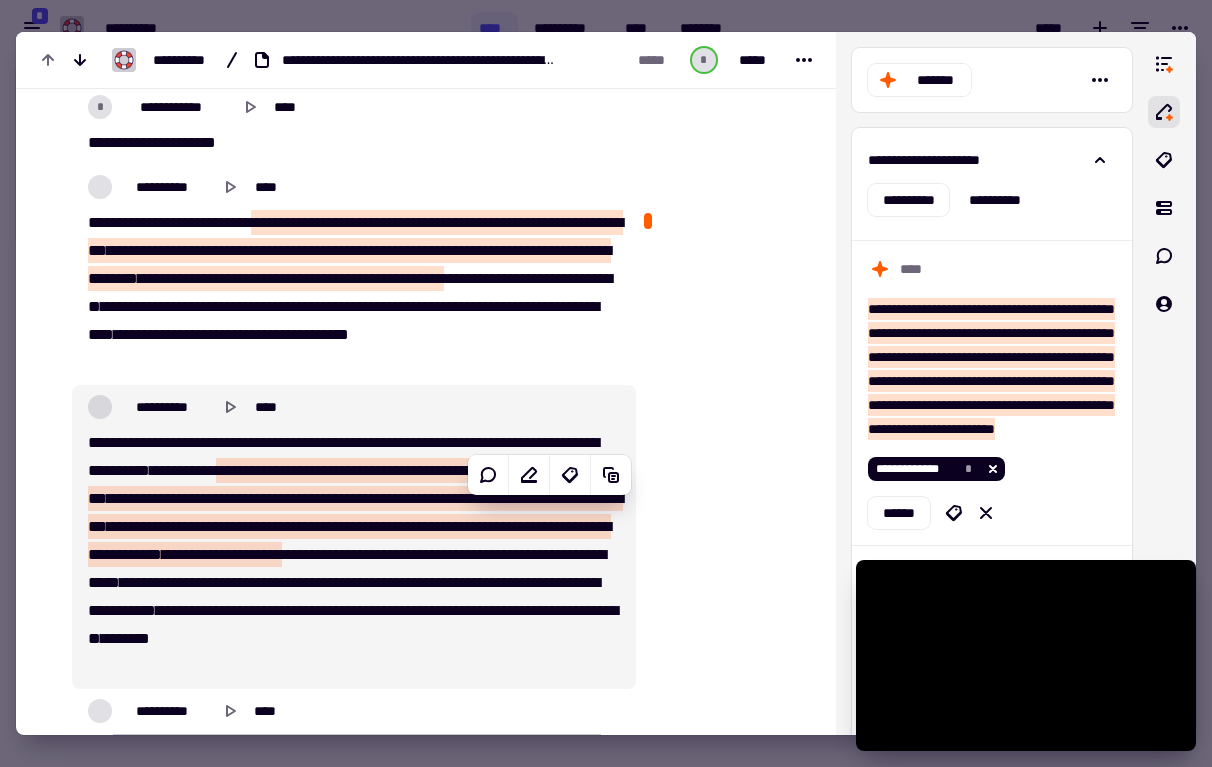 scroll, scrollTop: 562, scrollLeft: 0, axis: vertical 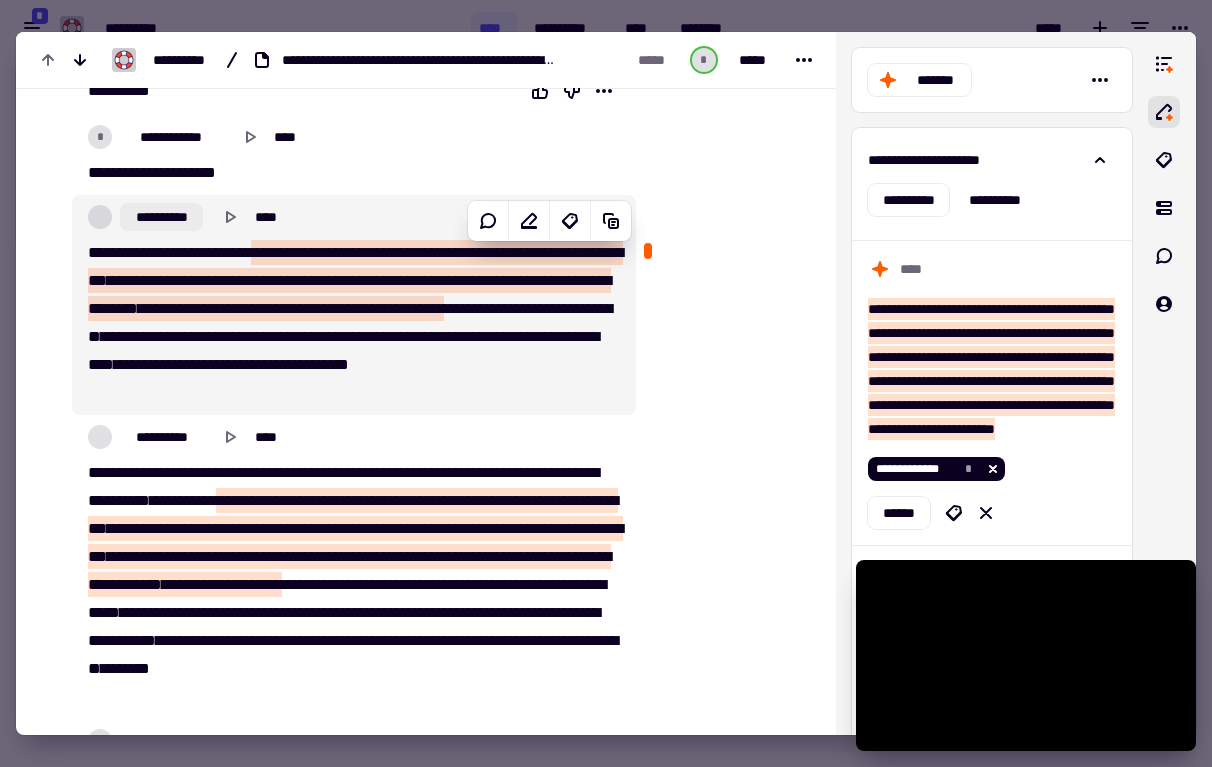 click on "**********" 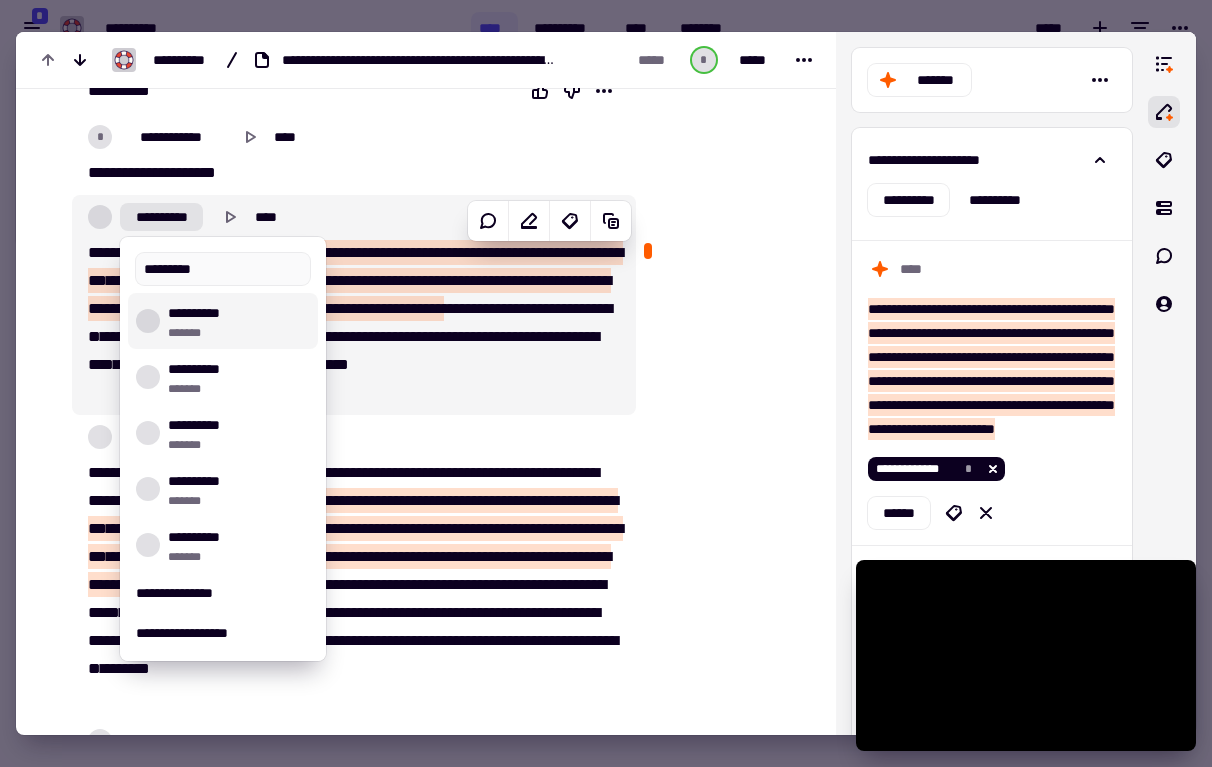 type on "********" 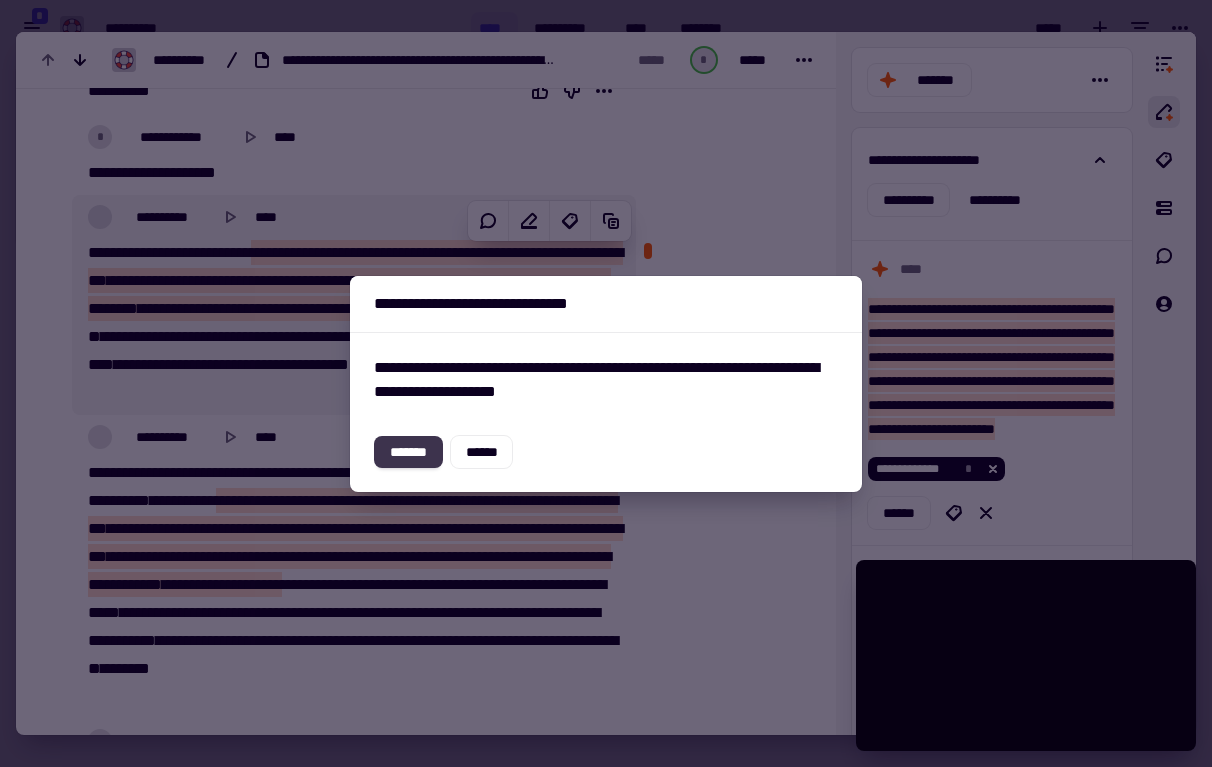 click on "*******" 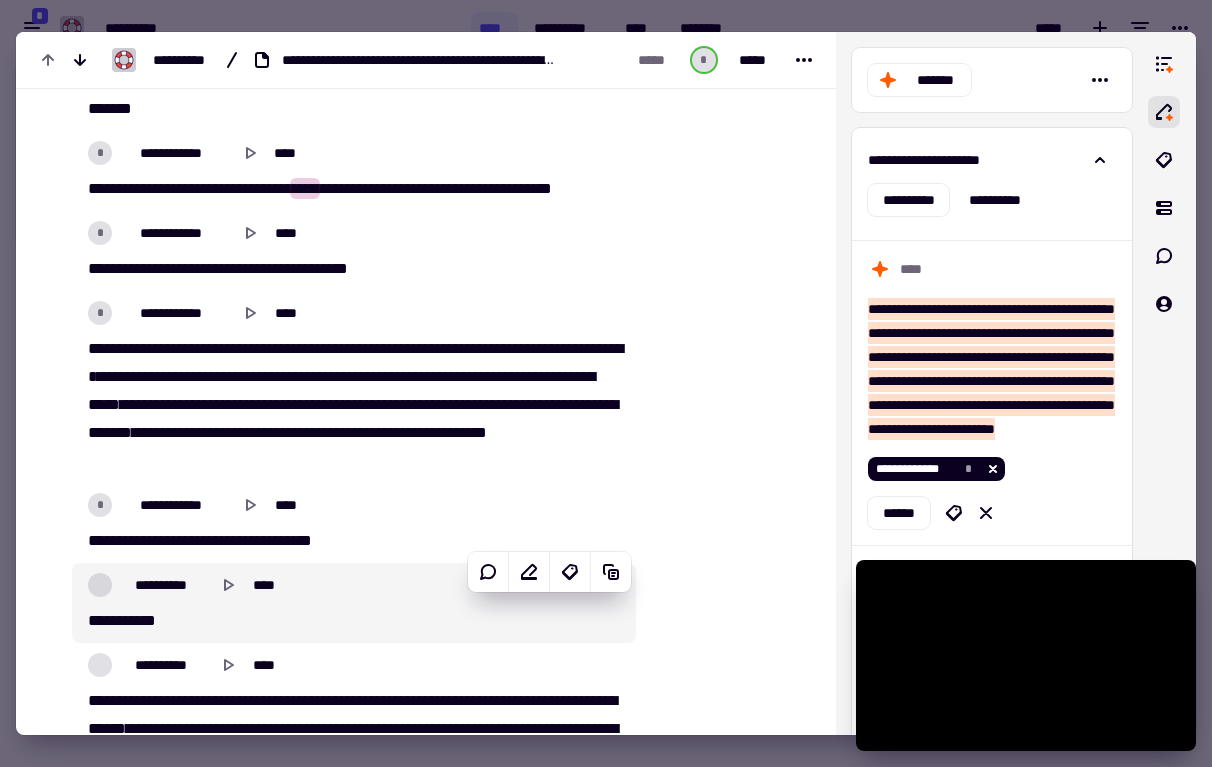 scroll, scrollTop: 2179, scrollLeft: 0, axis: vertical 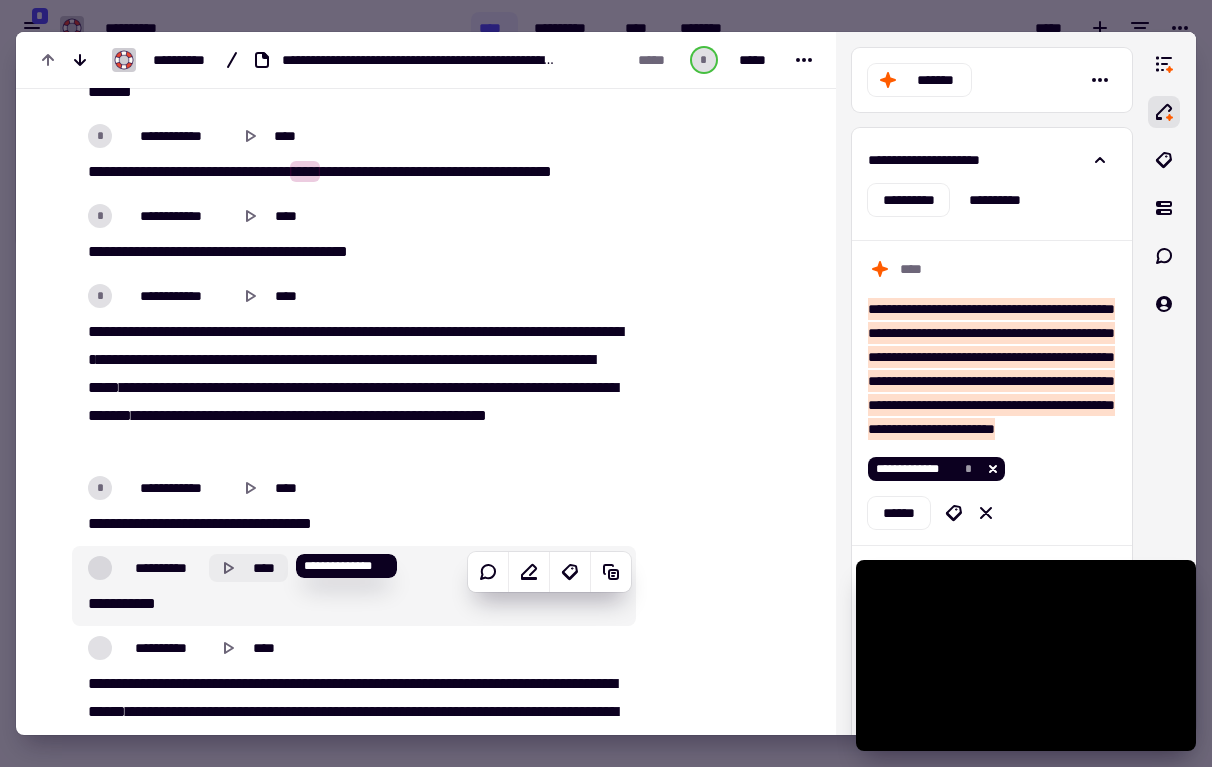 click 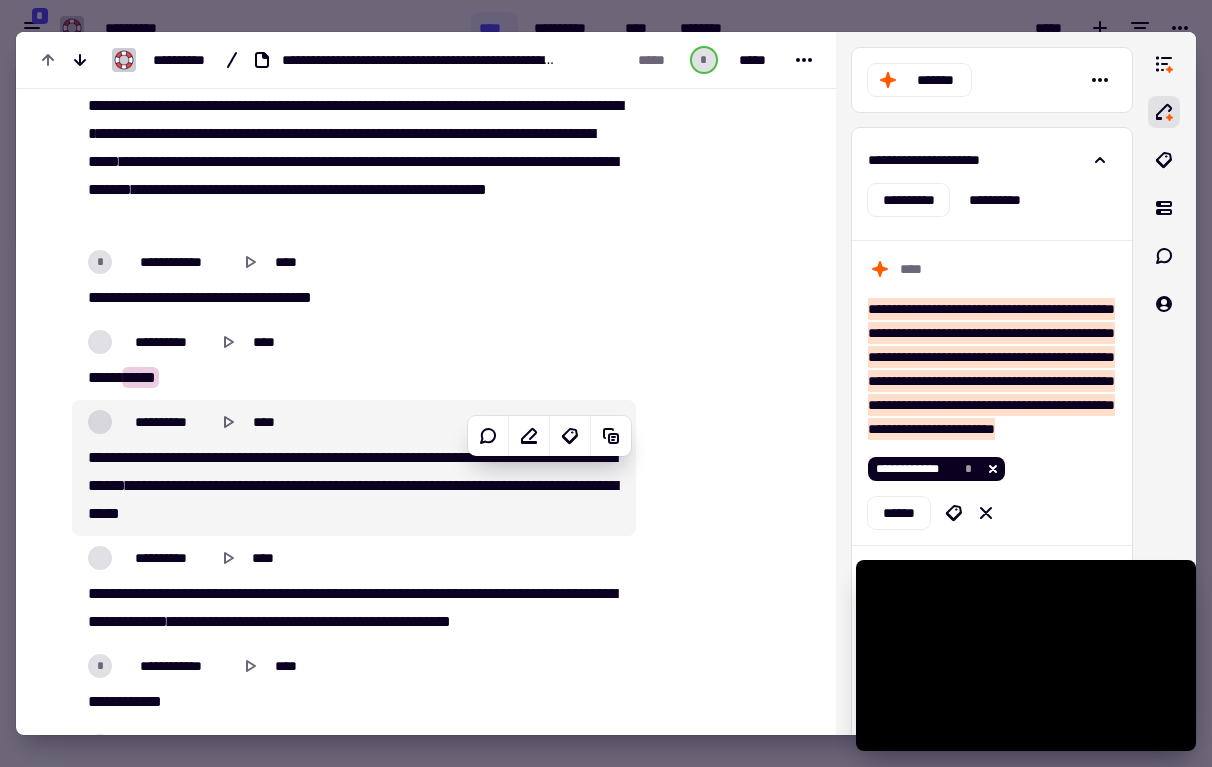 scroll, scrollTop: 2470, scrollLeft: 0, axis: vertical 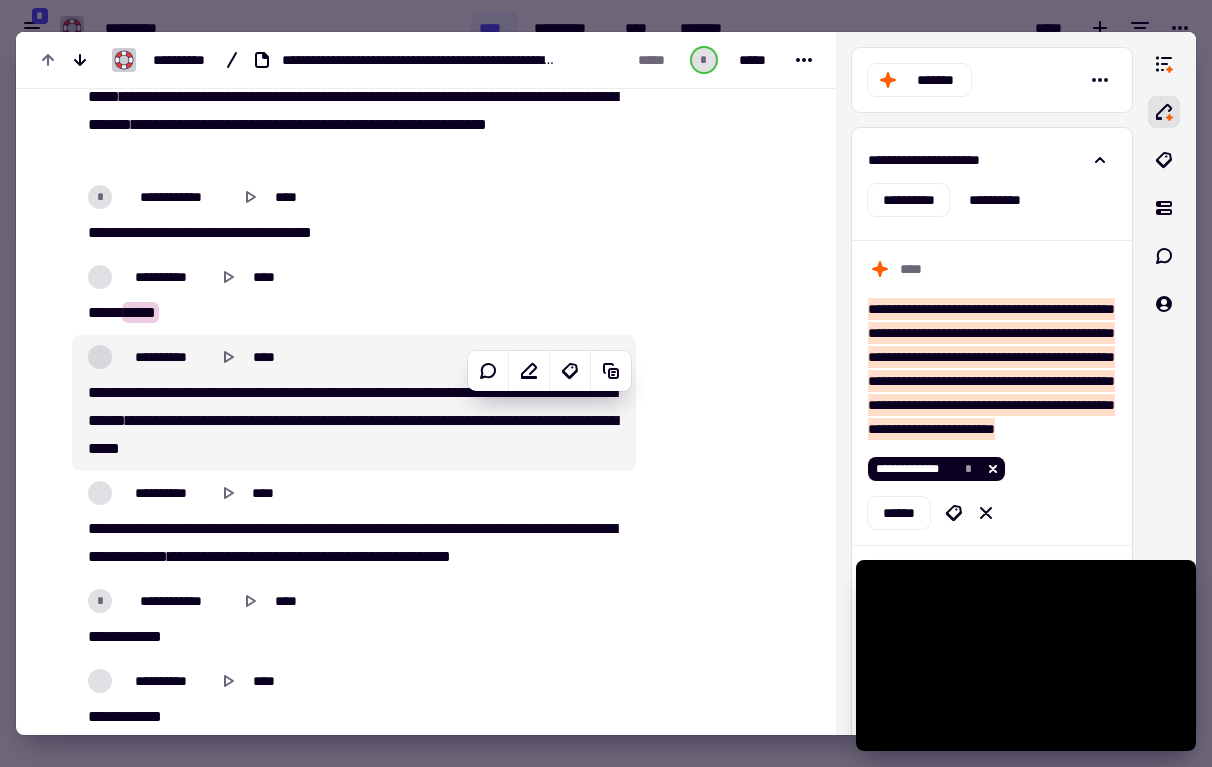 click on "**********" at bounding box center [165, 420] 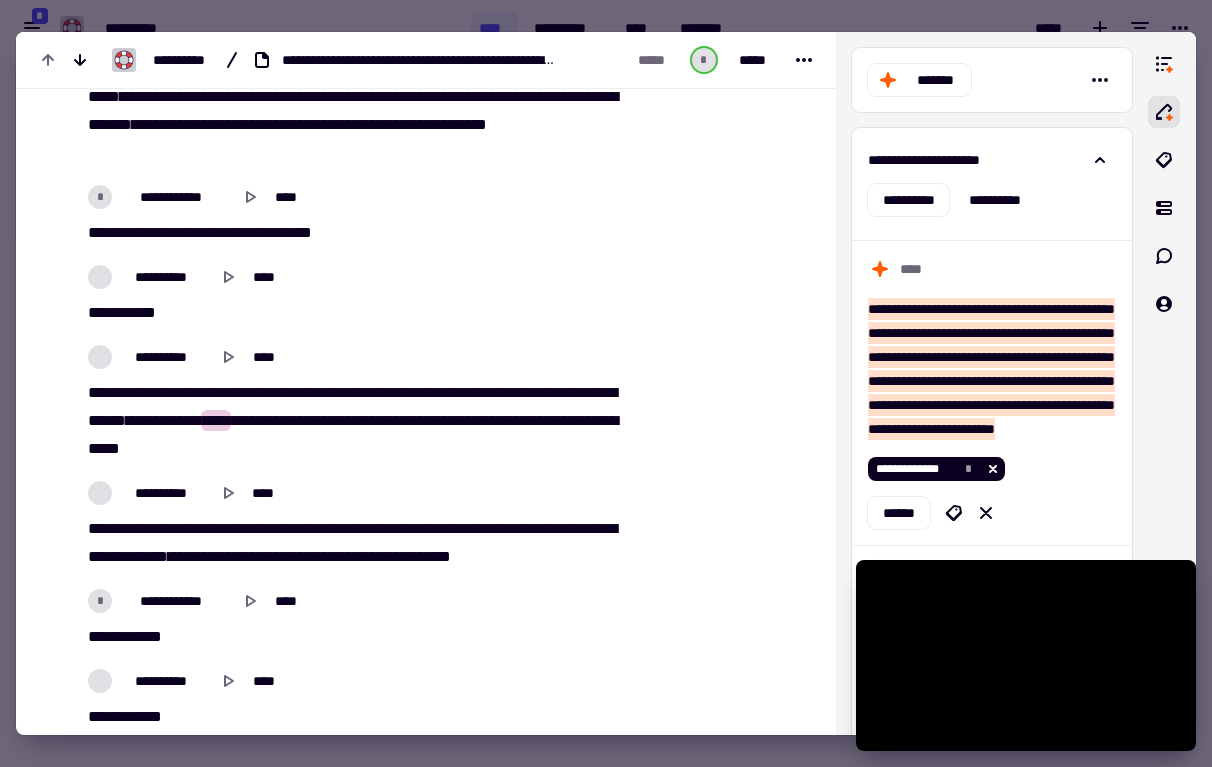 type on "******" 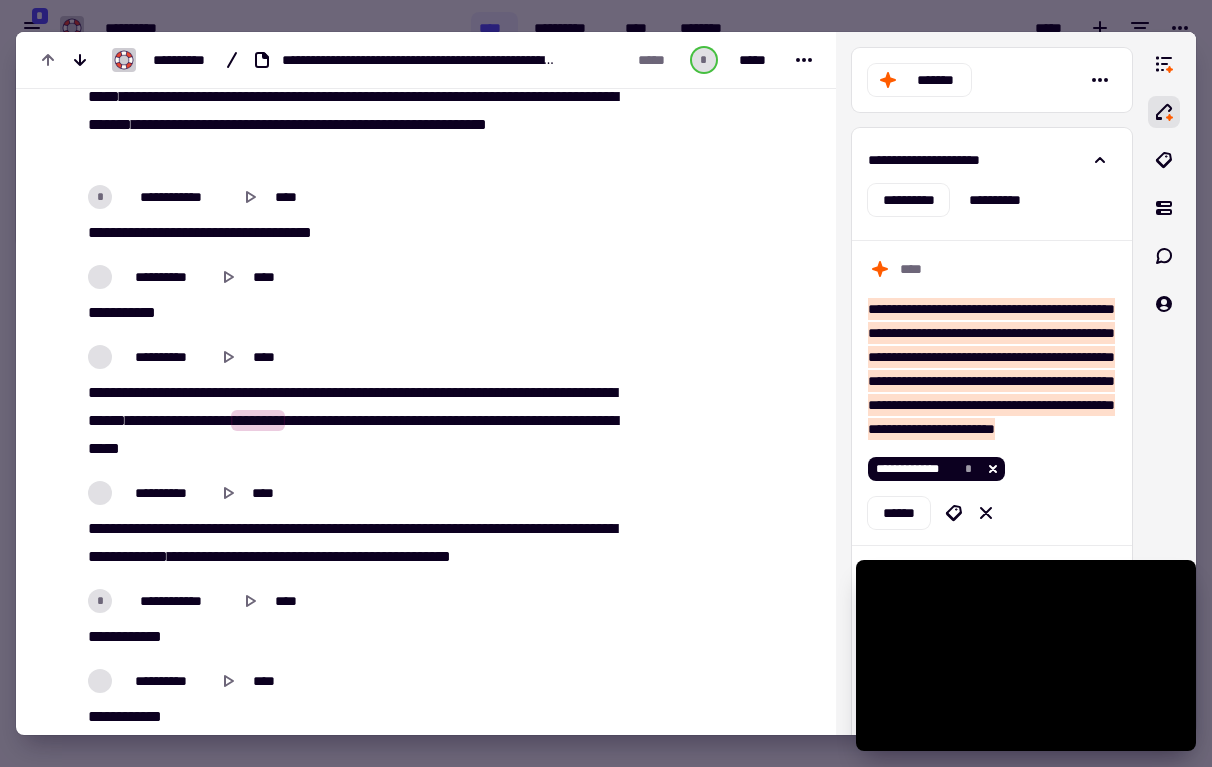 type 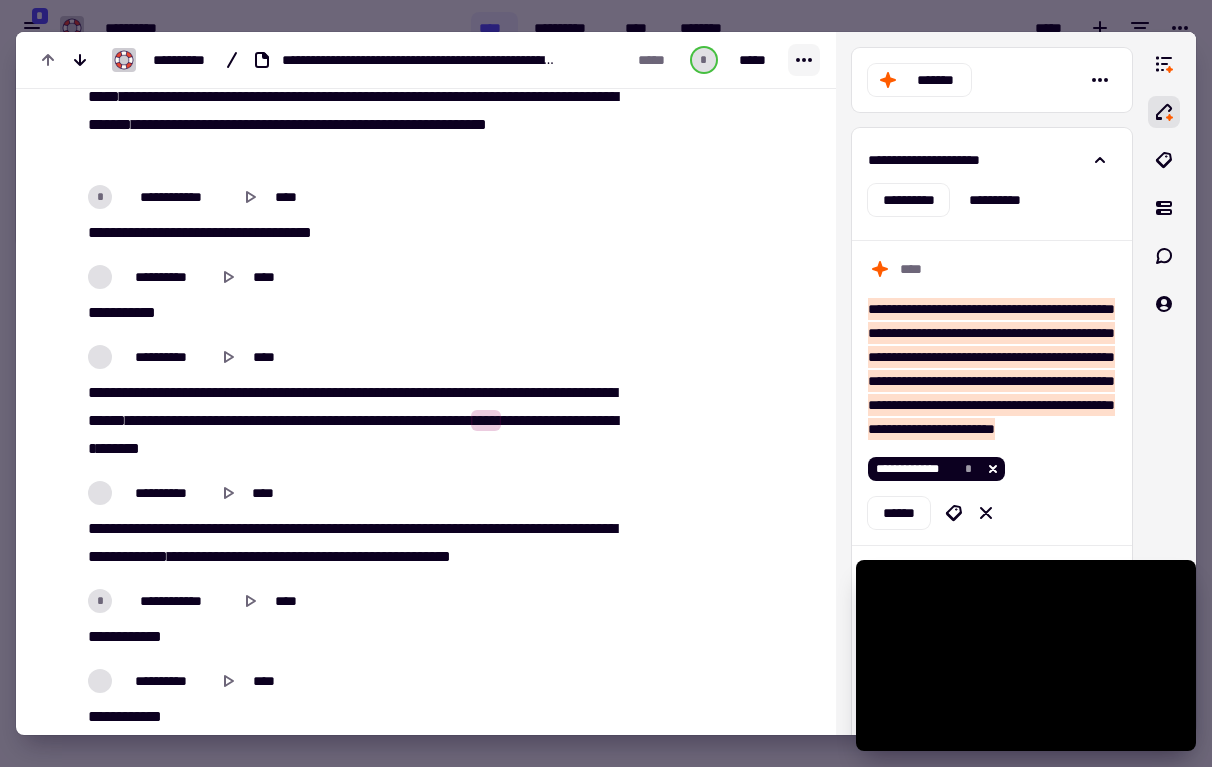 click 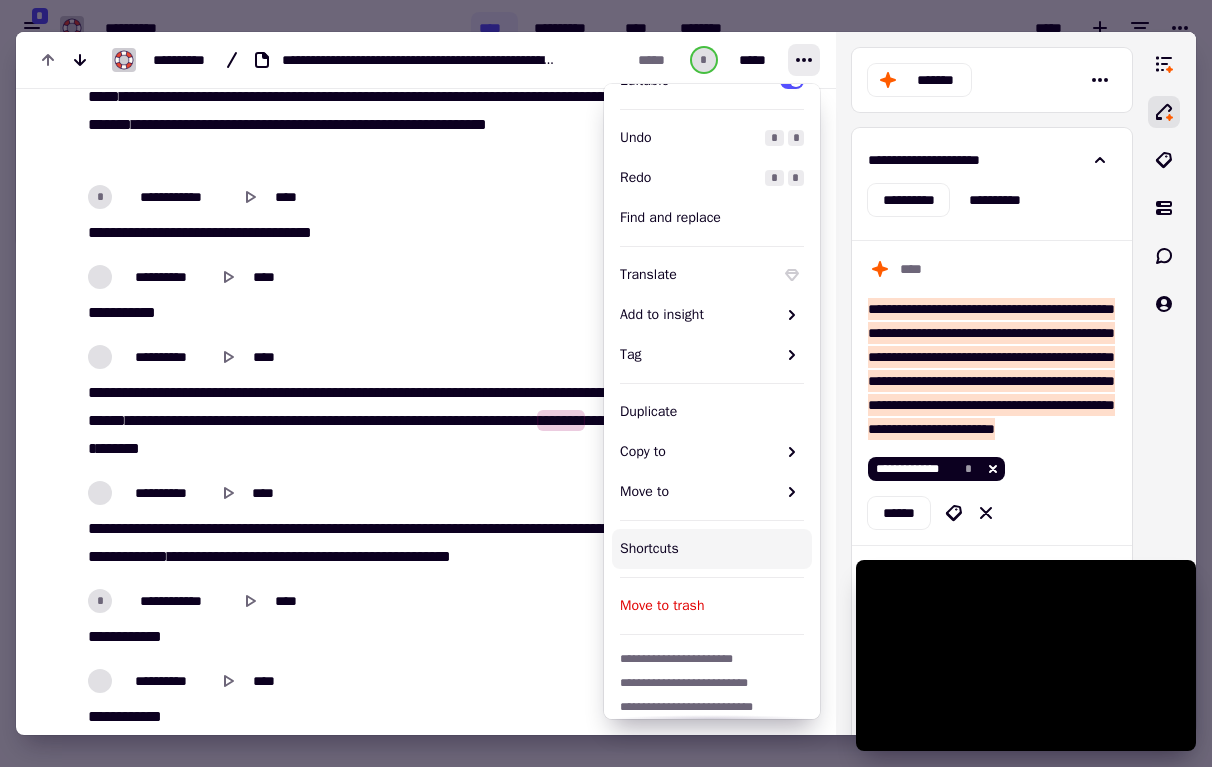 scroll, scrollTop: 100, scrollLeft: 0, axis: vertical 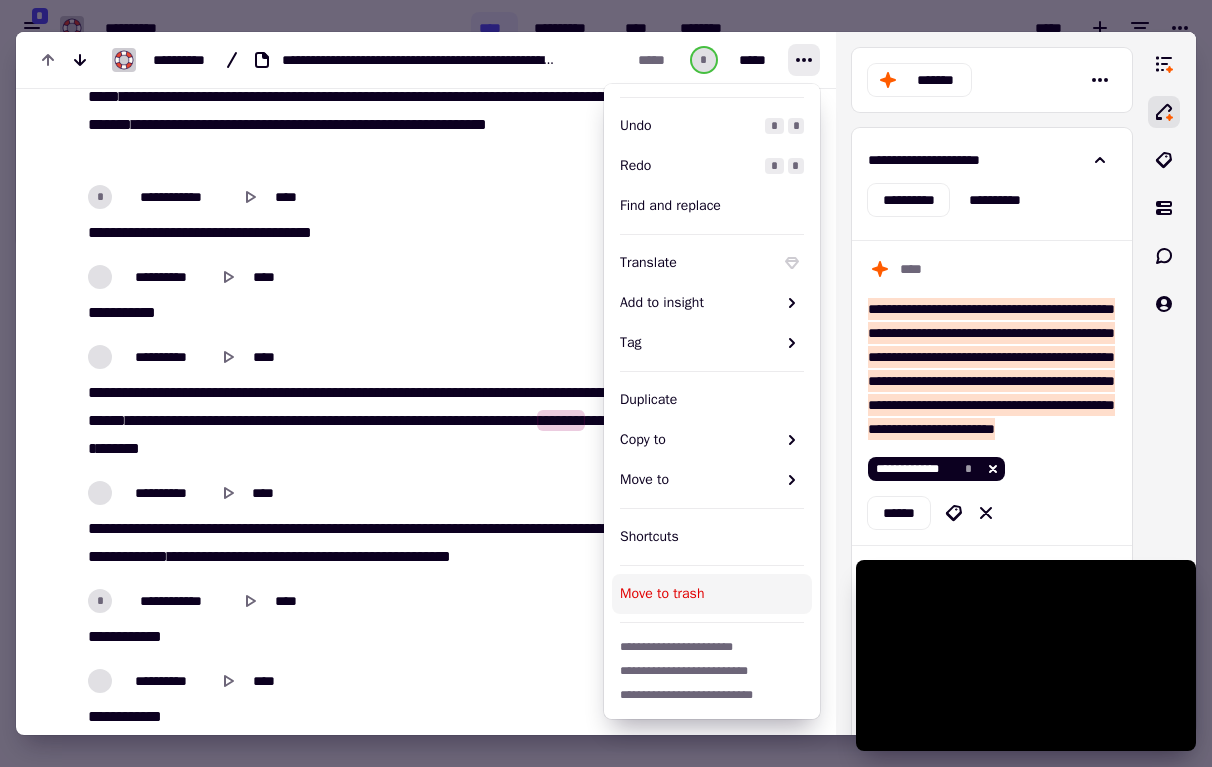 type on "******" 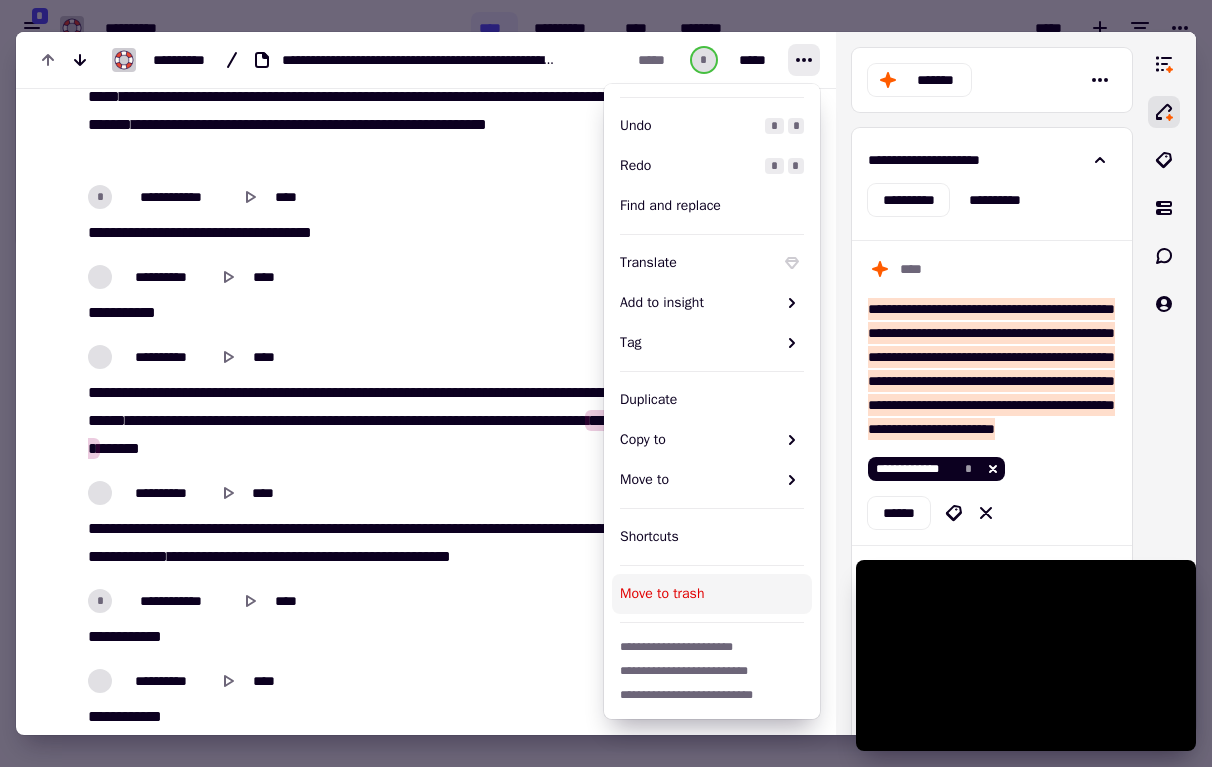 click on "Move to trash" at bounding box center (712, 594) 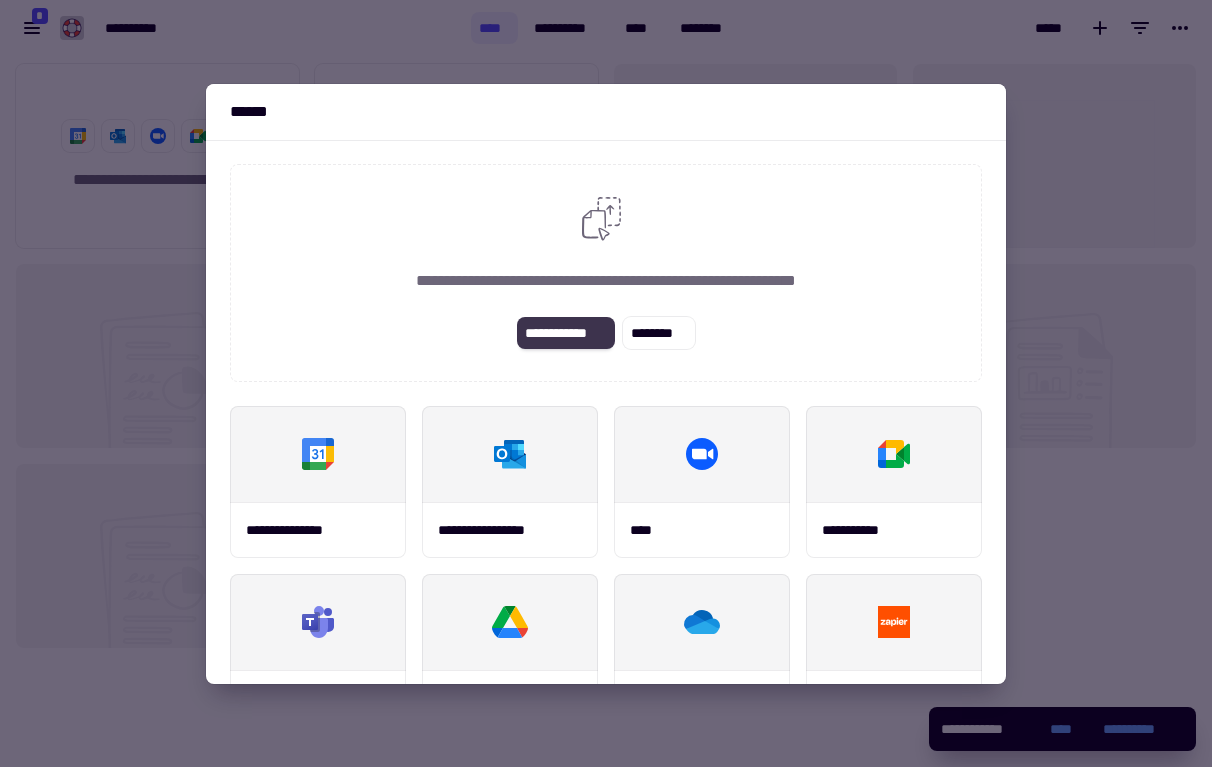 click on "**********" 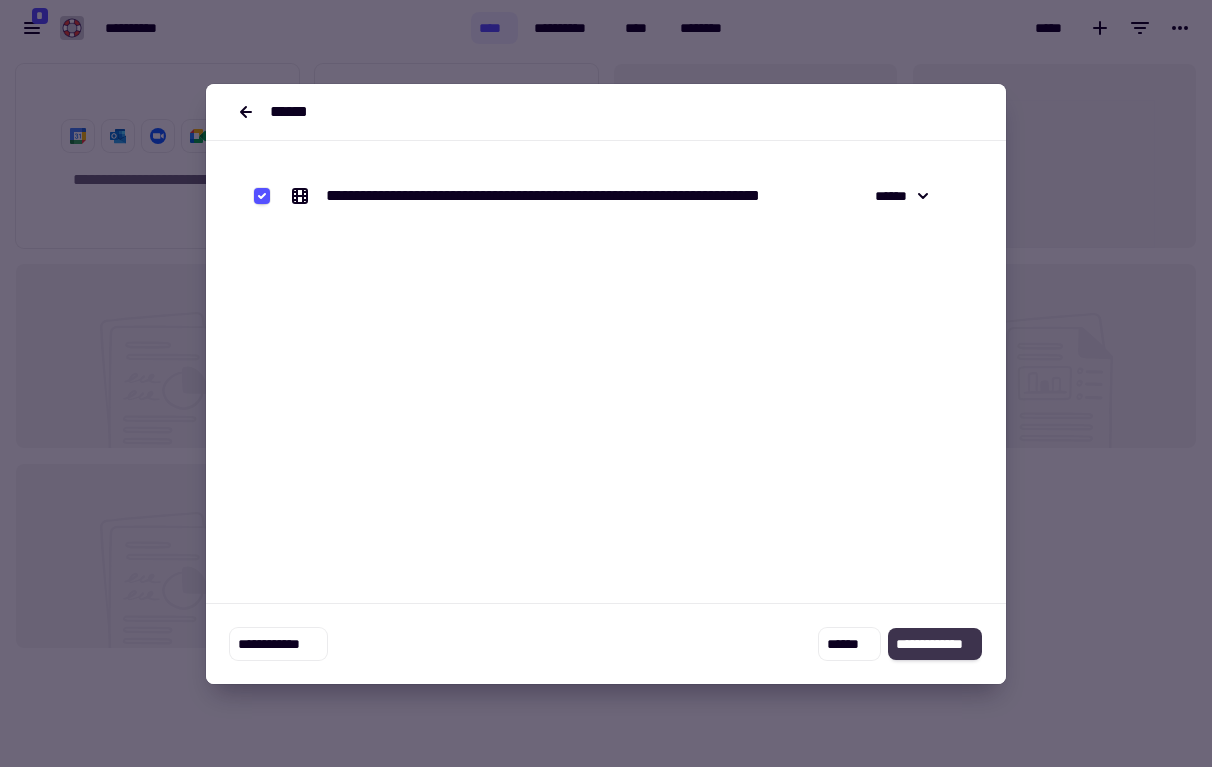 click on "**********" 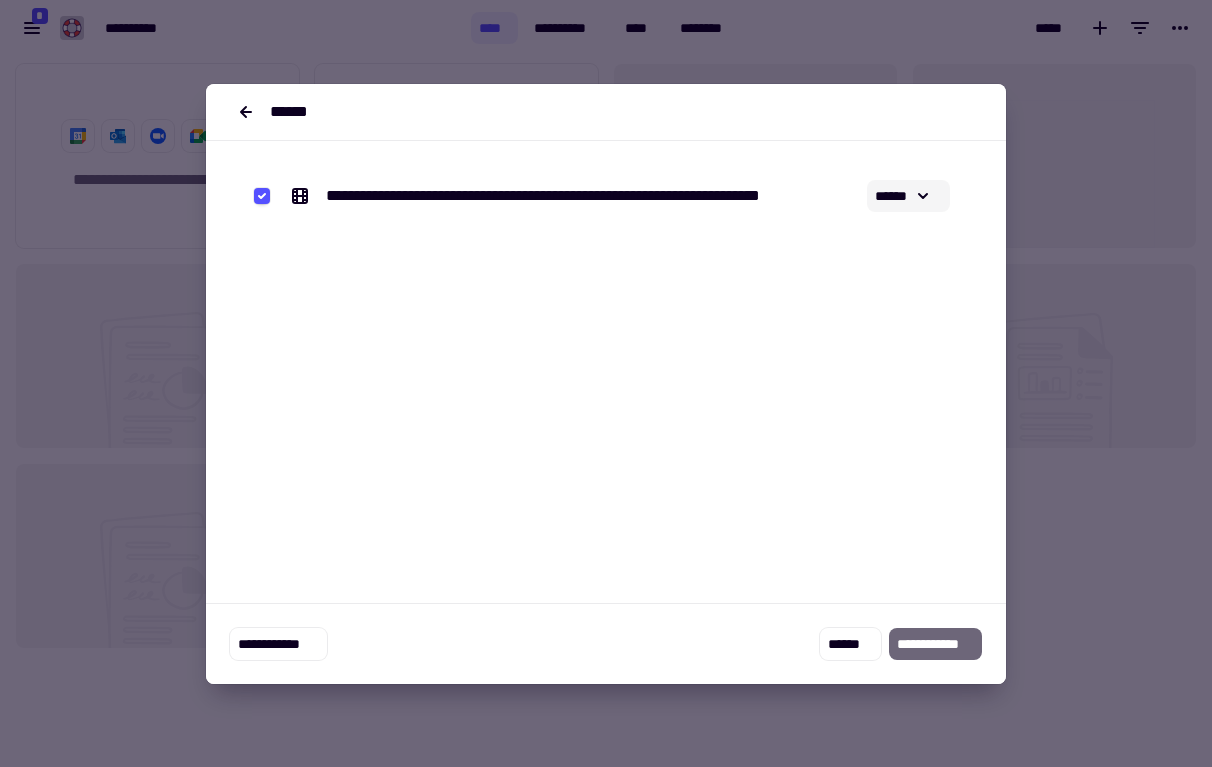 click on "******" 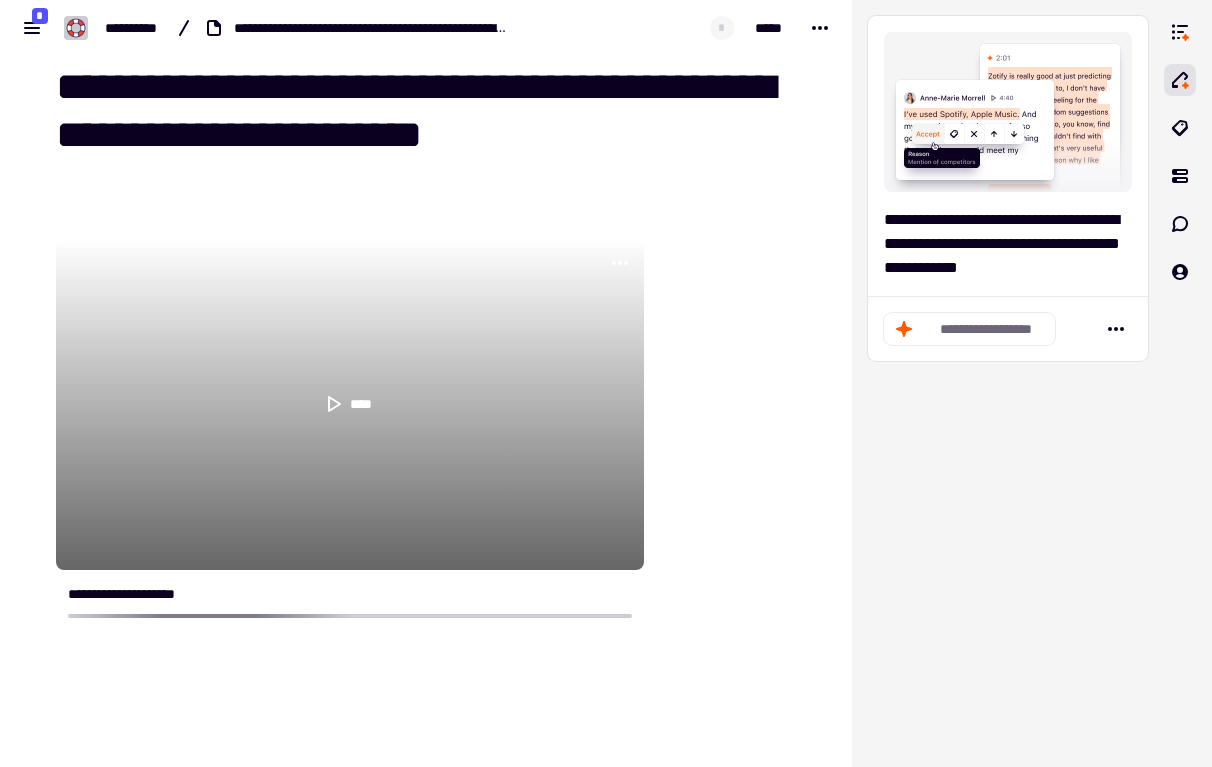 scroll, scrollTop: 0, scrollLeft: 0, axis: both 